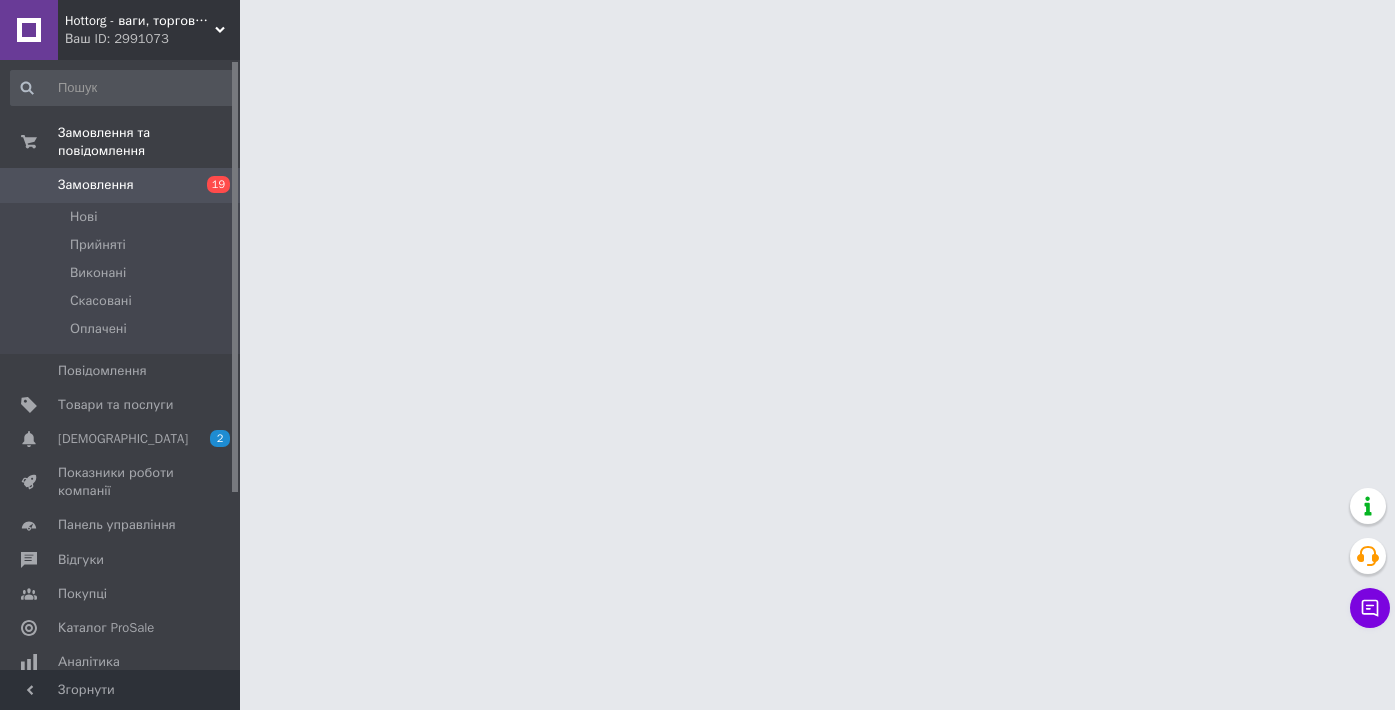scroll, scrollTop: 0, scrollLeft: 0, axis: both 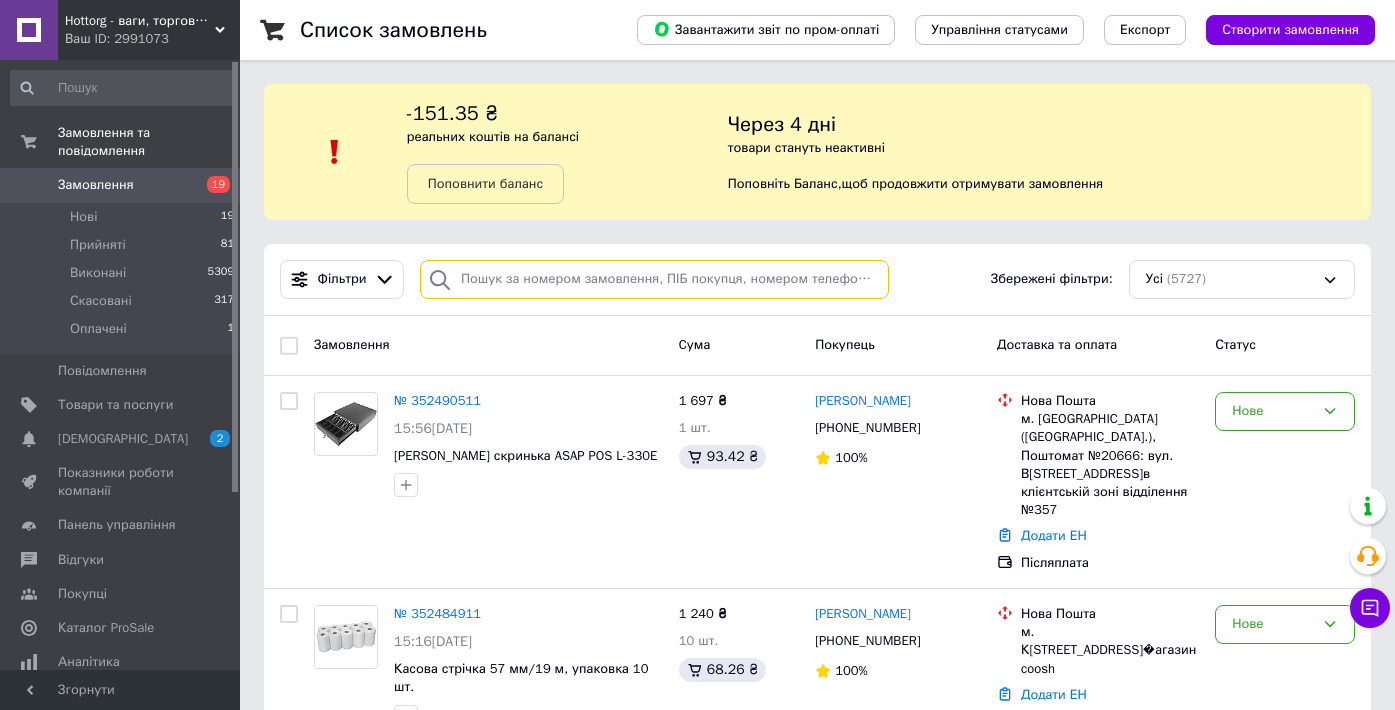 click at bounding box center (654, 279) 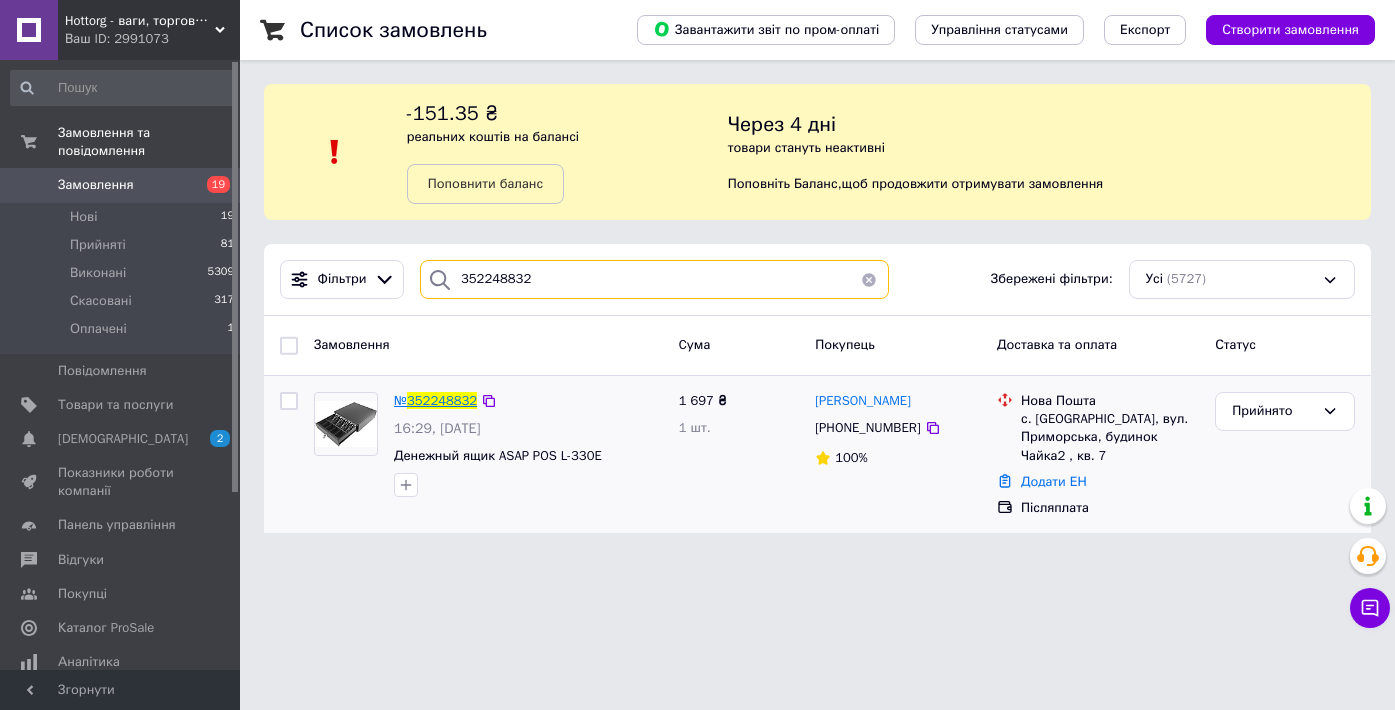 type on "352248832" 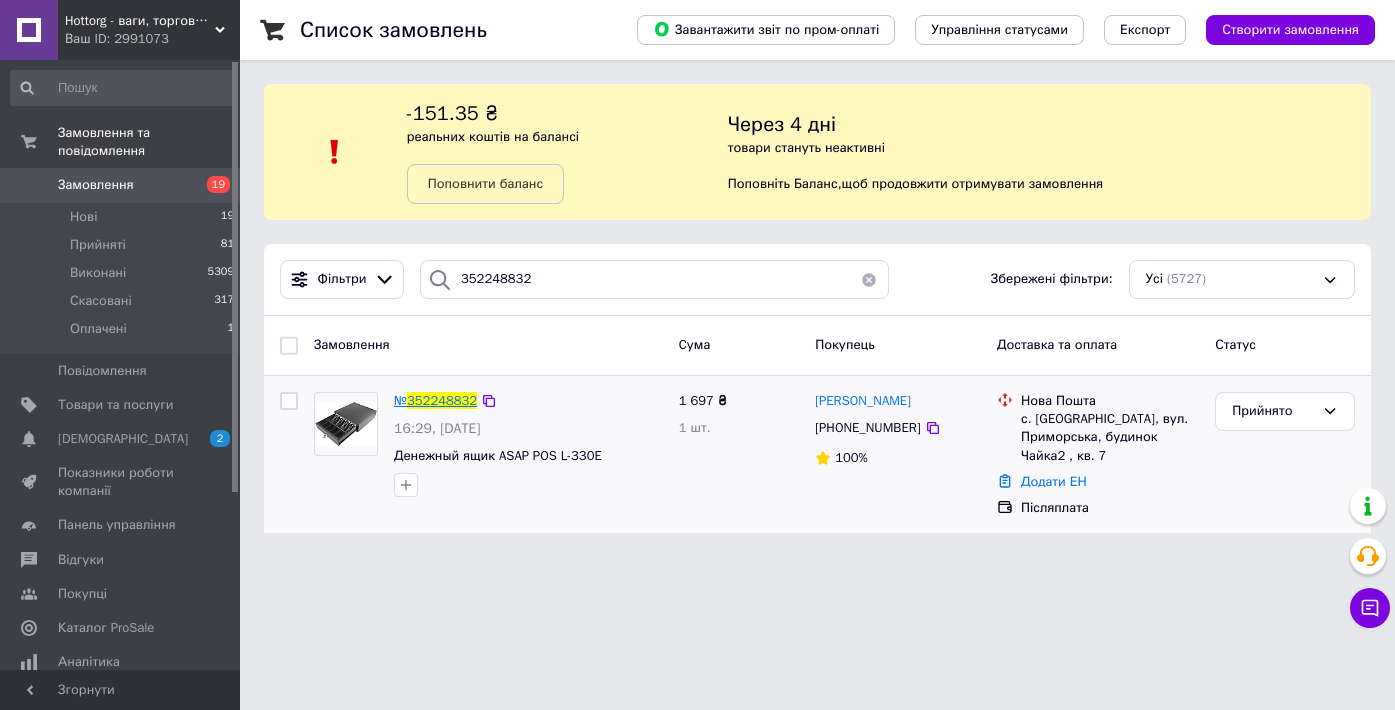 click on "352248832" at bounding box center [442, 400] 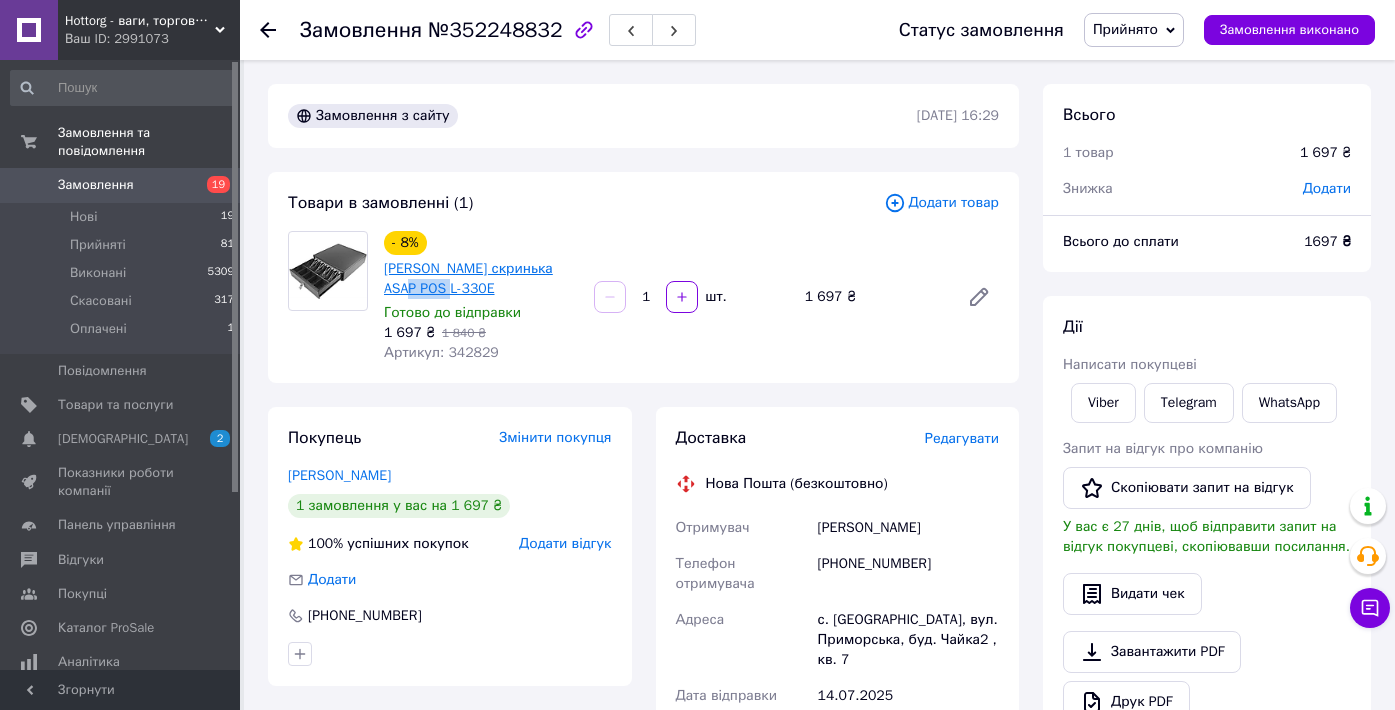 drag, startPoint x: 480, startPoint y: 290, endPoint x: 415, endPoint y: 292, distance: 65.03076 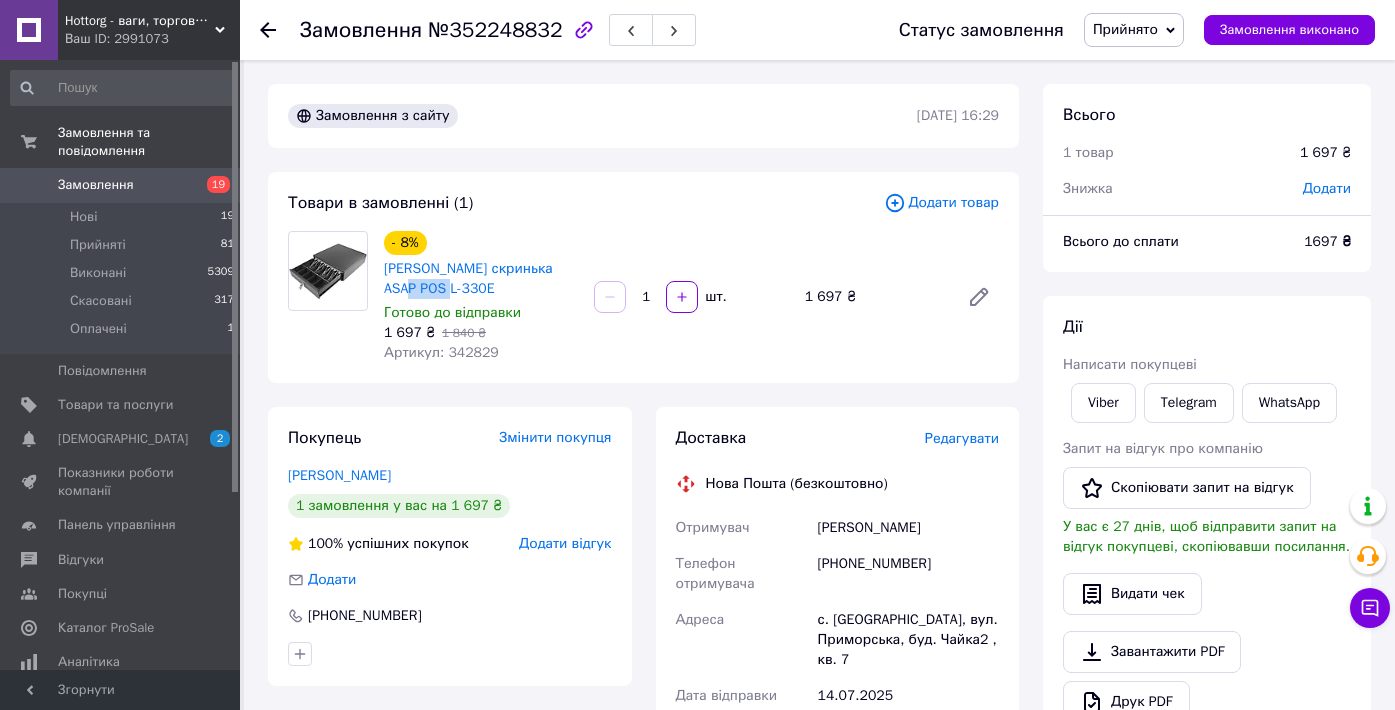 drag, startPoint x: 817, startPoint y: 530, endPoint x: 978, endPoint y: 529, distance: 161.00311 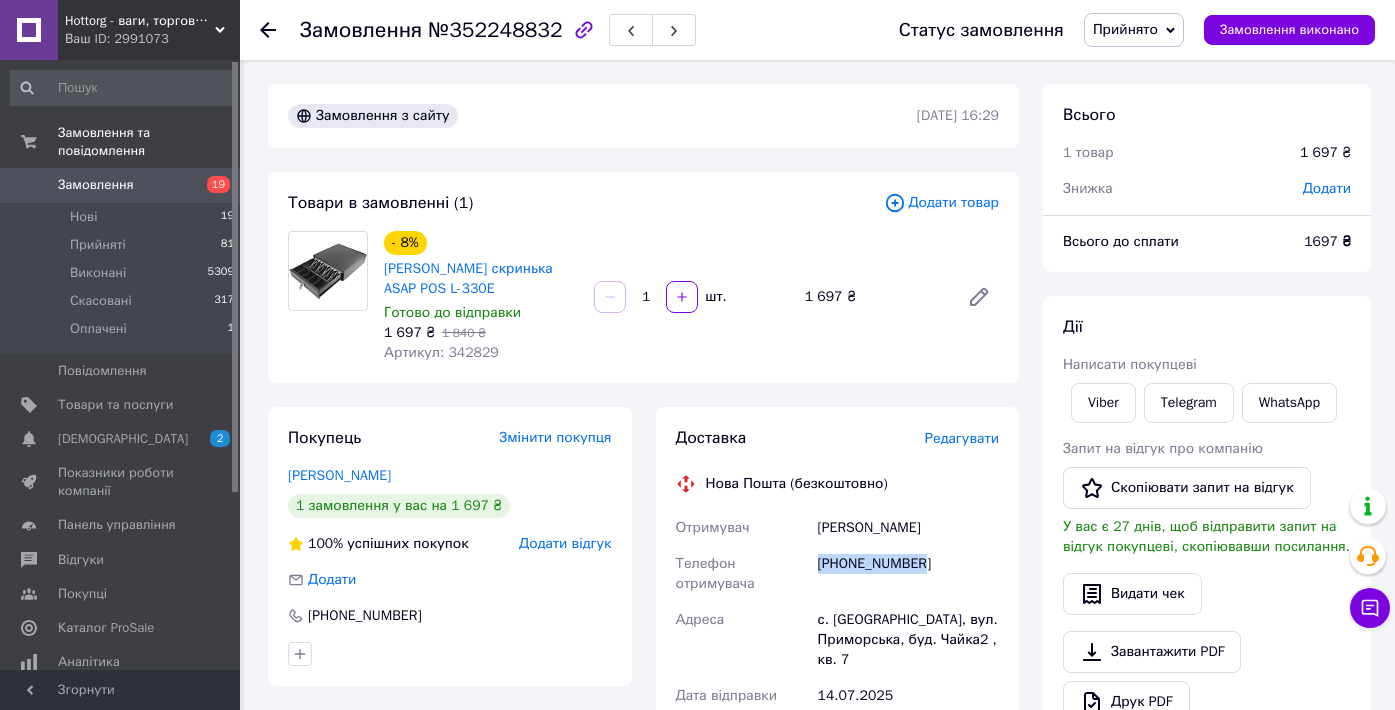 drag, startPoint x: 818, startPoint y: 568, endPoint x: 970, endPoint y: 566, distance: 152.01315 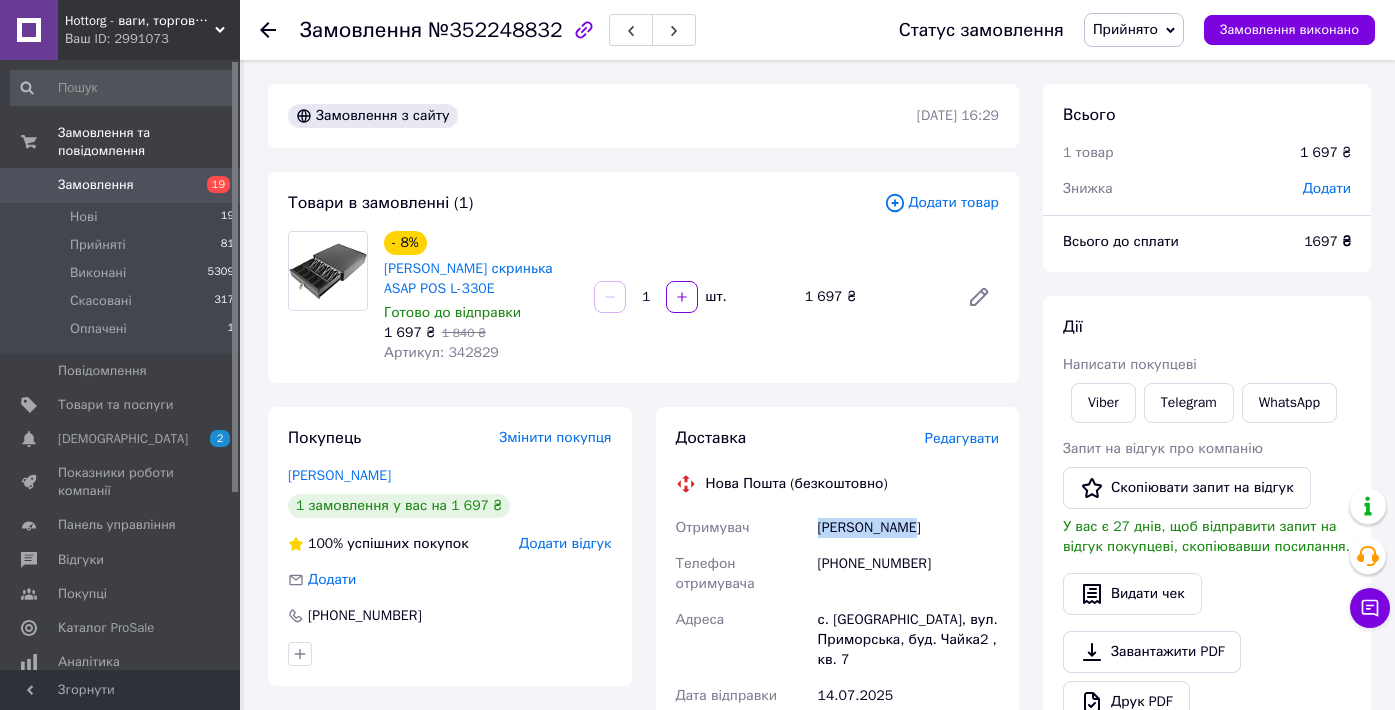 drag, startPoint x: 914, startPoint y: 527, endPoint x: 815, endPoint y: 526, distance: 99.00505 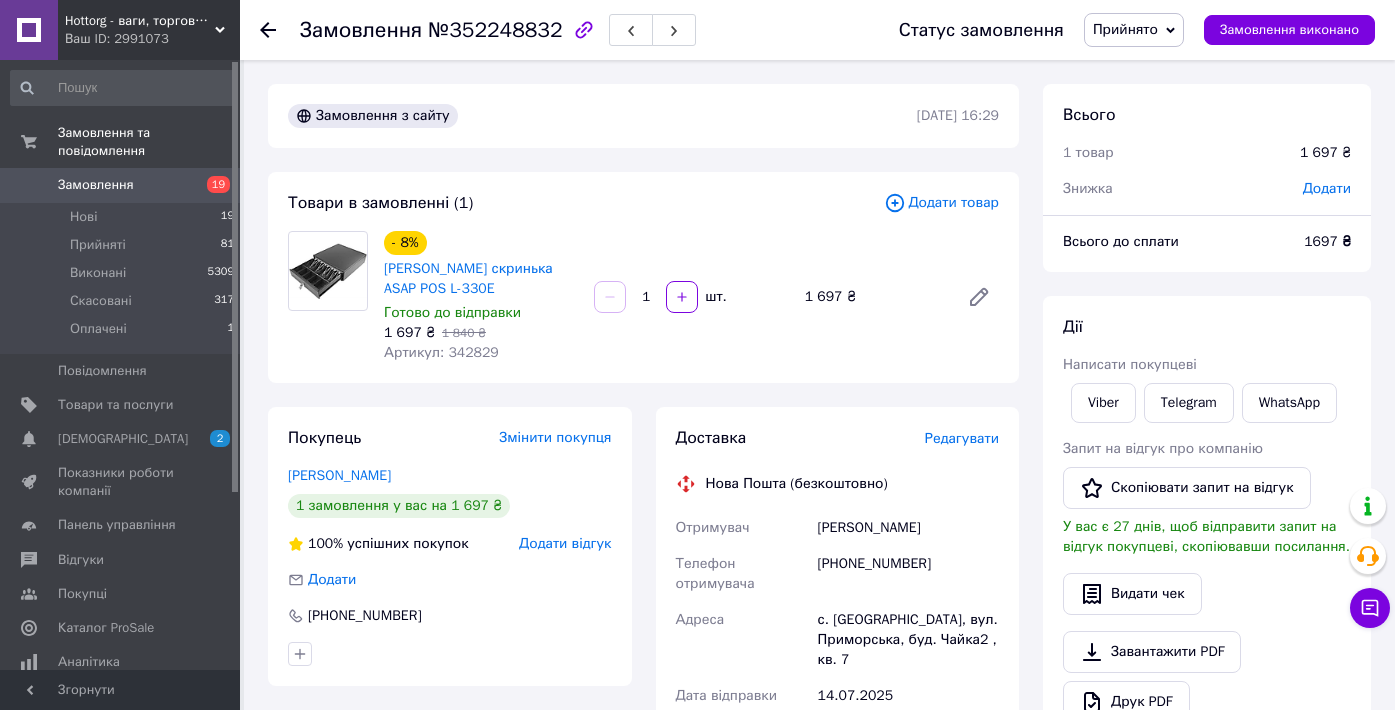 drag, startPoint x: 924, startPoint y: 529, endPoint x: 968, endPoint y: 528, distance: 44.011364 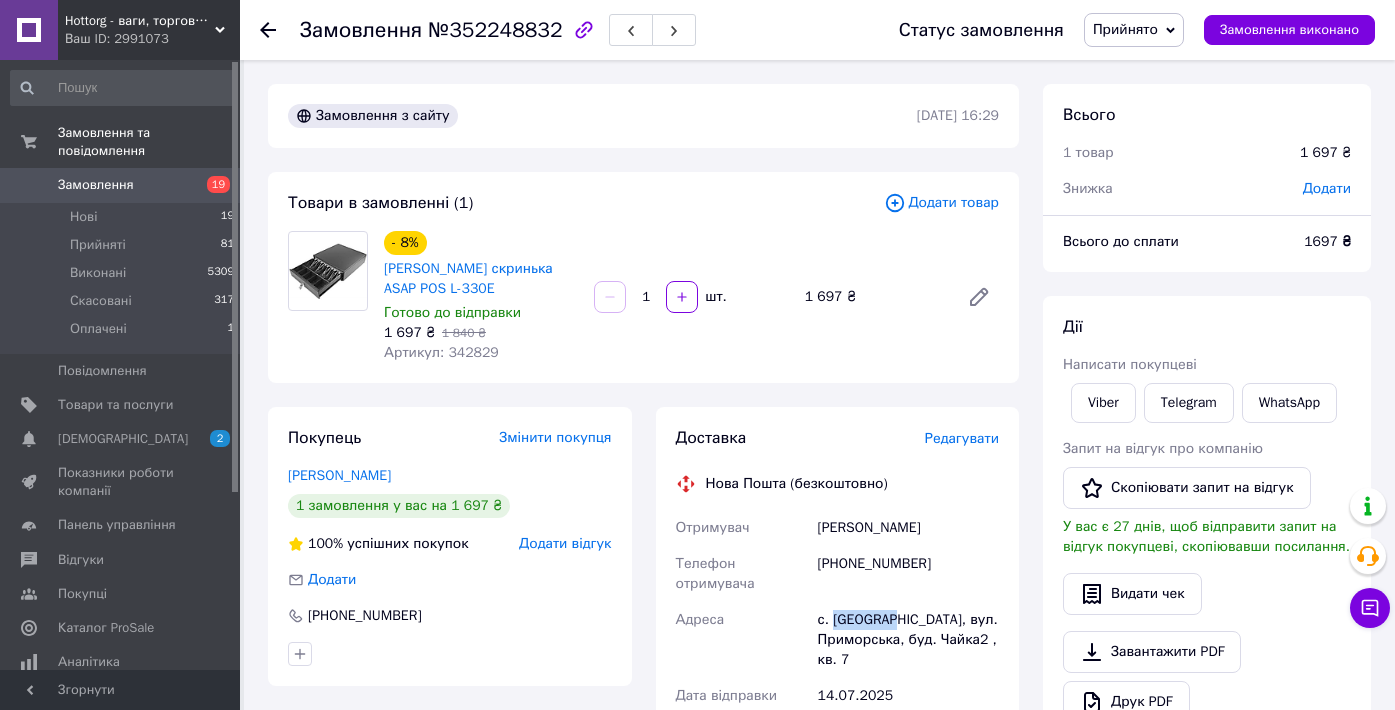 drag, startPoint x: 836, startPoint y: 625, endPoint x: 888, endPoint y: 625, distance: 52 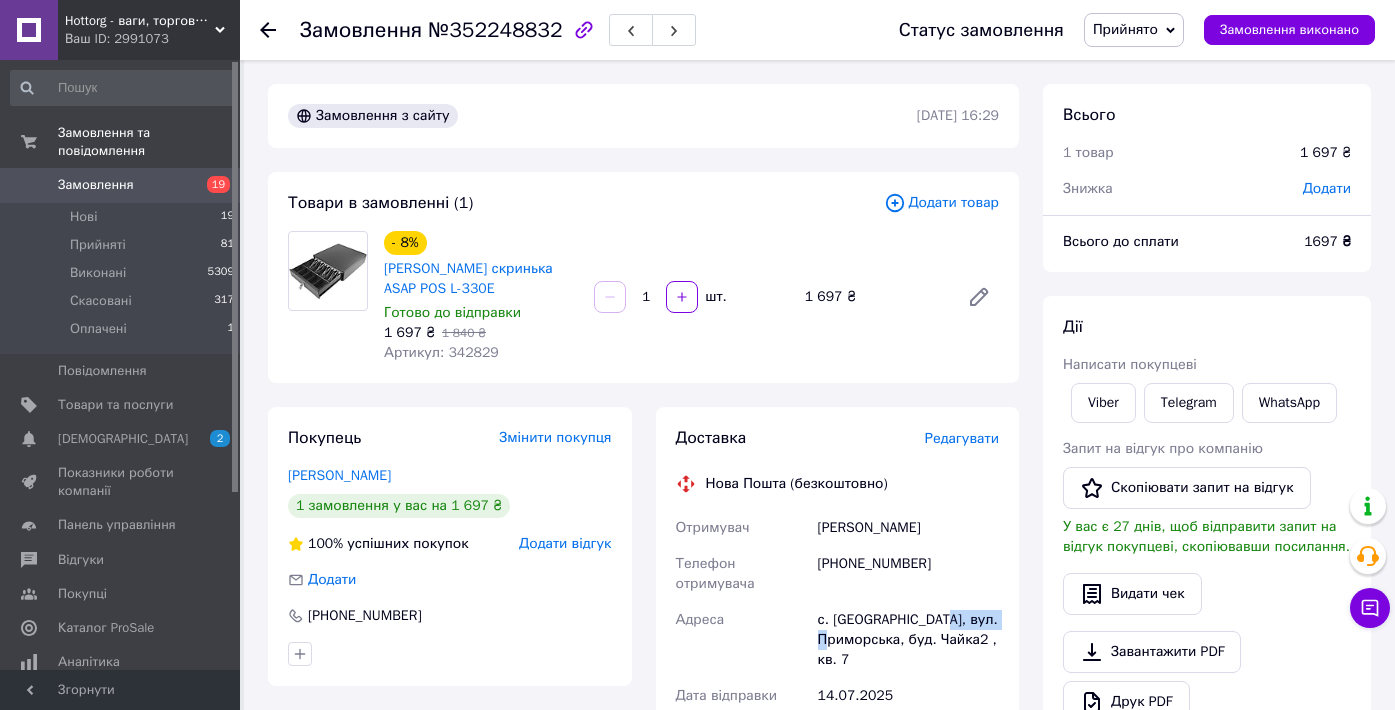drag, startPoint x: 899, startPoint y: 642, endPoint x: 819, endPoint y: 642, distance: 80 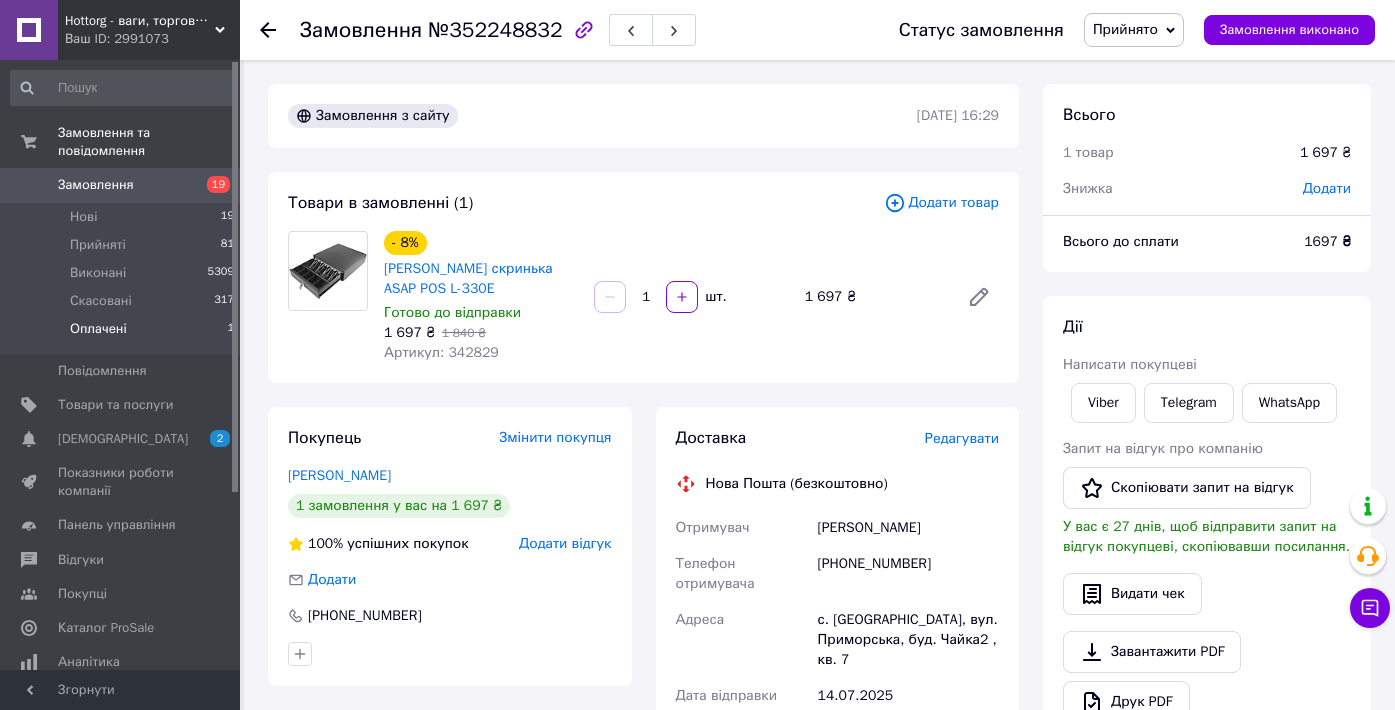 click on "Оплачені 1" at bounding box center [123, 334] 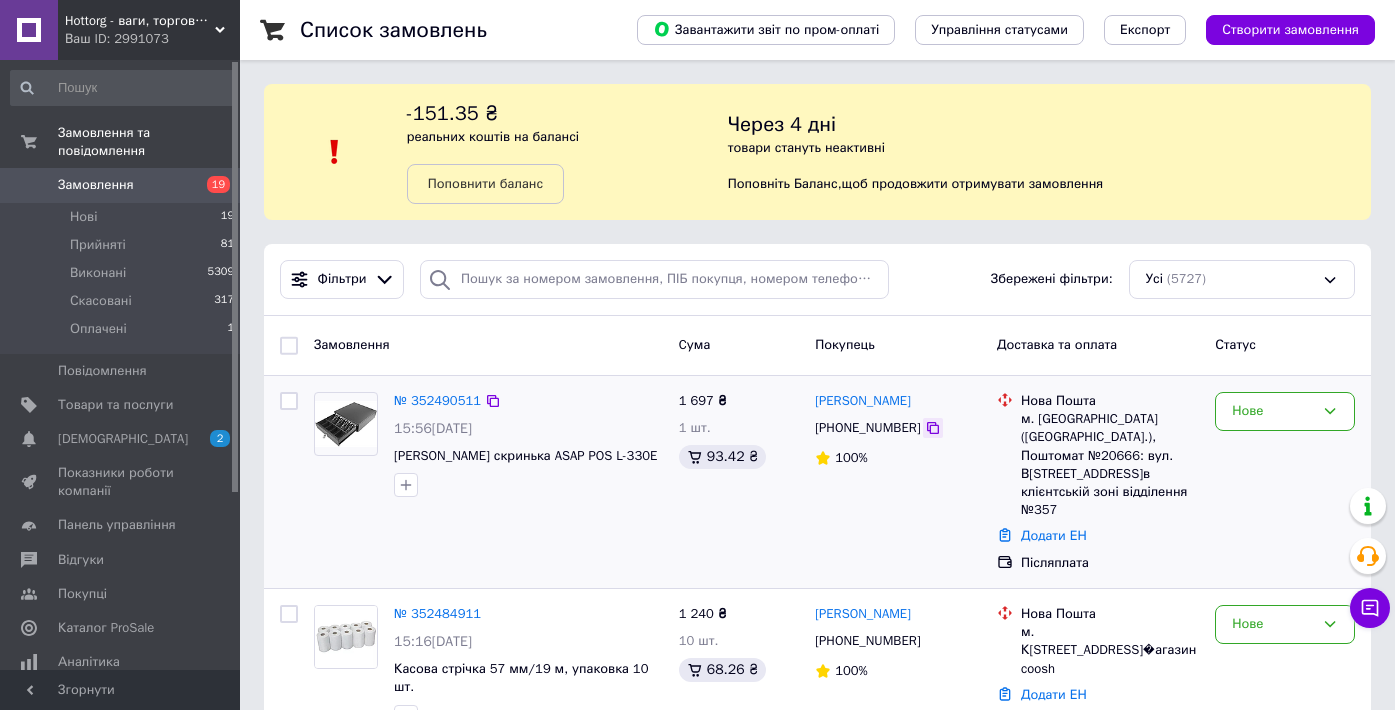 click 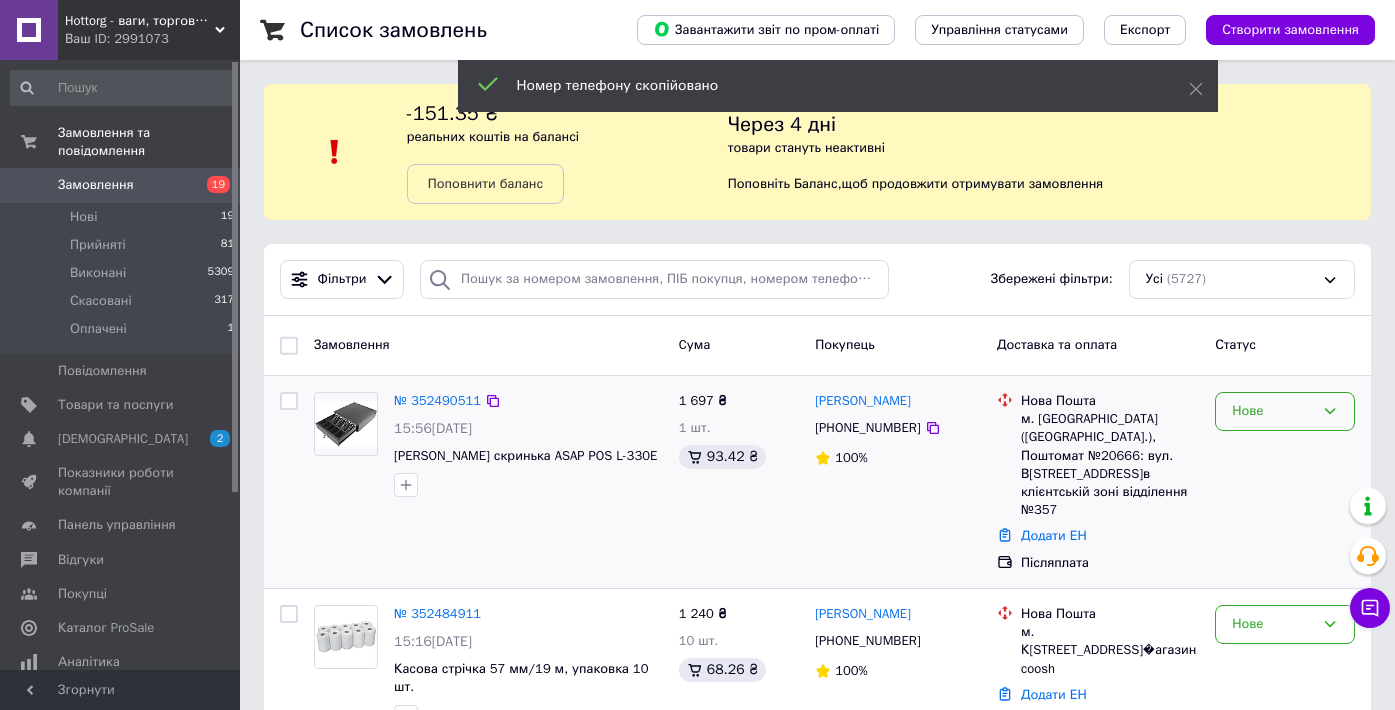 click on "Нове" at bounding box center [1285, 411] 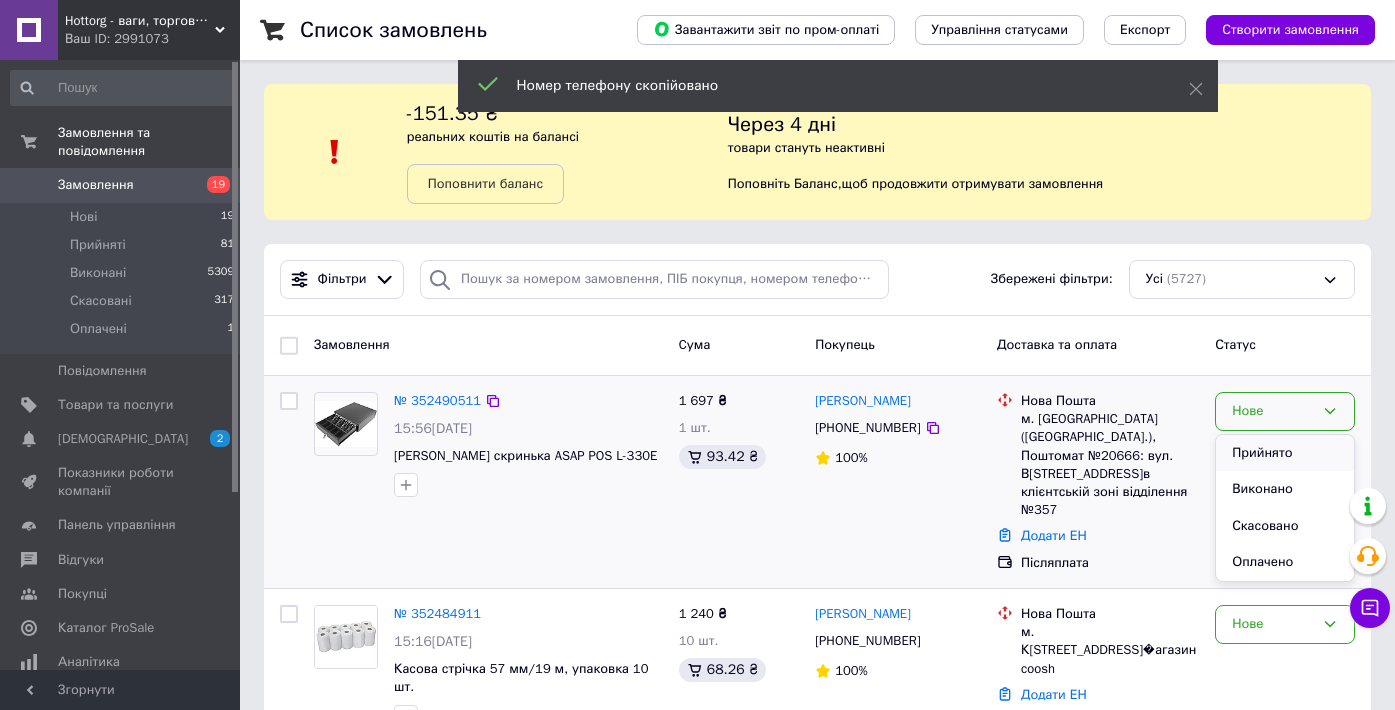 click on "Прийнято" at bounding box center (1285, 453) 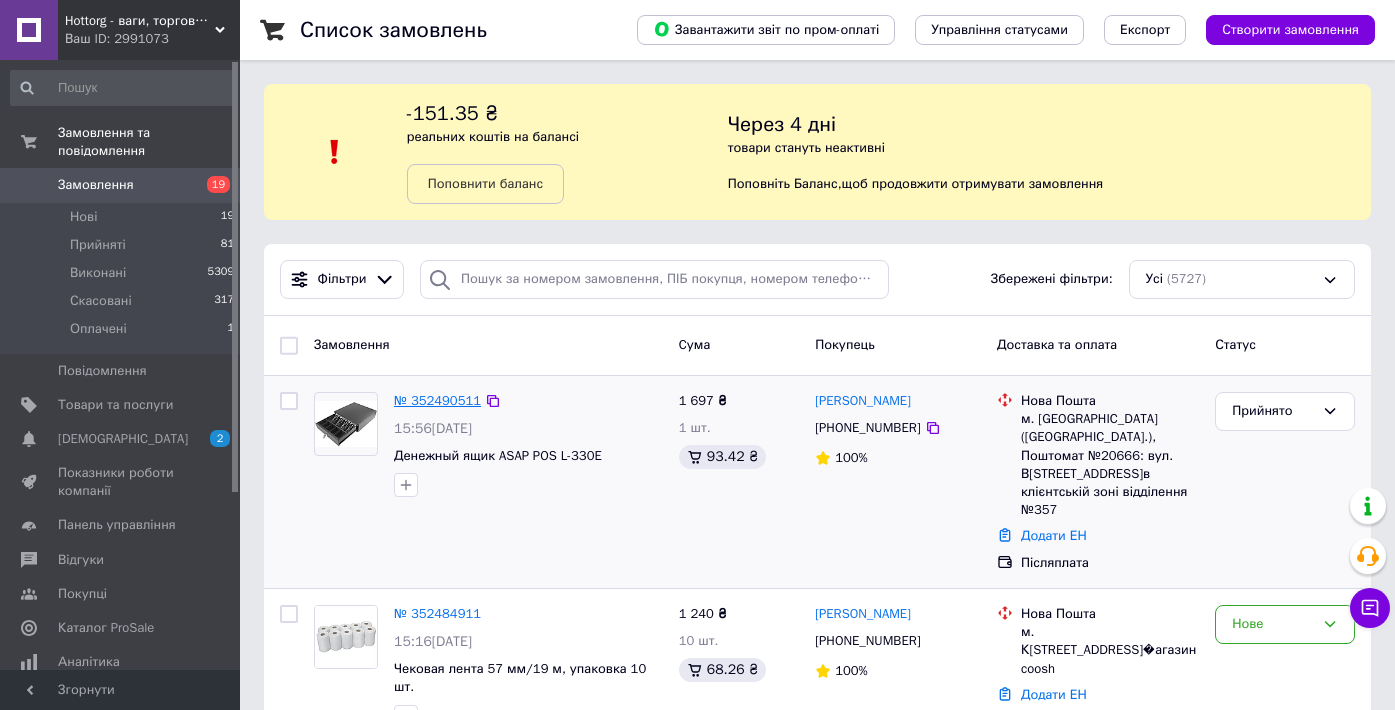 click on "№ 352490511" at bounding box center [437, 400] 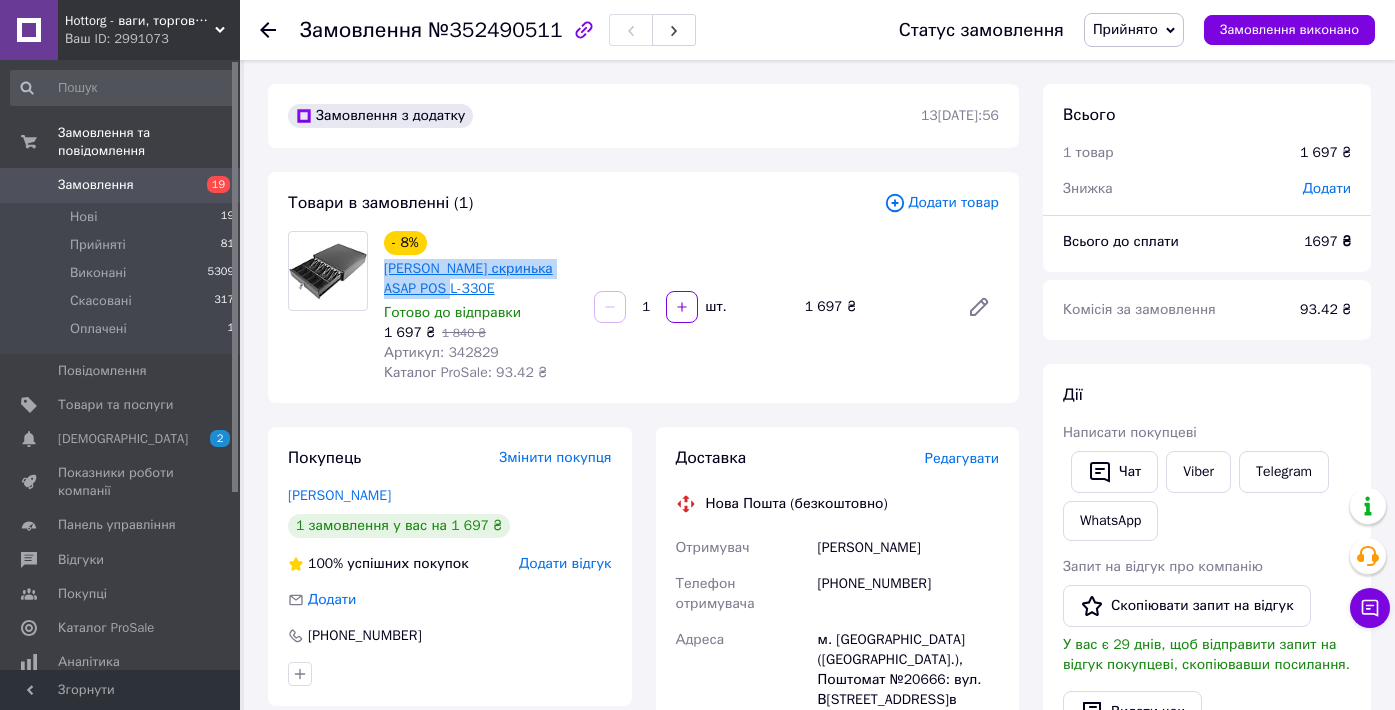 drag, startPoint x: 490, startPoint y: 291, endPoint x: 387, endPoint y: 273, distance: 104.56099 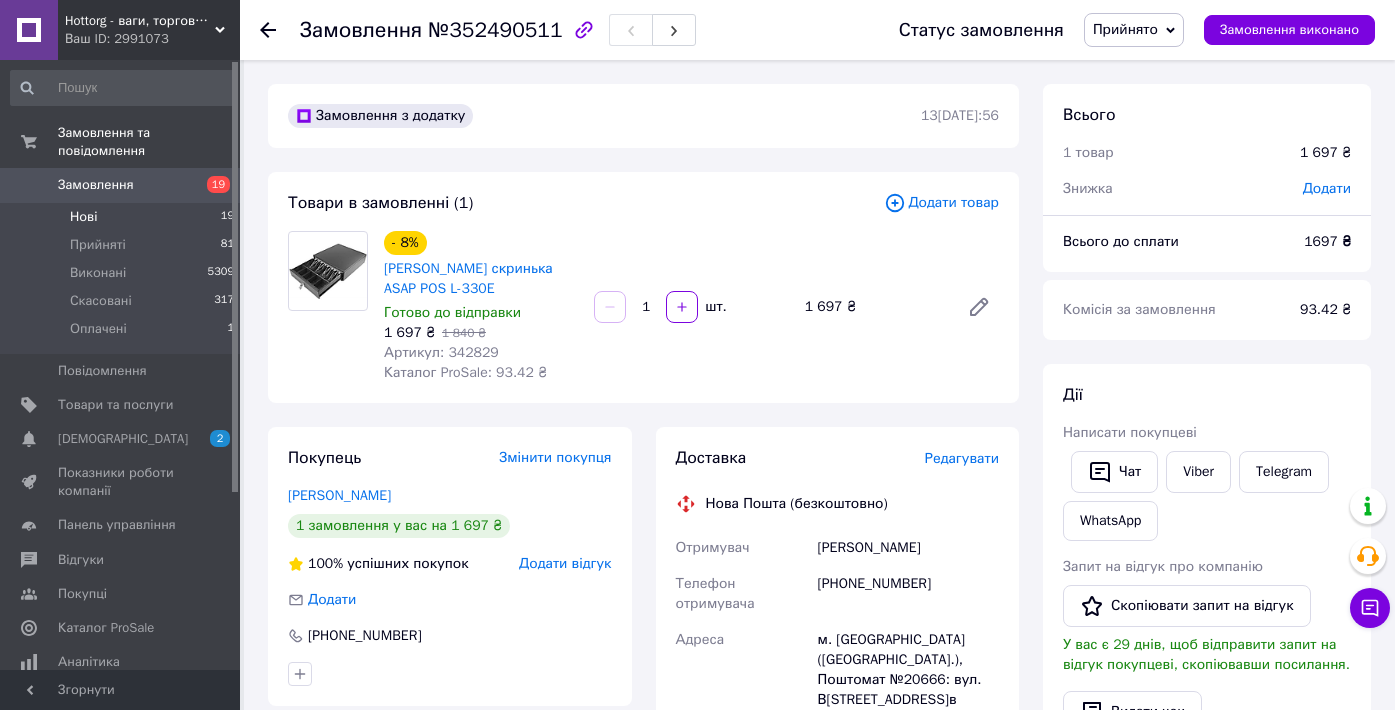 click on "Нові 19" at bounding box center [123, 217] 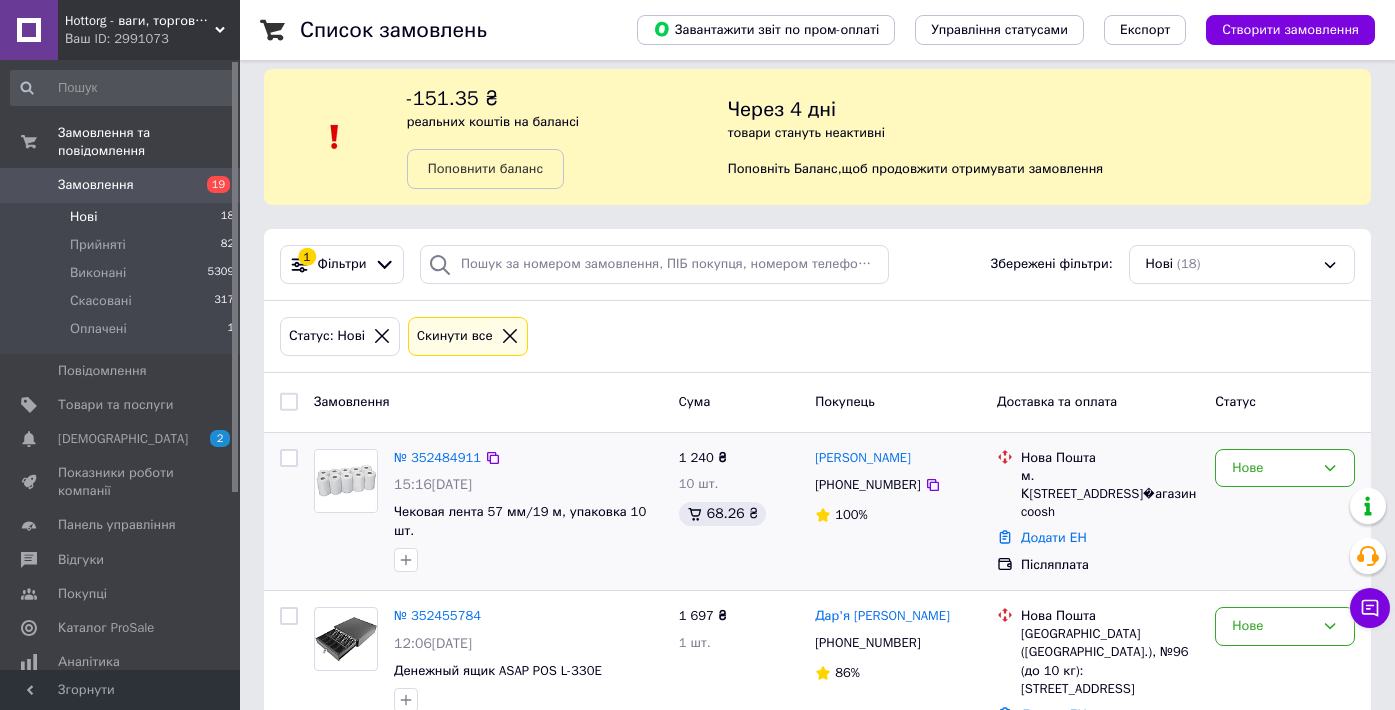 scroll, scrollTop: 16, scrollLeft: 0, axis: vertical 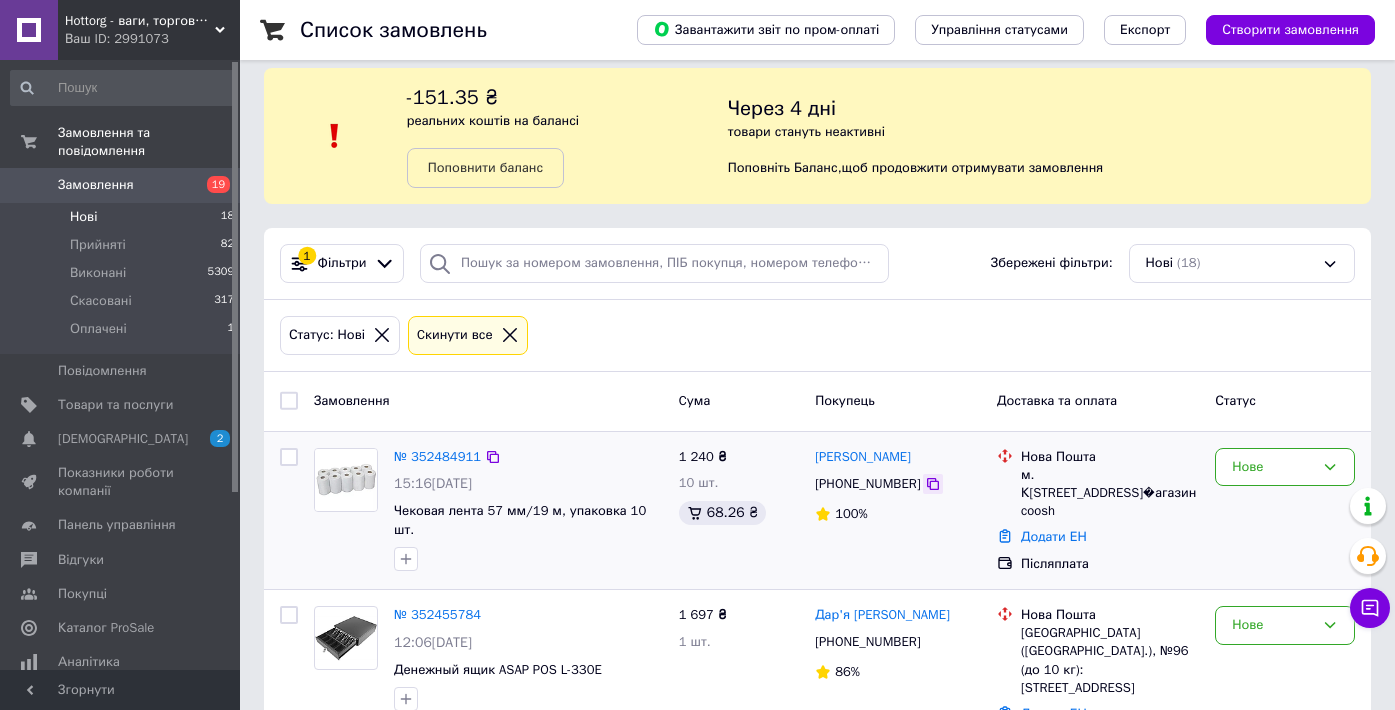 click 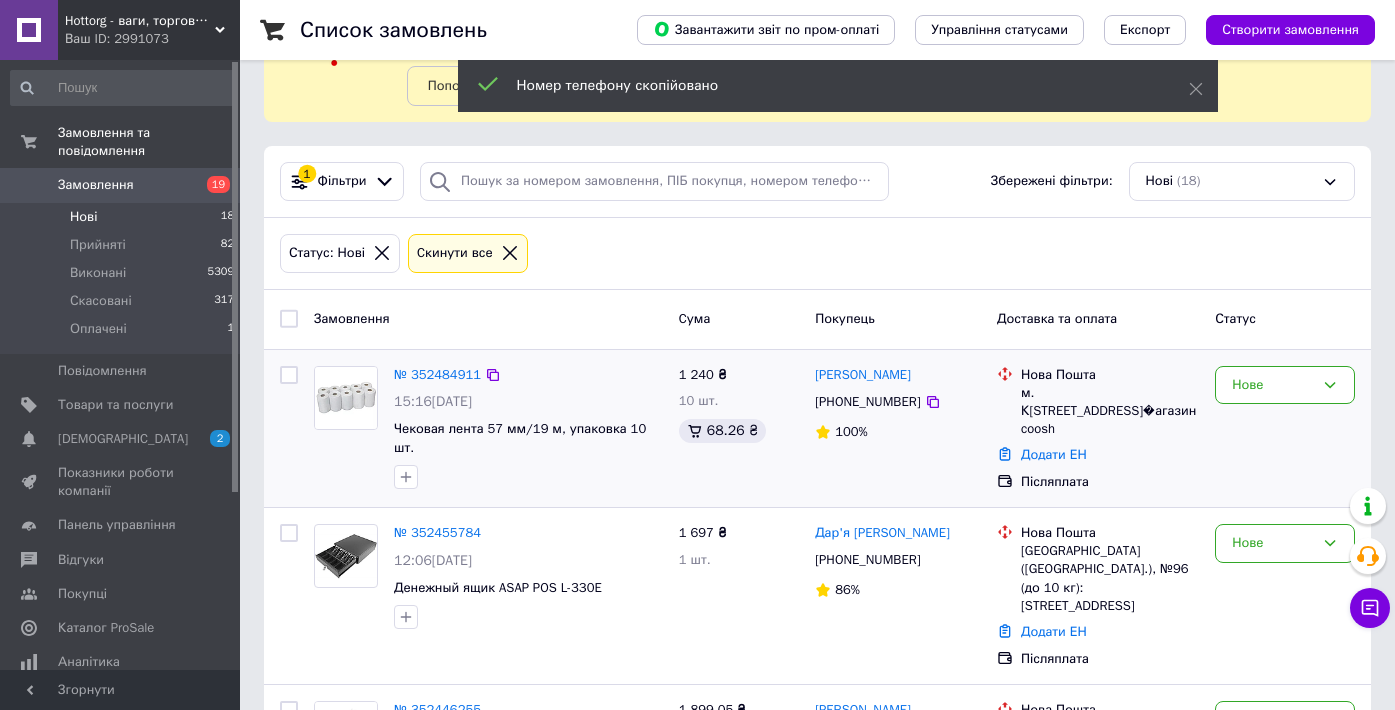 scroll, scrollTop: 104, scrollLeft: 0, axis: vertical 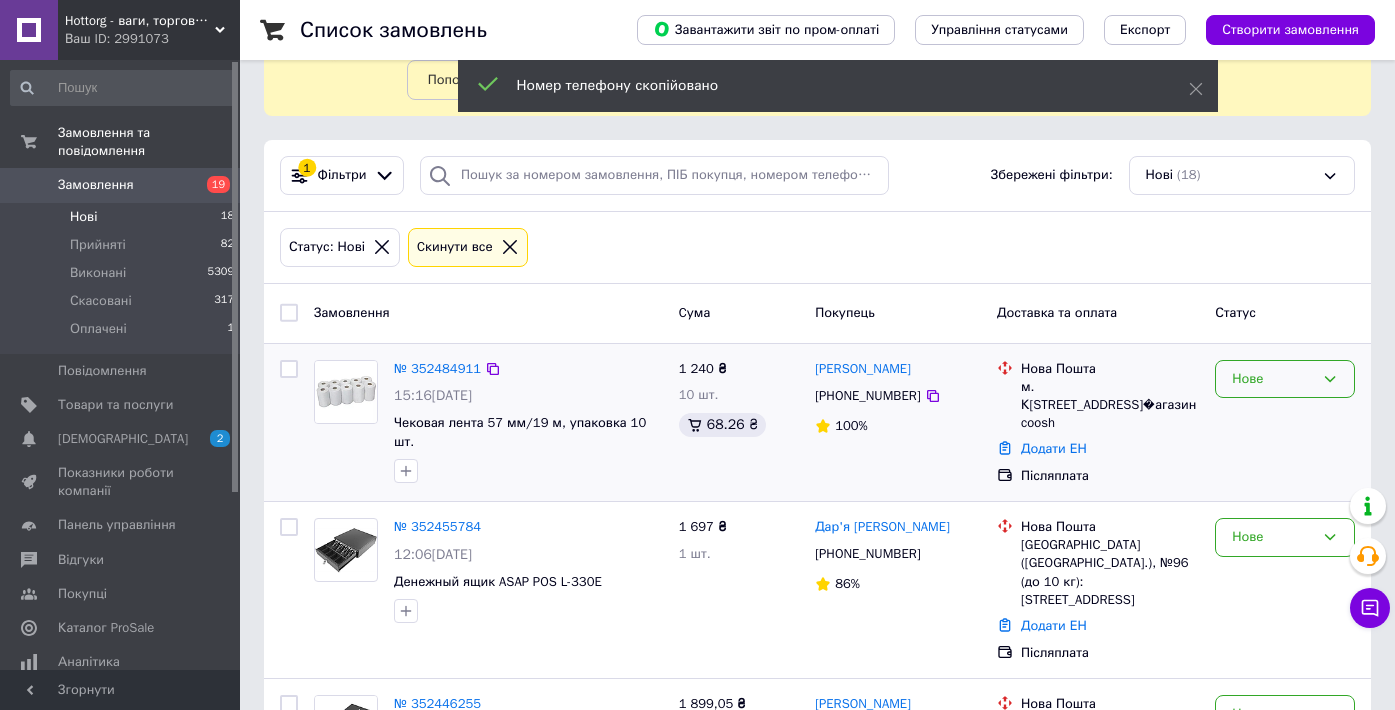 click on "Нове" at bounding box center (1273, 379) 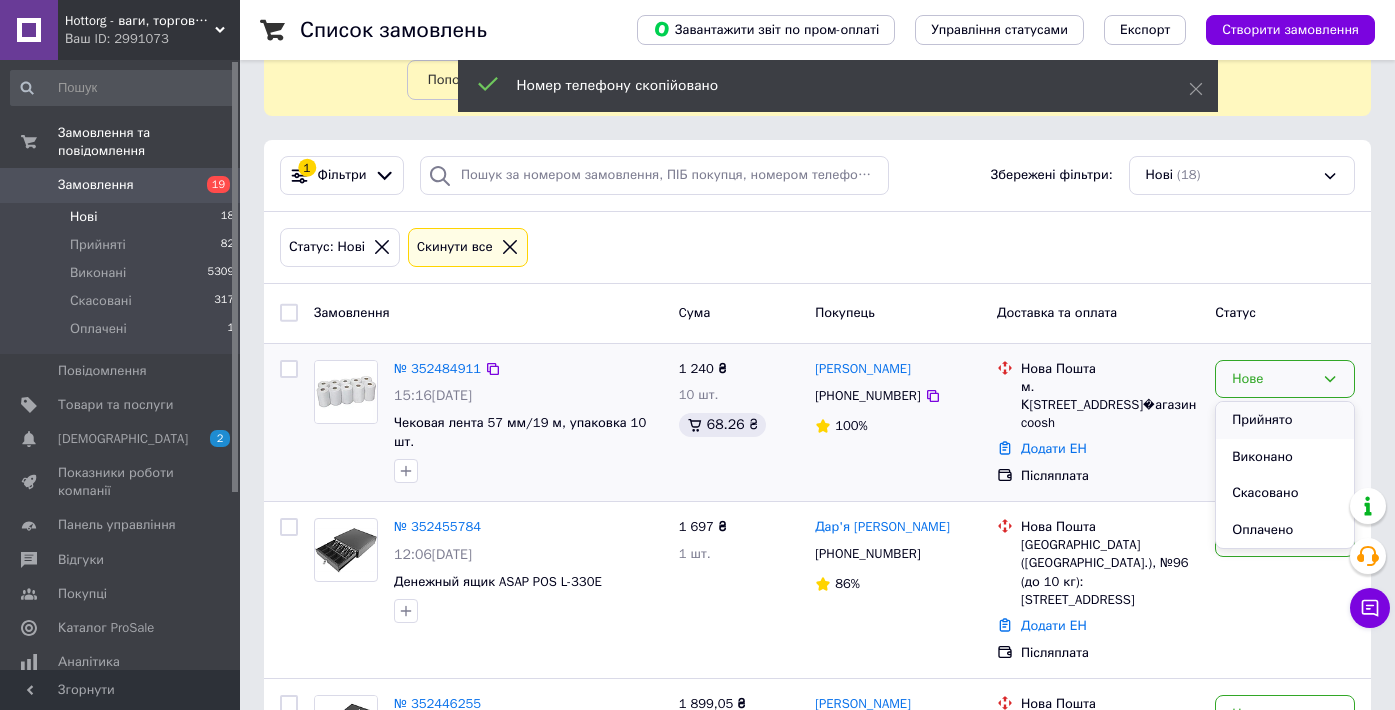 click on "Прийнято" at bounding box center [1285, 420] 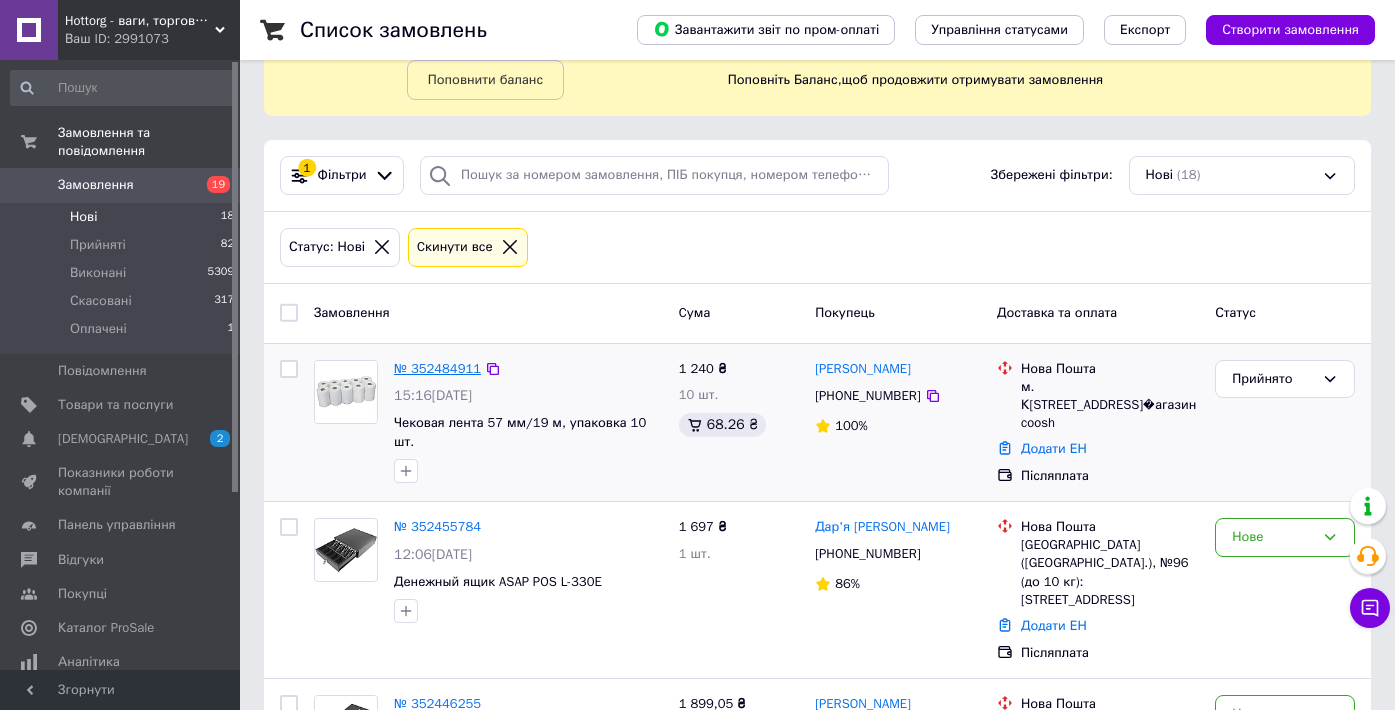 click on "№ 352484911" at bounding box center (437, 368) 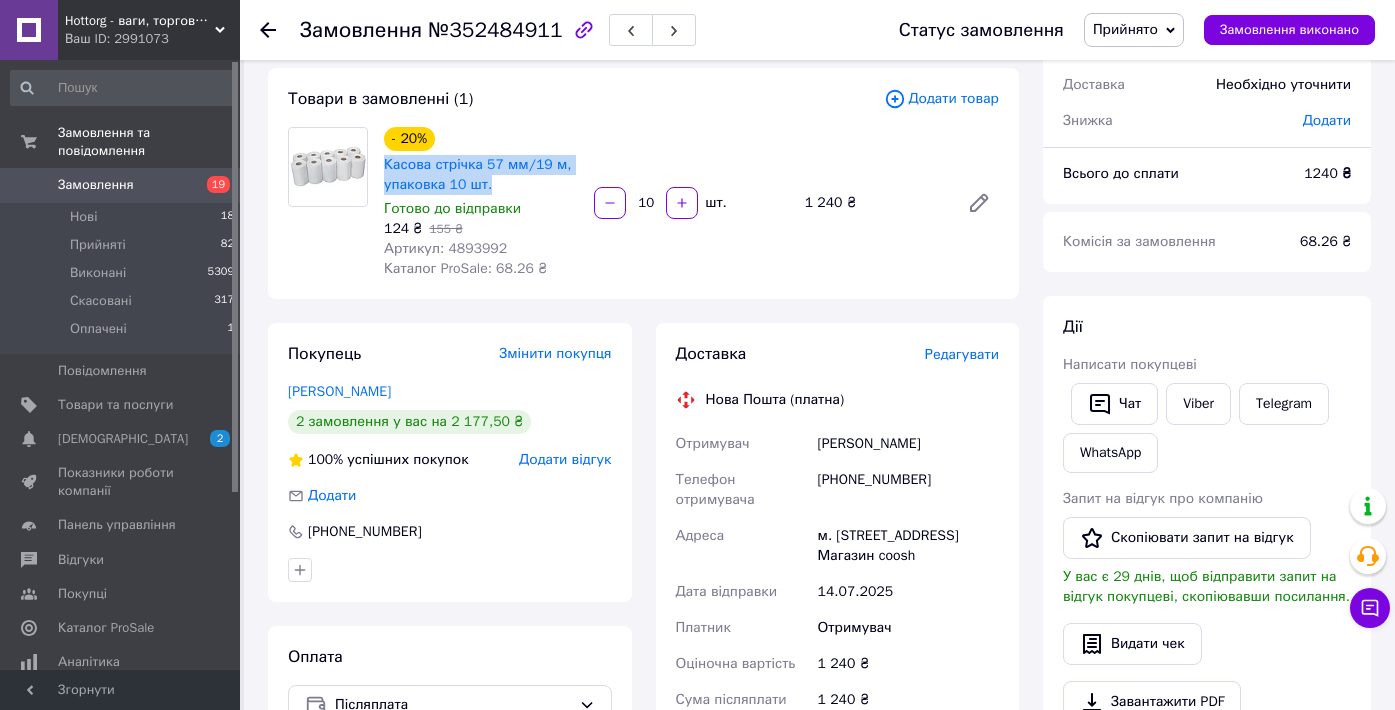 drag, startPoint x: 502, startPoint y: 192, endPoint x: 382, endPoint y: 167, distance: 122.57651 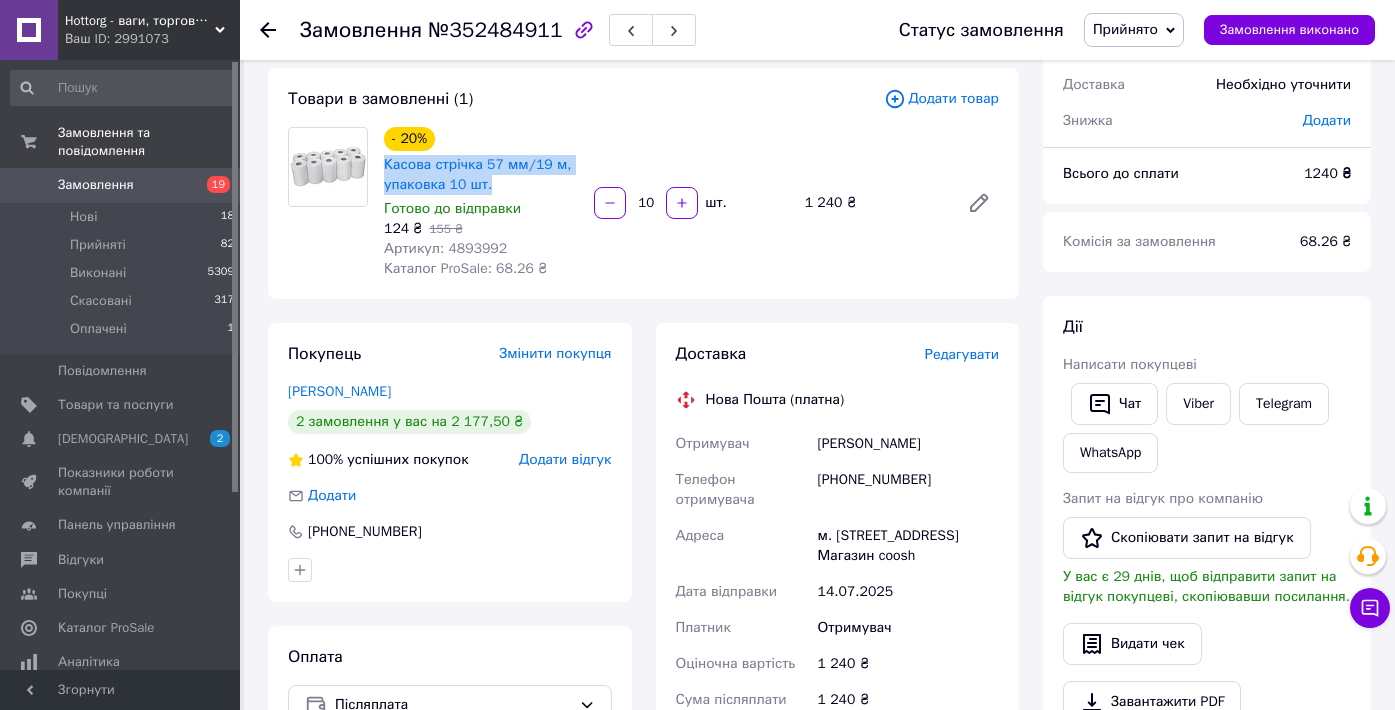 click on "Касова стрічка 57 мм/19 м, упаковка 10 шт." at bounding box center [481, 175] 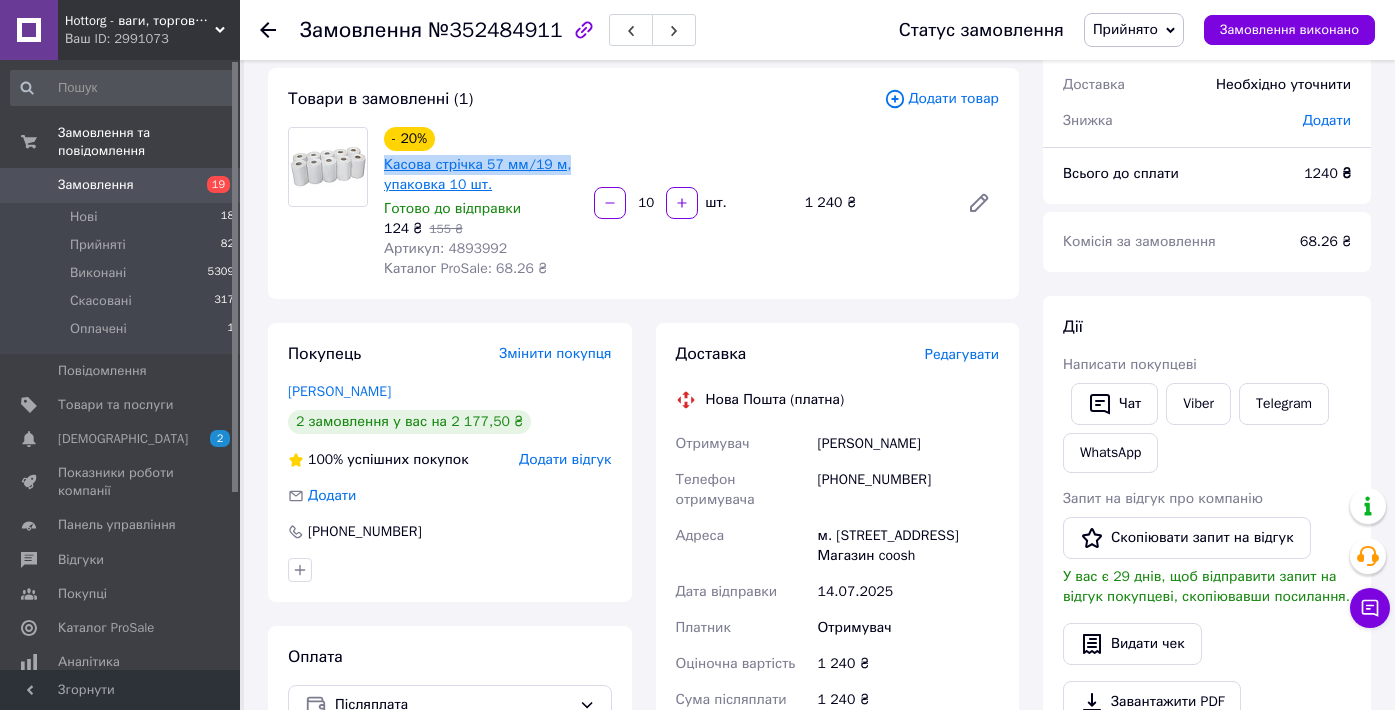 drag, startPoint x: 382, startPoint y: 166, endPoint x: 561, endPoint y: 168, distance: 179.01117 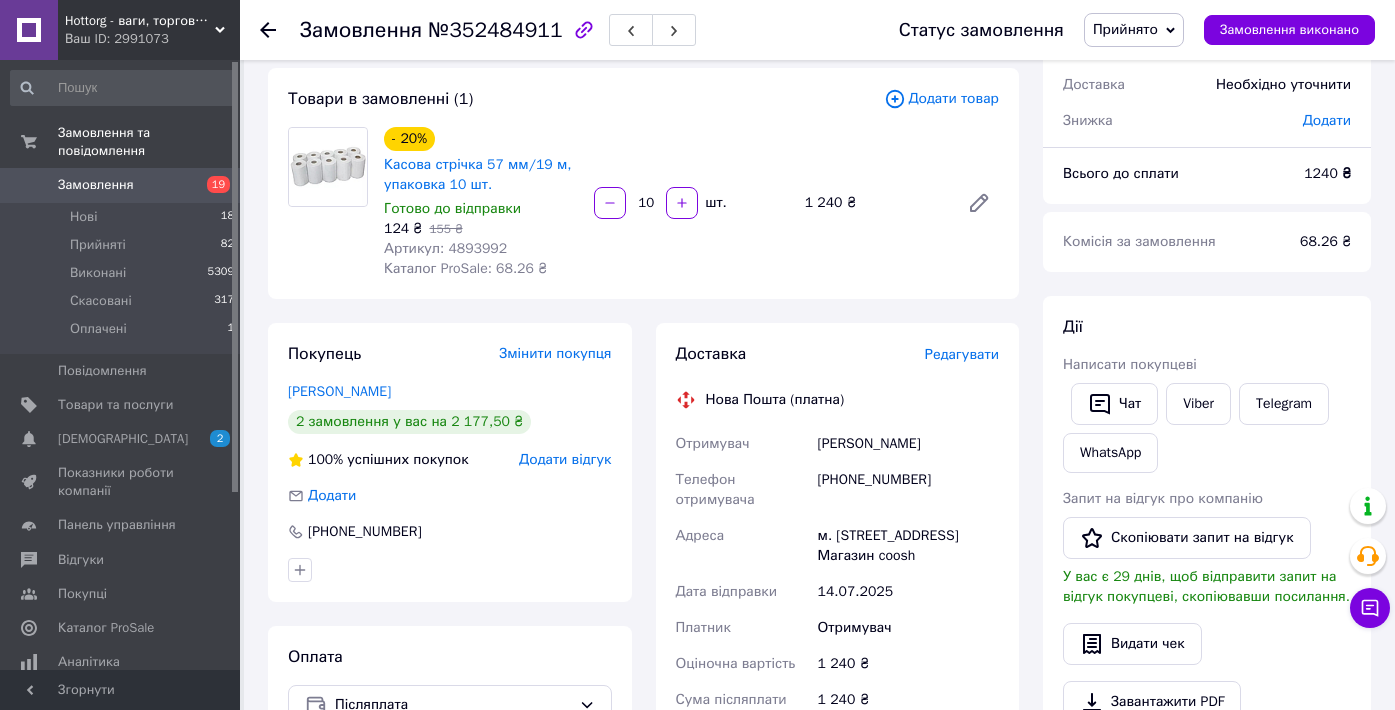 click on "[PHONE_NUMBER]" at bounding box center (908, 490) 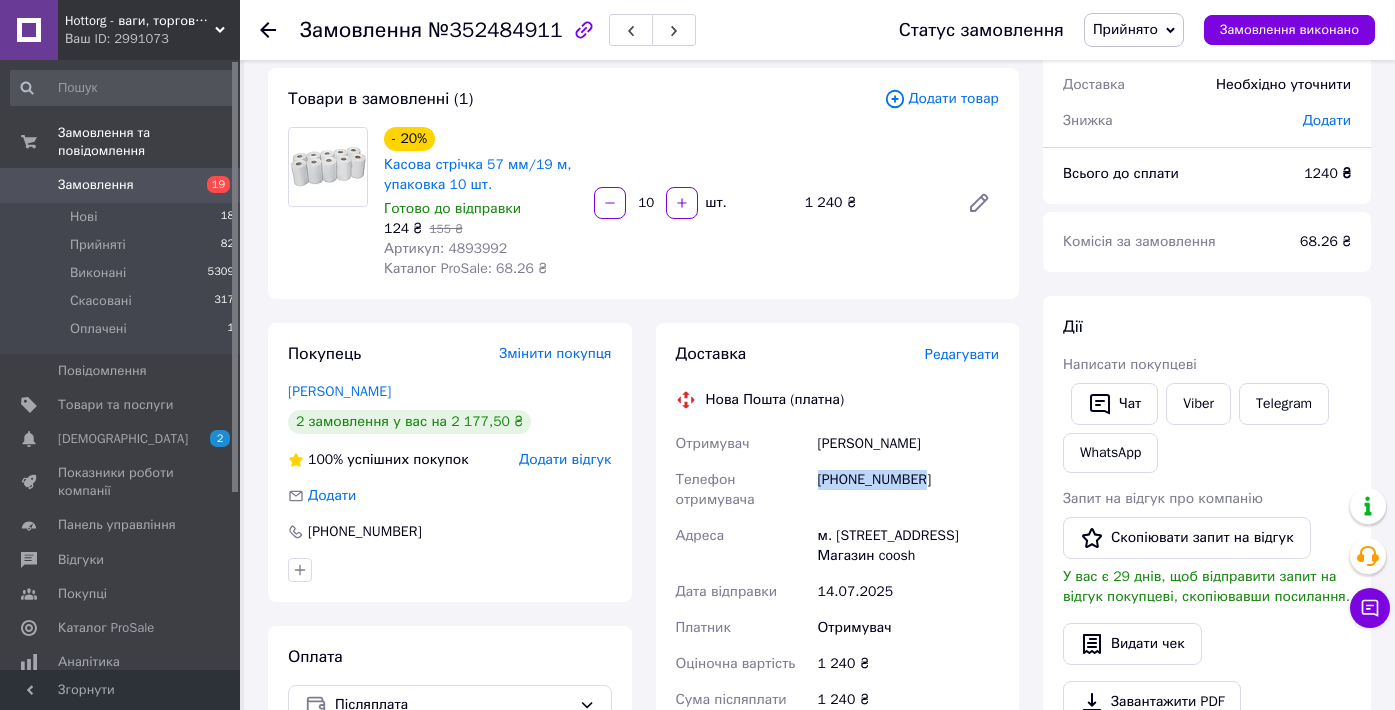 drag, startPoint x: 818, startPoint y: 482, endPoint x: 954, endPoint y: 479, distance: 136.03308 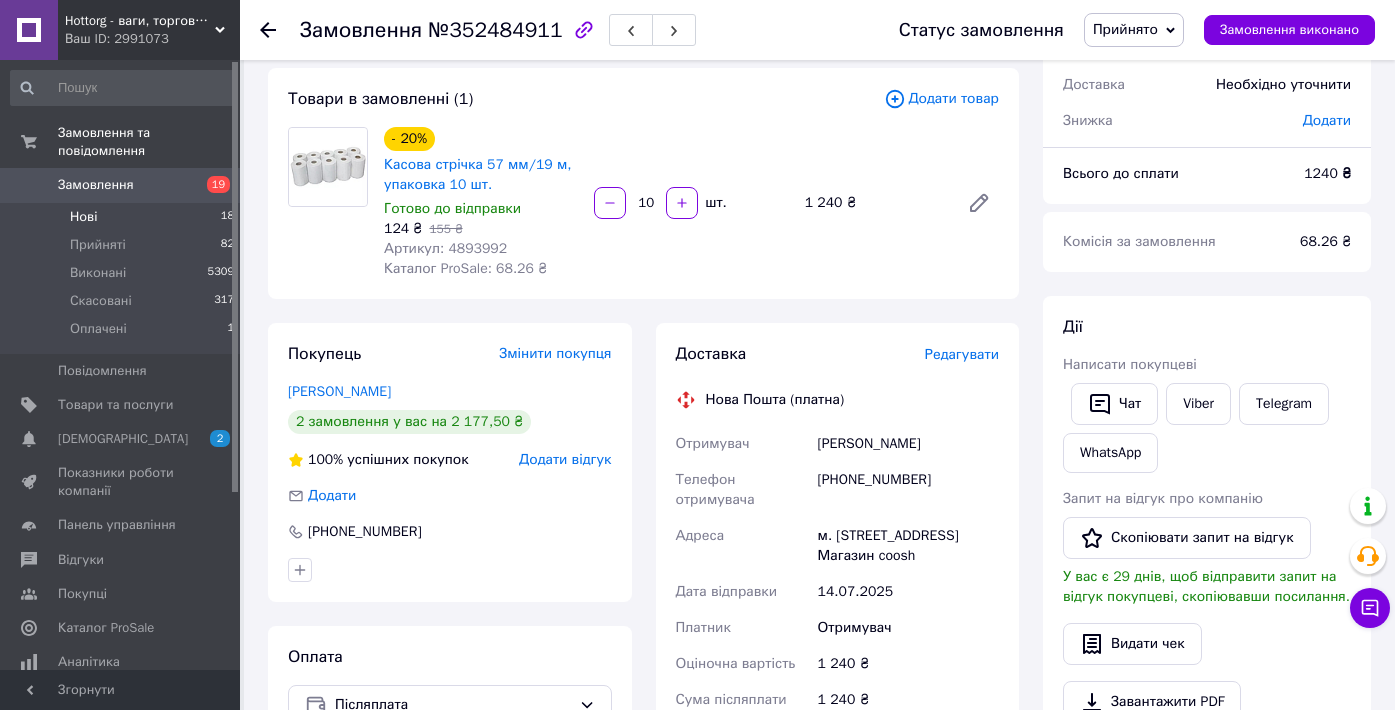 click on "Нові 18" at bounding box center [123, 217] 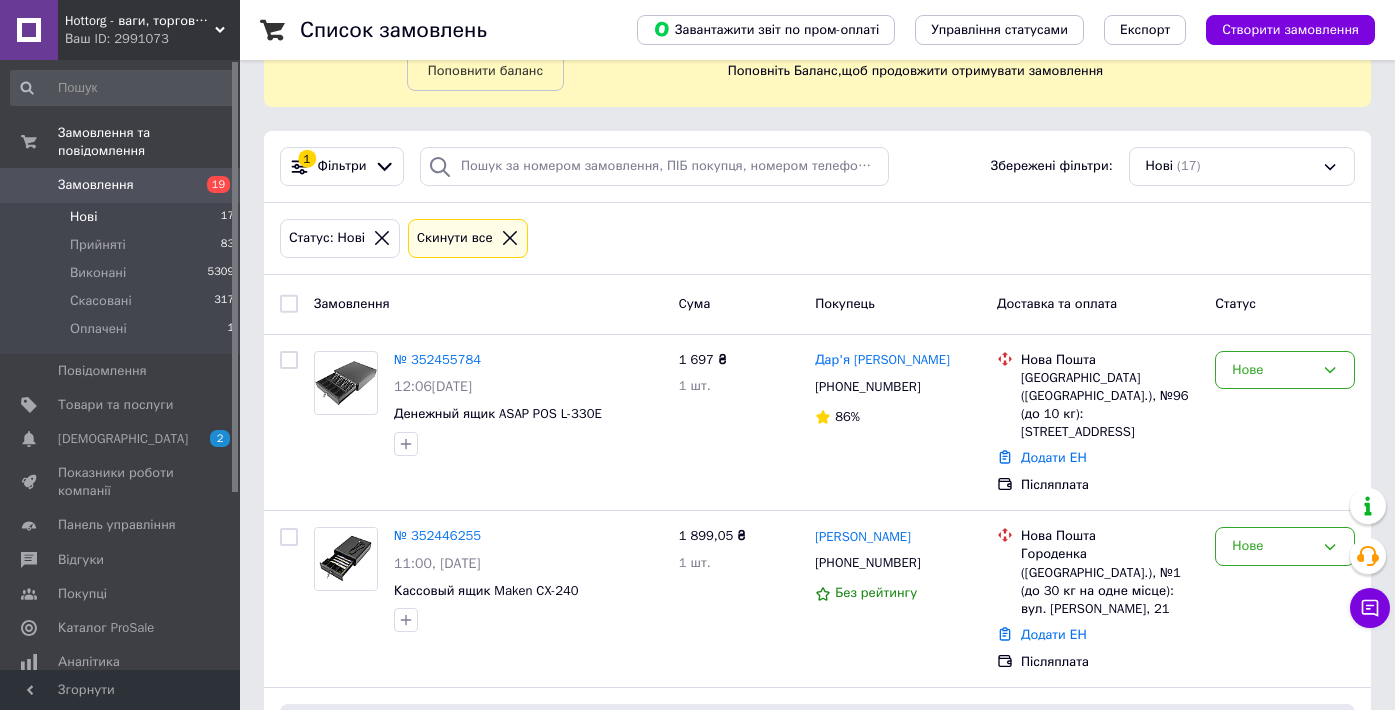 scroll, scrollTop: 131, scrollLeft: 0, axis: vertical 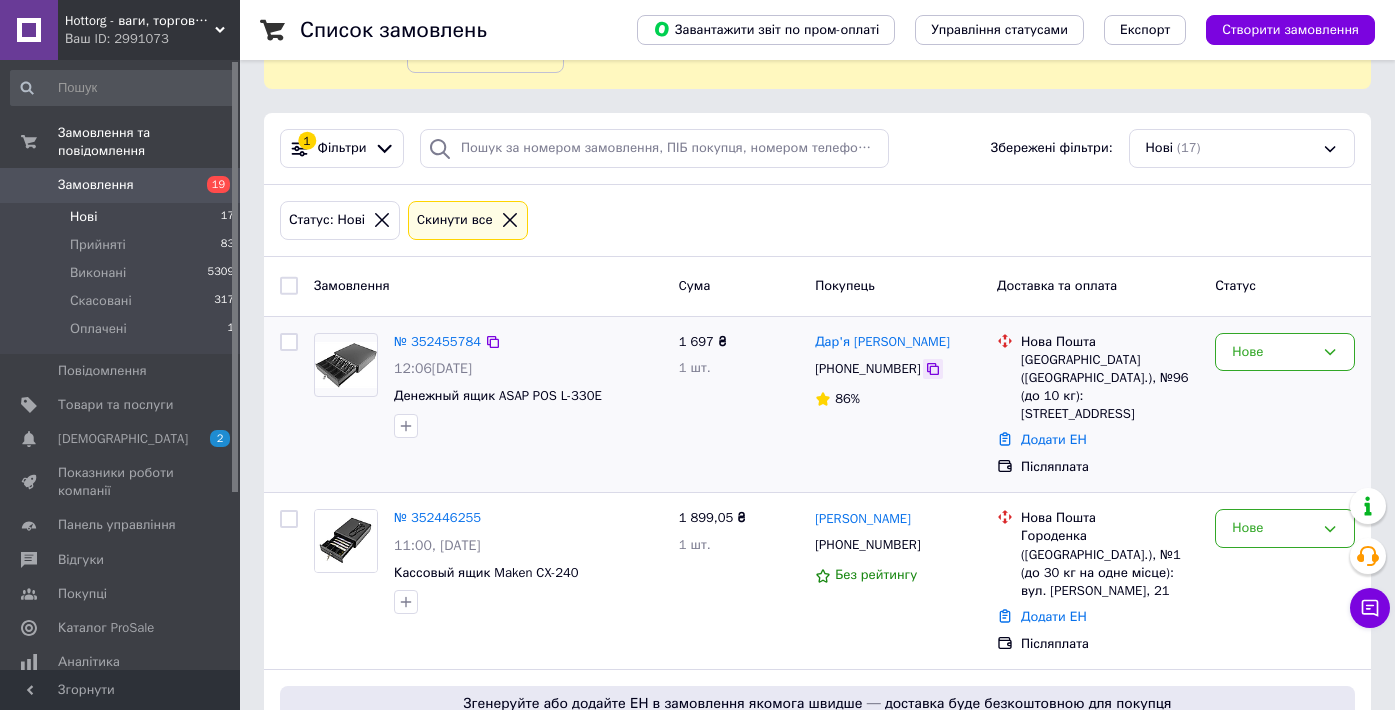 click 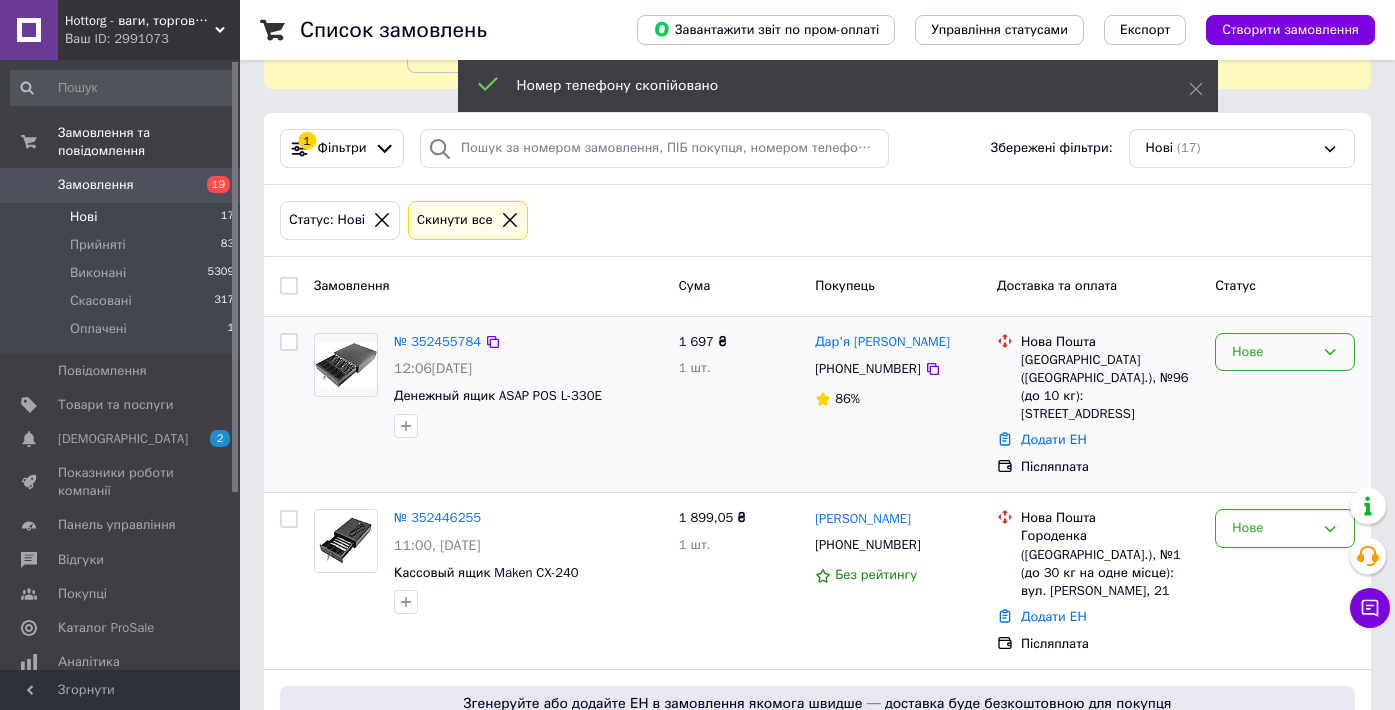 click on "Нове" at bounding box center (1285, 352) 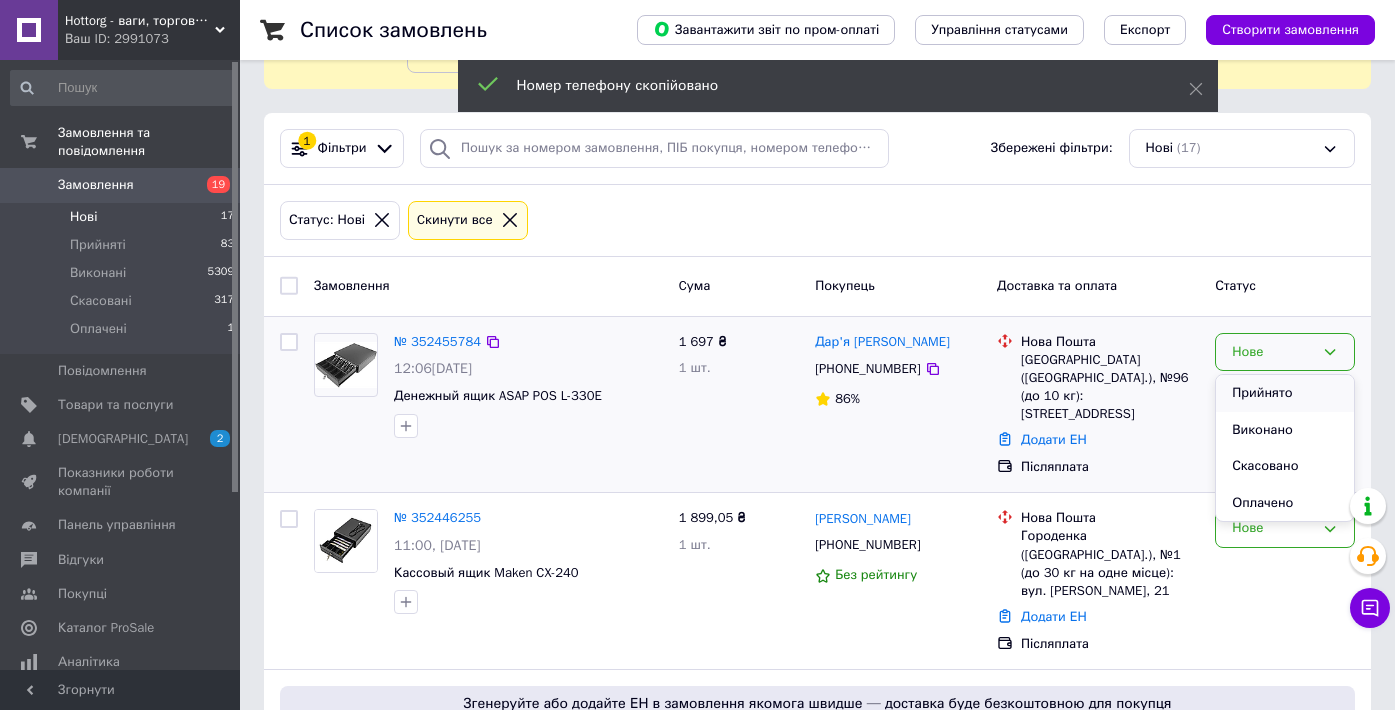 click on "Прийнято" at bounding box center (1285, 393) 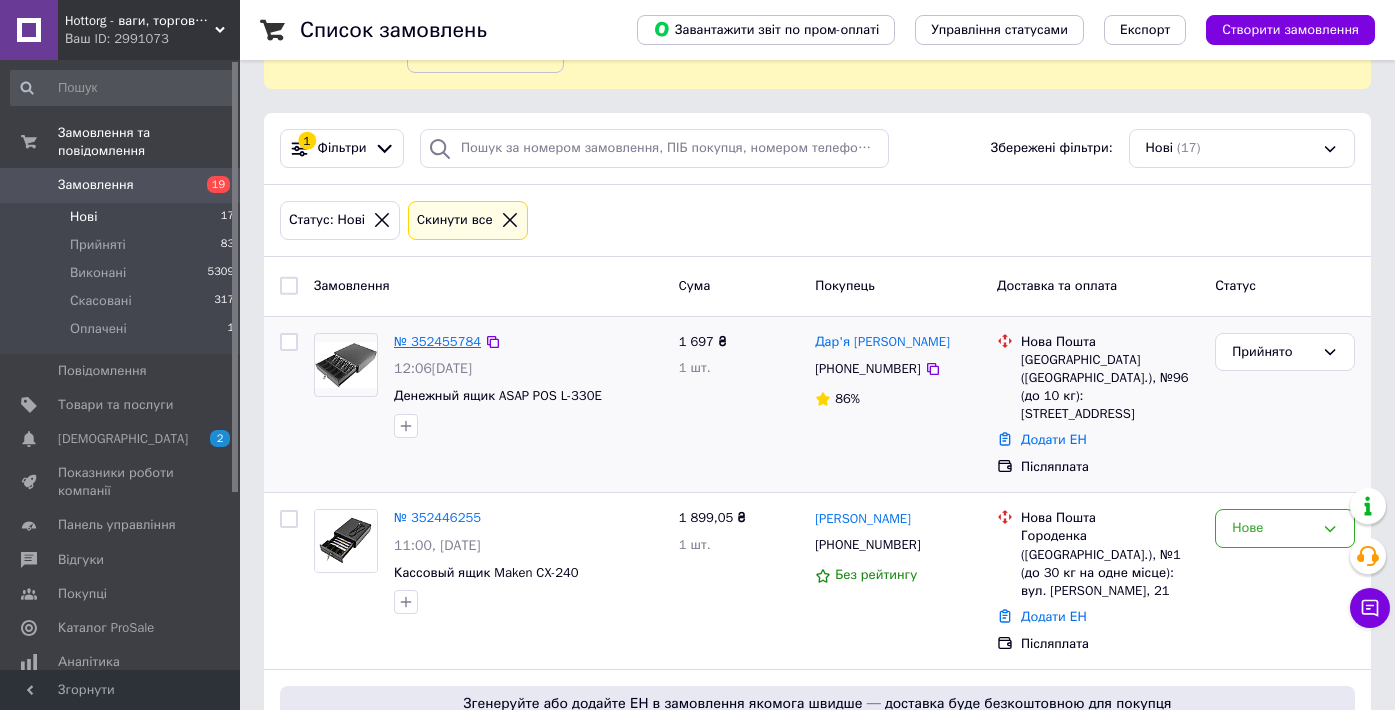 click on "№ 352455784" at bounding box center (437, 341) 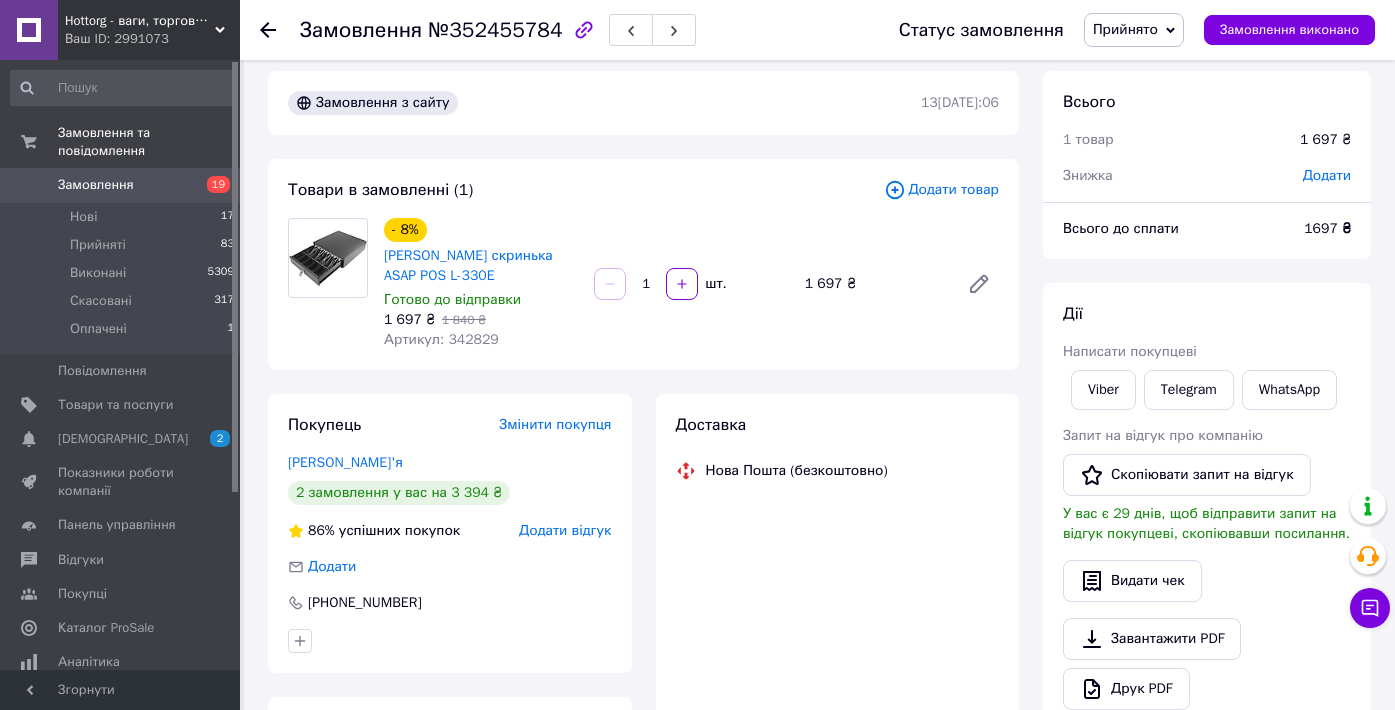 scroll, scrollTop: 1, scrollLeft: 0, axis: vertical 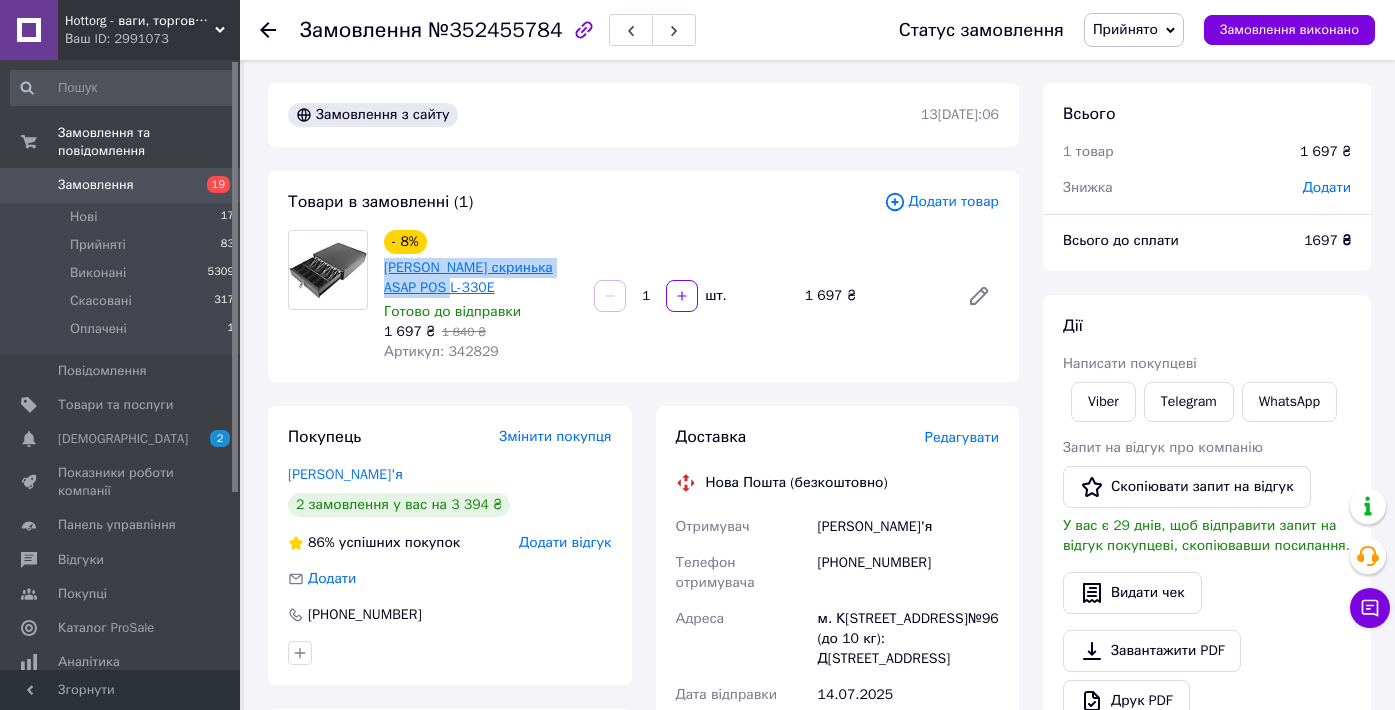 drag, startPoint x: 490, startPoint y: 292, endPoint x: 384, endPoint y: 272, distance: 107.87029 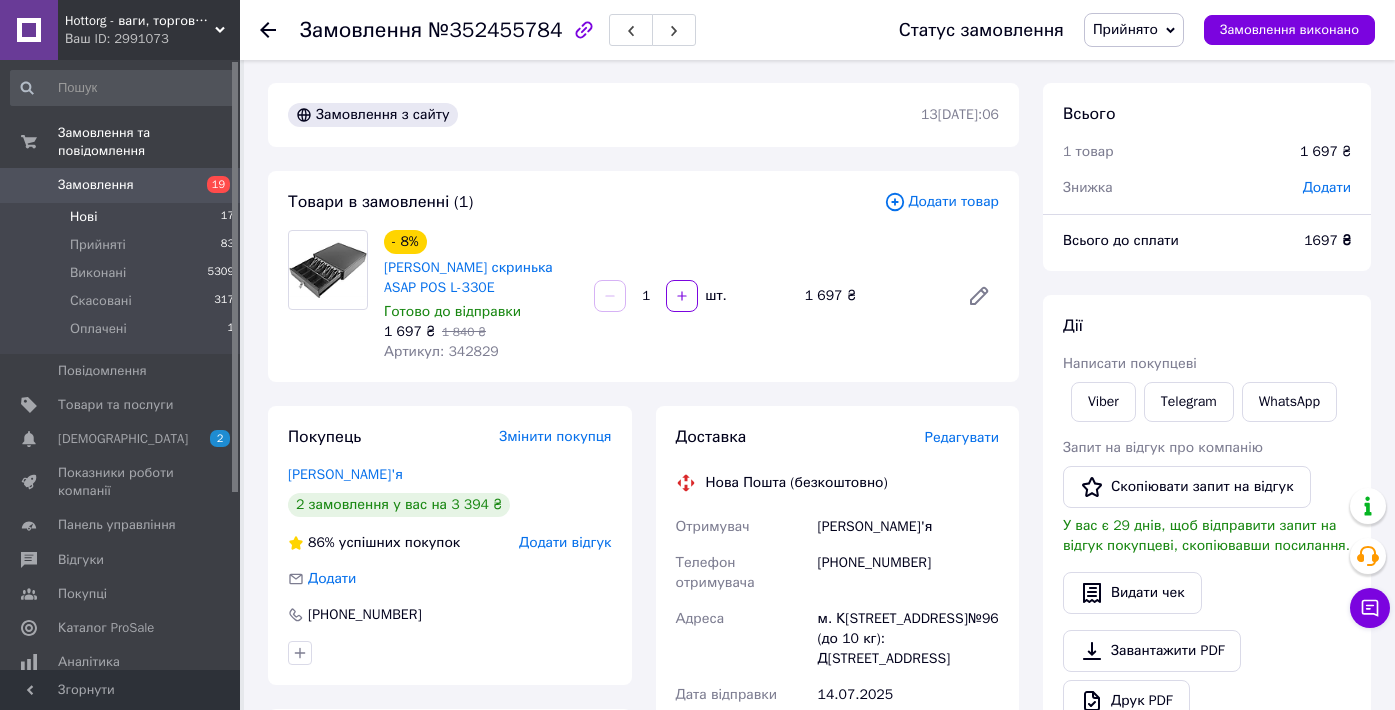 click on "Нові 17" at bounding box center [123, 217] 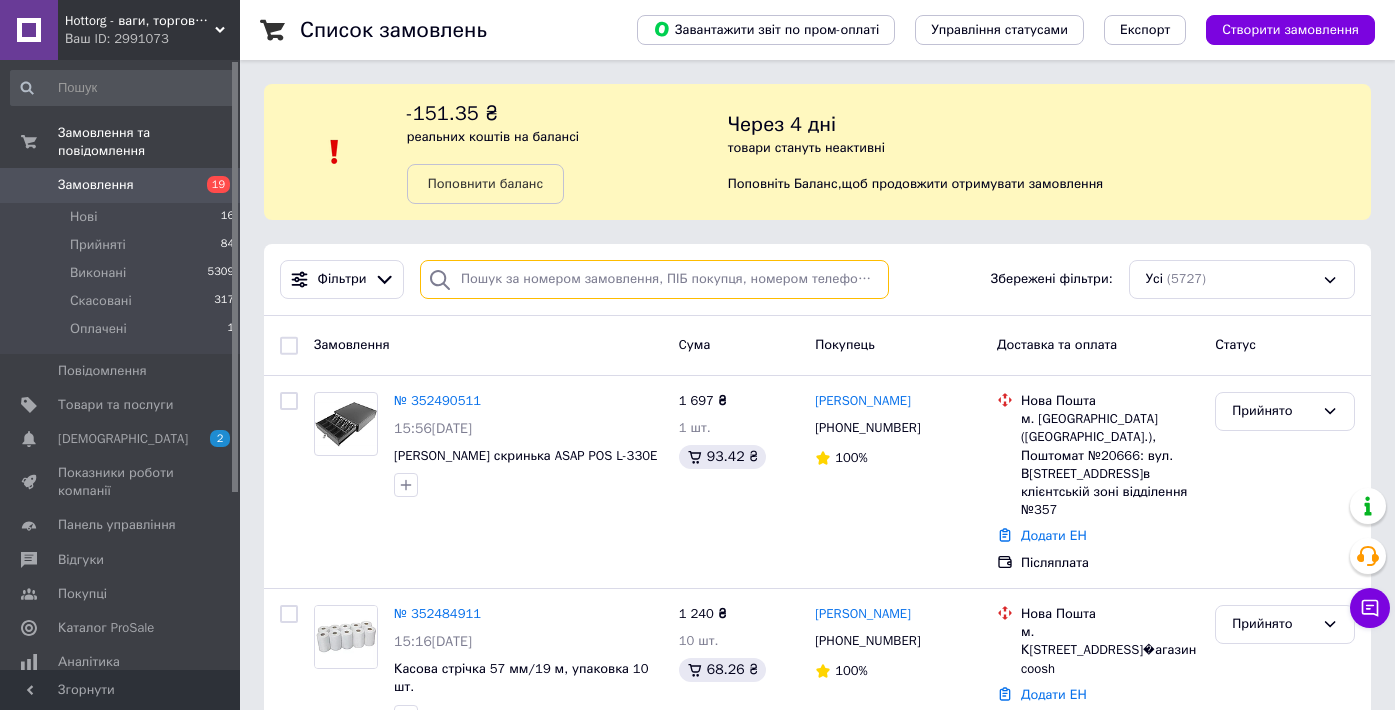 click at bounding box center (654, 279) 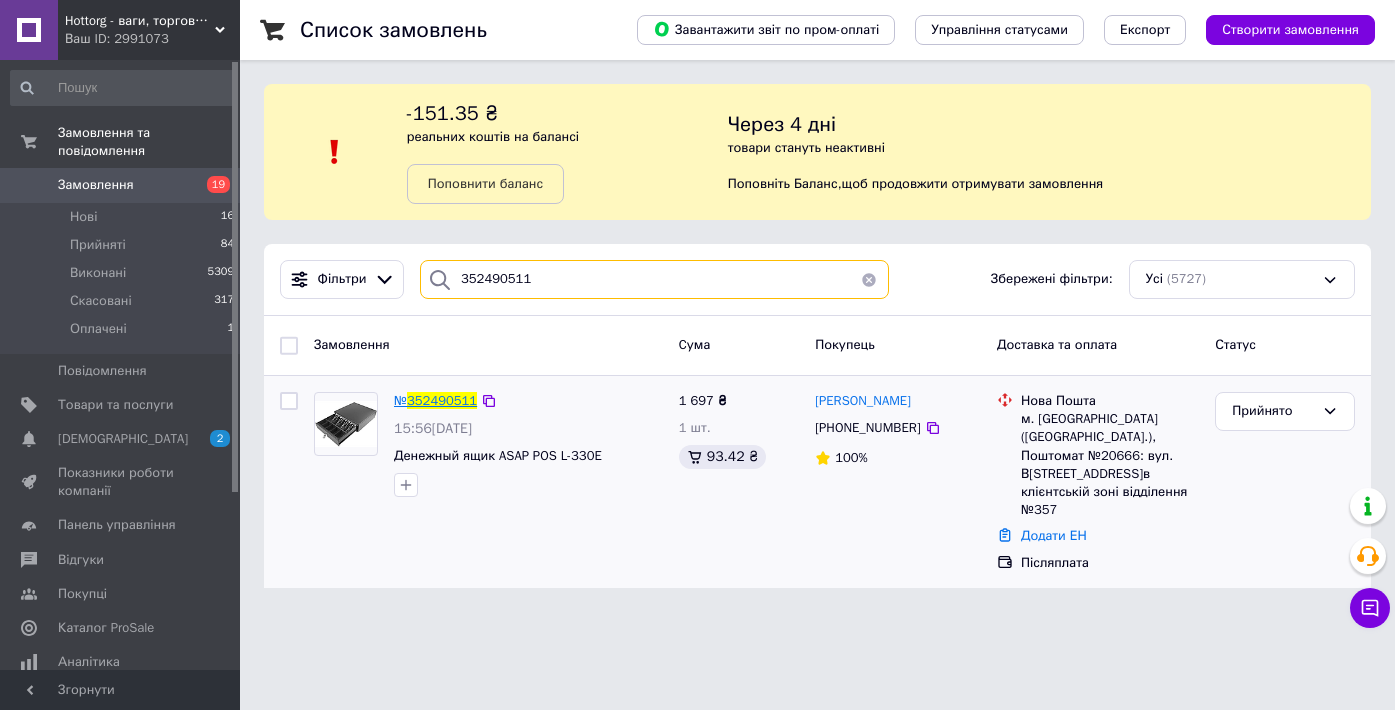 type on "352490511" 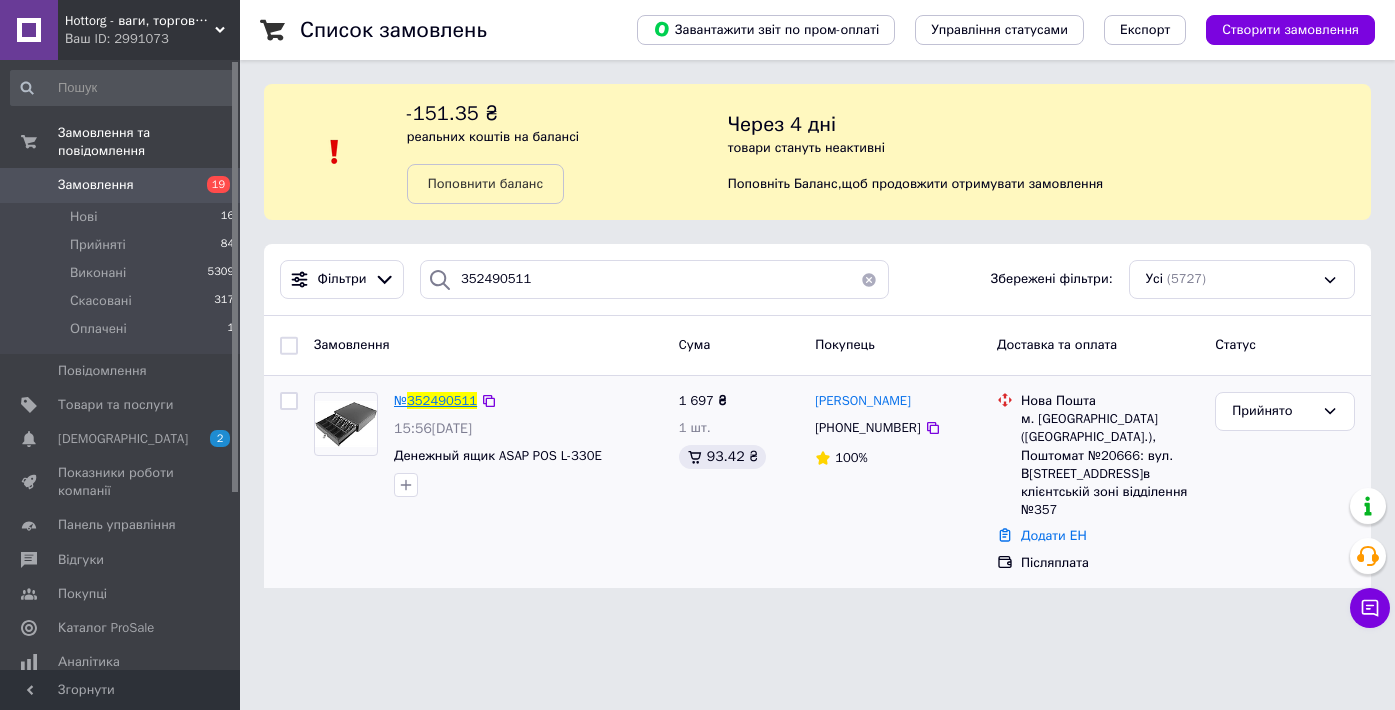 click on "352490511" at bounding box center [442, 400] 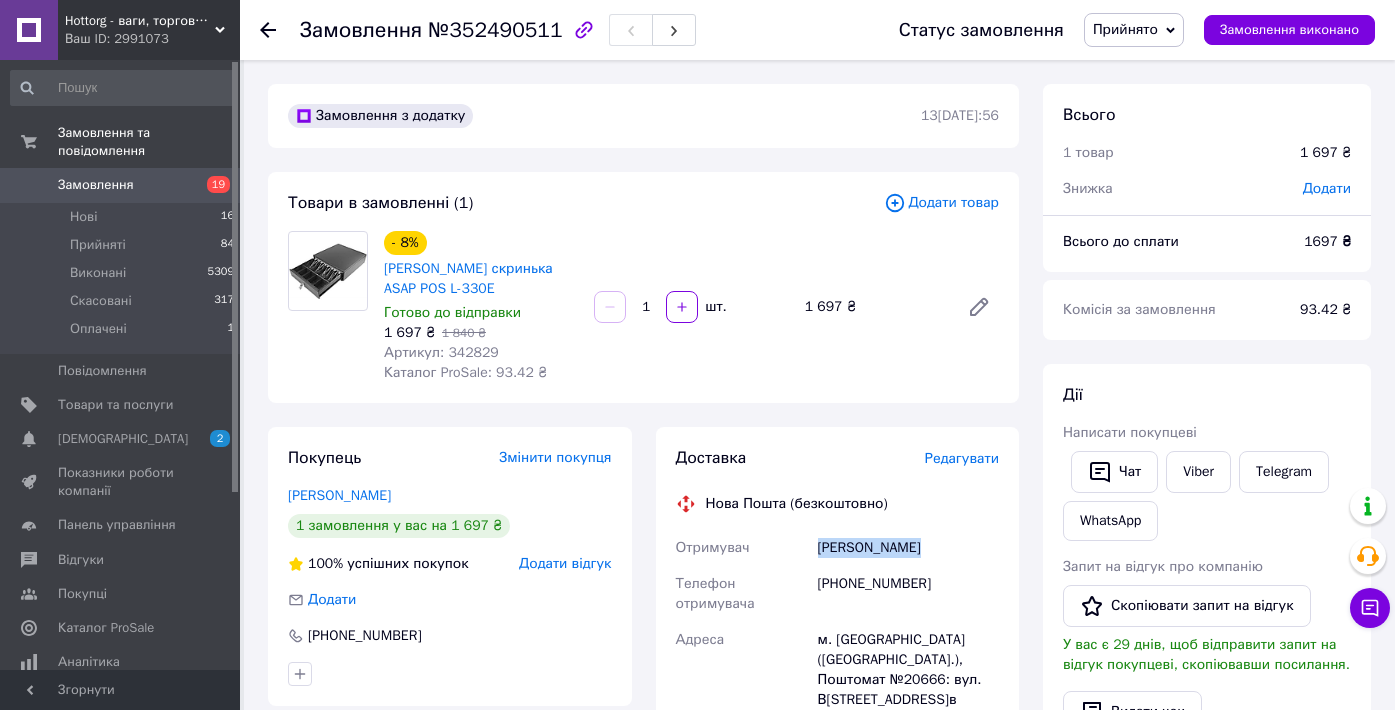 drag, startPoint x: 820, startPoint y: 550, endPoint x: 941, endPoint y: 545, distance: 121.103264 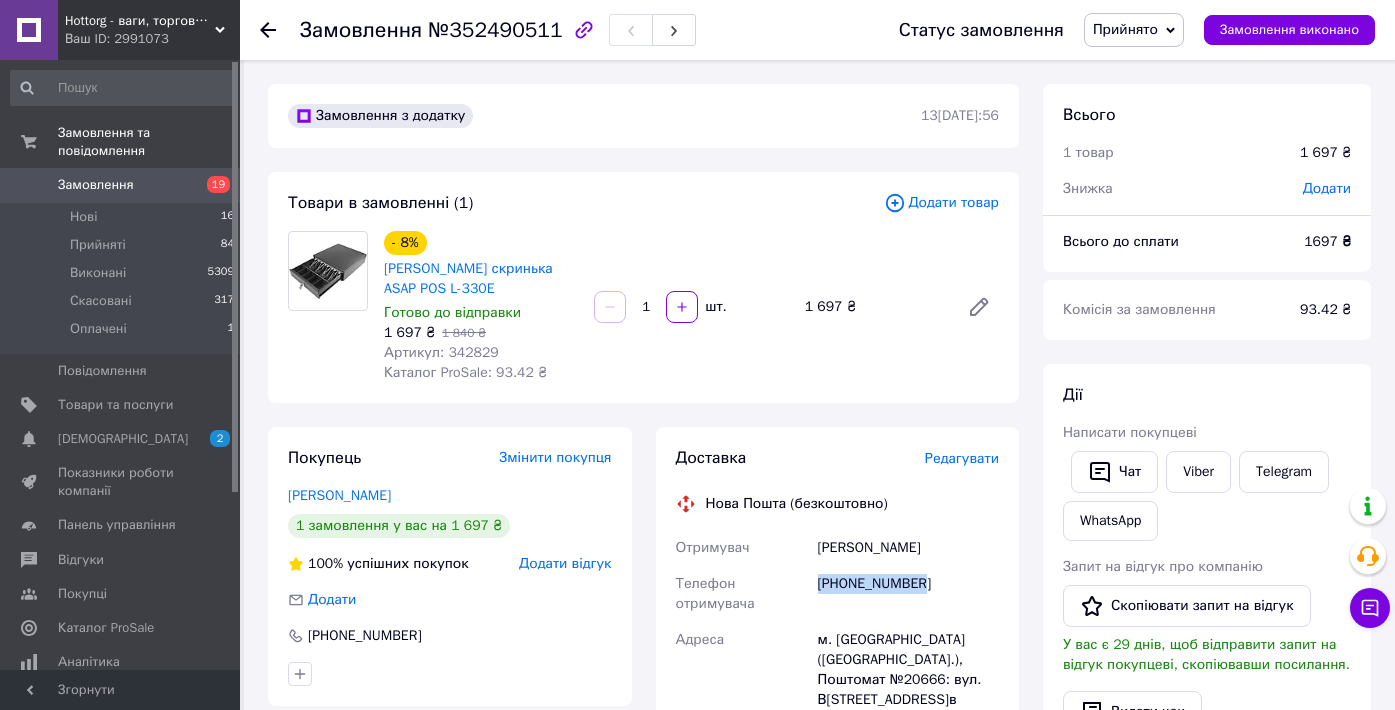 drag, startPoint x: 818, startPoint y: 589, endPoint x: 981, endPoint y: 585, distance: 163.04907 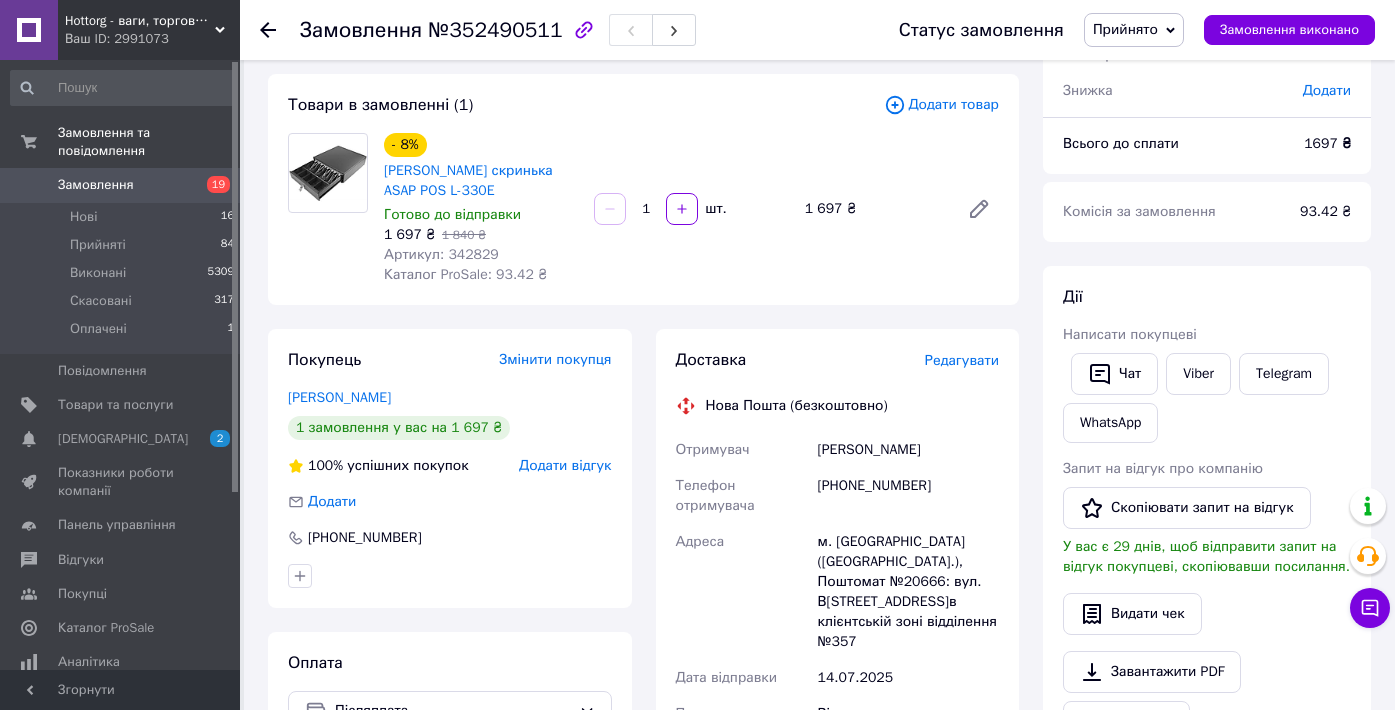 scroll, scrollTop: 71, scrollLeft: 0, axis: vertical 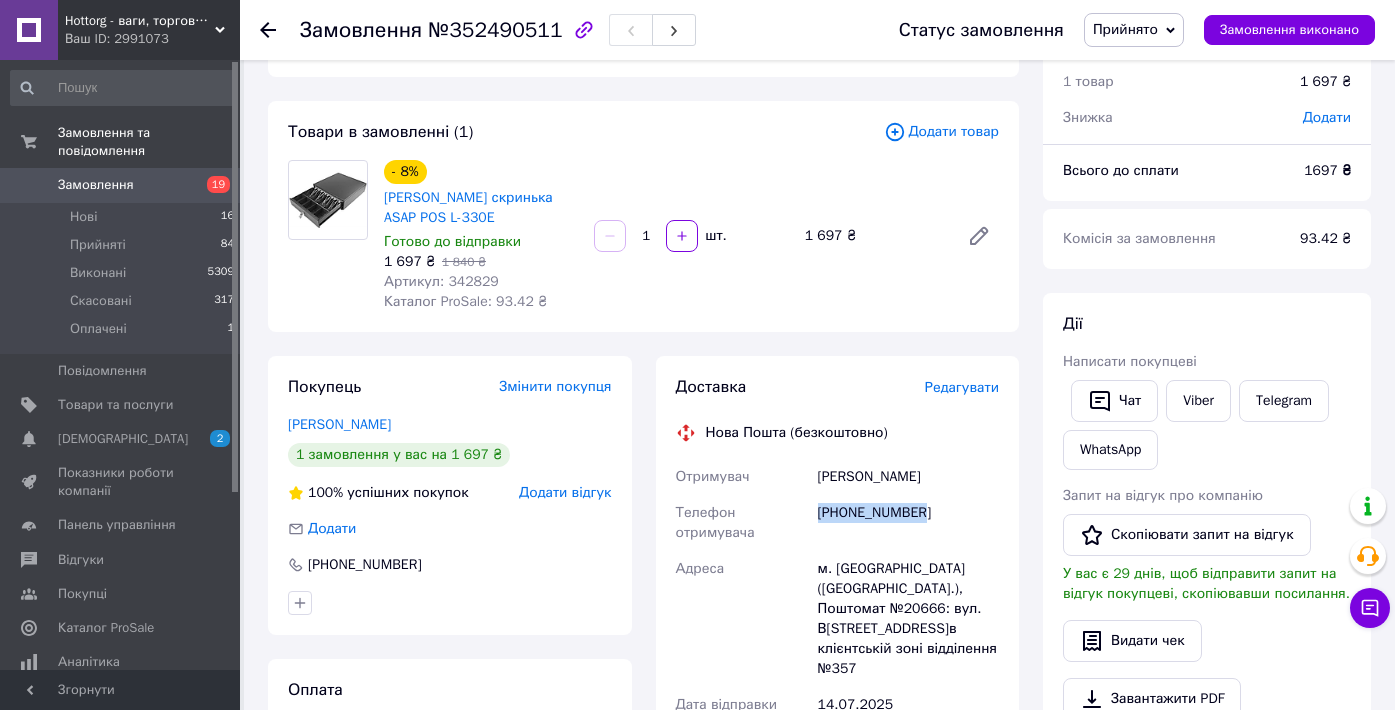 drag, startPoint x: 817, startPoint y: 516, endPoint x: 948, endPoint y: 515, distance: 131.00381 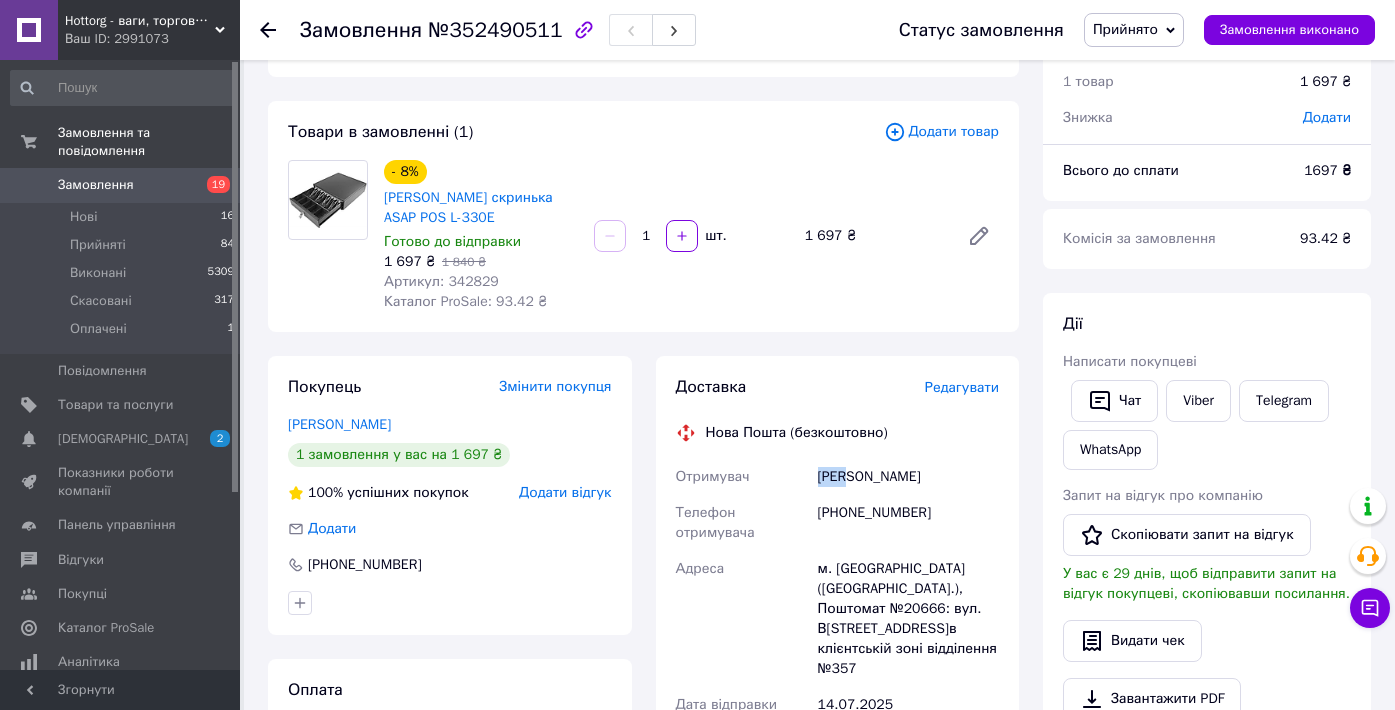 drag, startPoint x: 855, startPoint y: 479, endPoint x: 804, endPoint y: 479, distance: 51 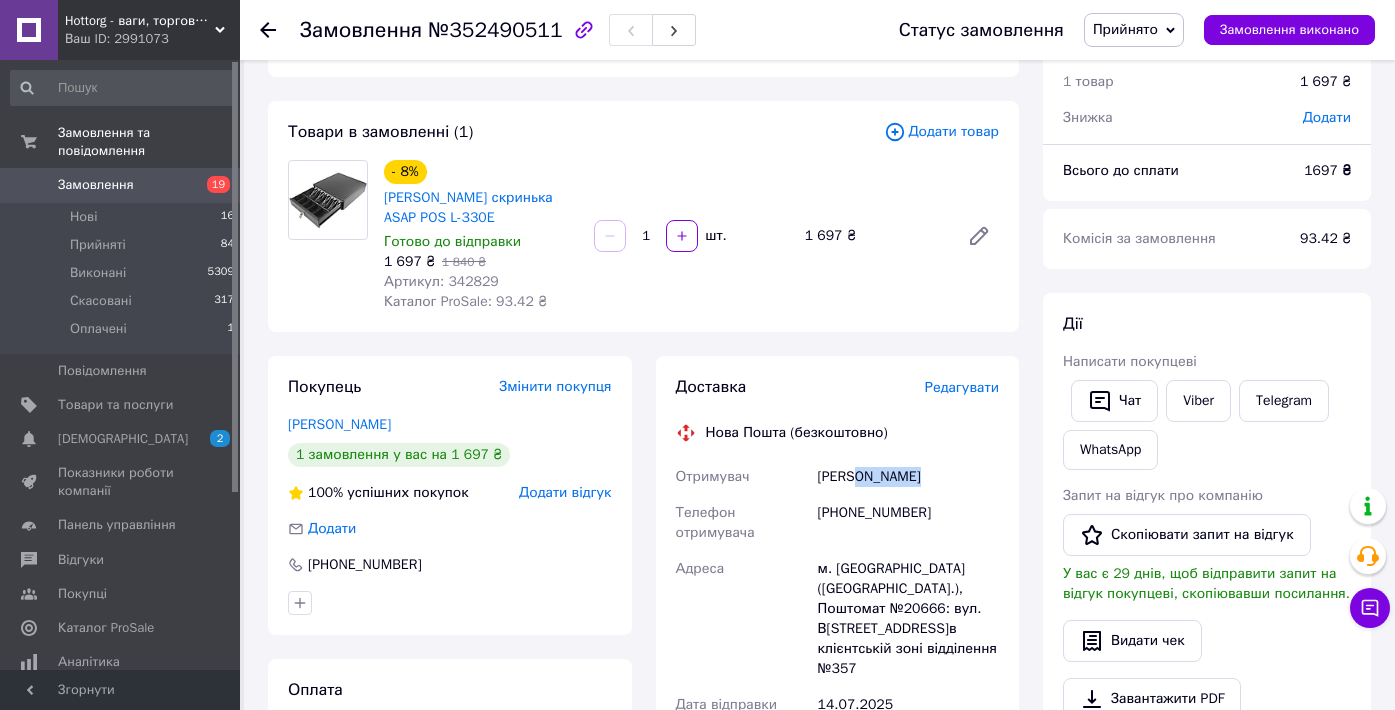 drag, startPoint x: 862, startPoint y: 477, endPoint x: 949, endPoint y: 477, distance: 87 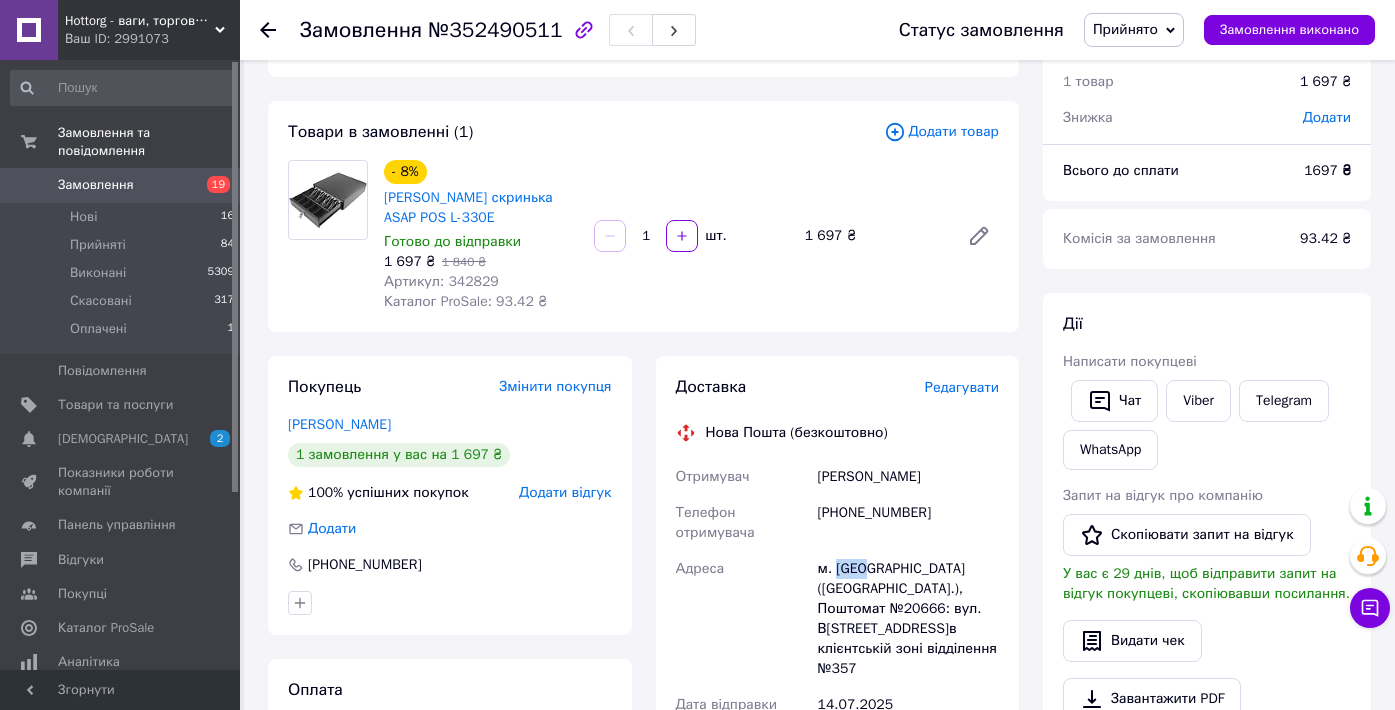 drag, startPoint x: 835, startPoint y: 572, endPoint x: 865, endPoint y: 573, distance: 30.016663 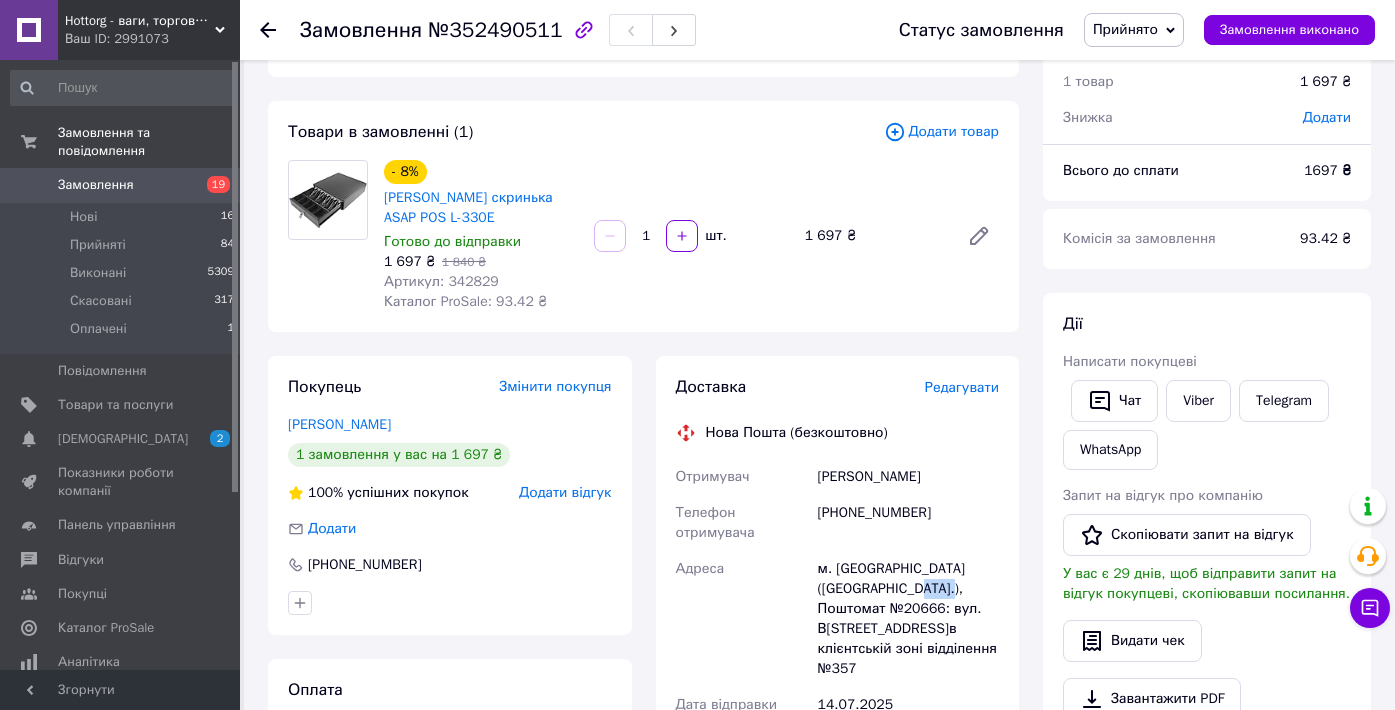 drag, startPoint x: 906, startPoint y: 593, endPoint x: 950, endPoint y: 596, distance: 44.102154 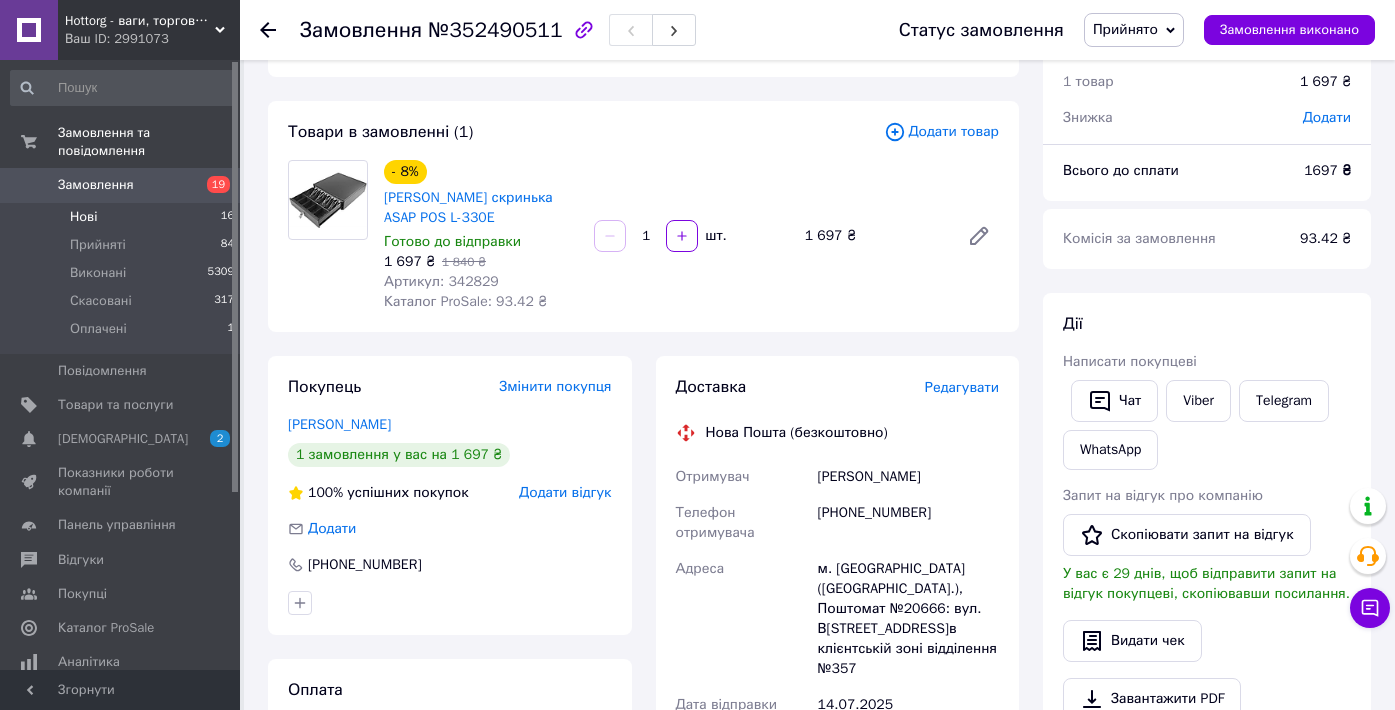 click on "Нові 16" at bounding box center (123, 217) 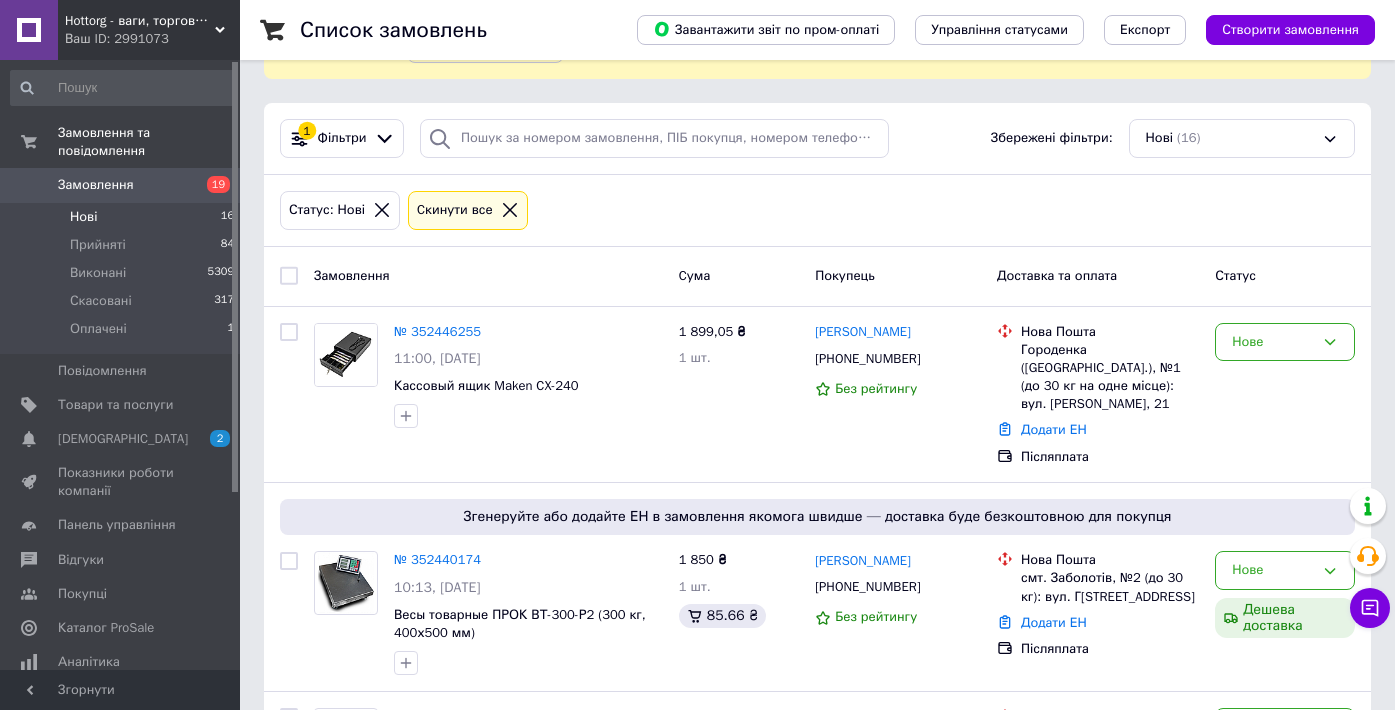 scroll, scrollTop: 169, scrollLeft: 0, axis: vertical 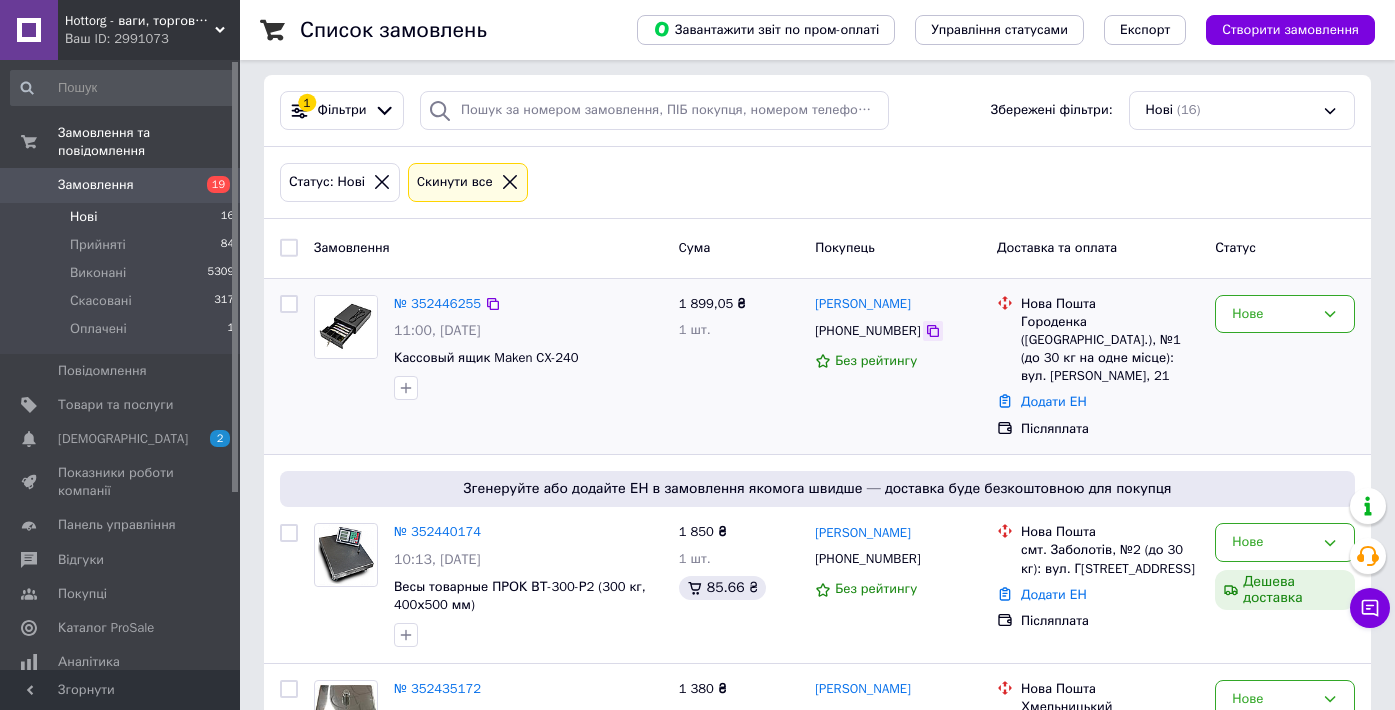 click 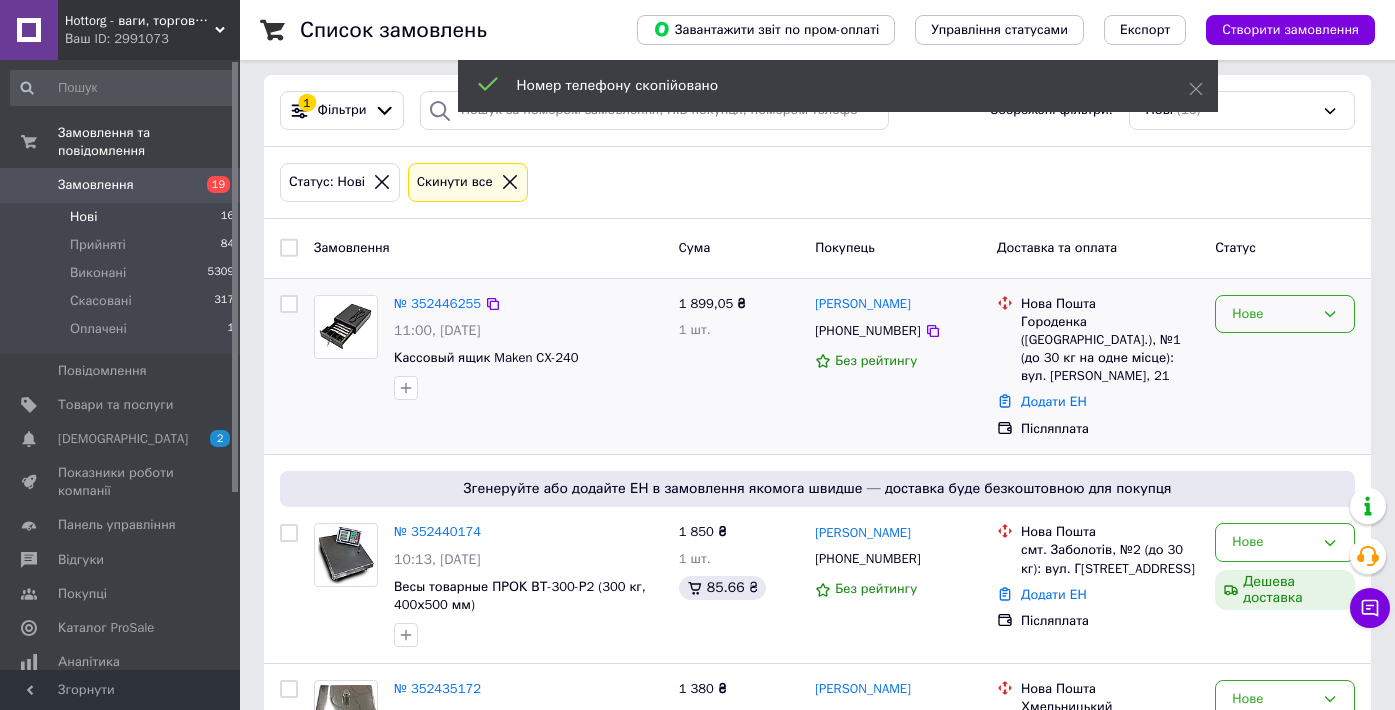 click on "Нове" at bounding box center (1273, 314) 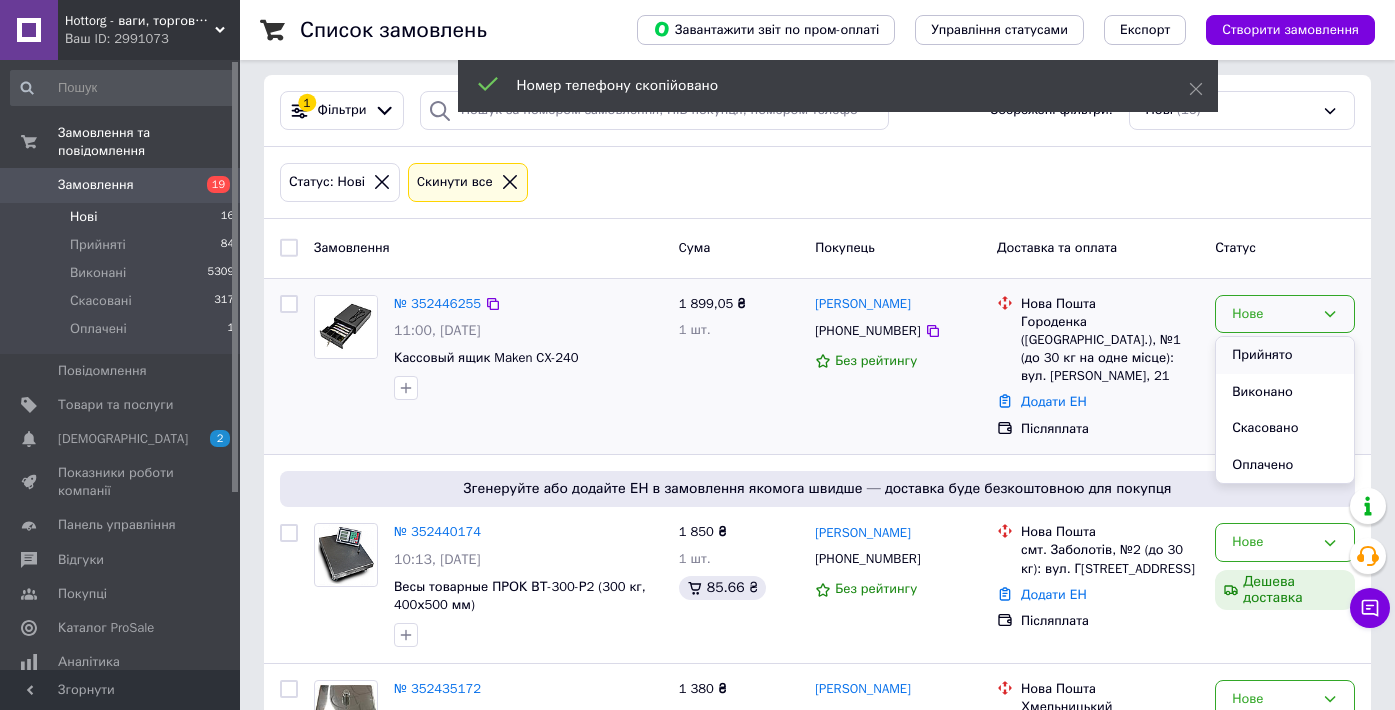 click on "Прийнято" at bounding box center [1285, 355] 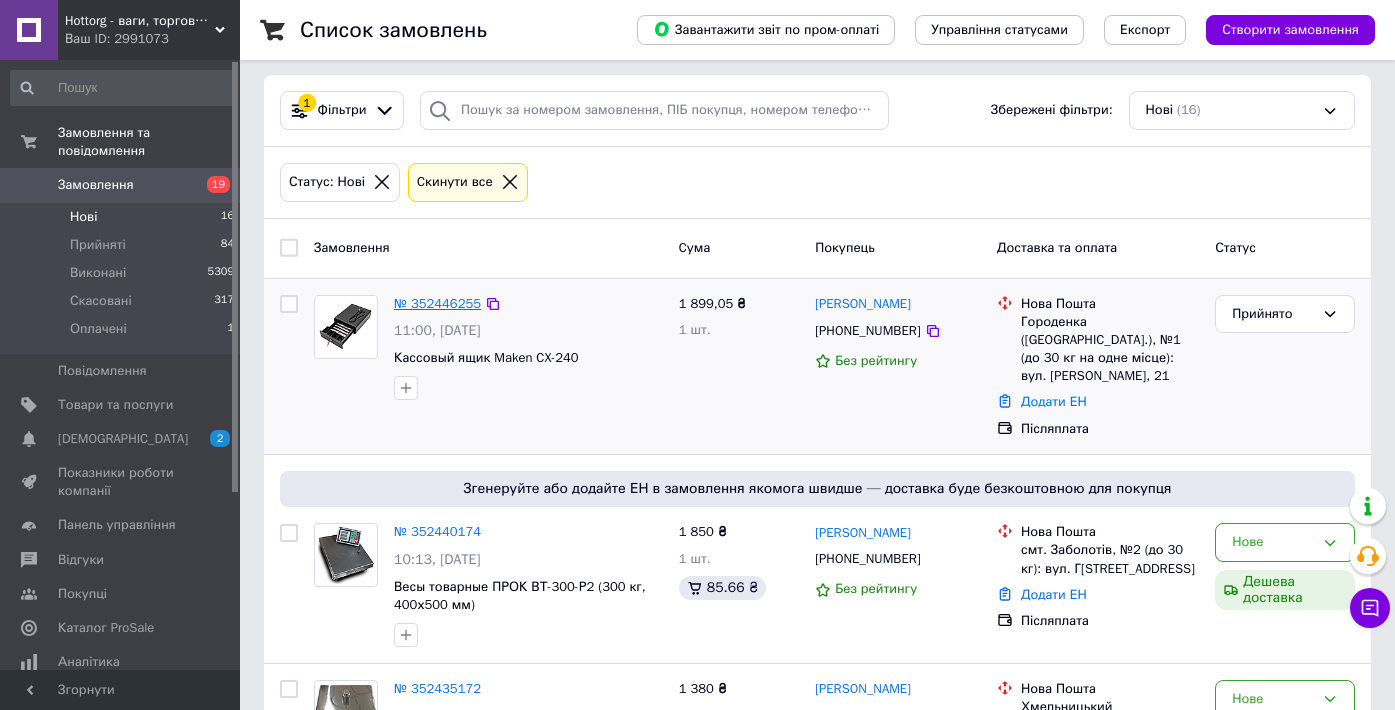 click on "№ 352446255" at bounding box center (437, 303) 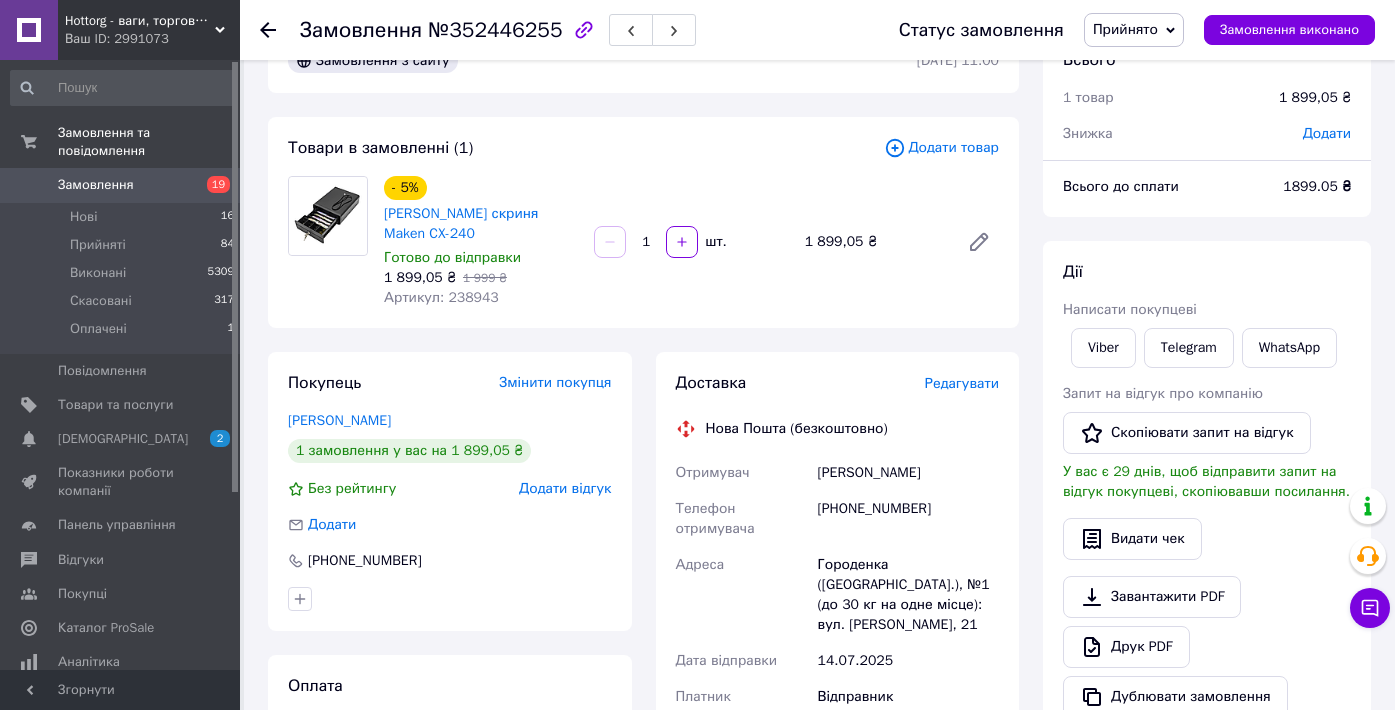 scroll, scrollTop: 29, scrollLeft: 0, axis: vertical 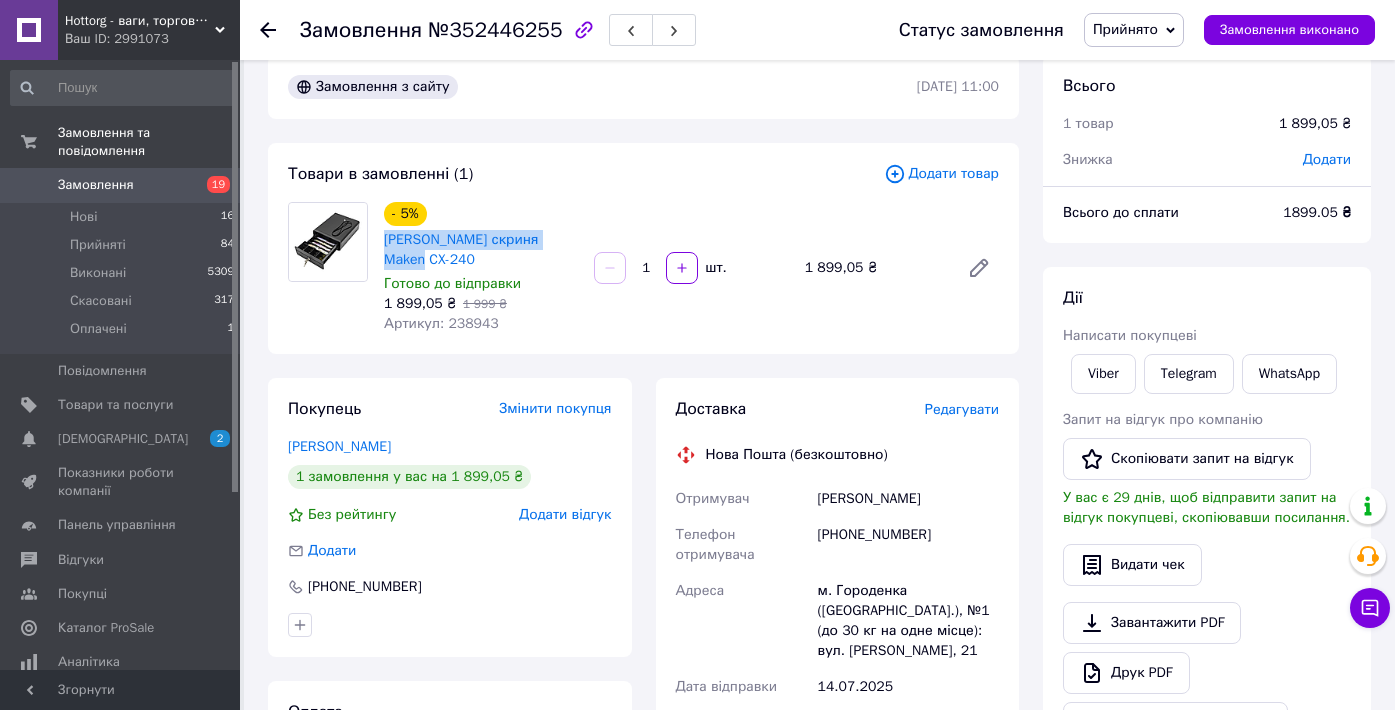 drag, startPoint x: 428, startPoint y: 264, endPoint x: 381, endPoint y: 241, distance: 52.3259 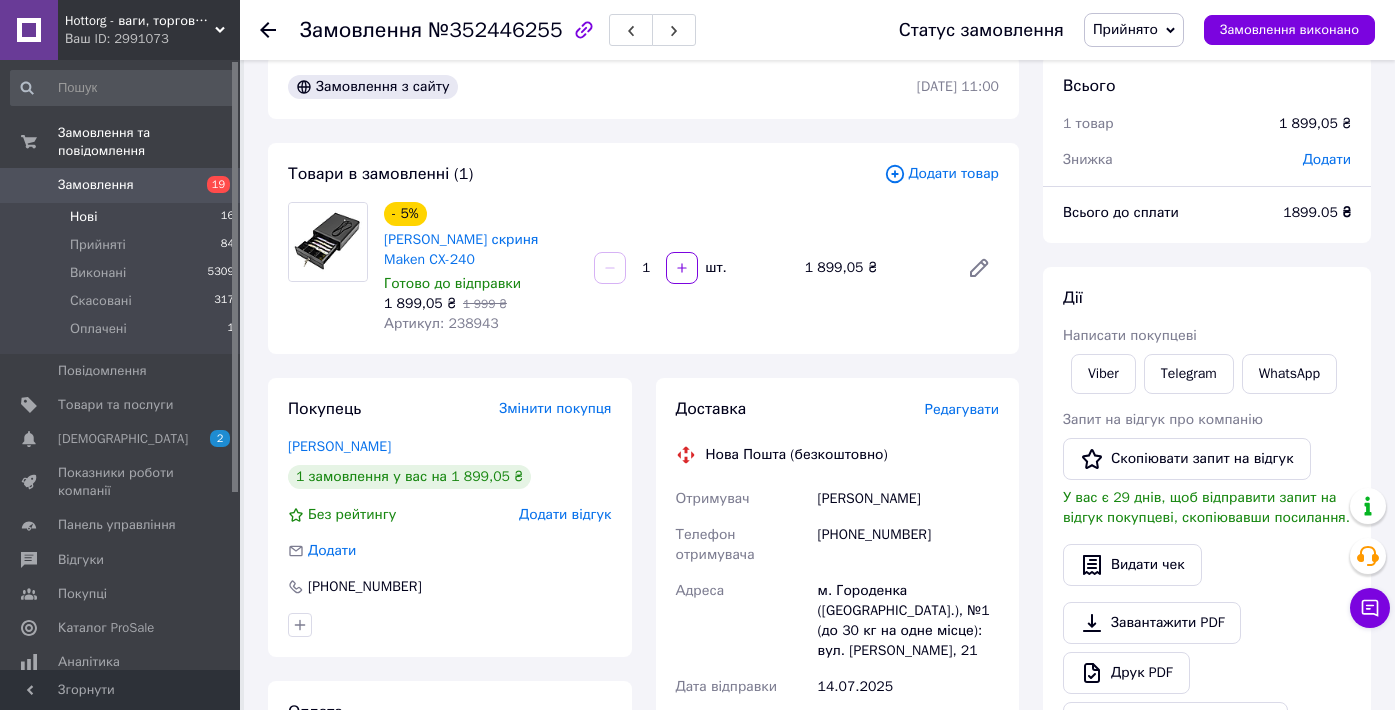 click on "Нові 16" at bounding box center (123, 217) 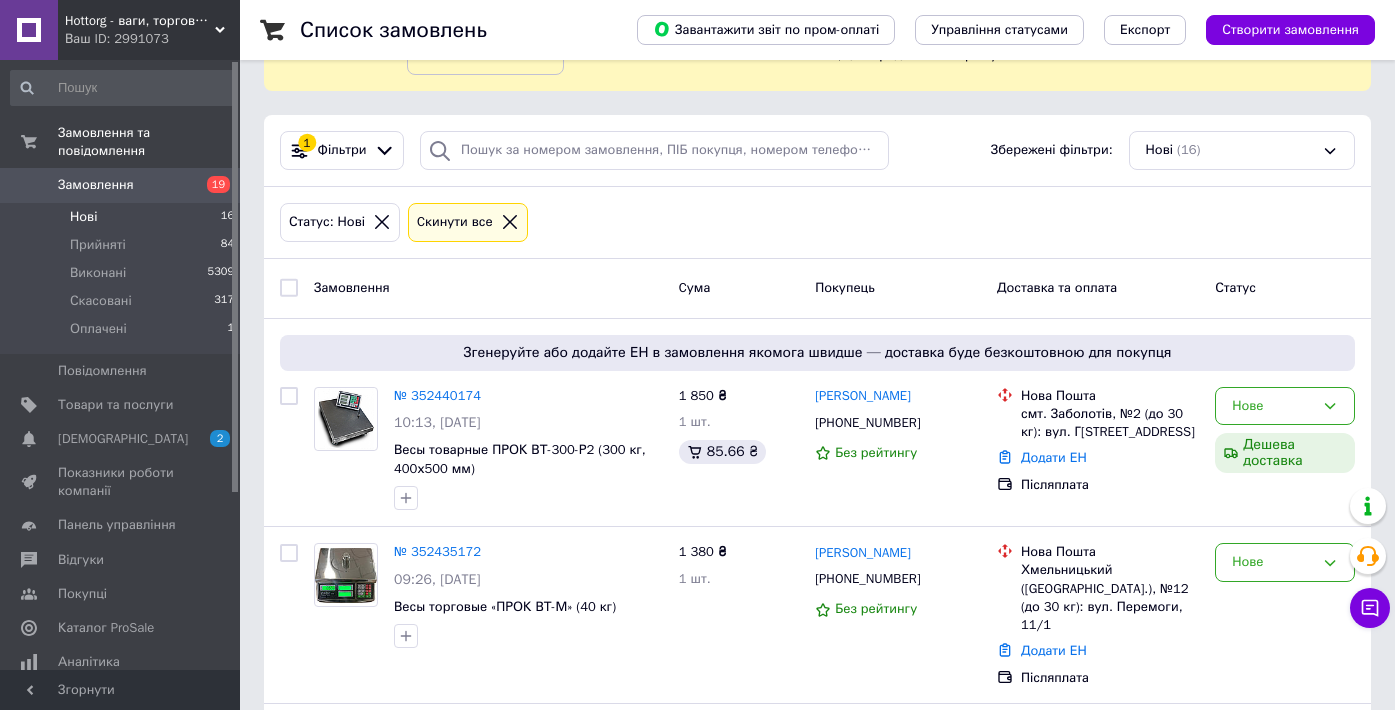 scroll, scrollTop: 130, scrollLeft: 0, axis: vertical 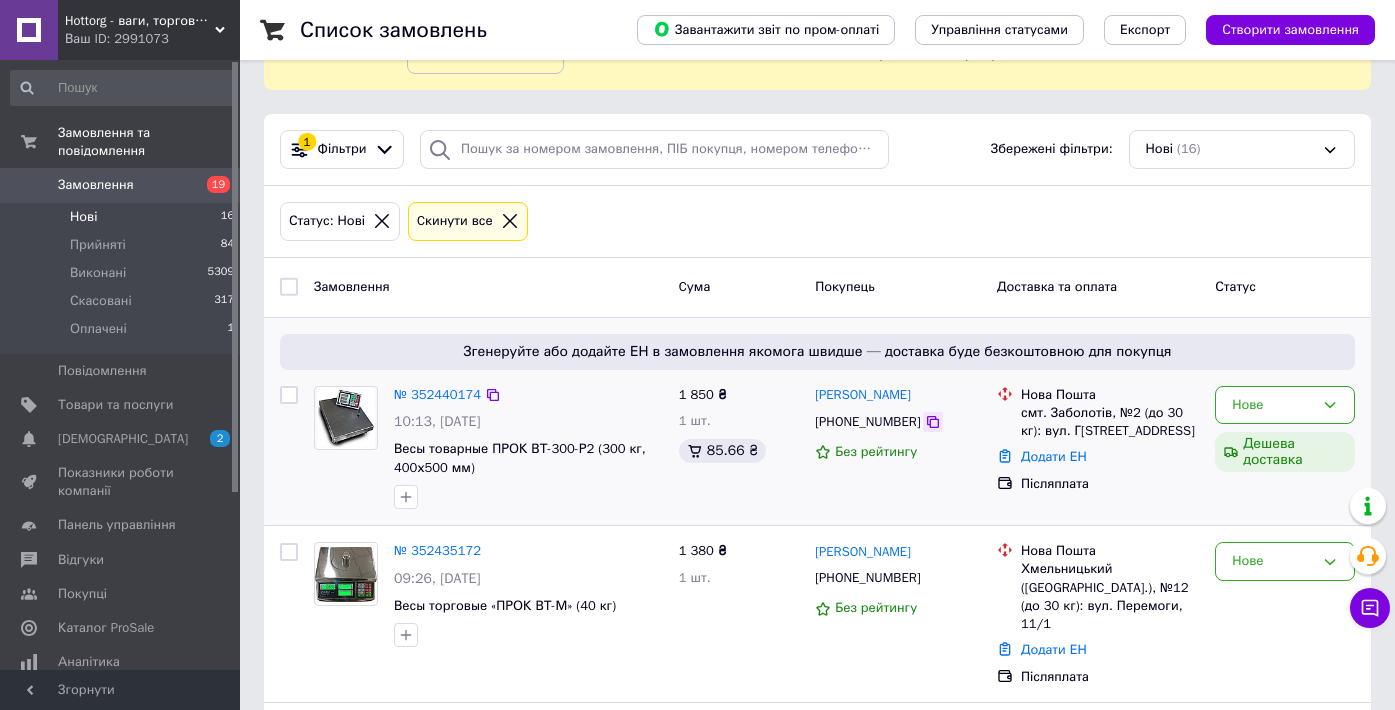 click 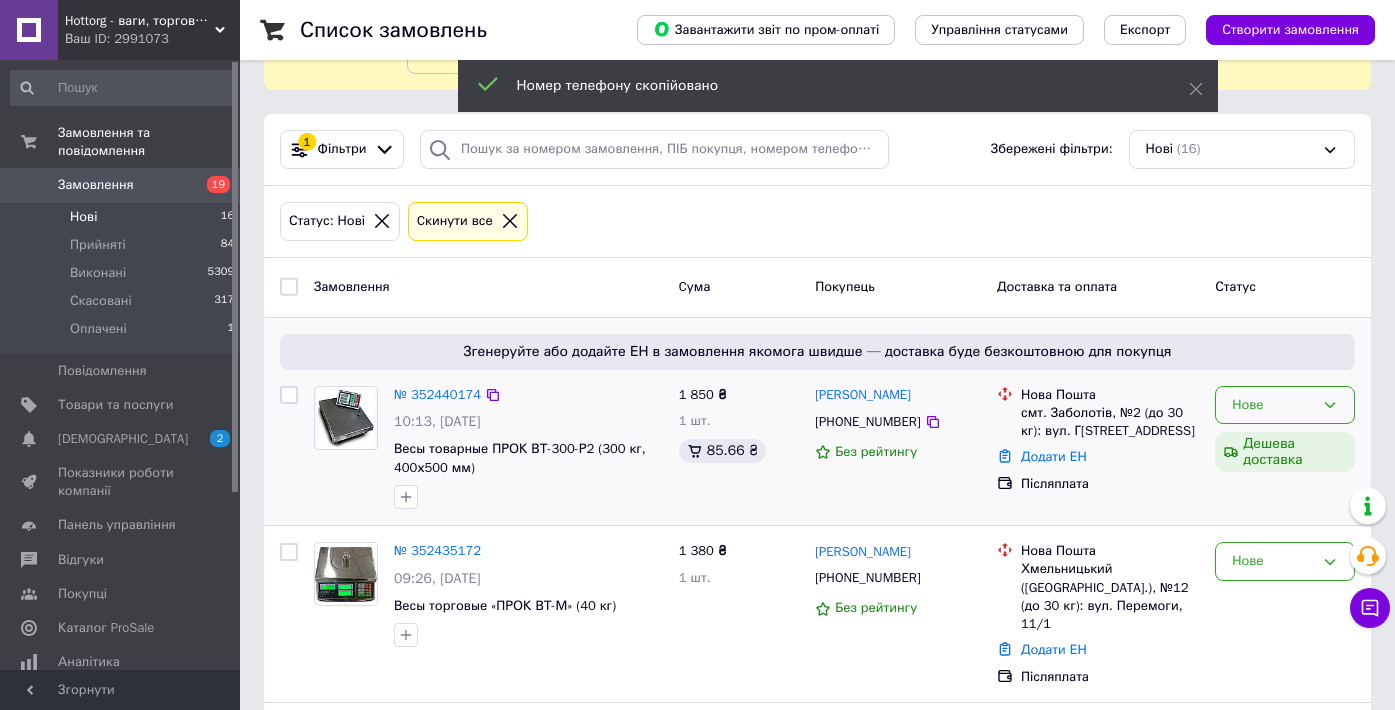 click on "Нове" at bounding box center [1285, 405] 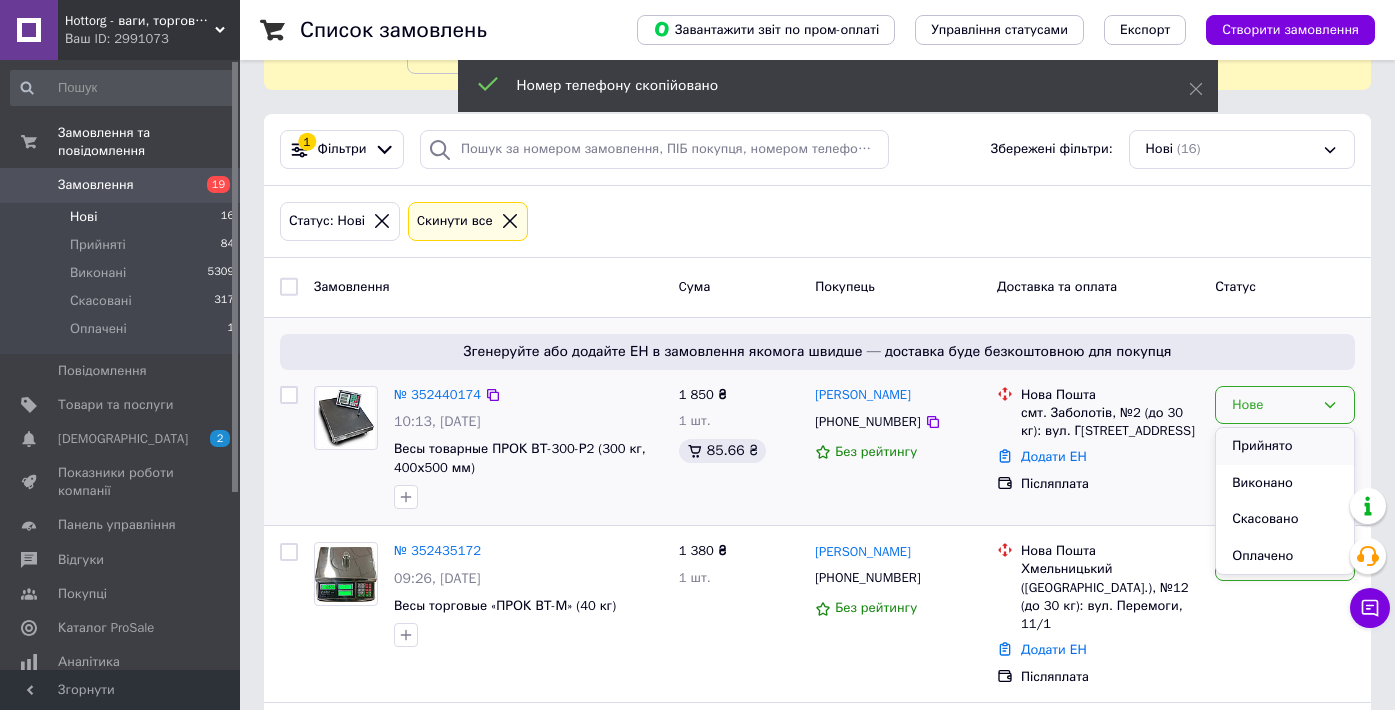 click on "Прийнято" at bounding box center (1285, 446) 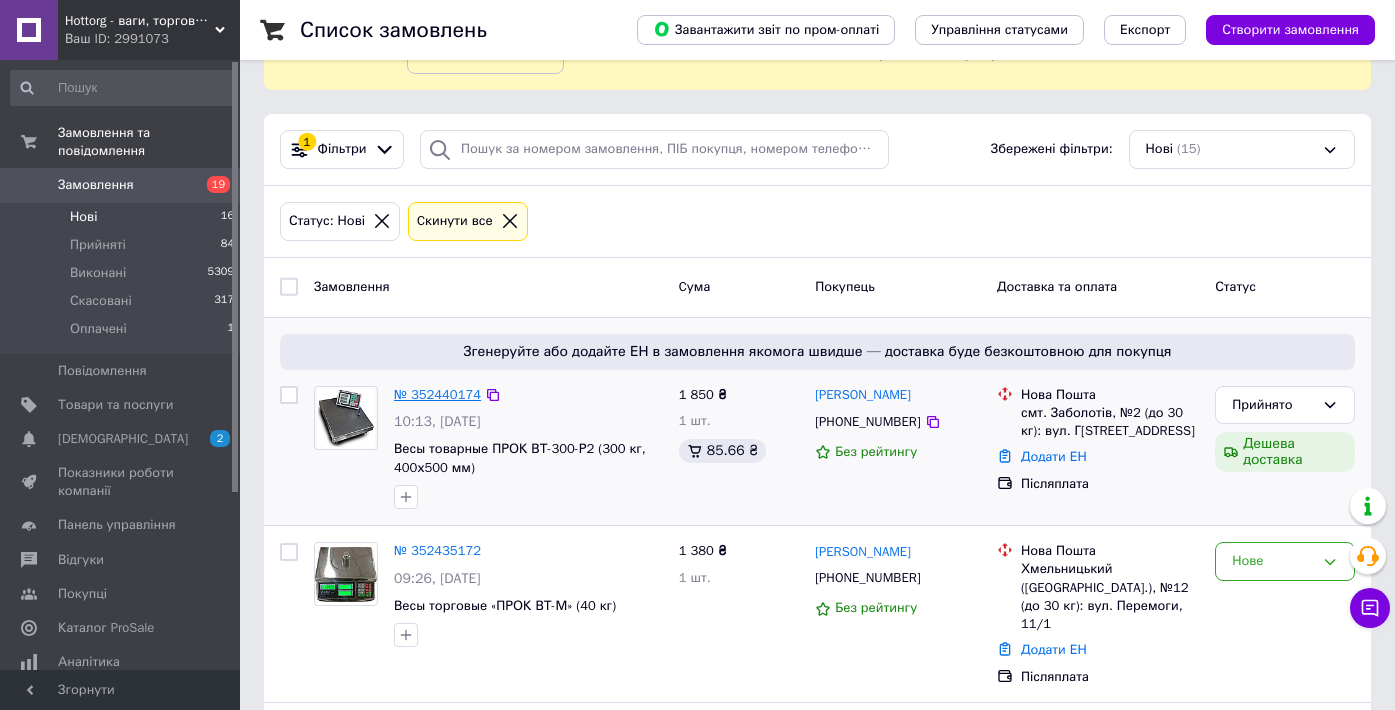 click on "№ 352440174" at bounding box center (437, 394) 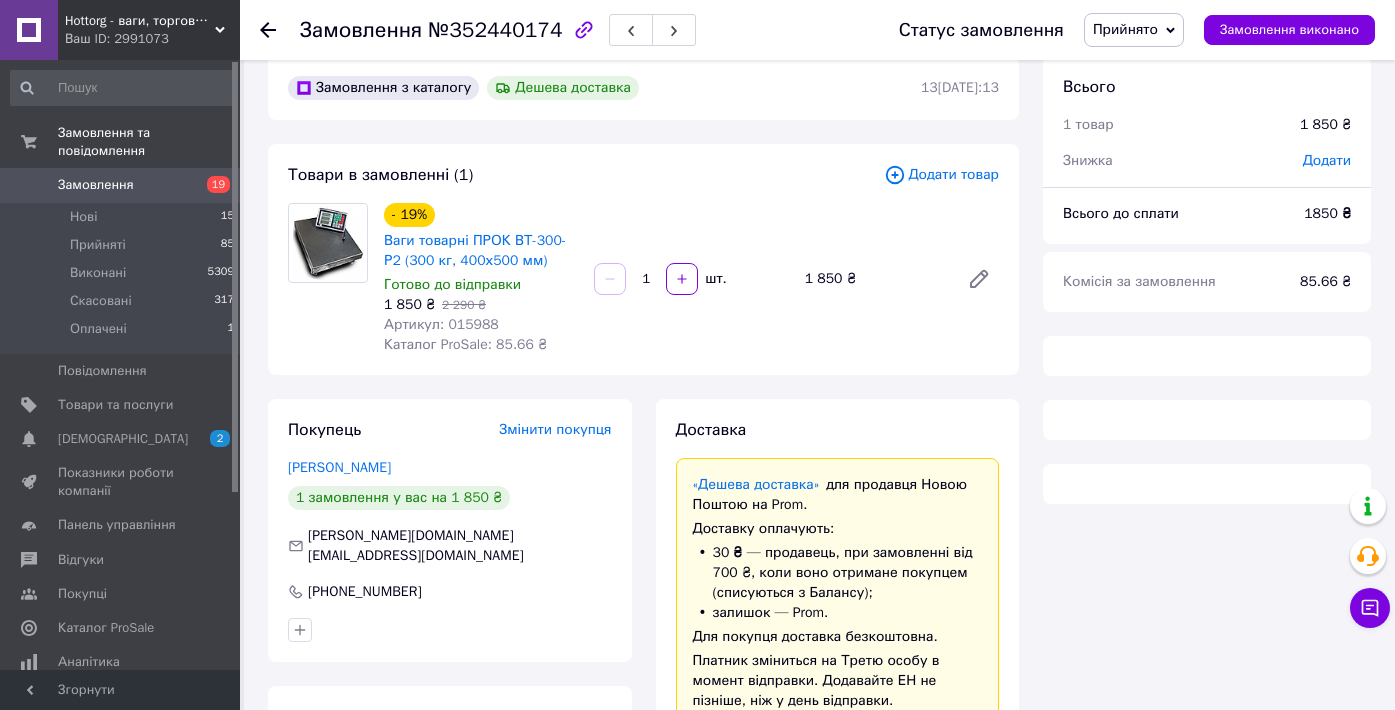 scroll, scrollTop: 0, scrollLeft: 0, axis: both 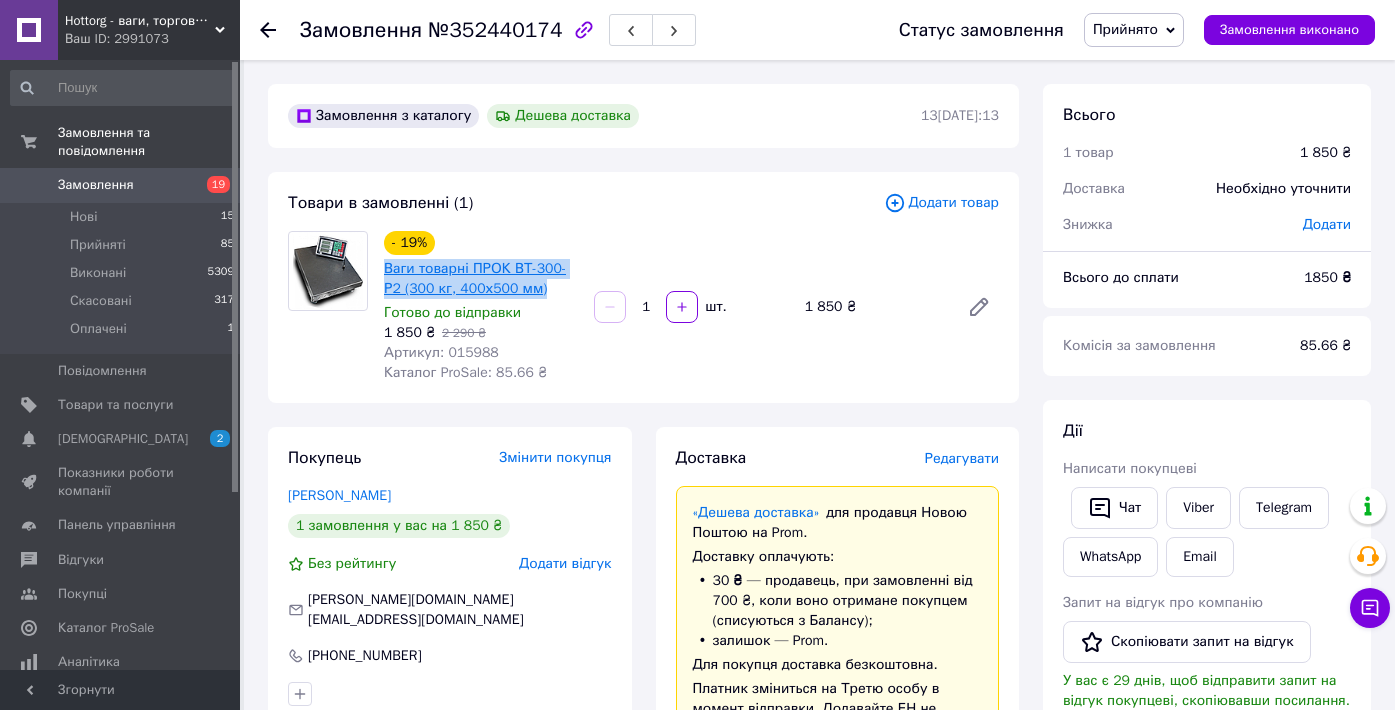 drag, startPoint x: 564, startPoint y: 288, endPoint x: 386, endPoint y: 270, distance: 178.90779 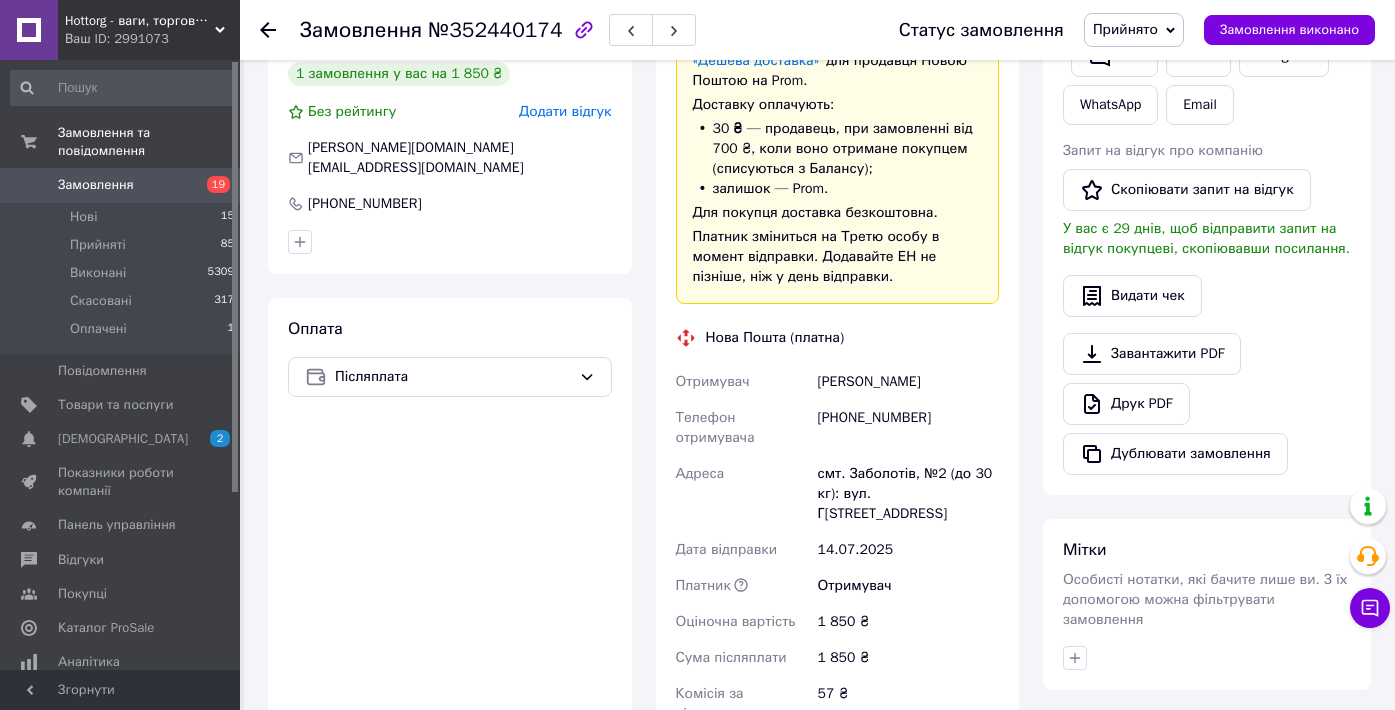 scroll, scrollTop: 473, scrollLeft: 0, axis: vertical 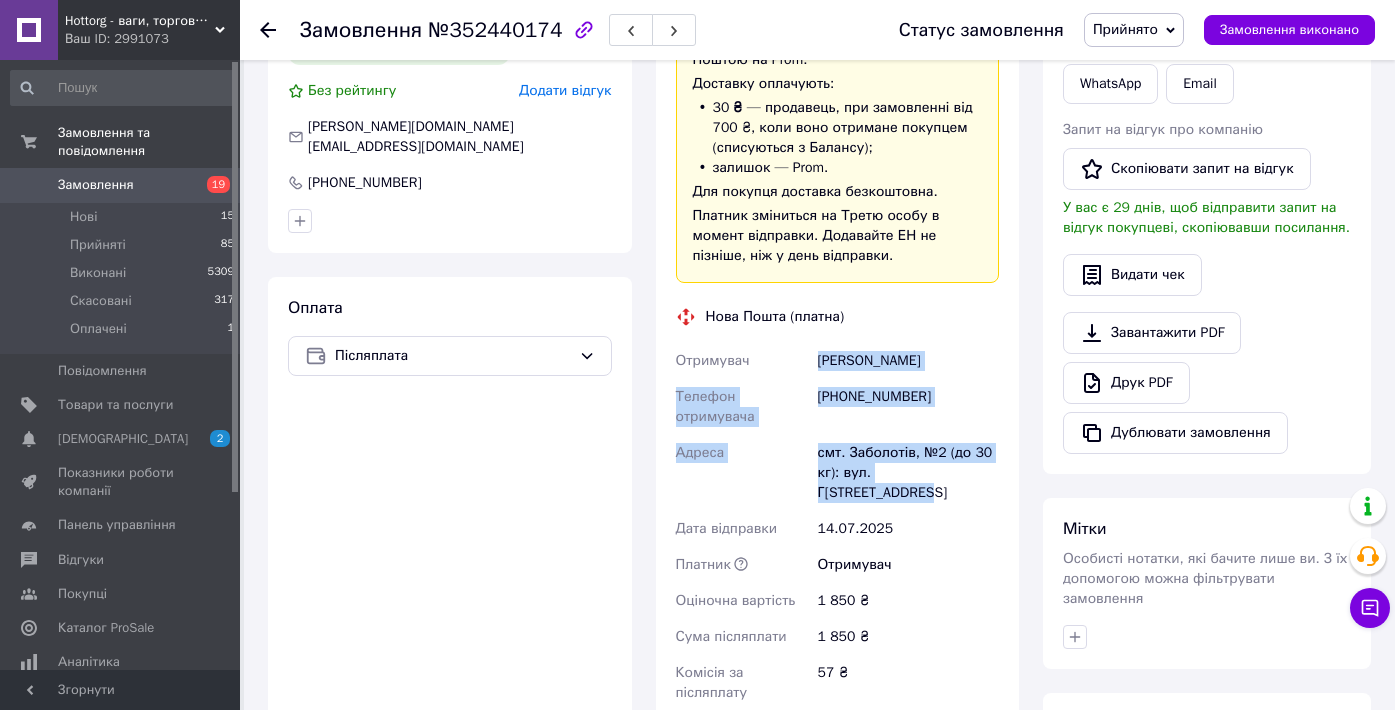 drag, startPoint x: 820, startPoint y: 363, endPoint x: 985, endPoint y: 480, distance: 202.2721 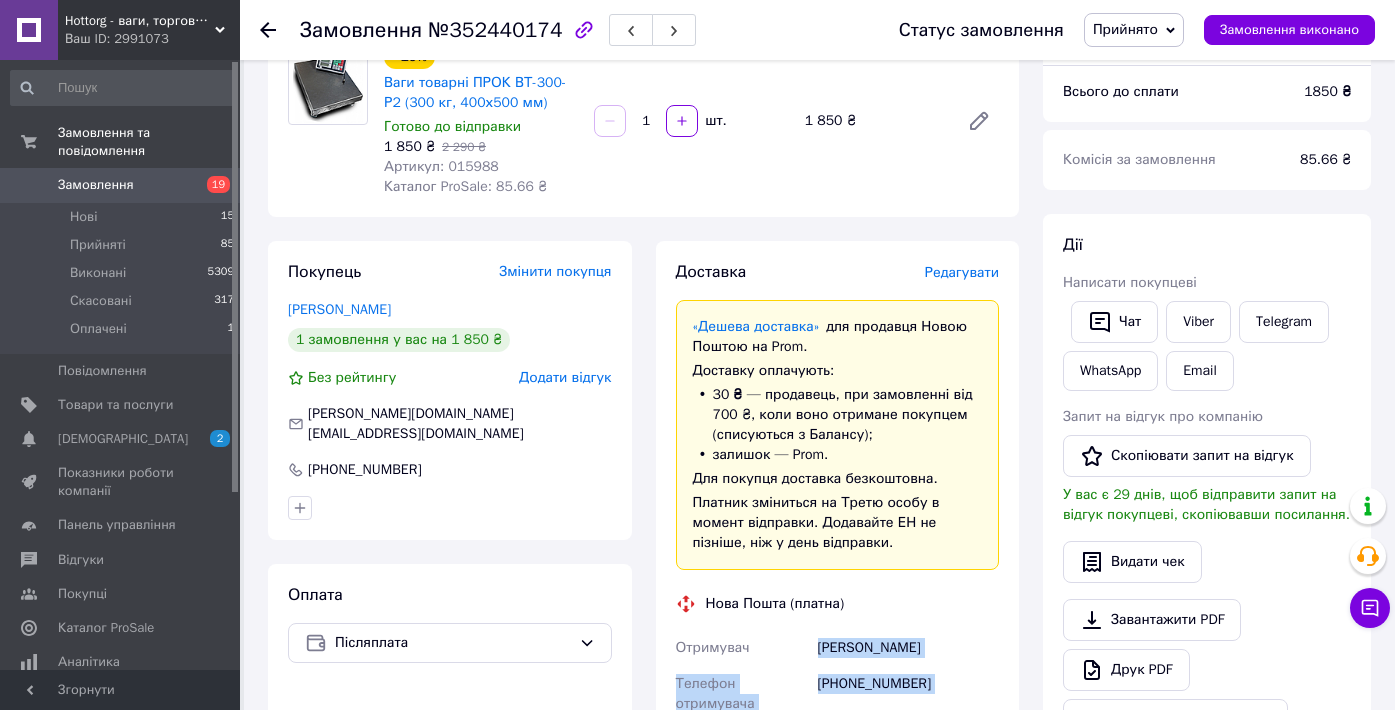 scroll, scrollTop: 0, scrollLeft: 0, axis: both 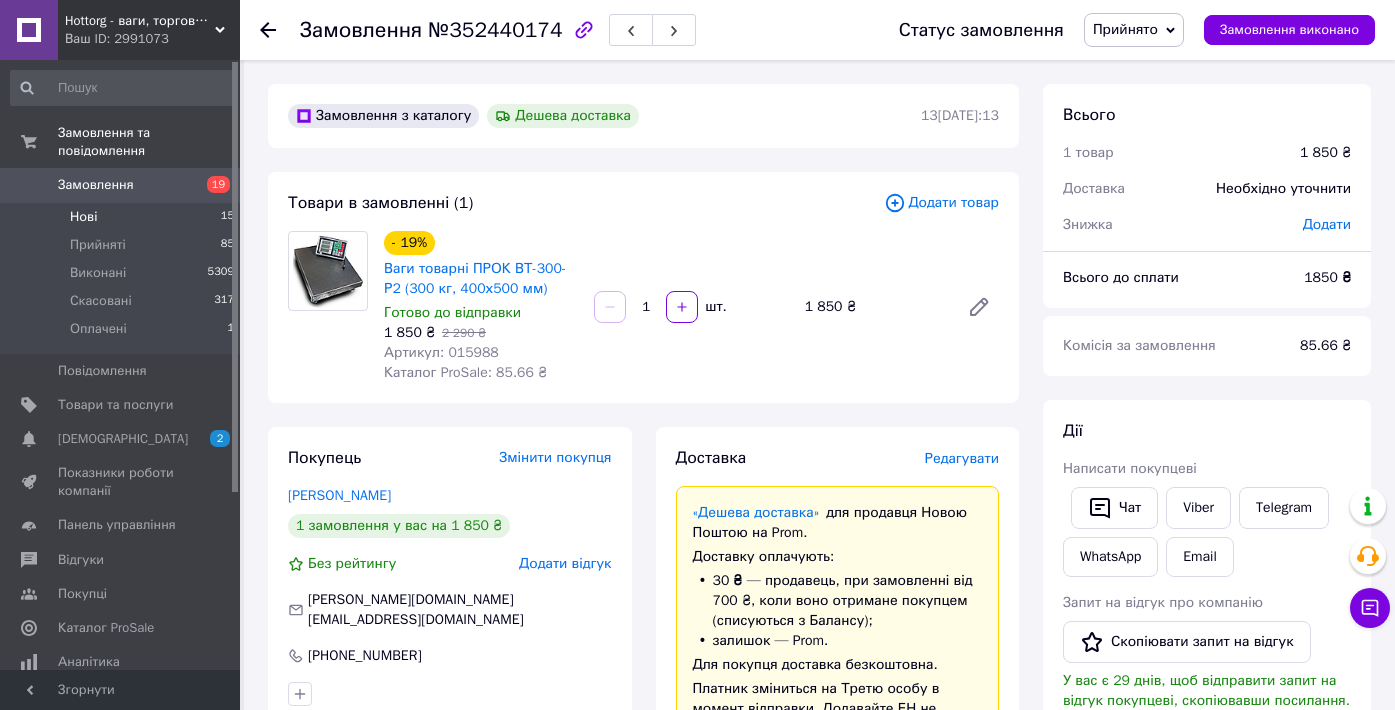 click on "Нові 15" at bounding box center [123, 217] 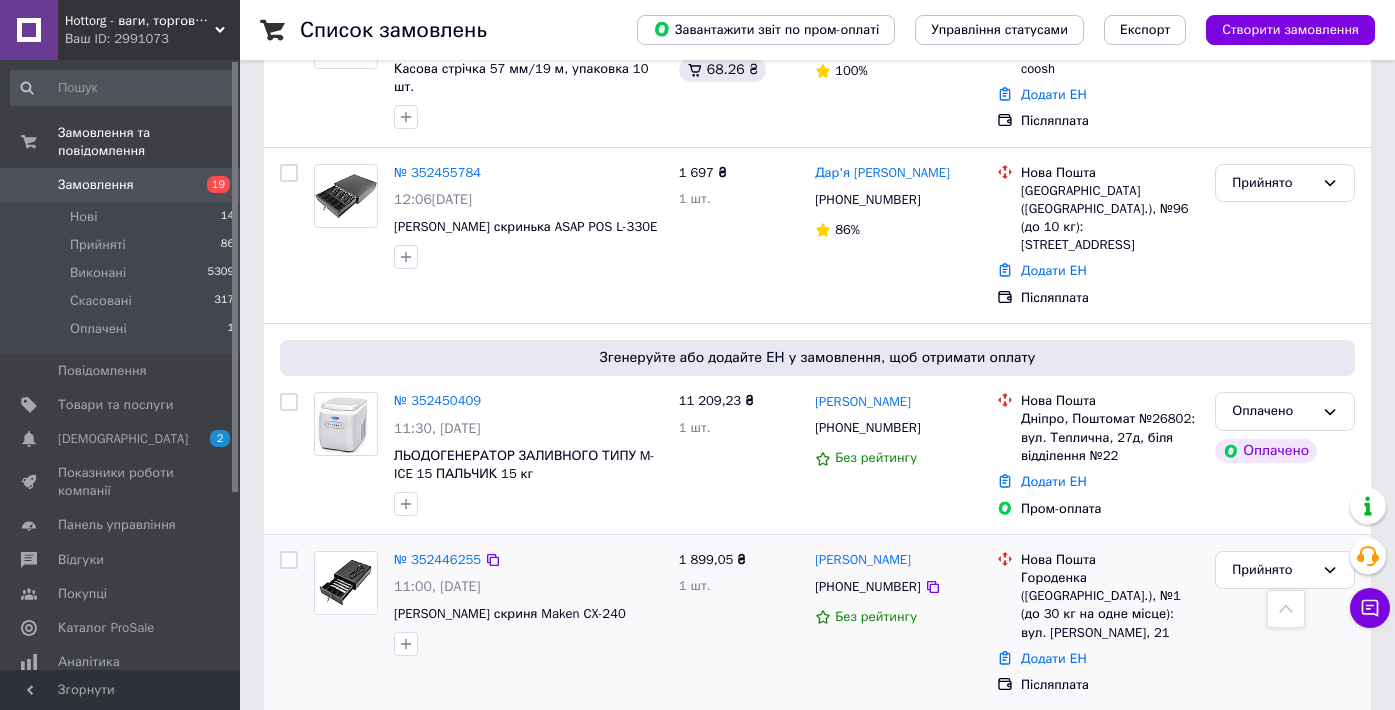 scroll, scrollTop: 673, scrollLeft: 0, axis: vertical 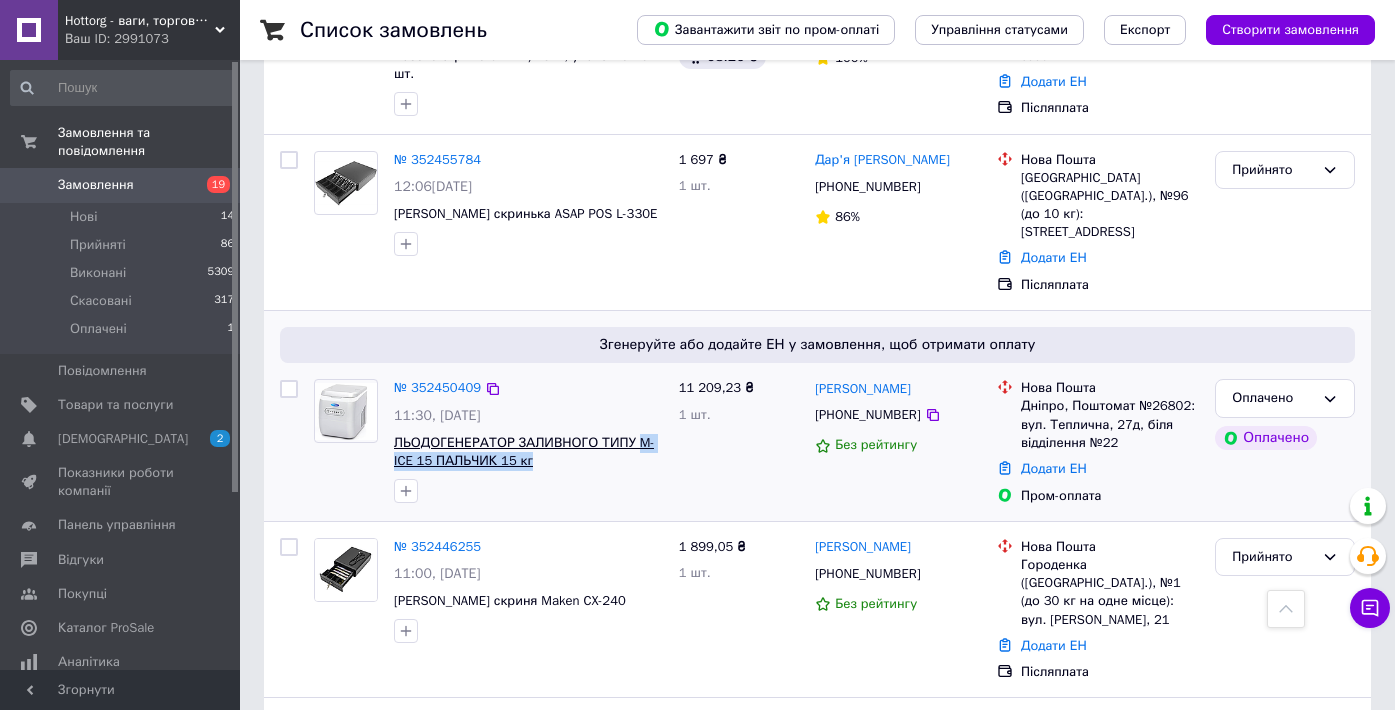 drag, startPoint x: 626, startPoint y: 445, endPoint x: 643, endPoint y: 425, distance: 26.24881 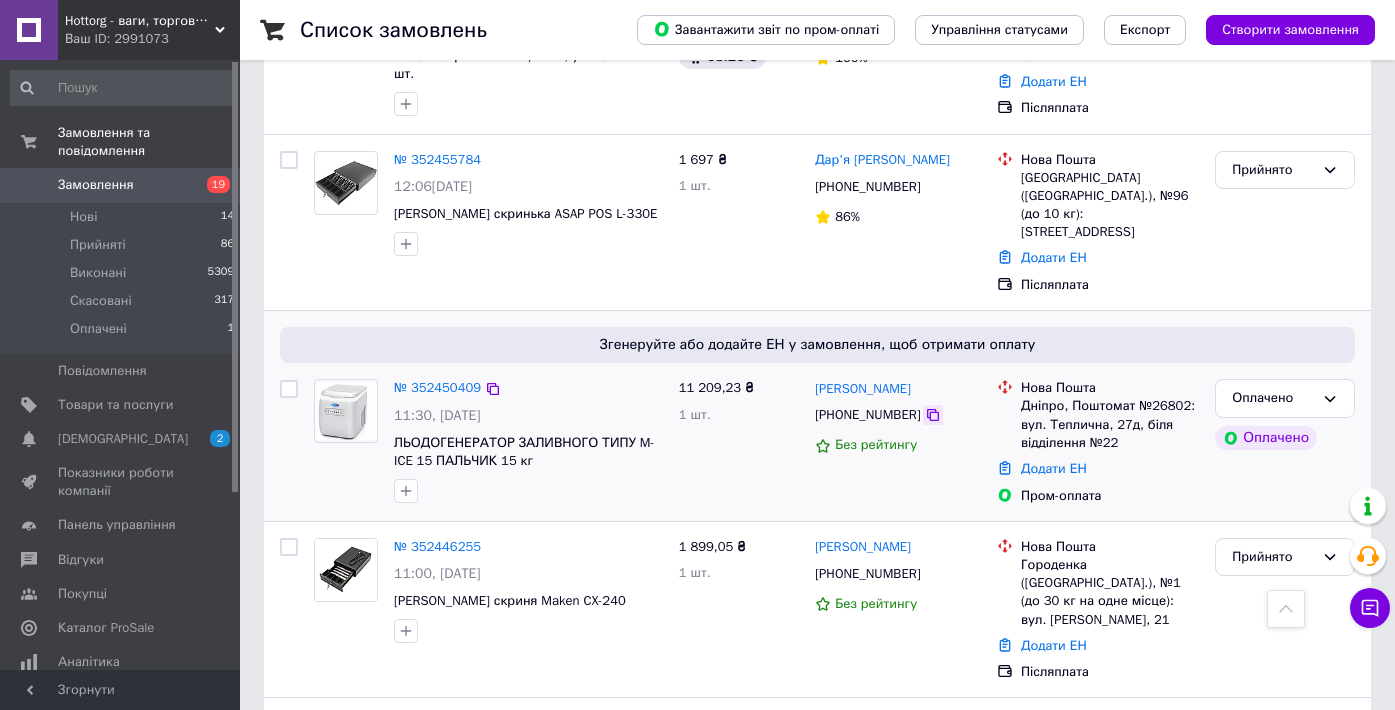 click 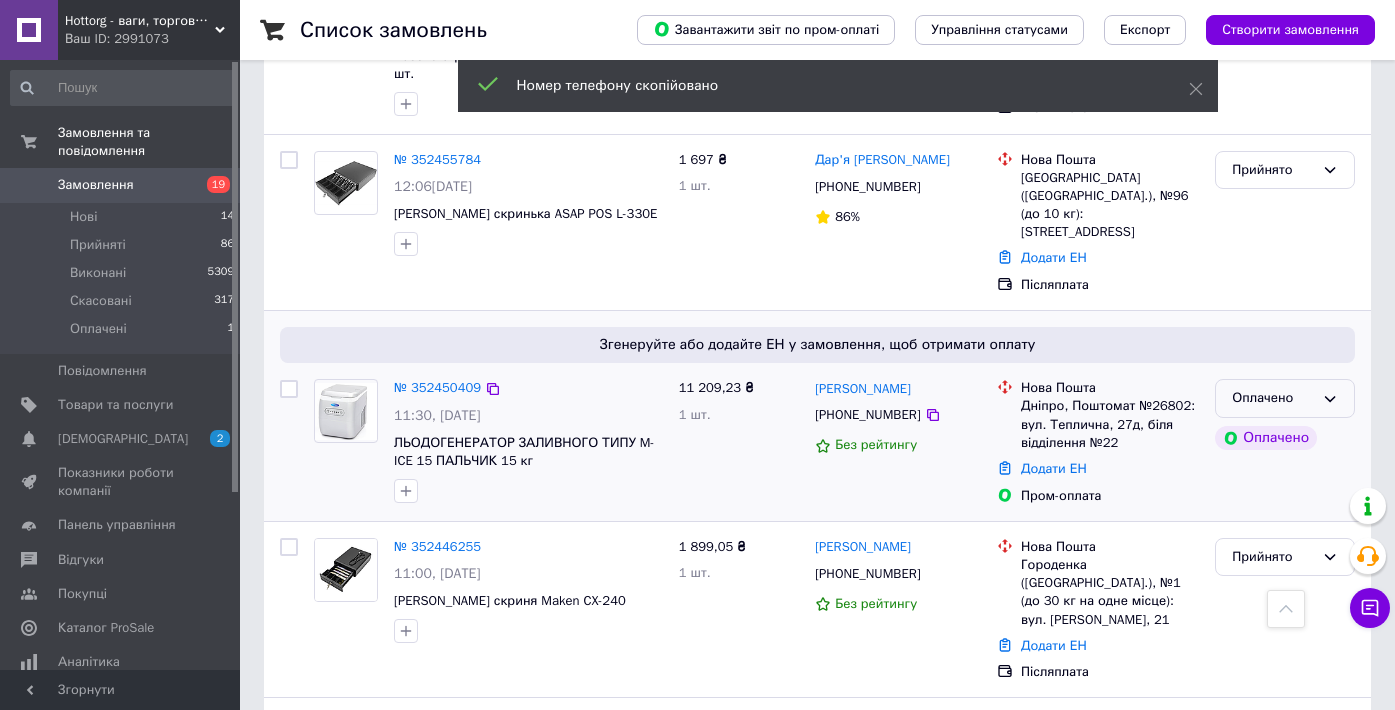 click on "Оплачено" at bounding box center (1273, 398) 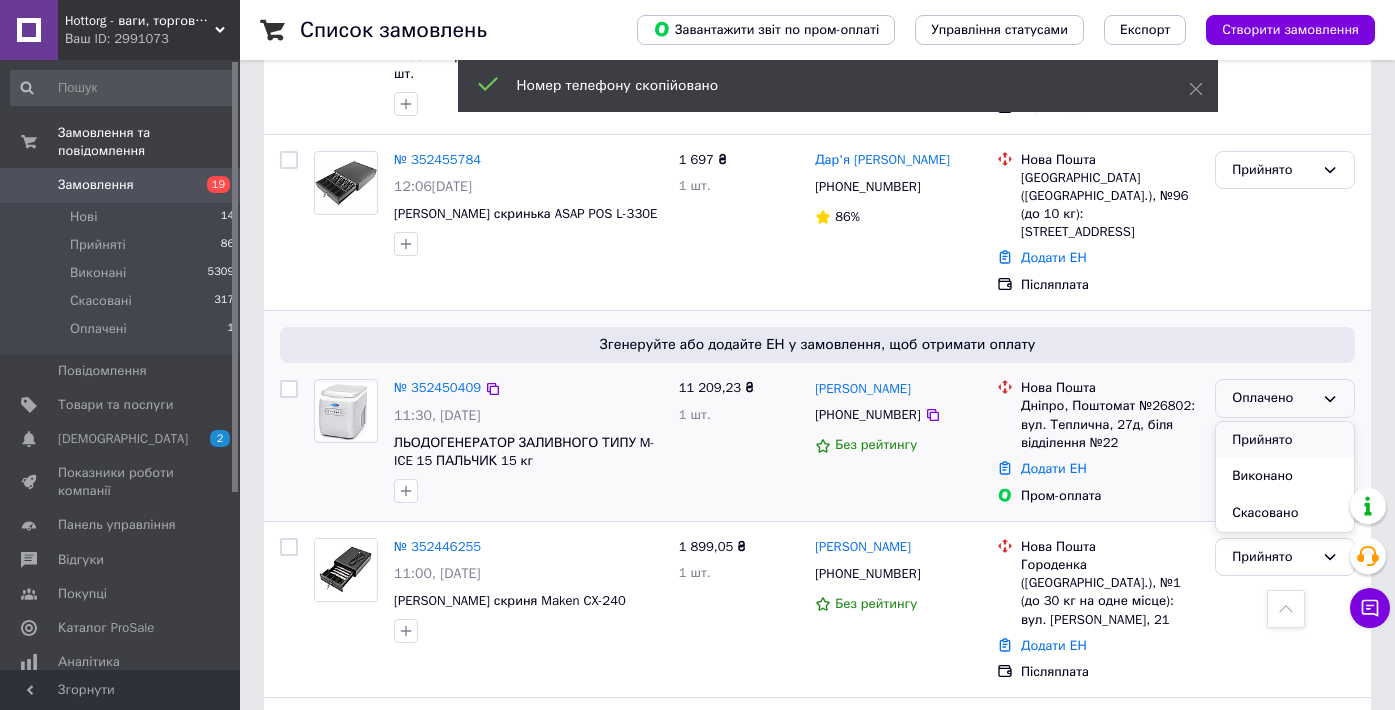 click on "Прийнято" at bounding box center [1285, 440] 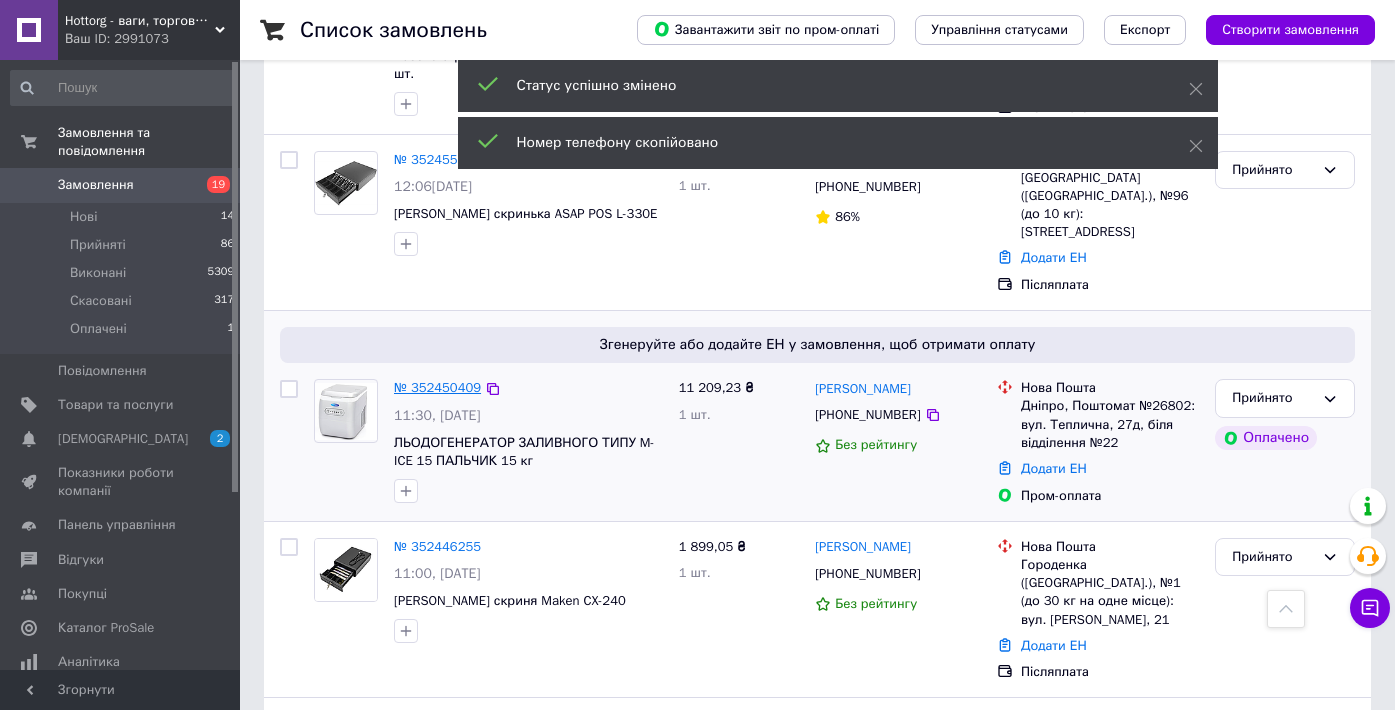 click on "№ 352450409" at bounding box center [437, 387] 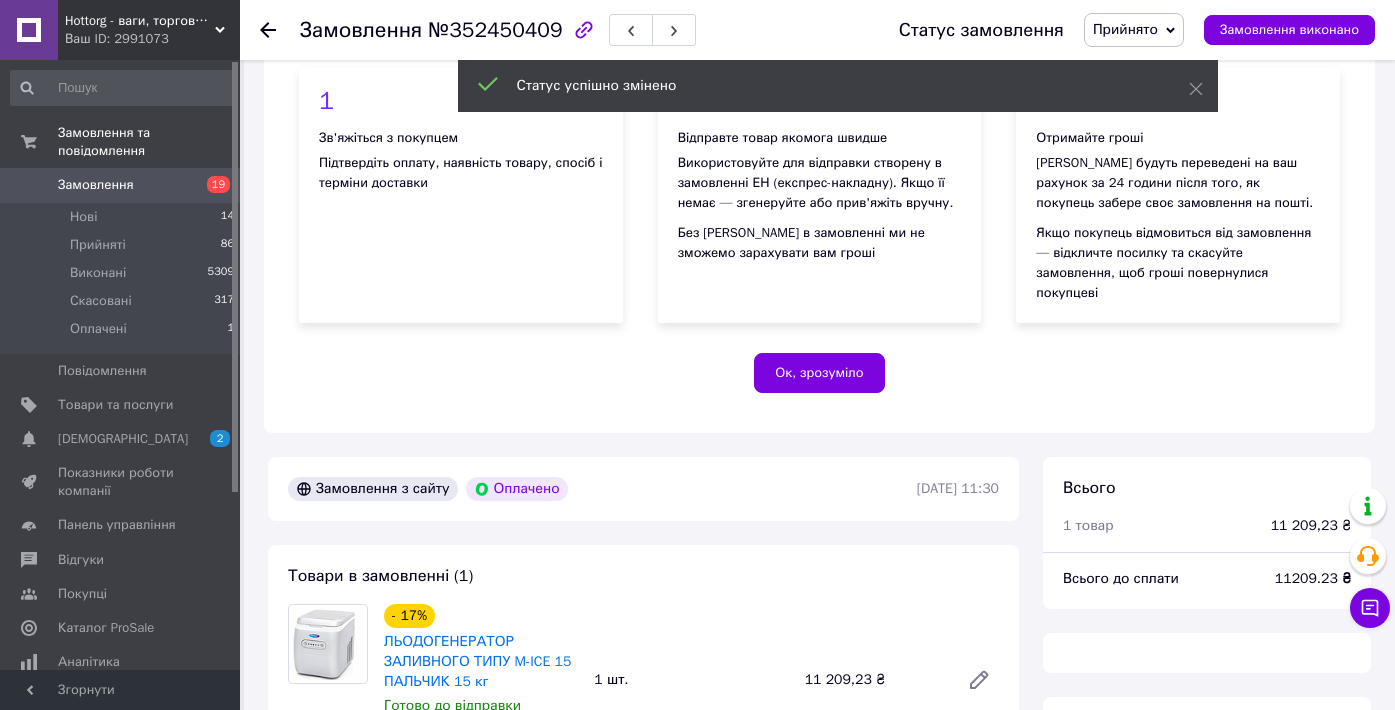 scroll, scrollTop: 673, scrollLeft: 0, axis: vertical 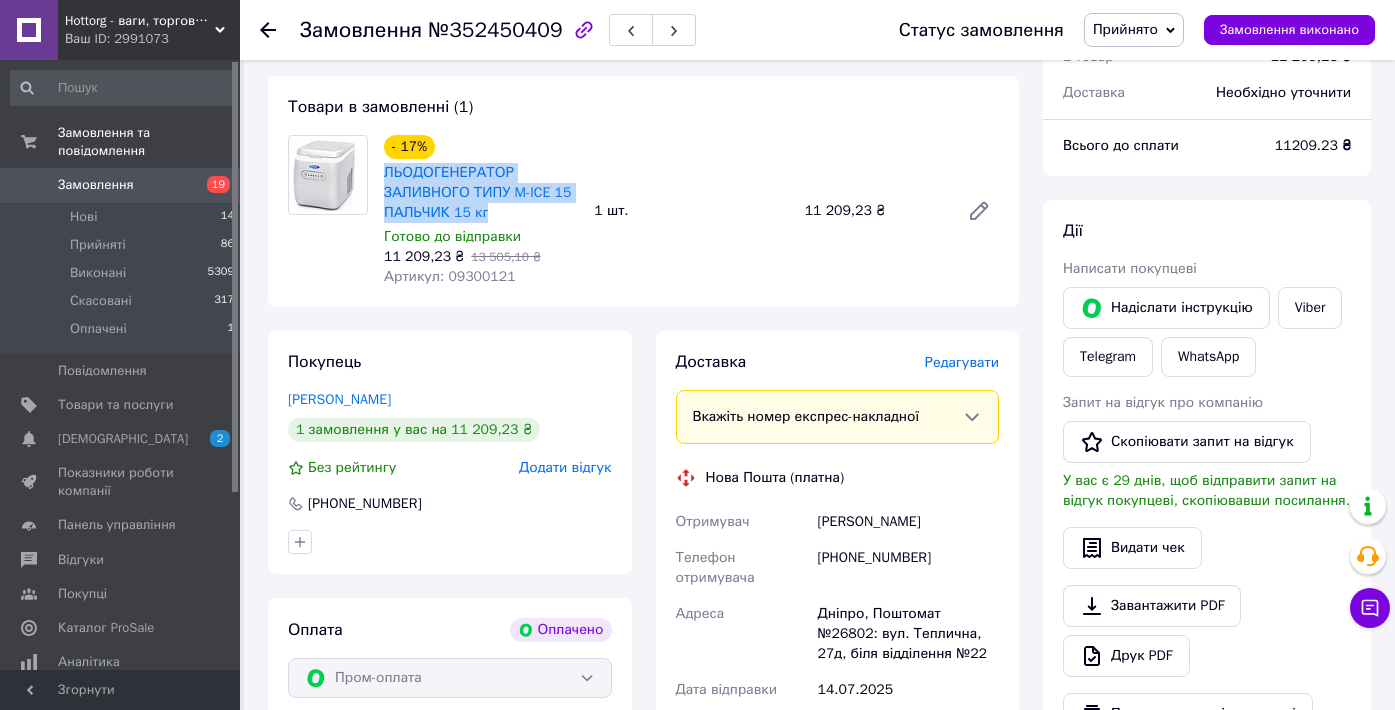 drag, startPoint x: 496, startPoint y: 209, endPoint x: 382, endPoint y: 174, distance: 119.25183 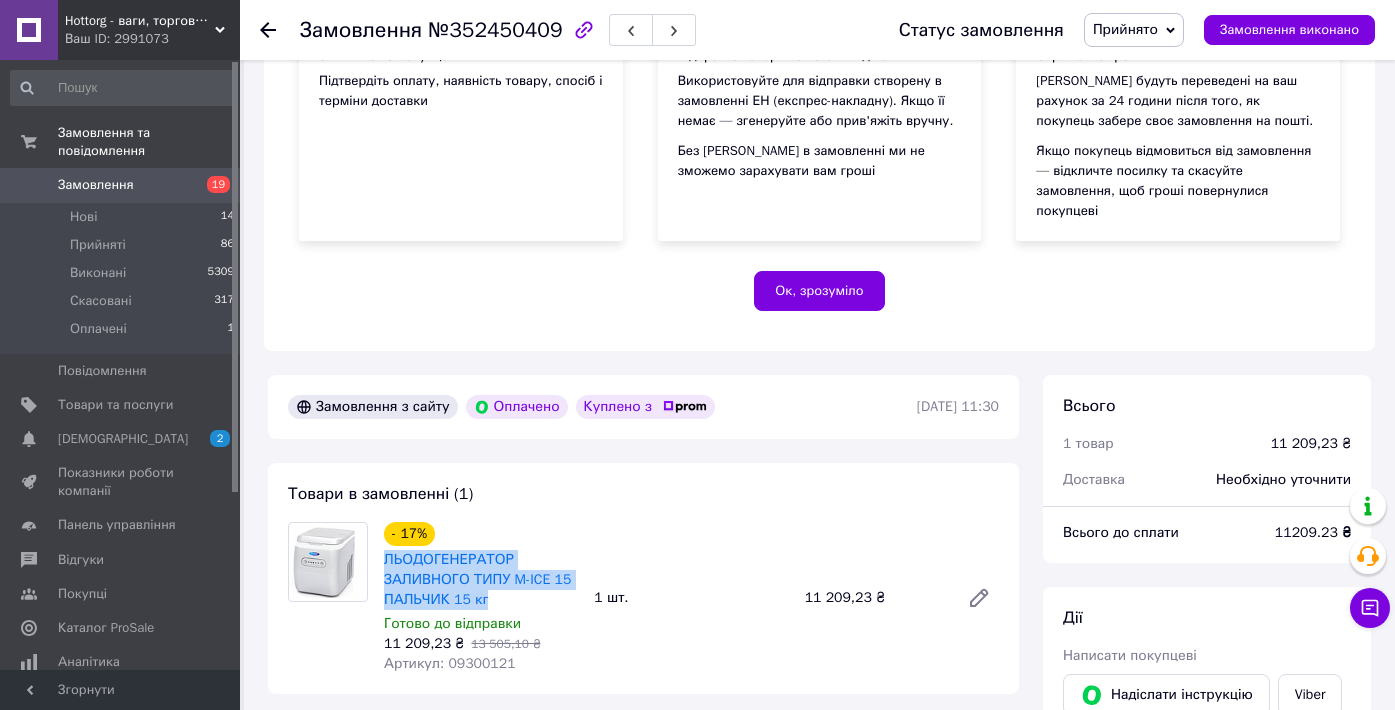 scroll, scrollTop: 304, scrollLeft: 0, axis: vertical 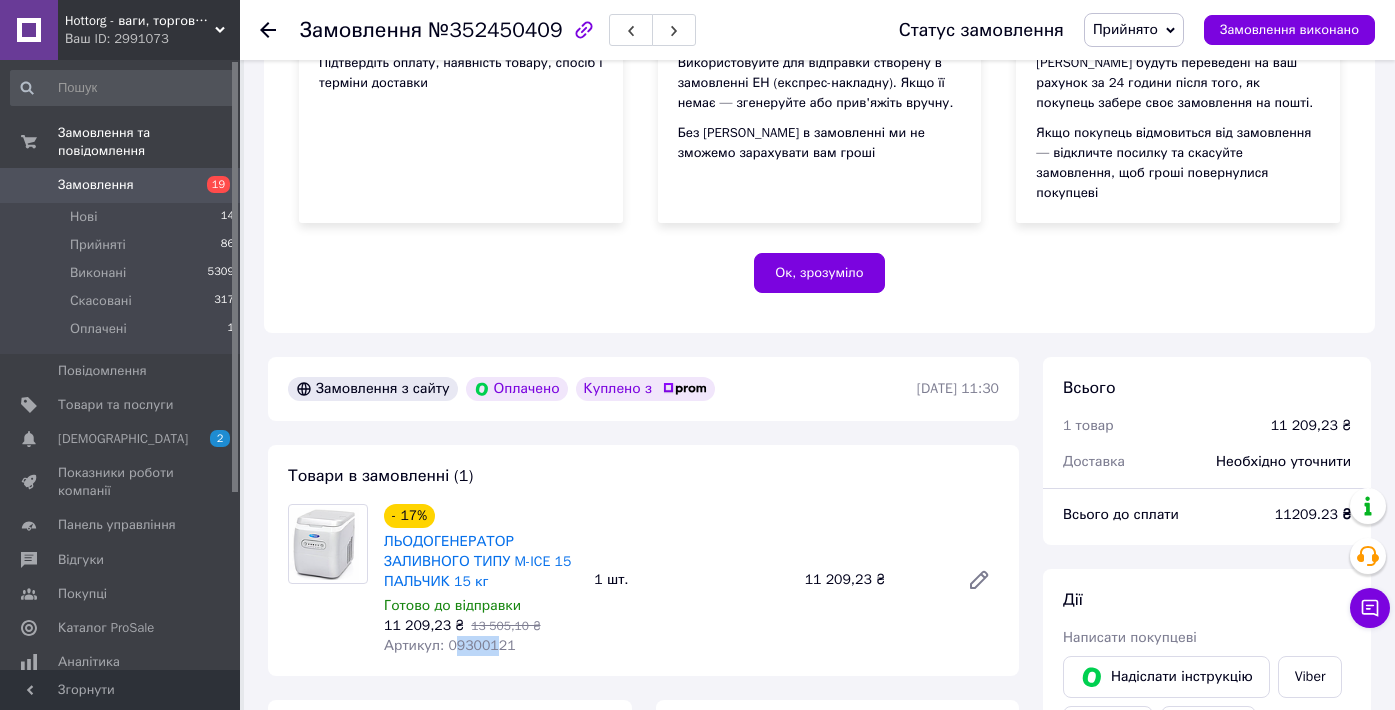 drag, startPoint x: 451, startPoint y: 650, endPoint x: 497, endPoint y: 648, distance: 46.043457 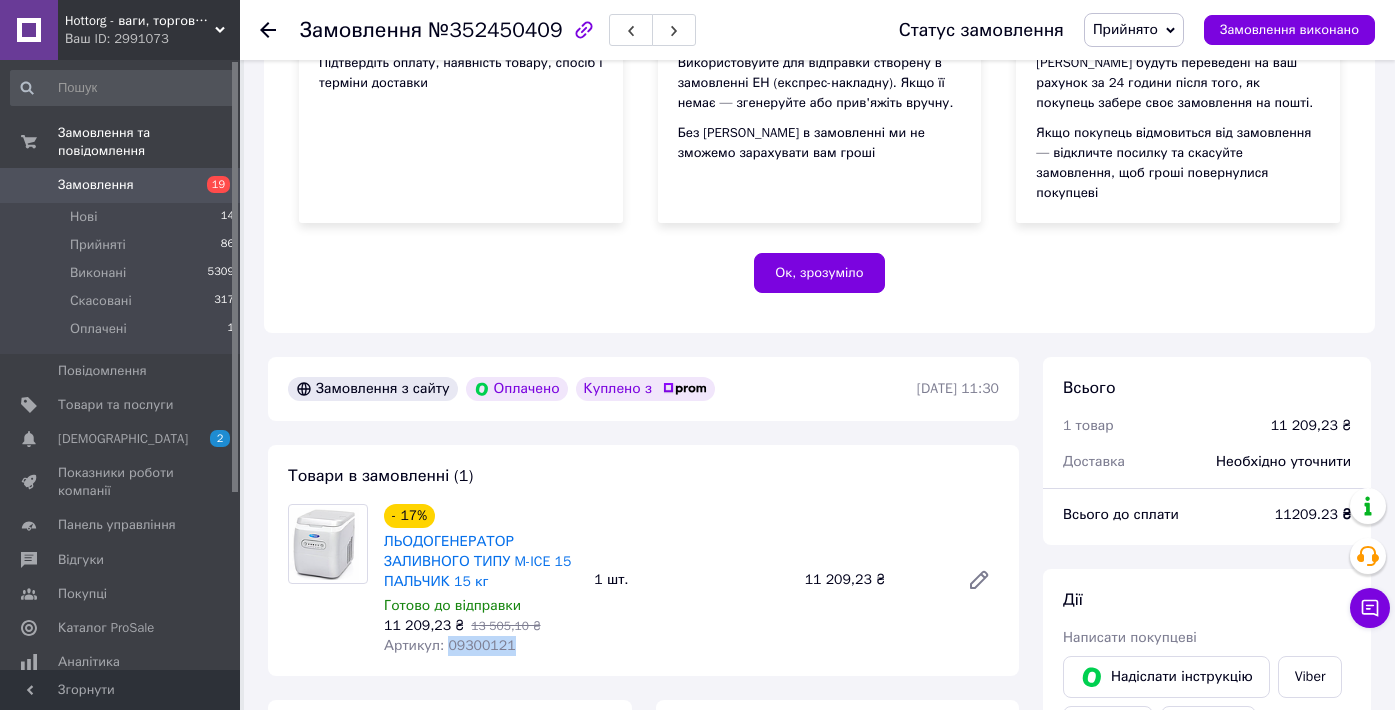 drag, startPoint x: 447, startPoint y: 648, endPoint x: 550, endPoint y: 646, distance: 103.01942 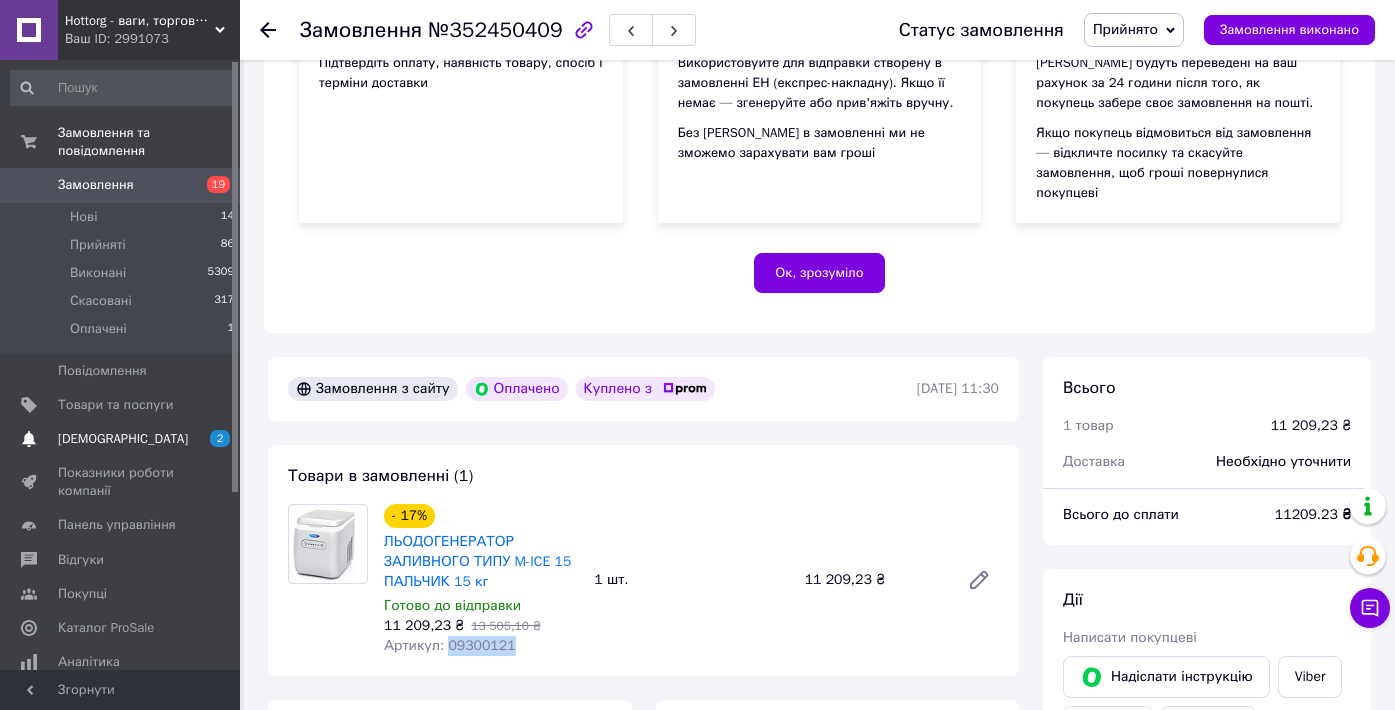 click on "С[DEMOGRAPHIC_DATA] 0" at bounding box center [123, 439] 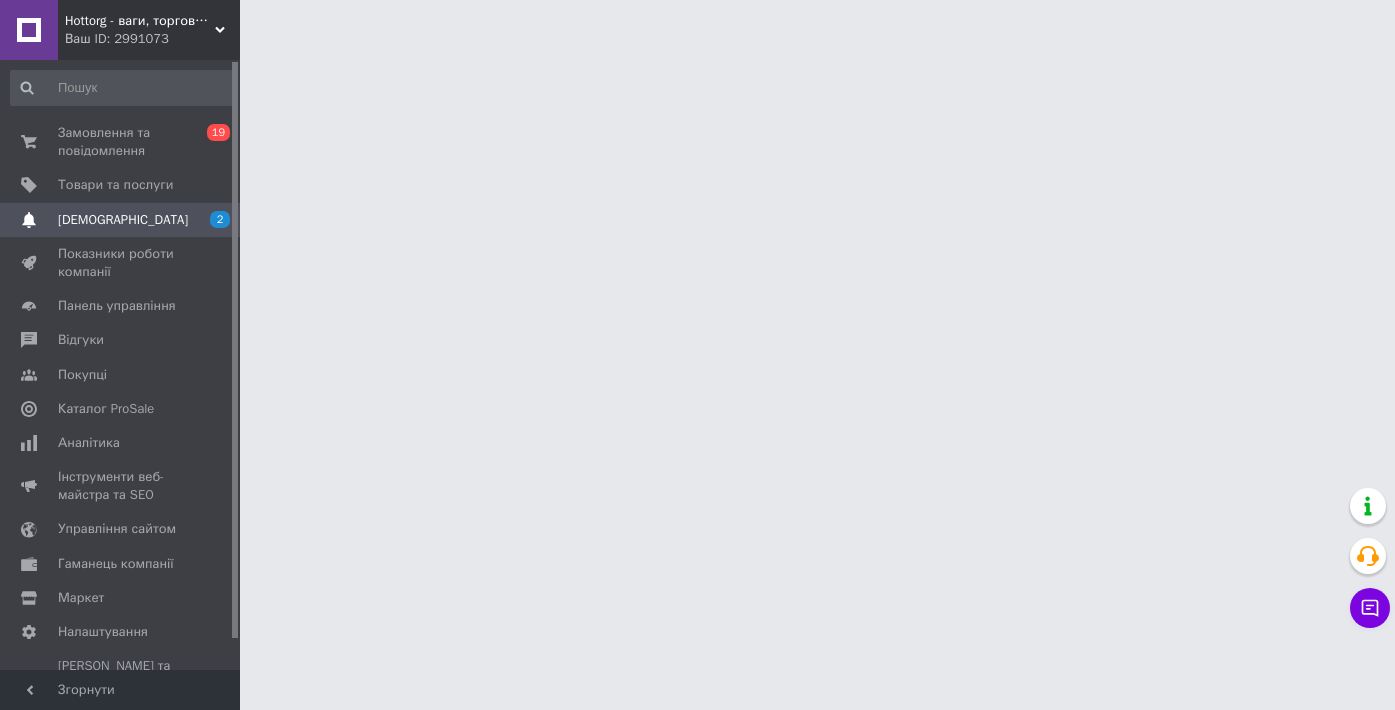 scroll, scrollTop: 0, scrollLeft: 0, axis: both 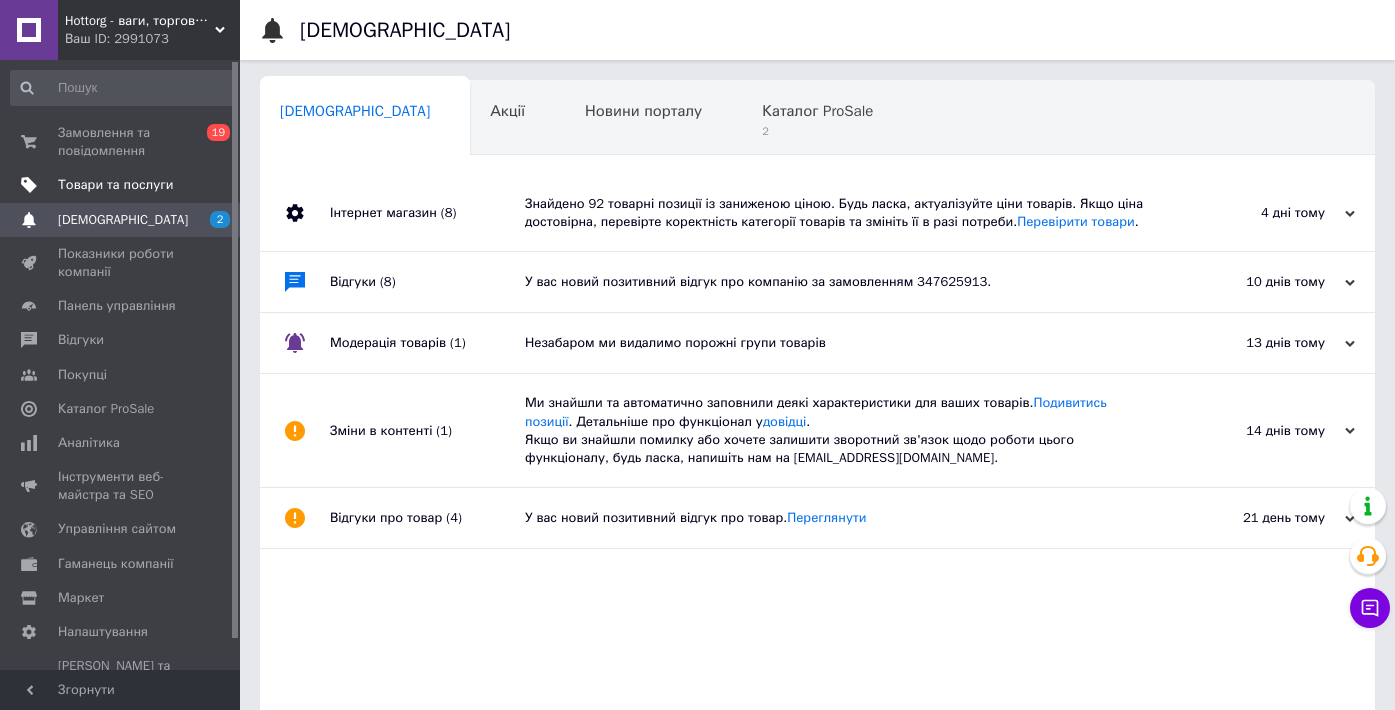 click on "Товари та послуги" at bounding box center [115, 185] 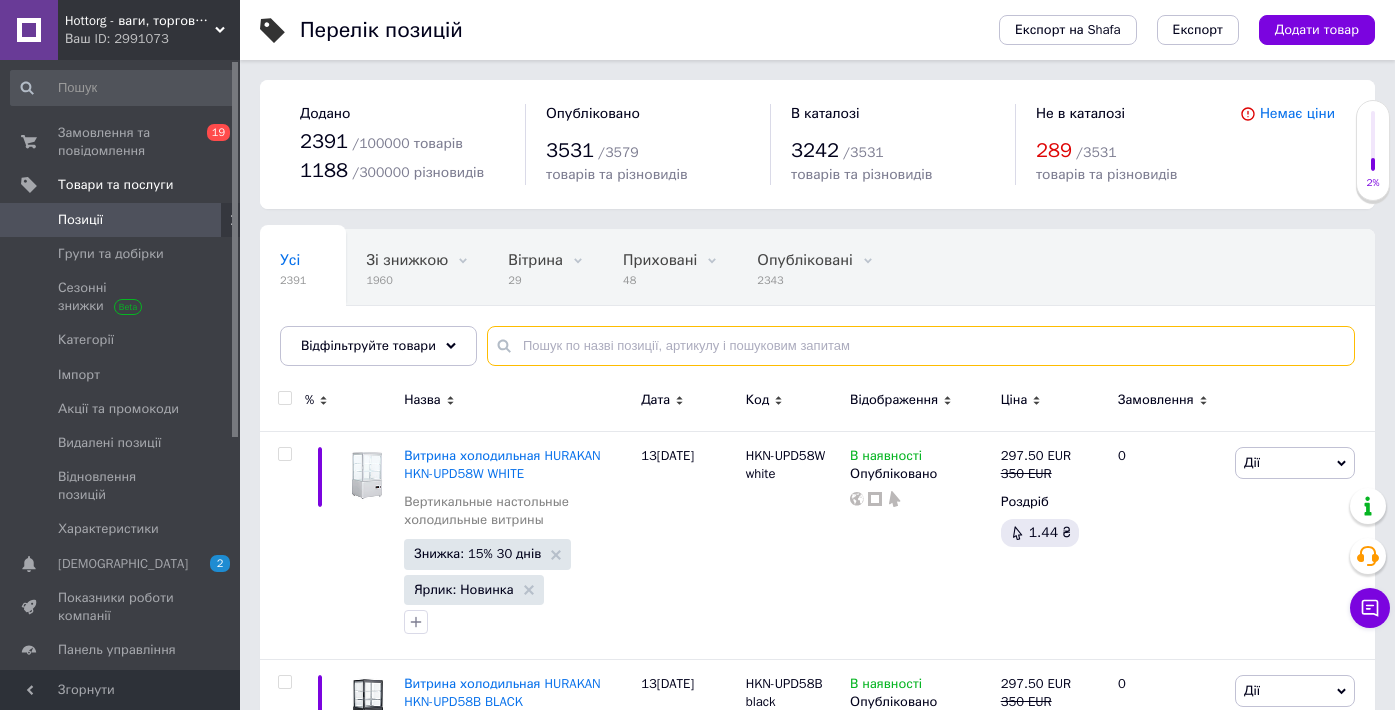 click at bounding box center [921, 346] 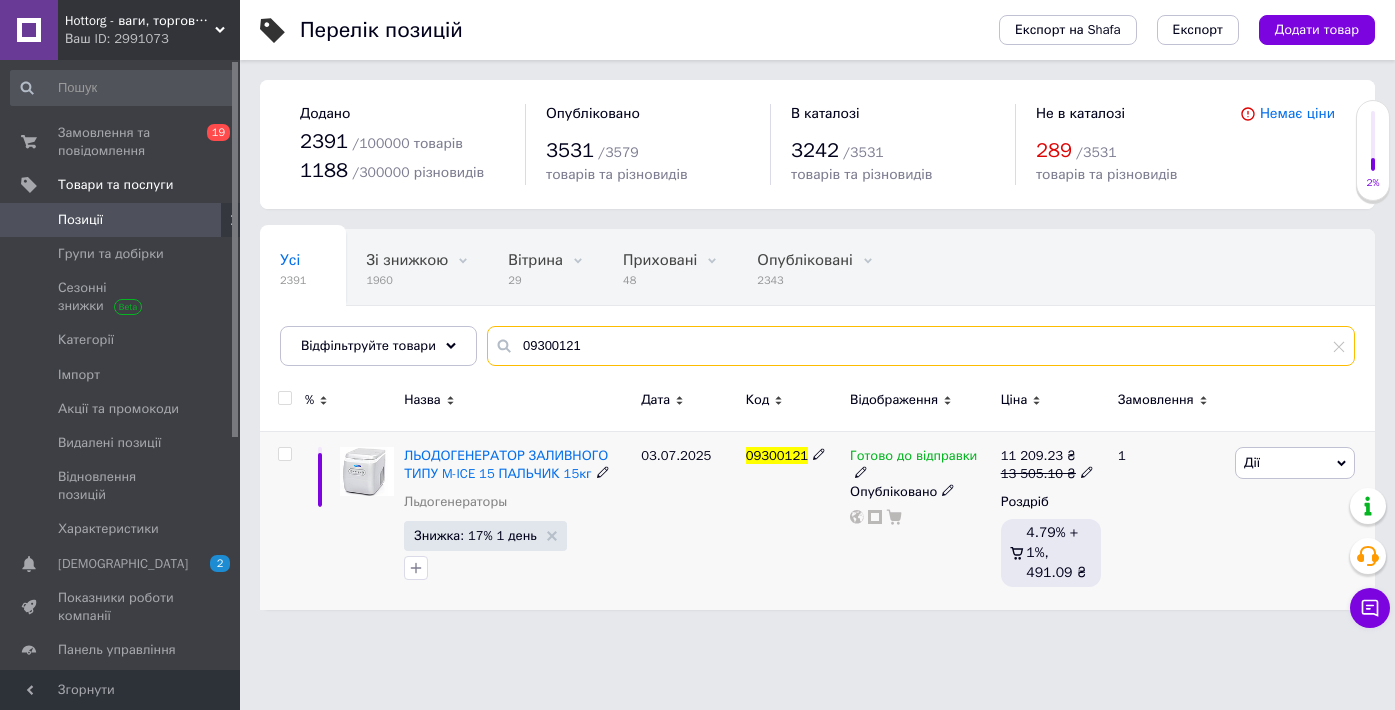 type on "09300121" 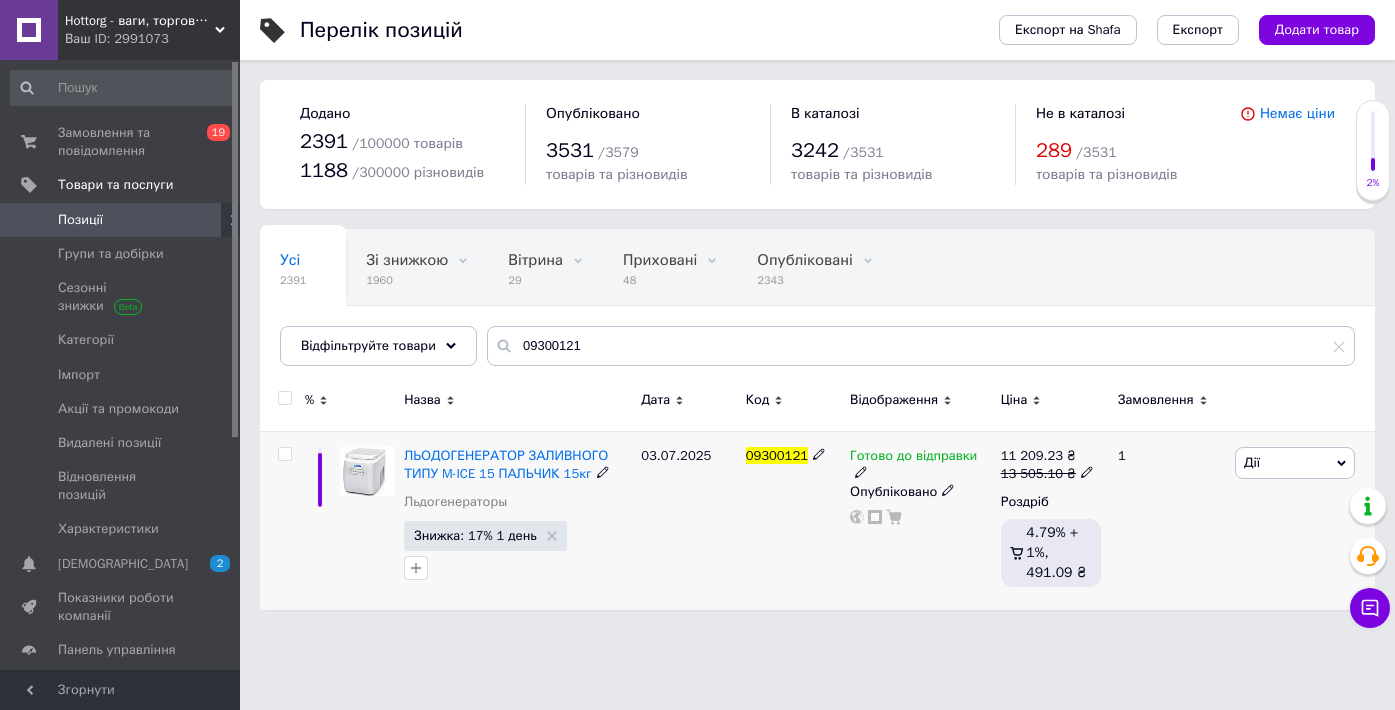 click 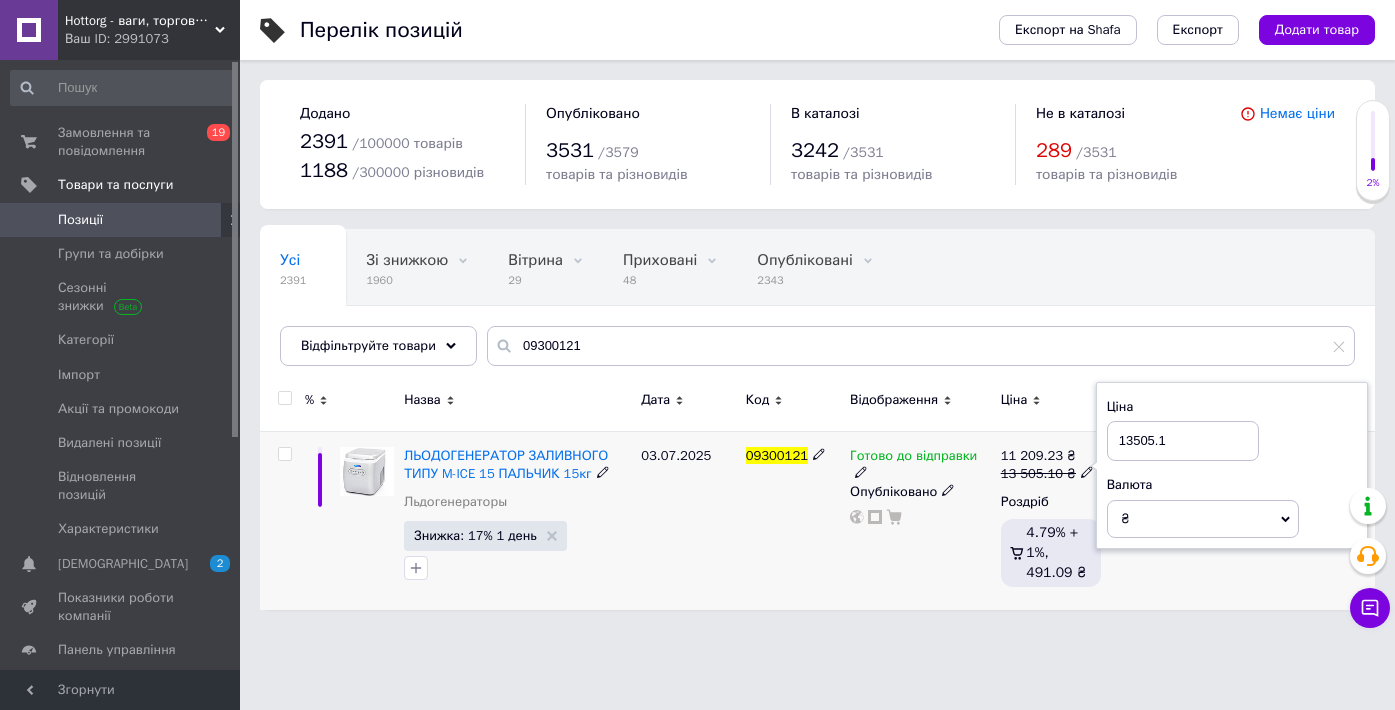 click on "₴" at bounding box center (1203, 519) 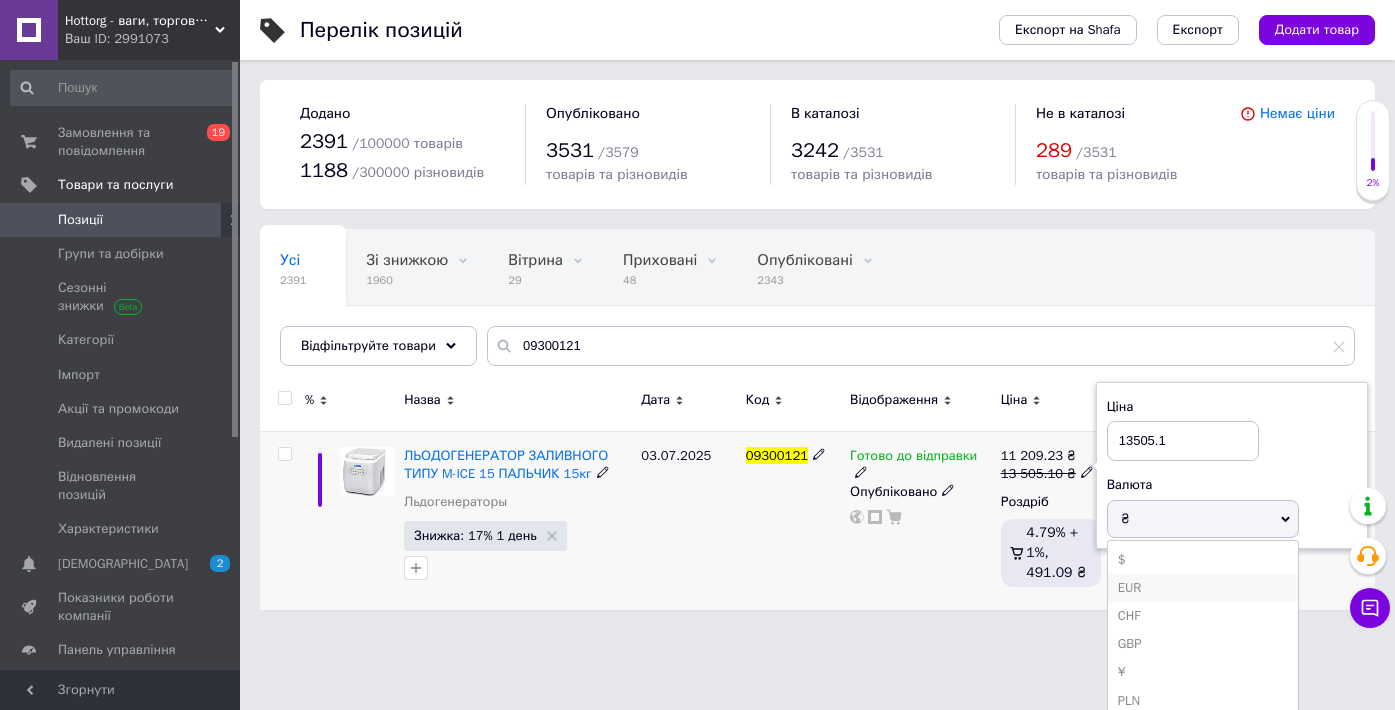 click on "EUR" at bounding box center (1203, 588) 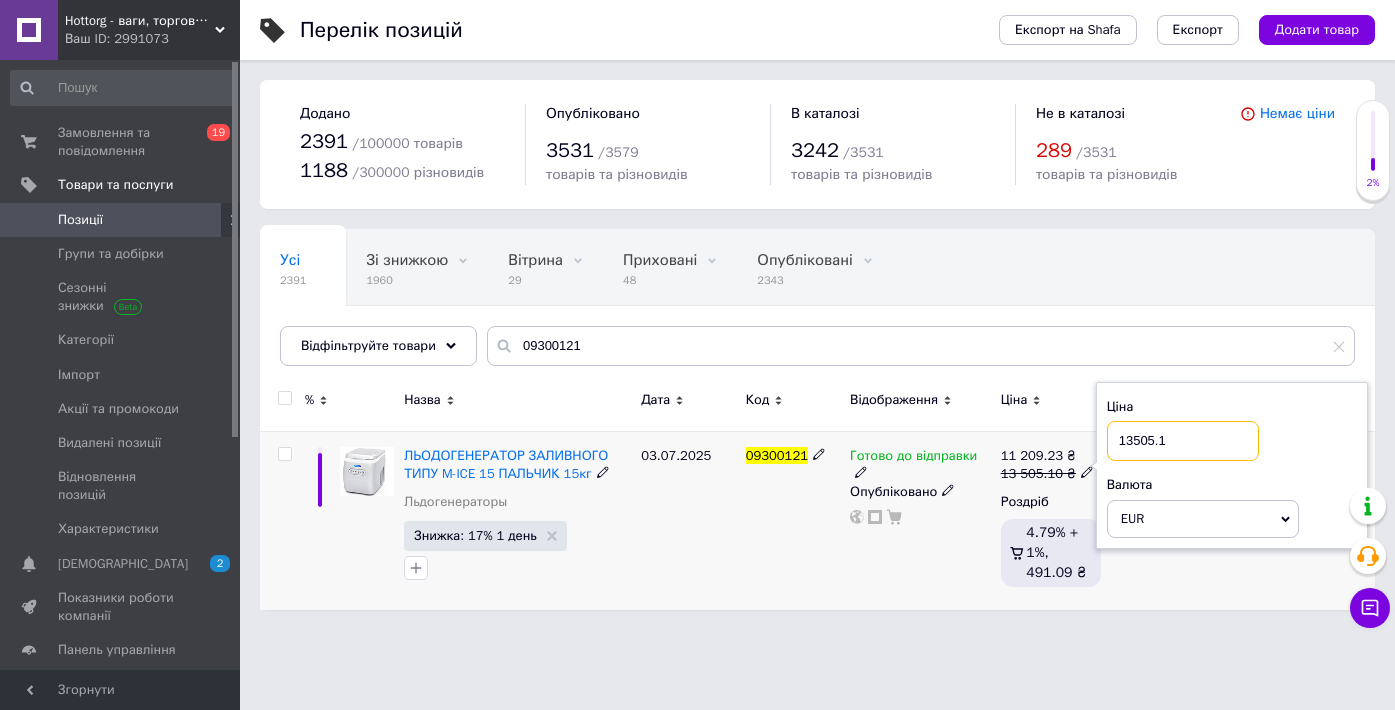 drag, startPoint x: 1189, startPoint y: 444, endPoint x: 1037, endPoint y: 444, distance: 152 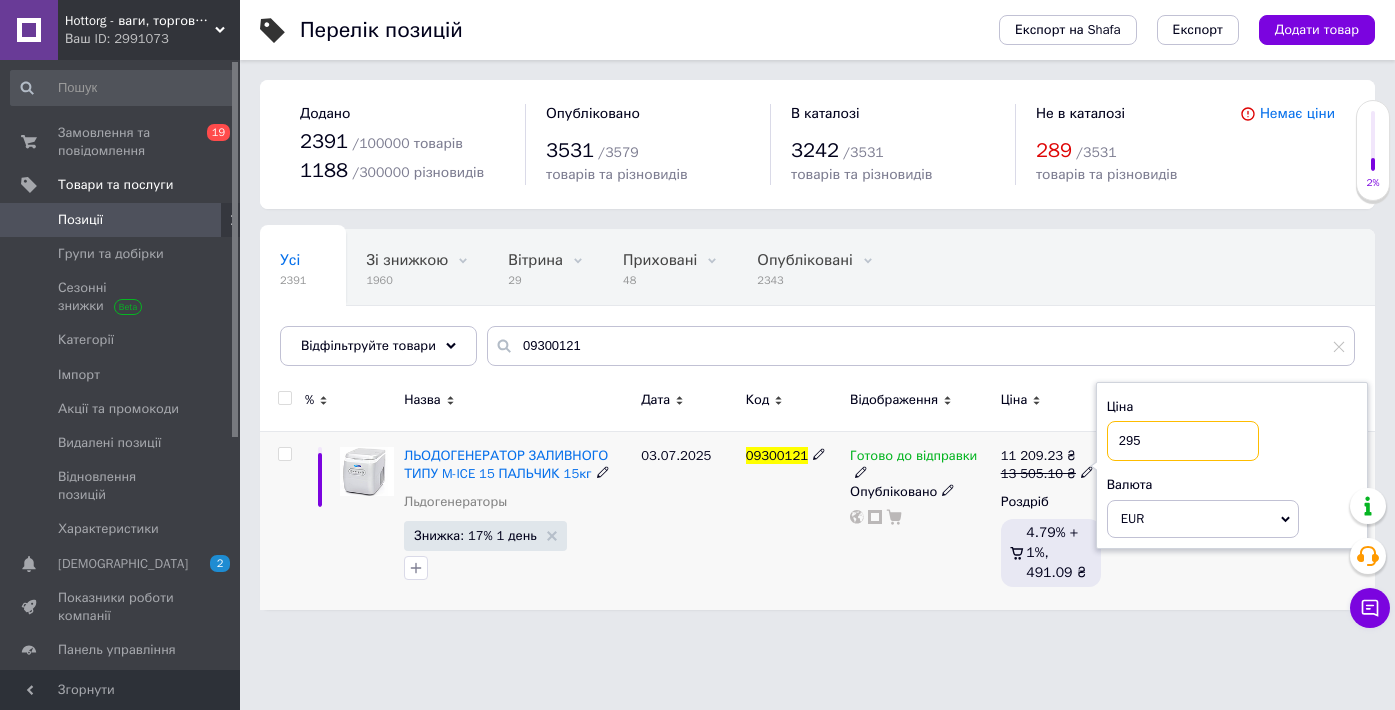 type on "295" 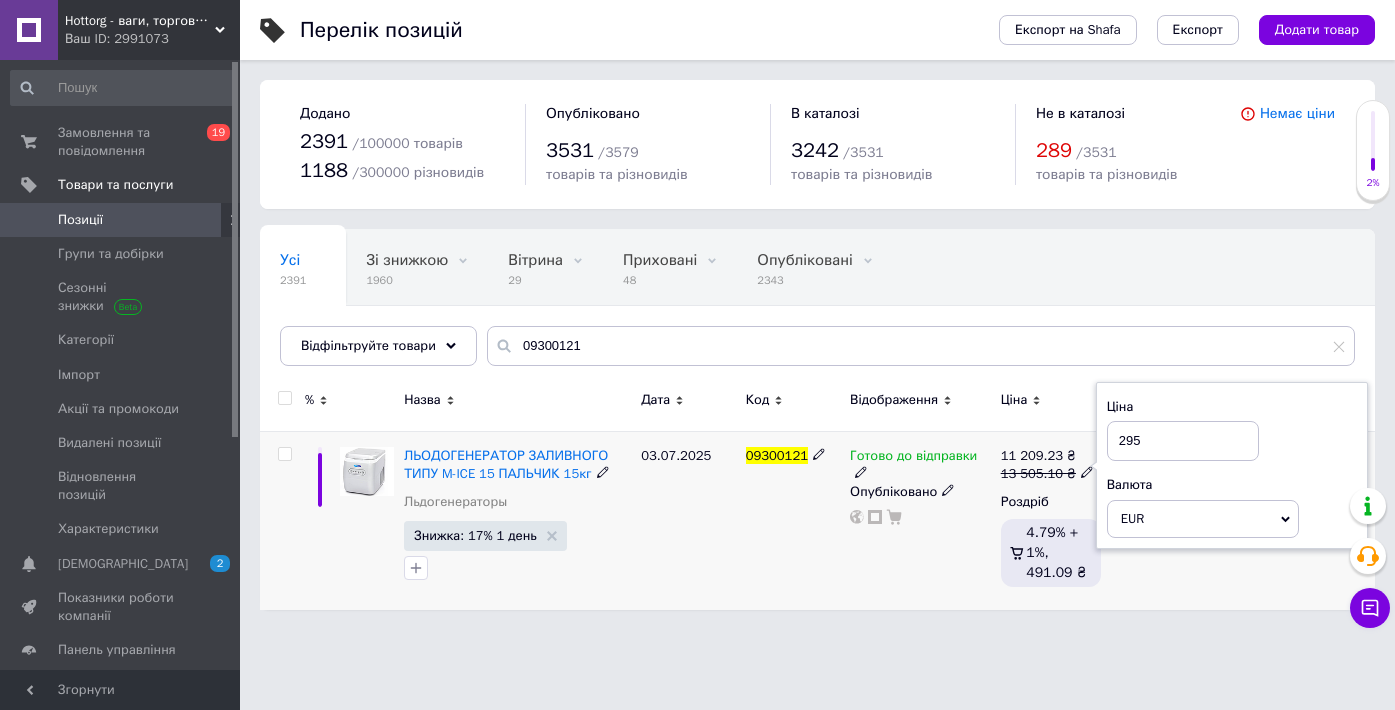 click on "03.07.2025" at bounding box center [688, 520] 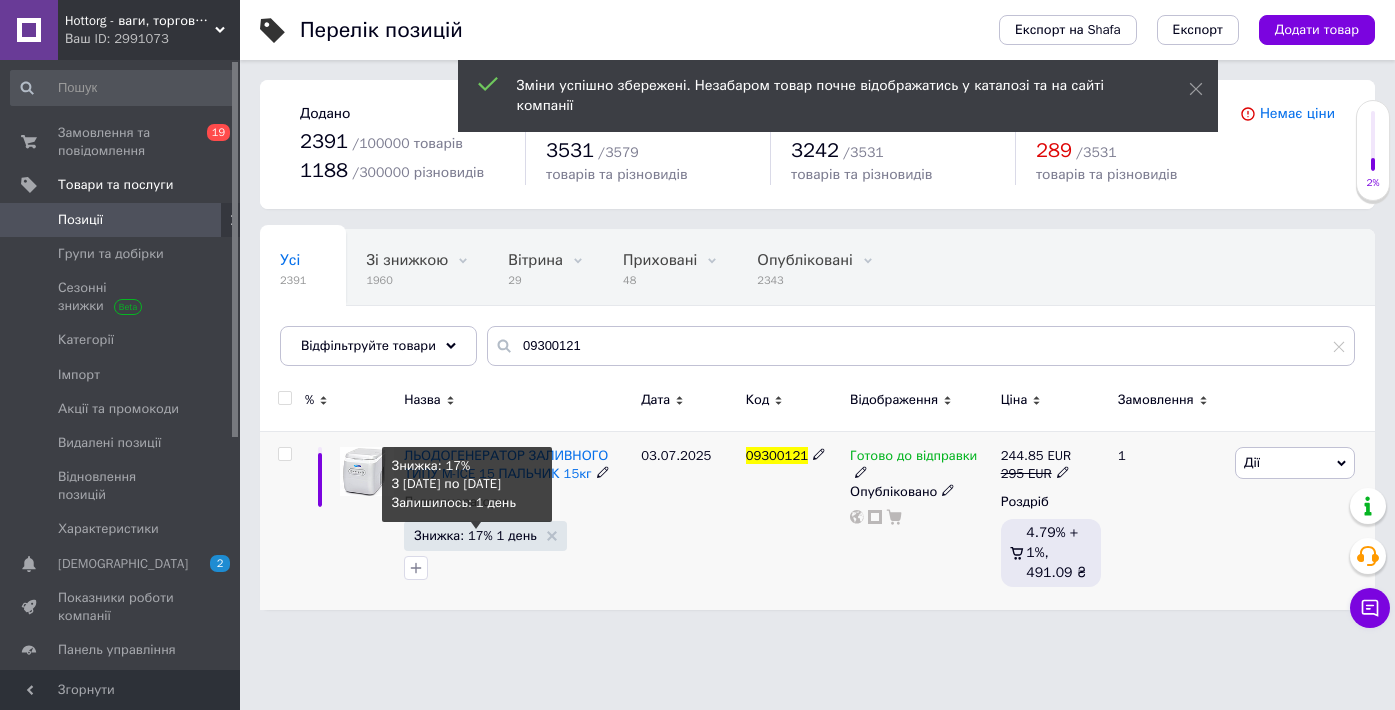 click on "Знижка: 17% 1 день" at bounding box center (475, 535) 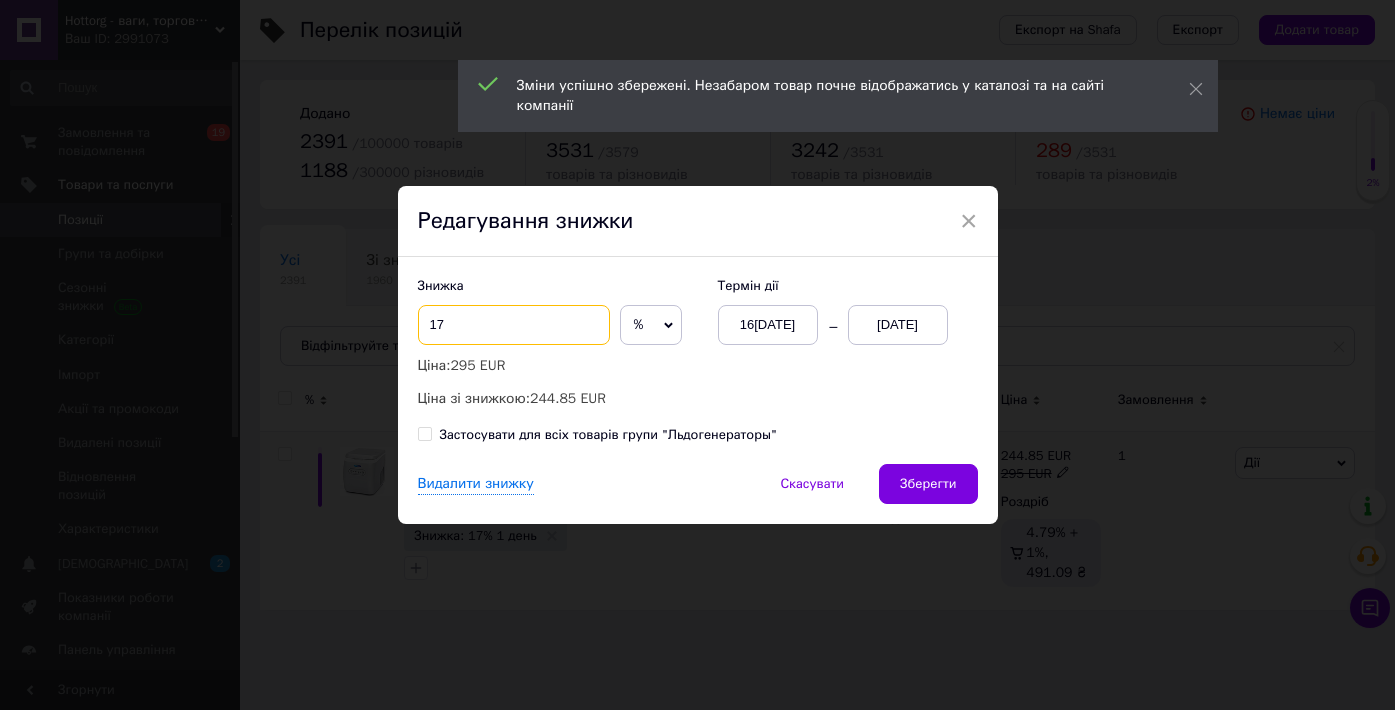 click on "17" at bounding box center [514, 325] 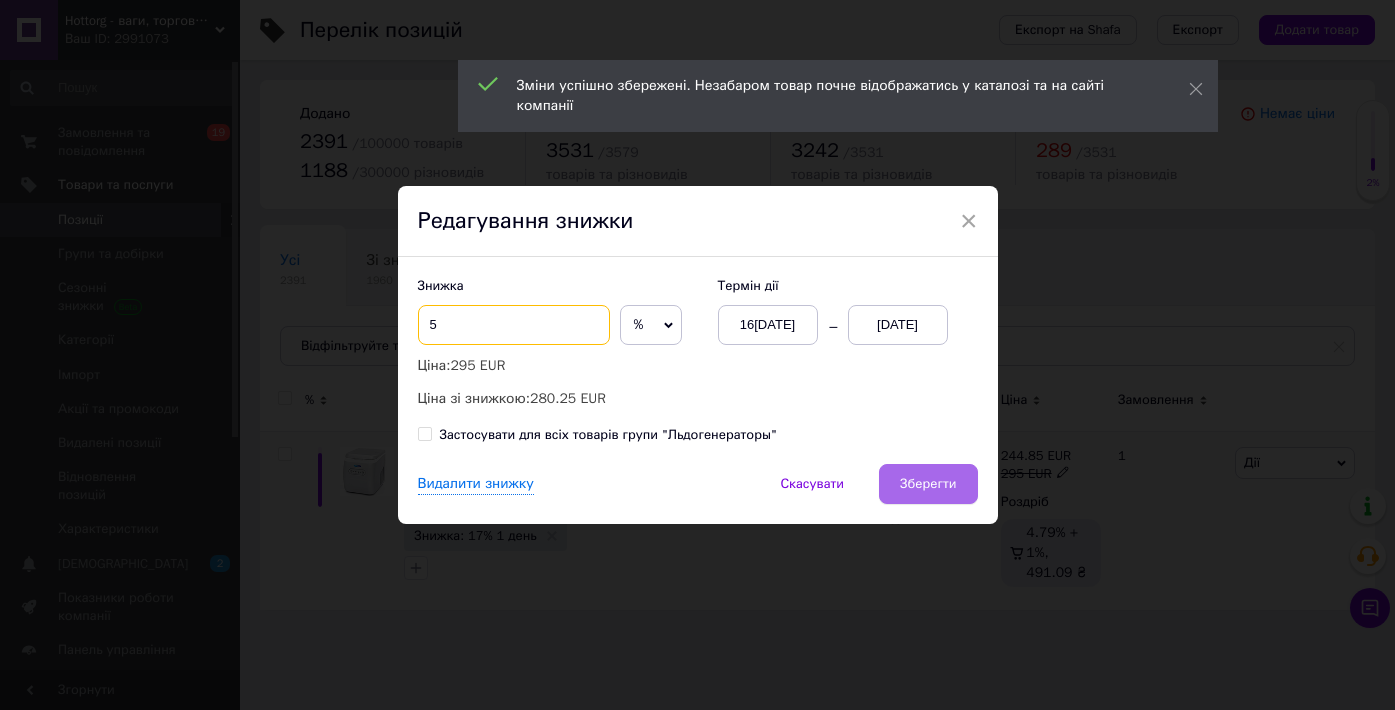 type on "5" 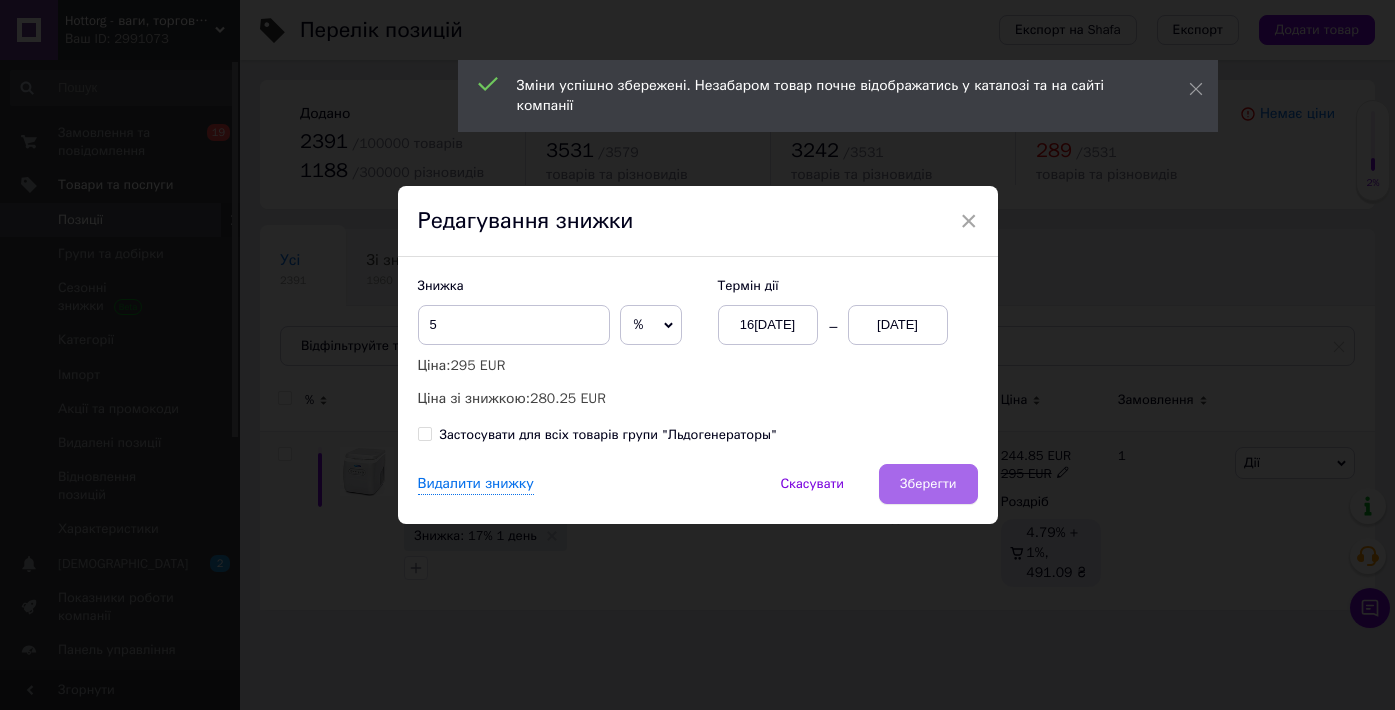 click on "Зберегти" at bounding box center (928, 484) 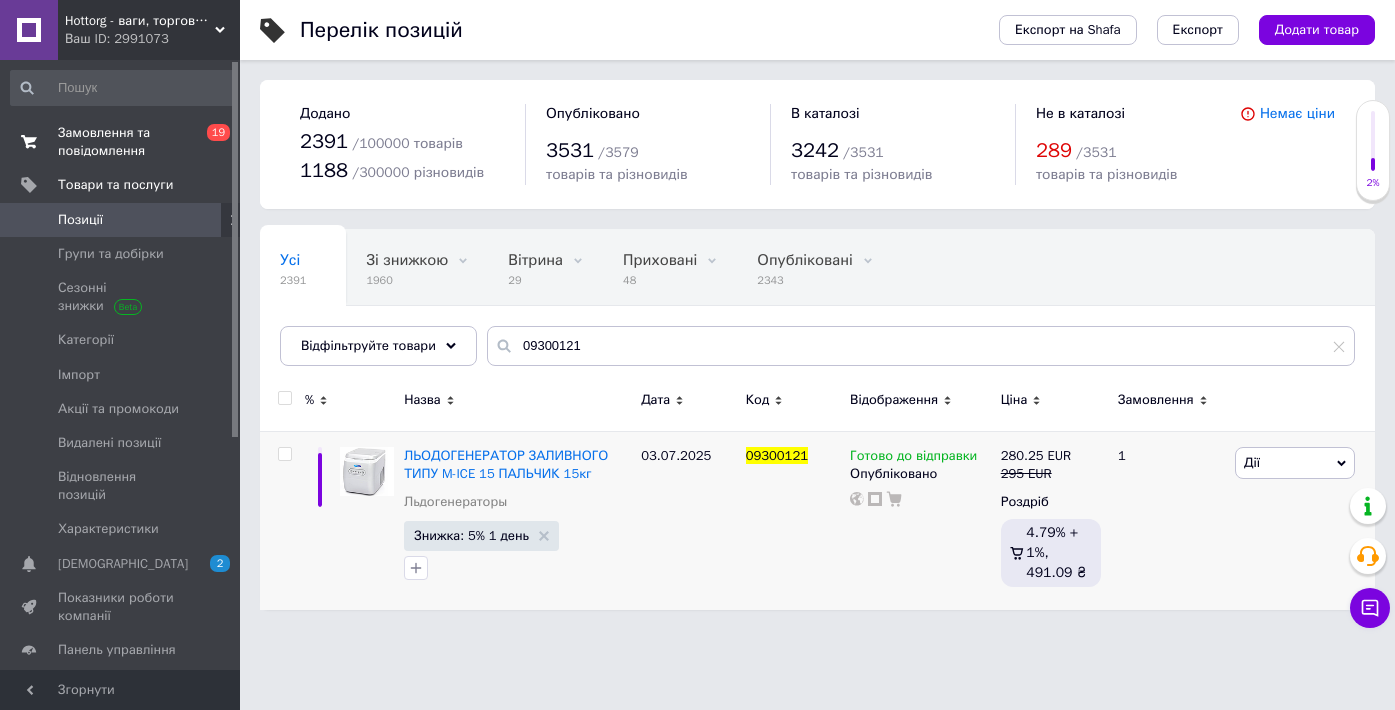 click on "Замовлення та повідомлення" at bounding box center (121, 142) 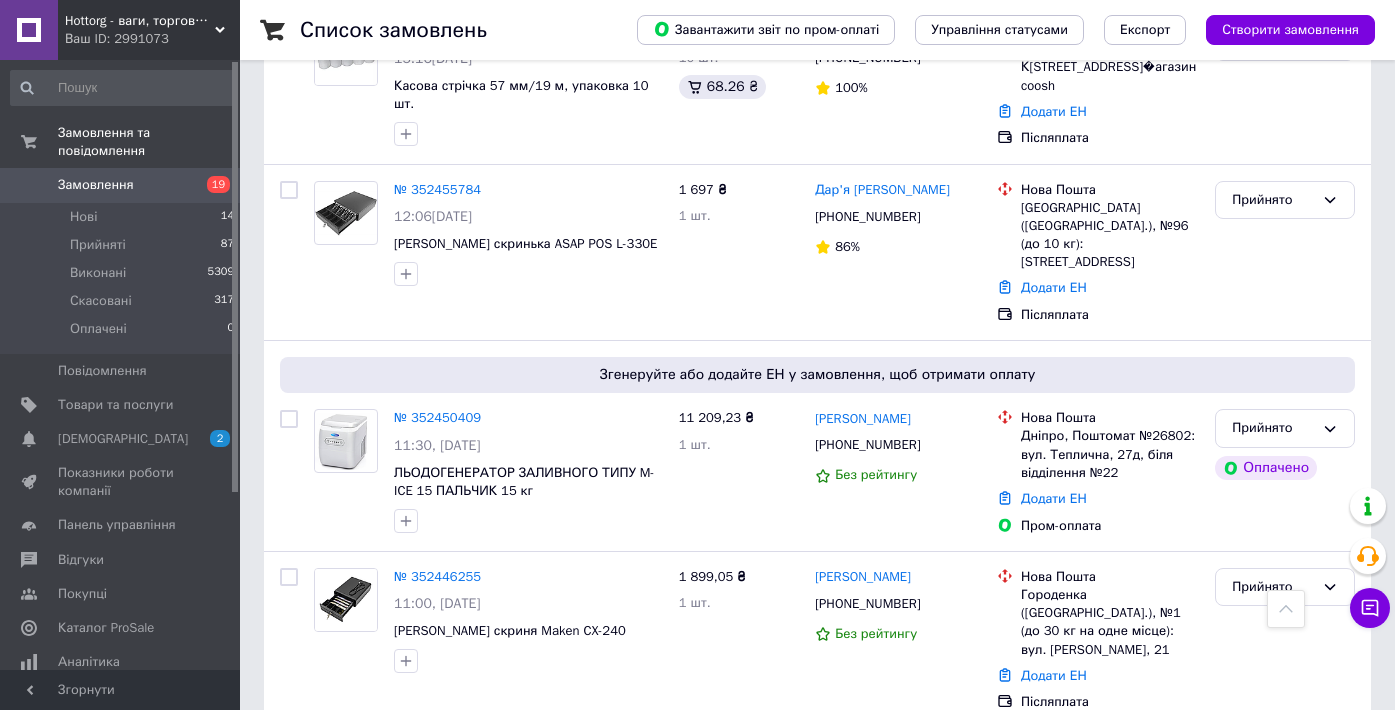 scroll, scrollTop: 622, scrollLeft: 0, axis: vertical 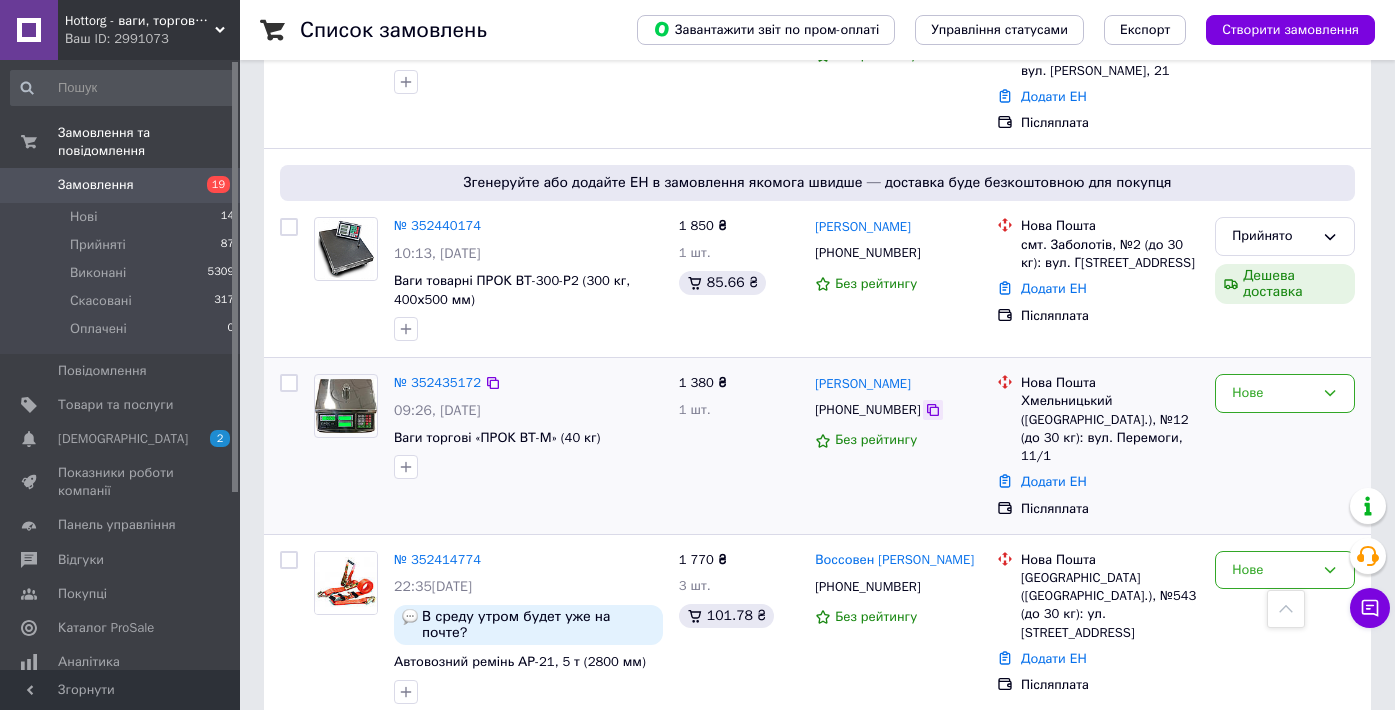 click 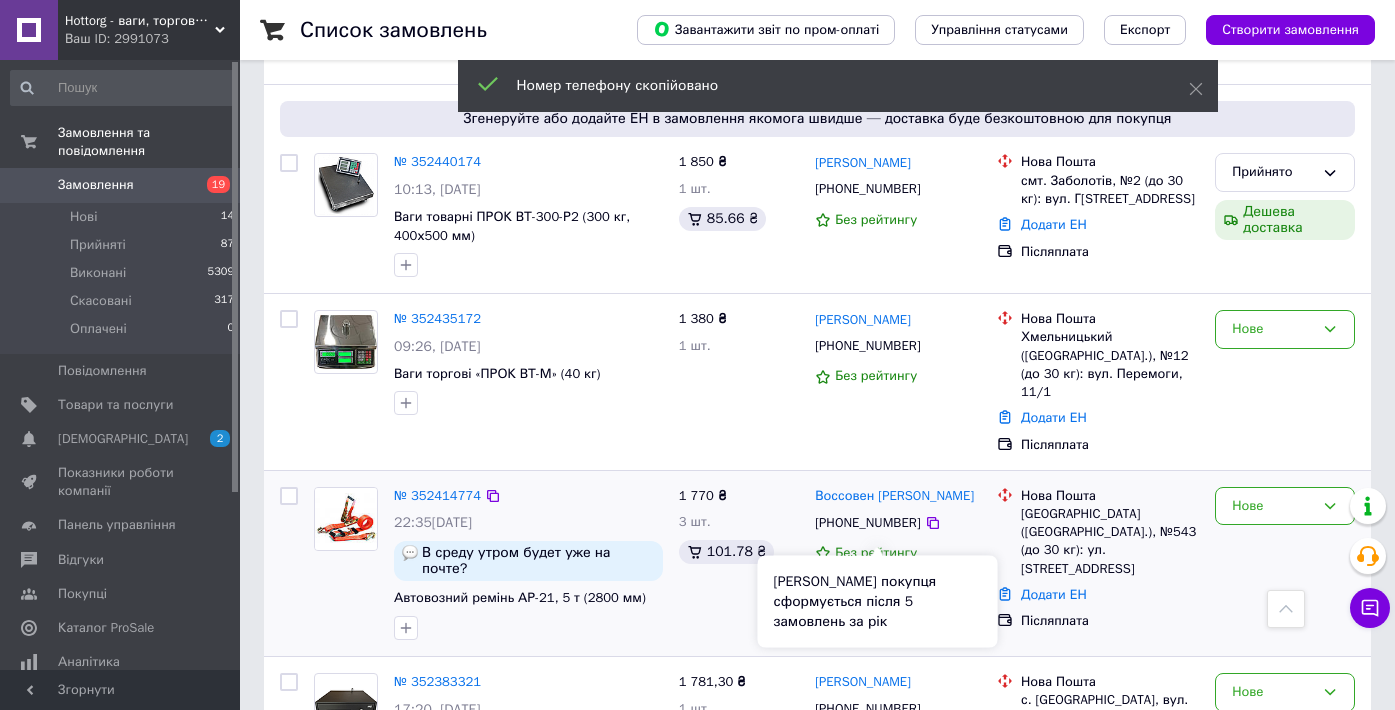 scroll, scrollTop: 1266, scrollLeft: 0, axis: vertical 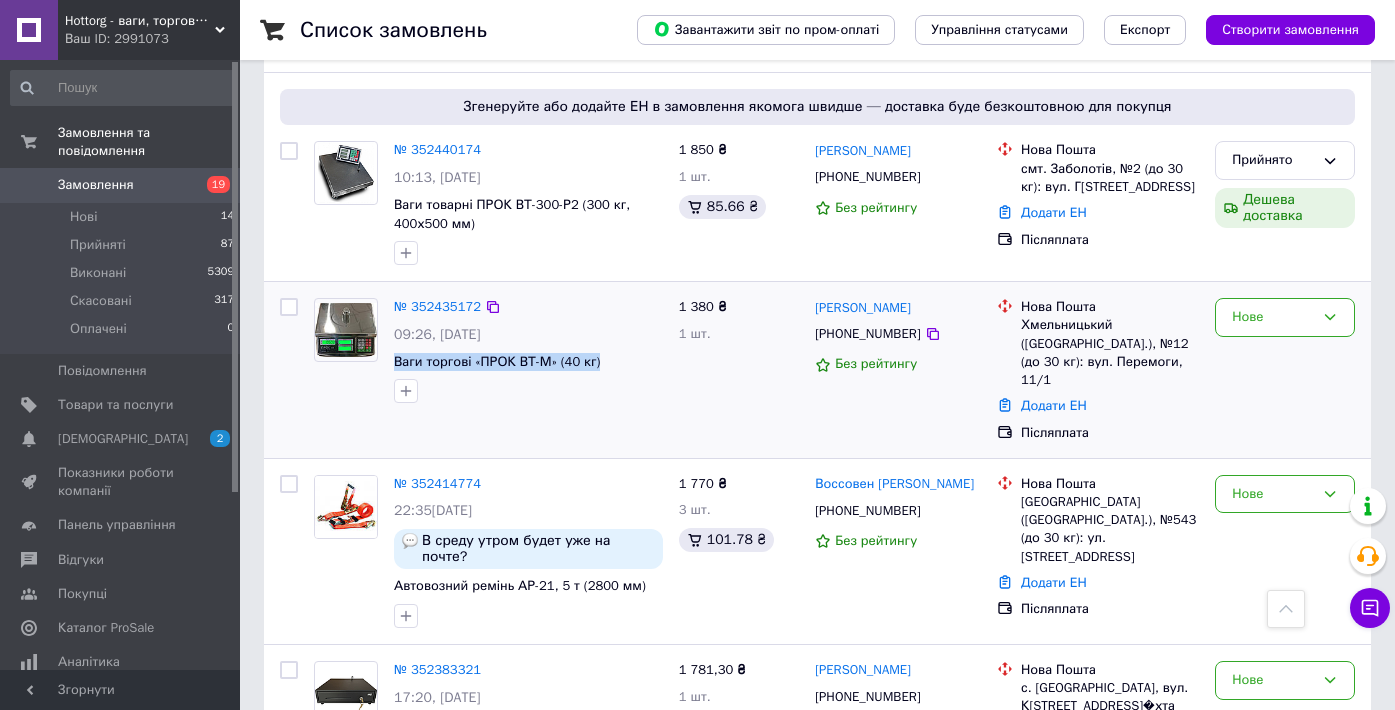 drag, startPoint x: 627, startPoint y: 350, endPoint x: 390, endPoint y: 351, distance: 237.0021 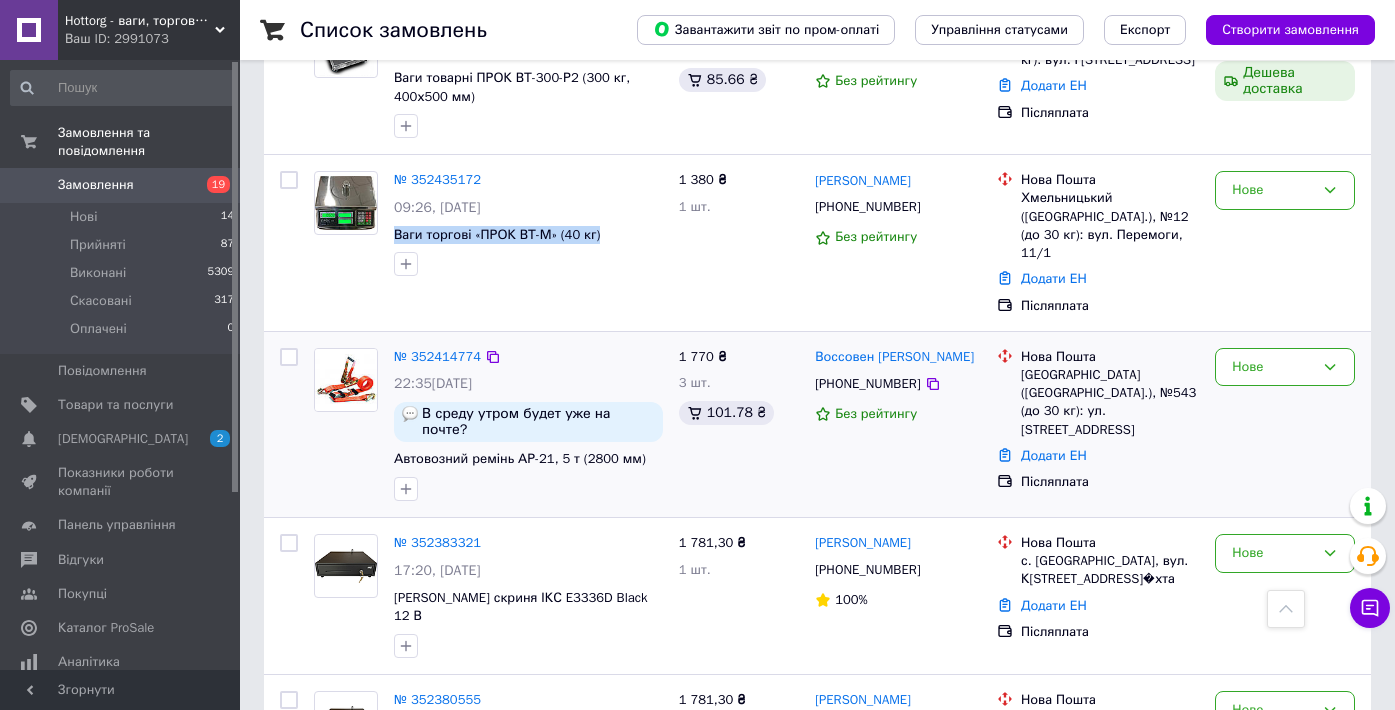 scroll, scrollTop: 1395, scrollLeft: 0, axis: vertical 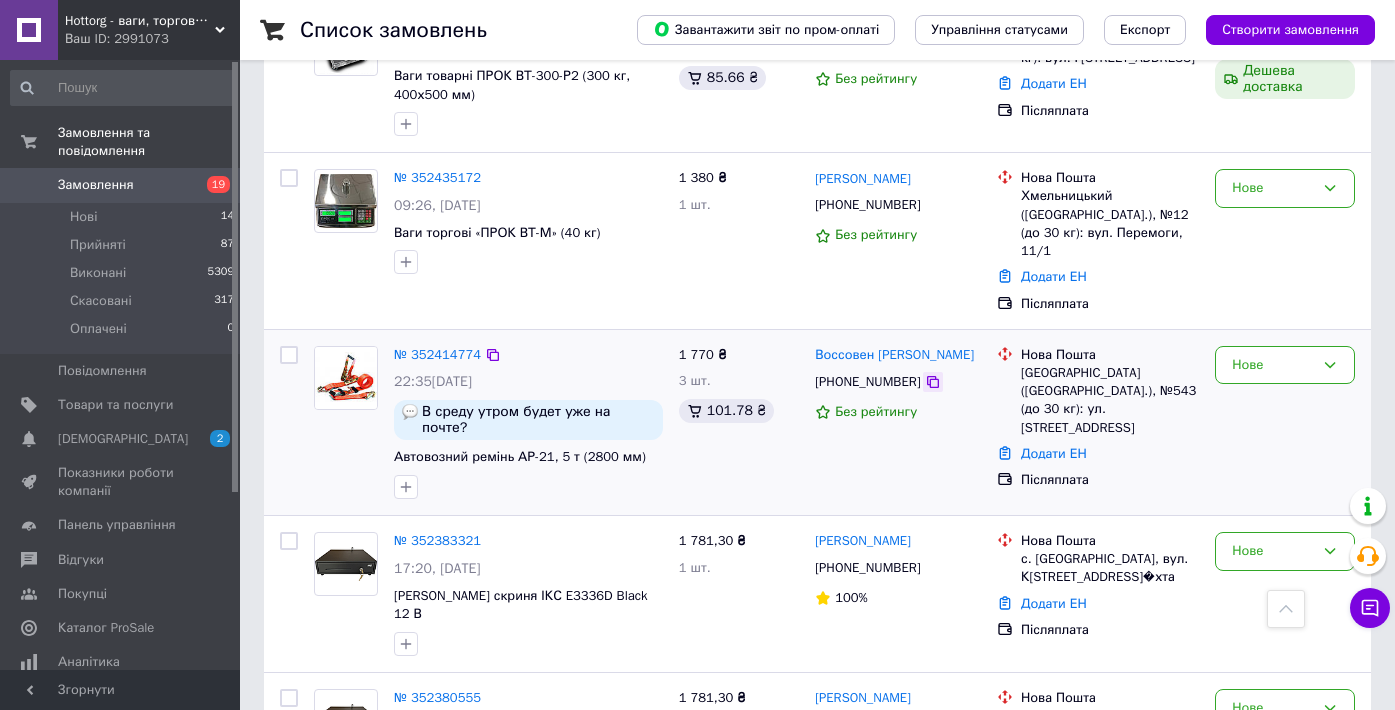 click 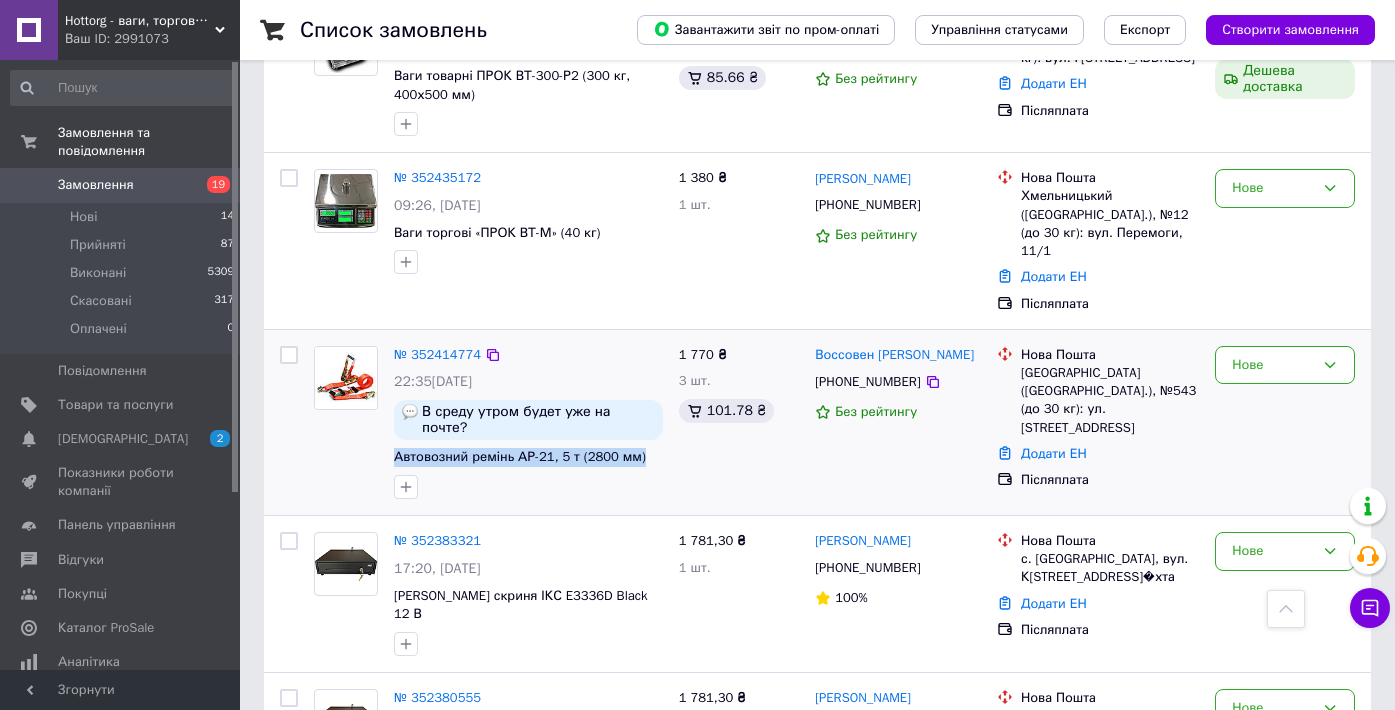 drag, startPoint x: 389, startPoint y: 436, endPoint x: 659, endPoint y: 438, distance: 270.00742 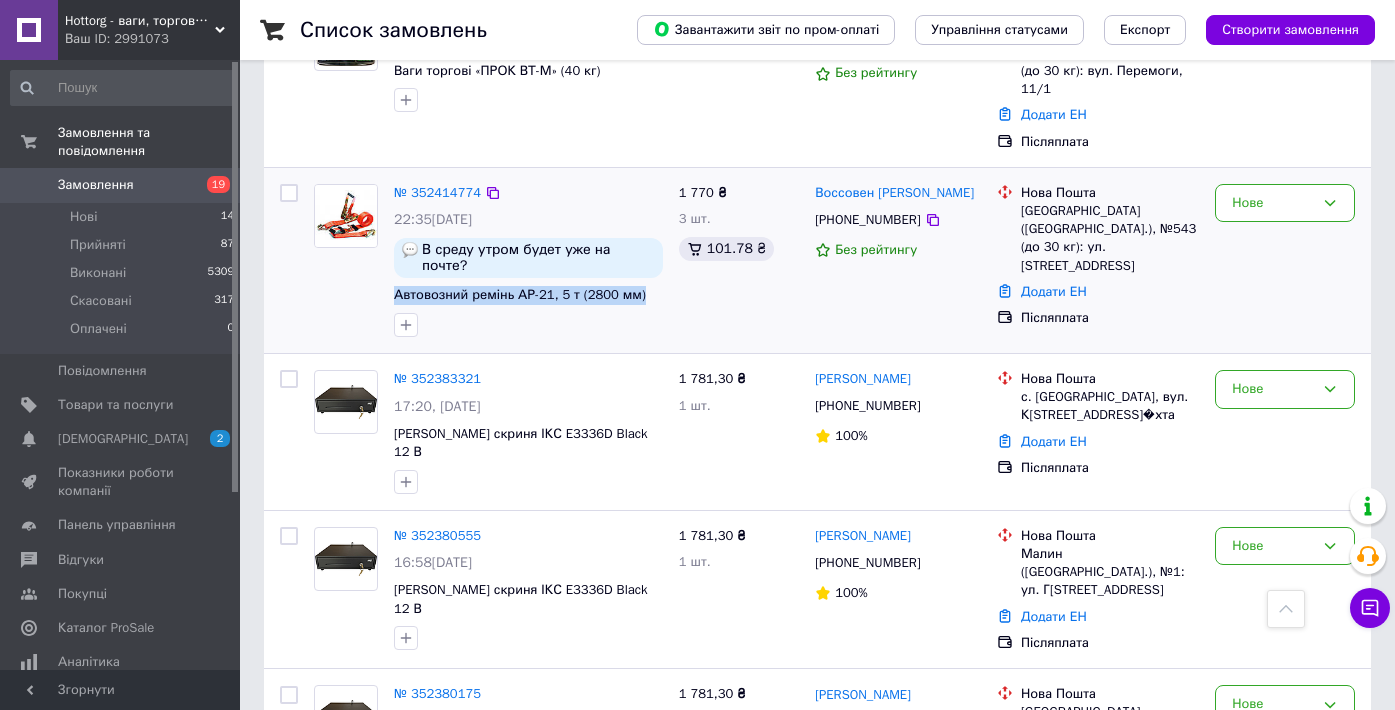scroll, scrollTop: 1561, scrollLeft: 0, axis: vertical 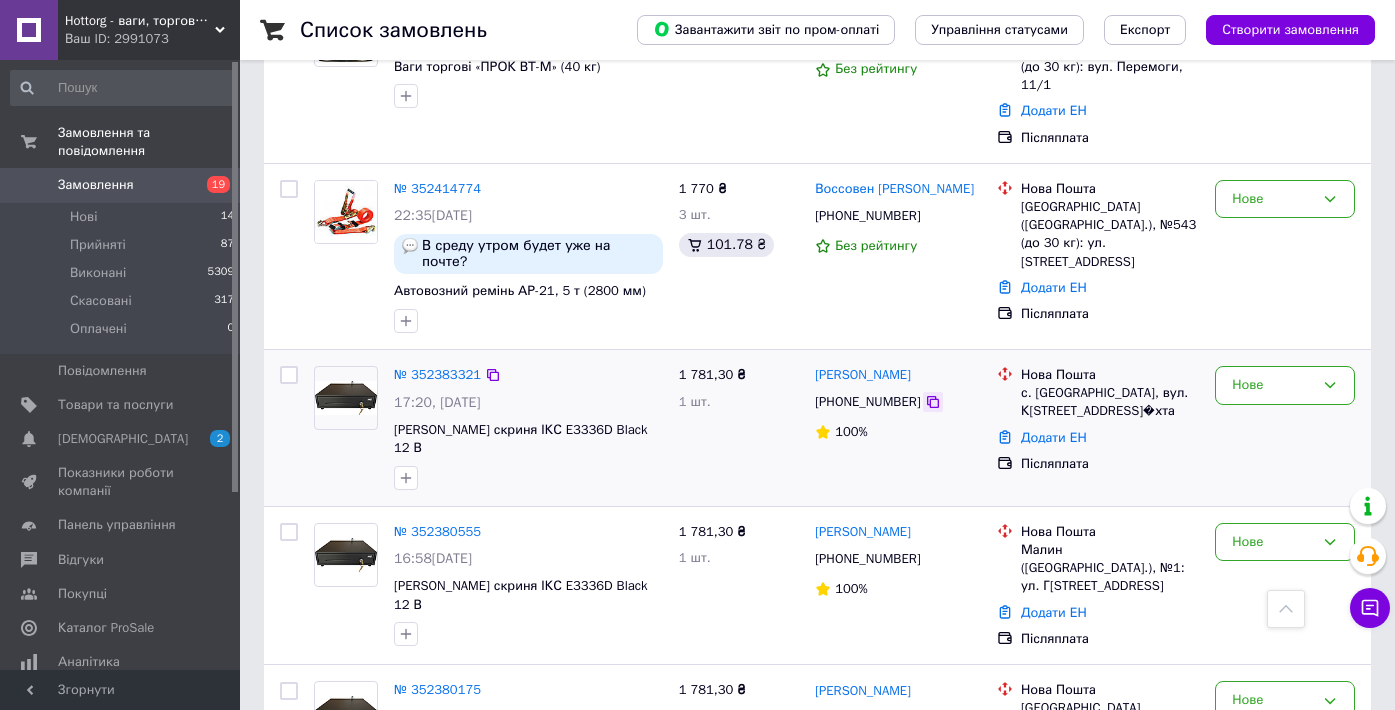click 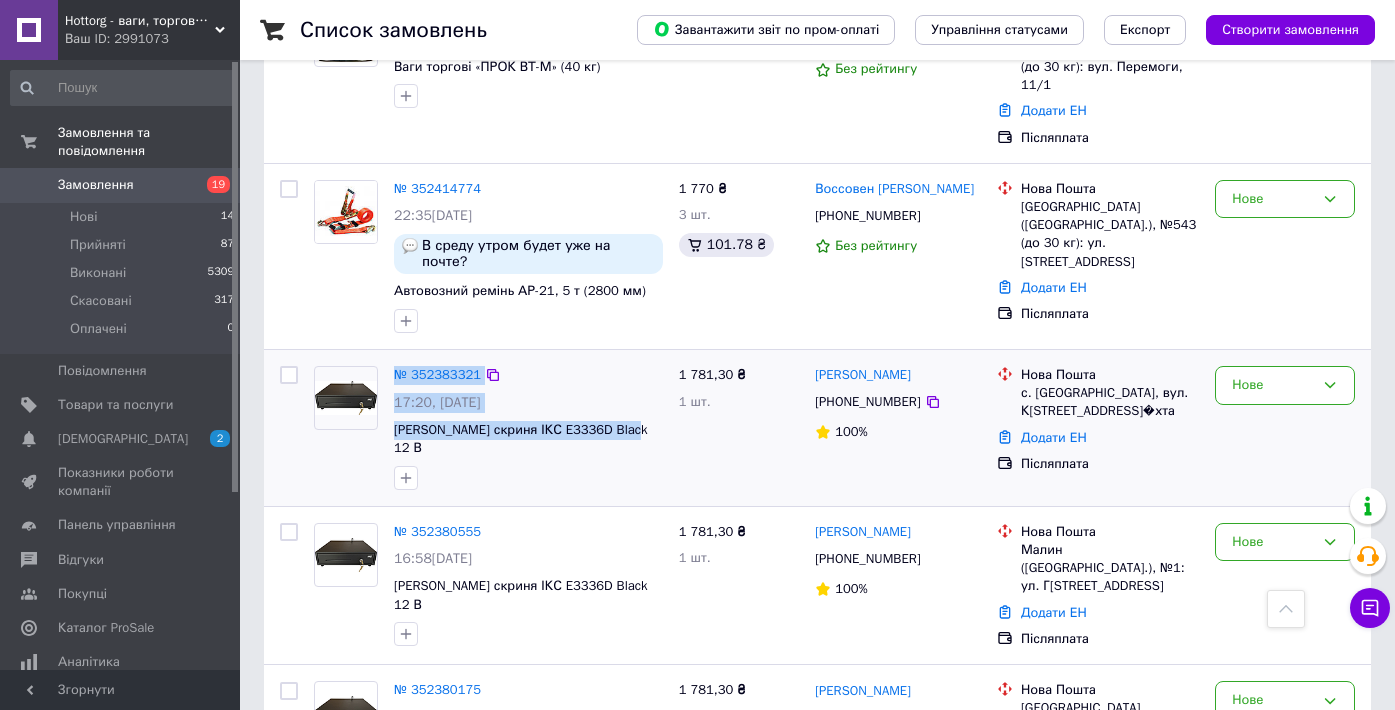 drag, startPoint x: 649, startPoint y: 410, endPoint x: 383, endPoint y: 412, distance: 266.0075 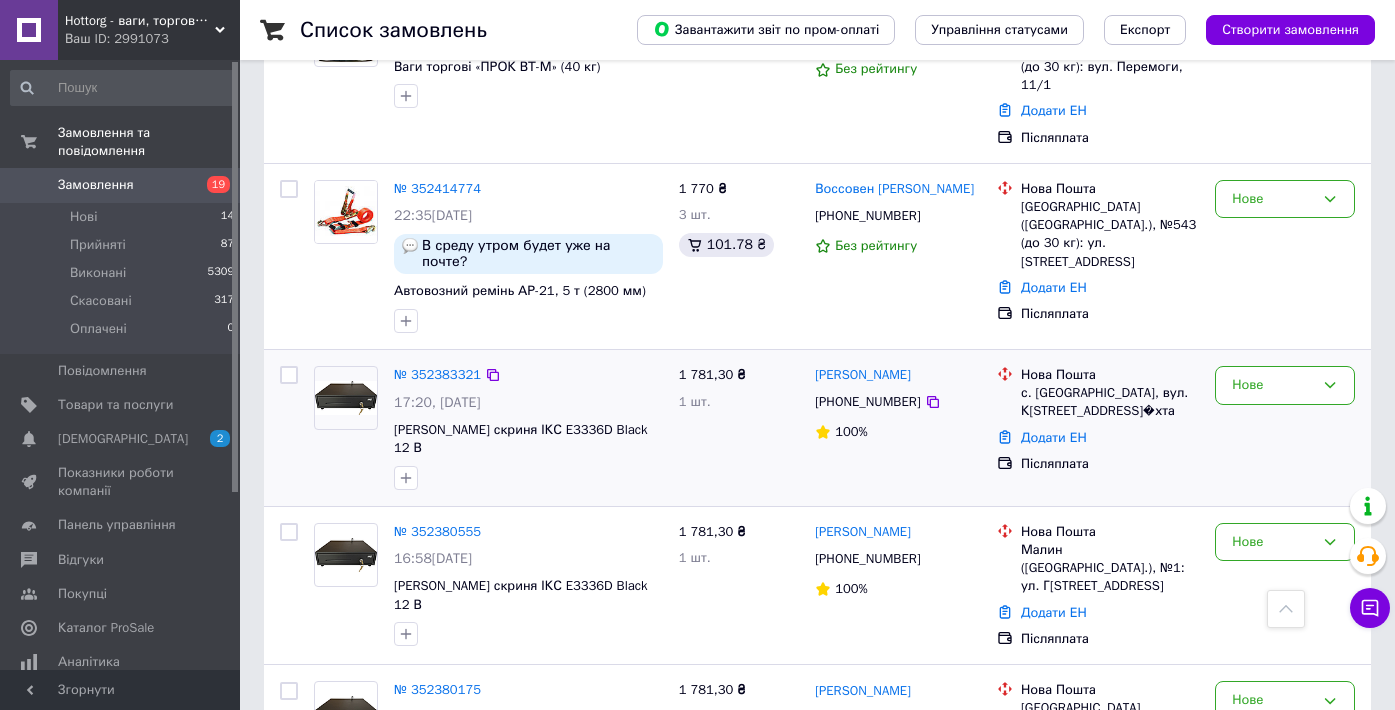 click at bounding box center (528, 478) 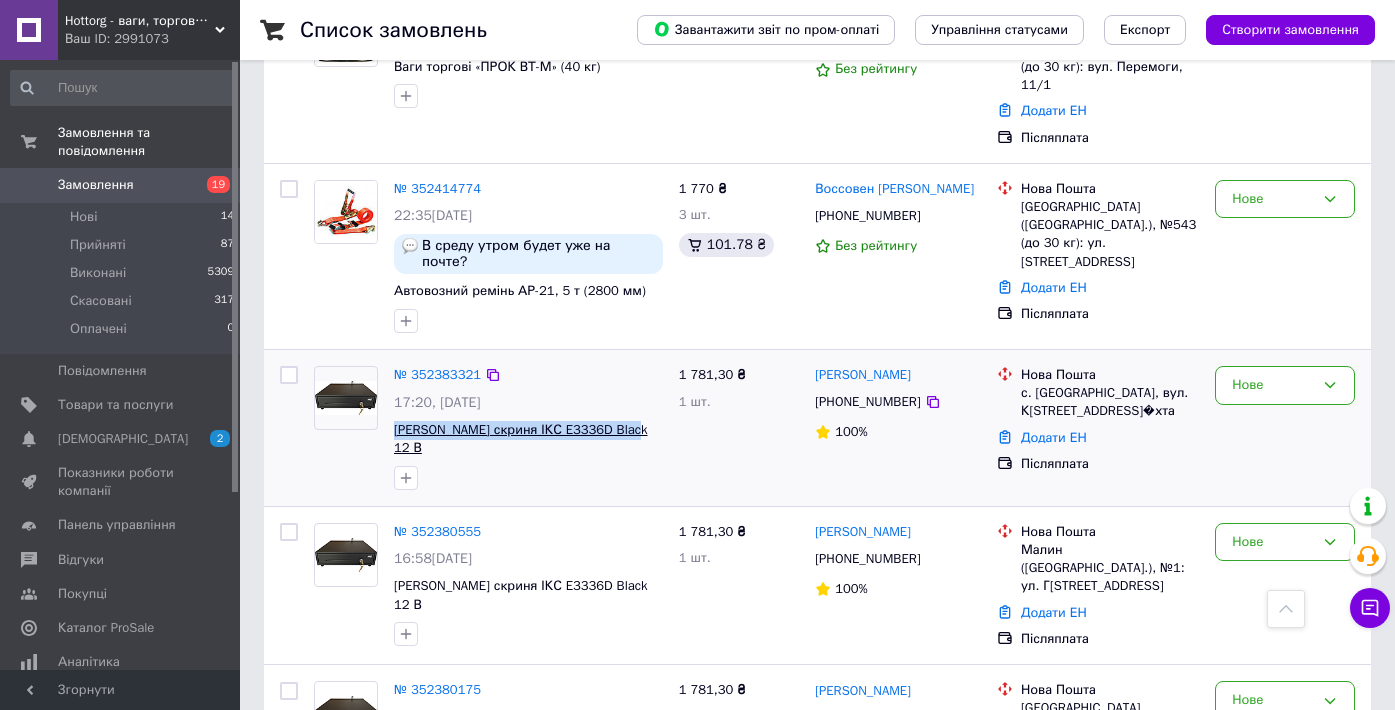 drag, startPoint x: 644, startPoint y: 413, endPoint x: 395, endPoint y: 419, distance: 249.07228 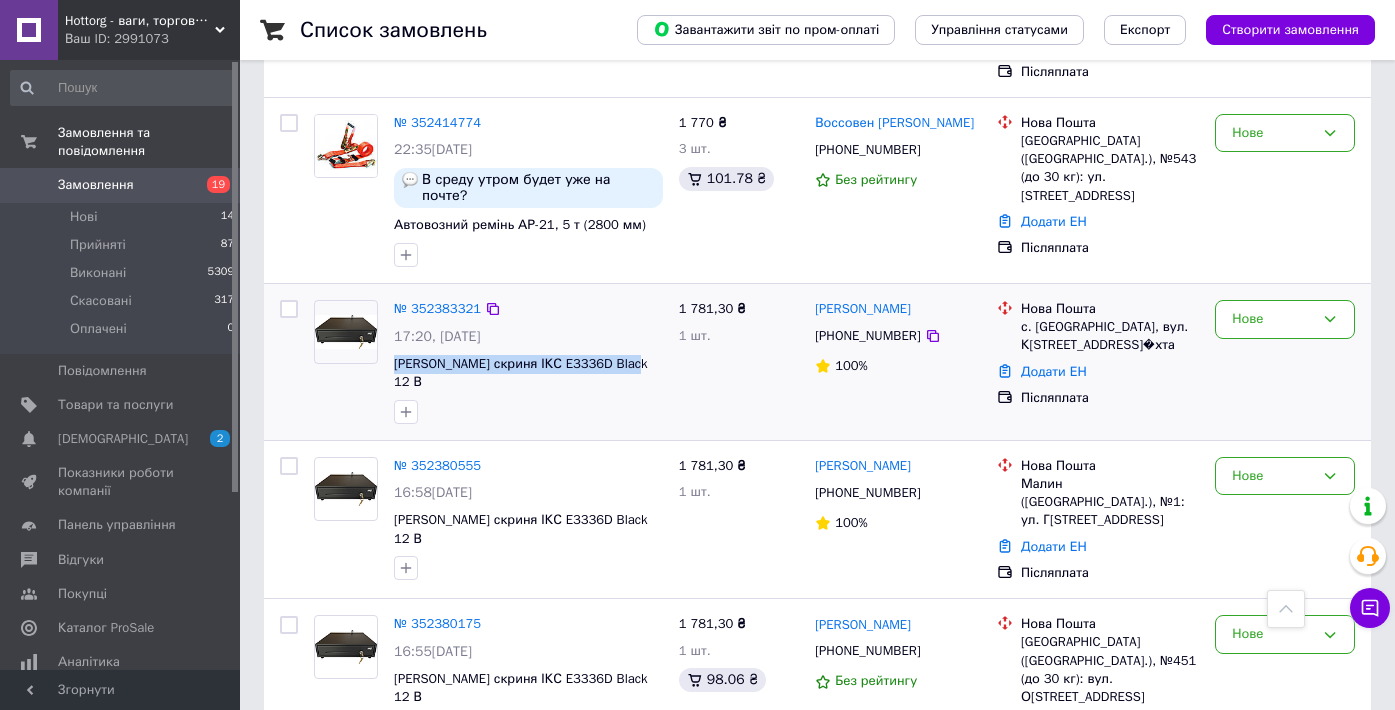scroll, scrollTop: 1655, scrollLeft: 0, axis: vertical 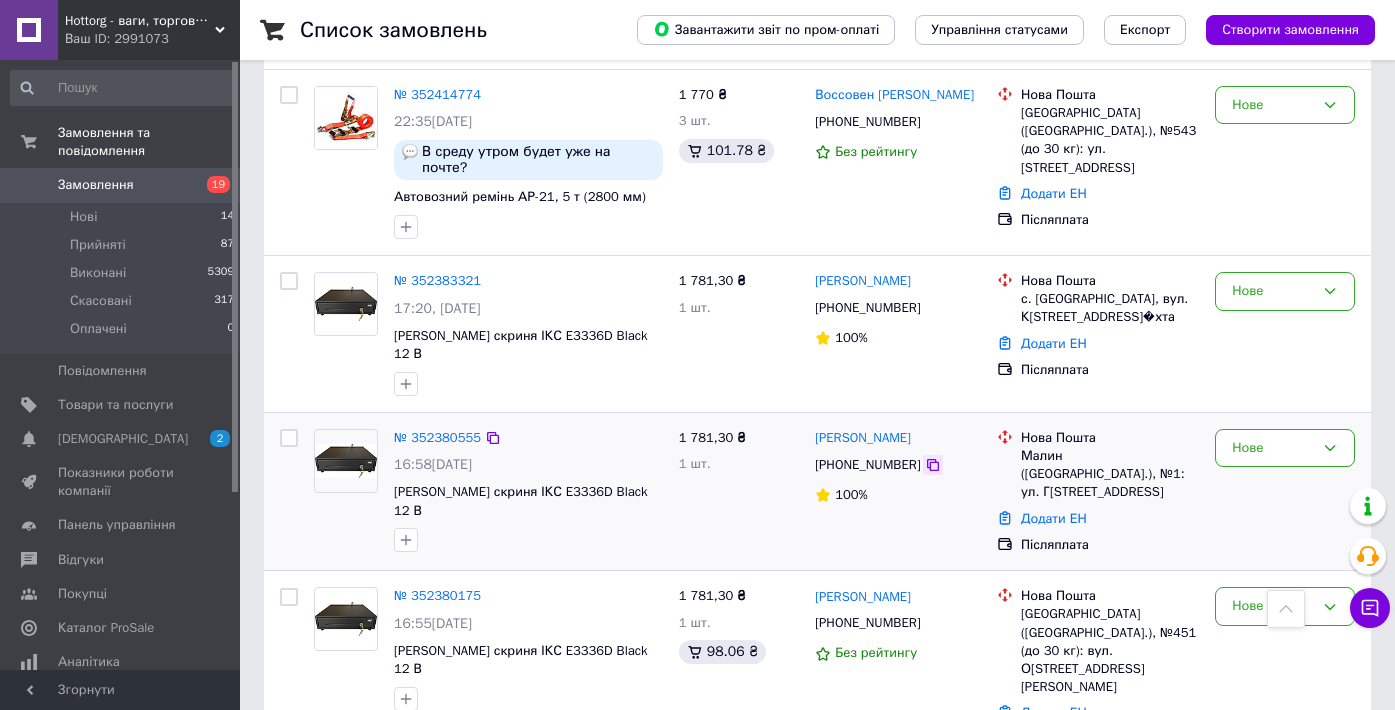 click 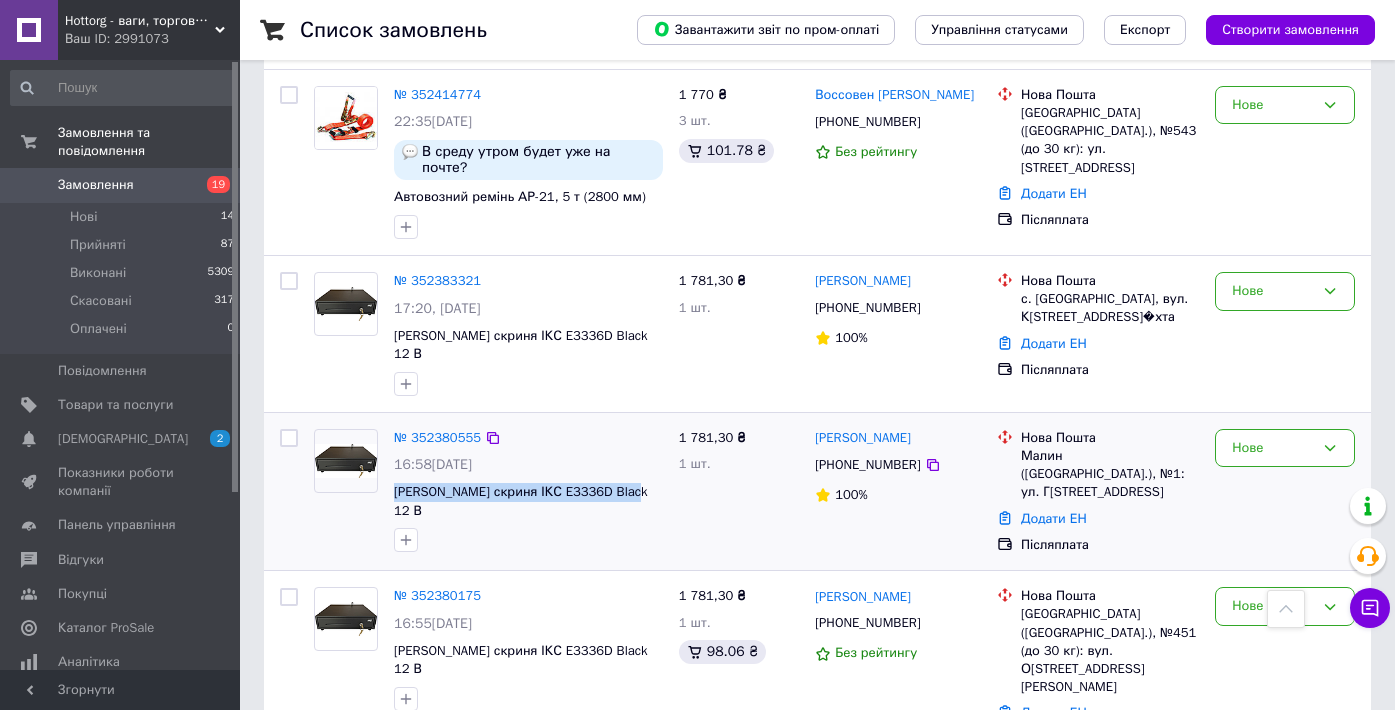 drag, startPoint x: 648, startPoint y: 461, endPoint x: 394, endPoint y: 466, distance: 254.04921 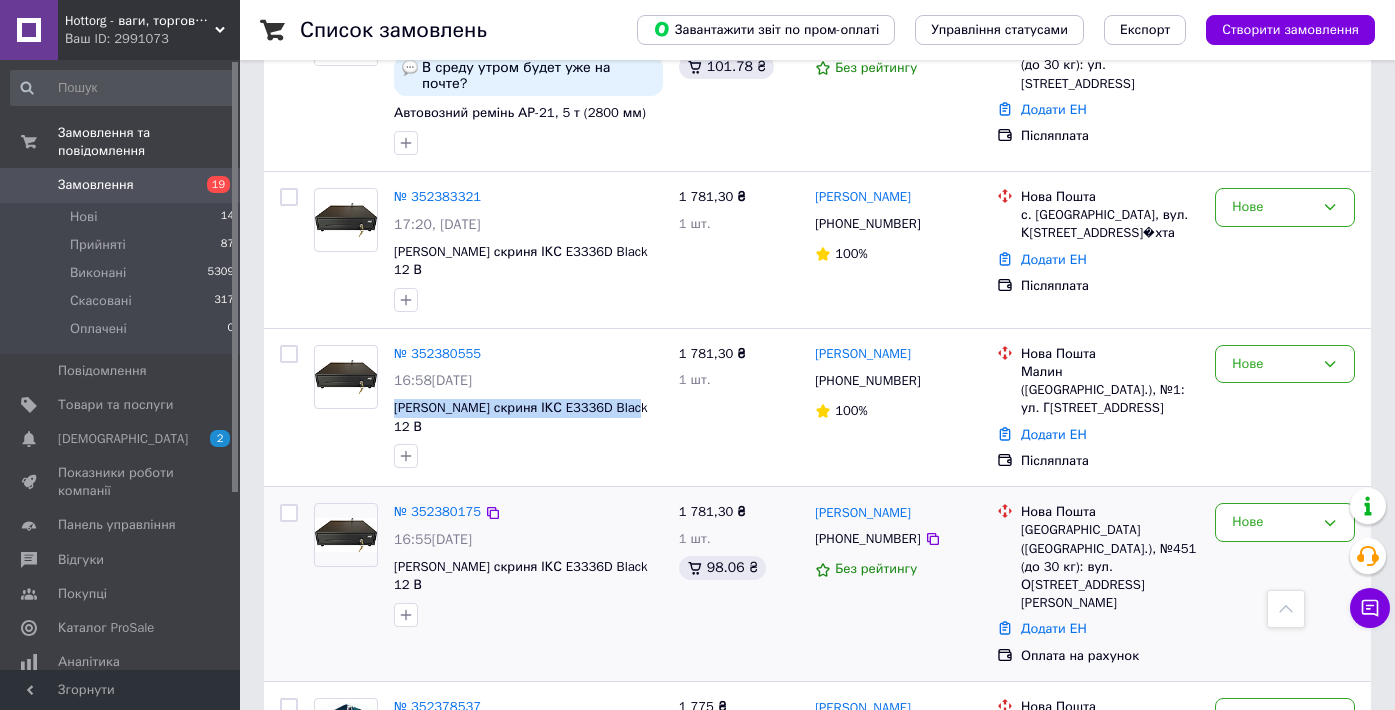 scroll, scrollTop: 1768, scrollLeft: 0, axis: vertical 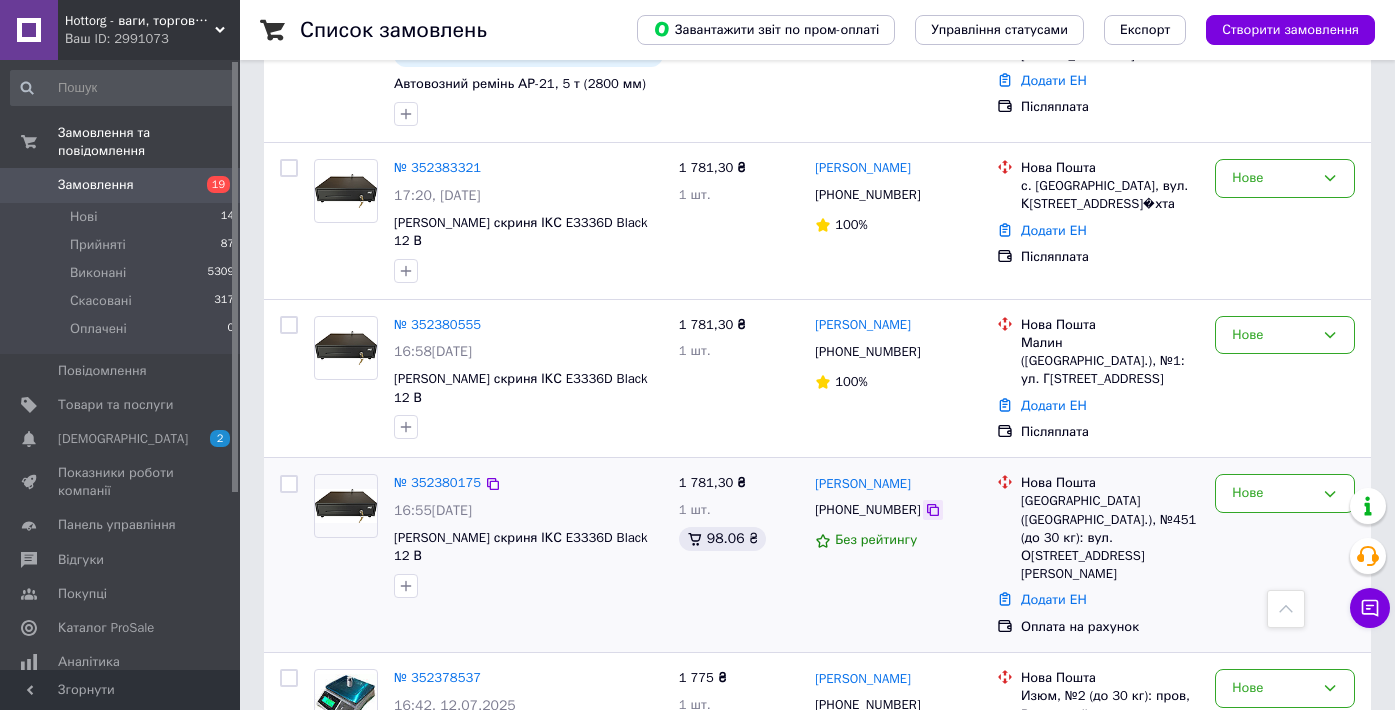 click 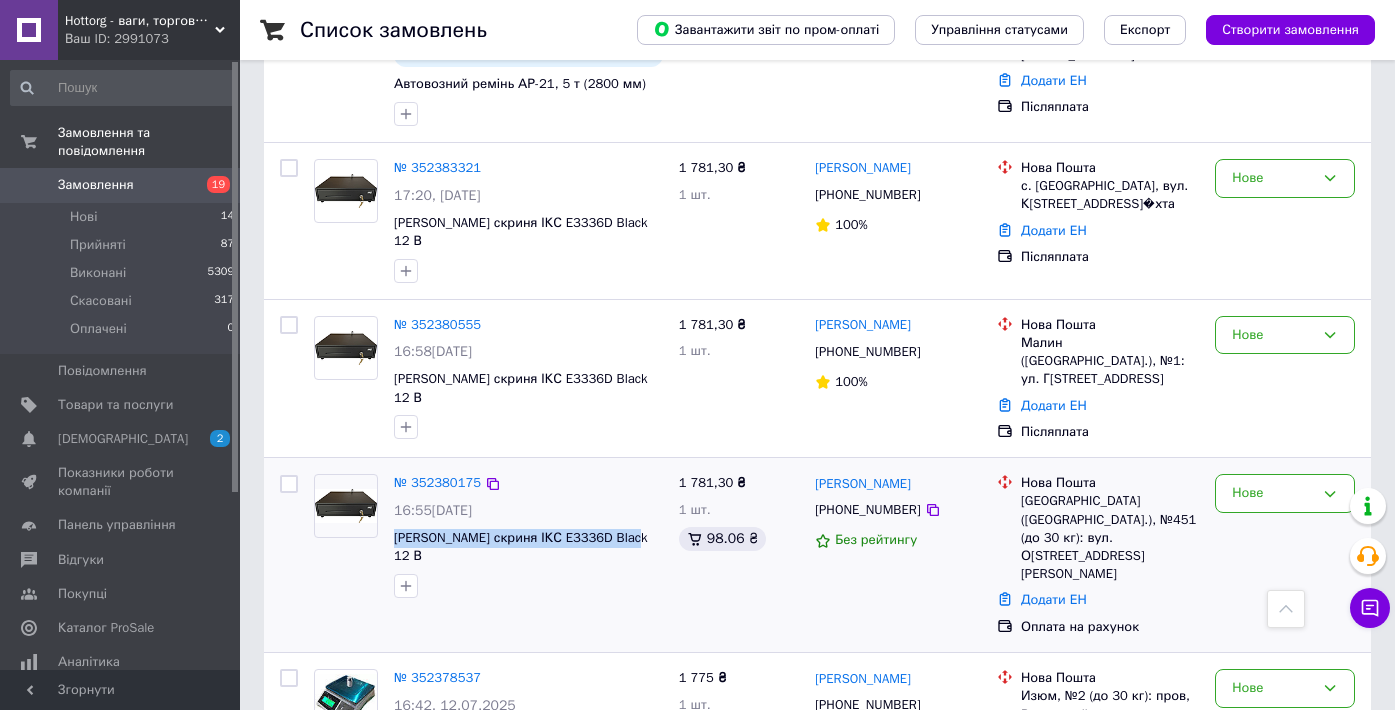drag, startPoint x: 642, startPoint y: 480, endPoint x: 391, endPoint y: 492, distance: 251.28668 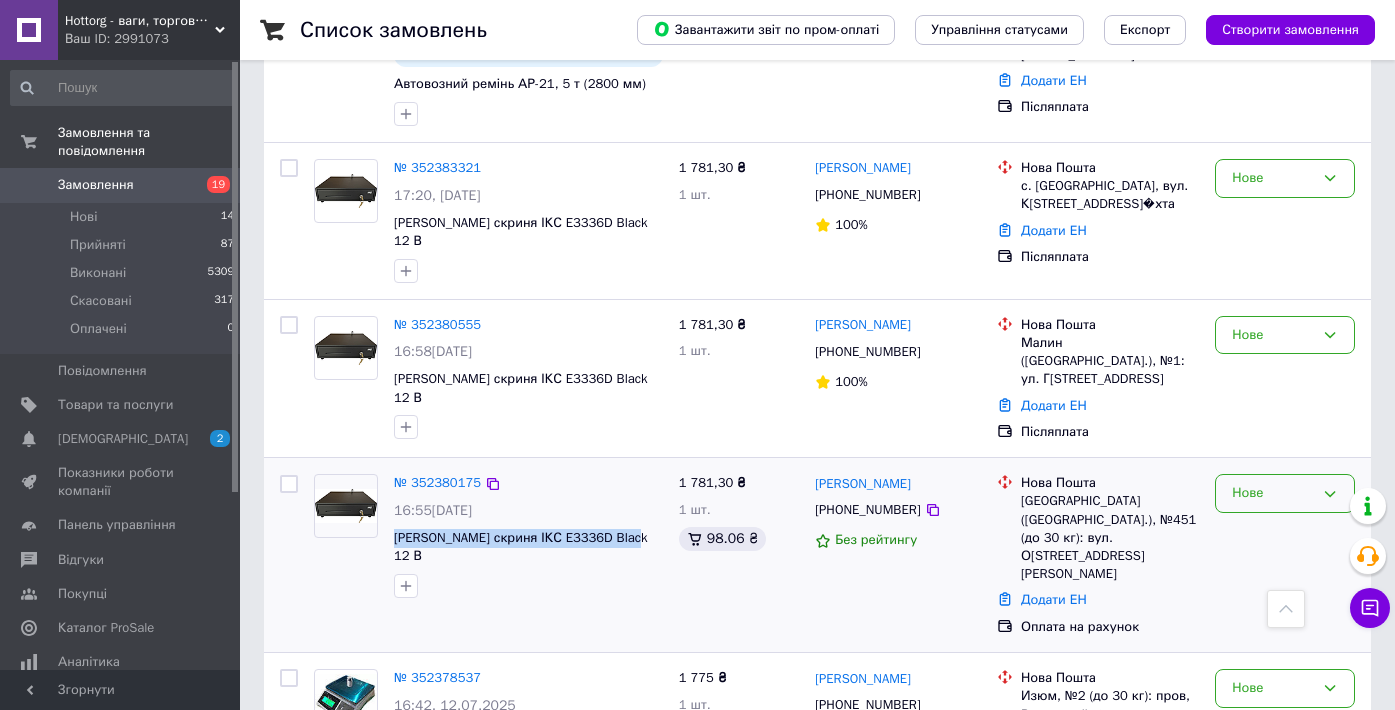 click on "Нове" at bounding box center [1273, 493] 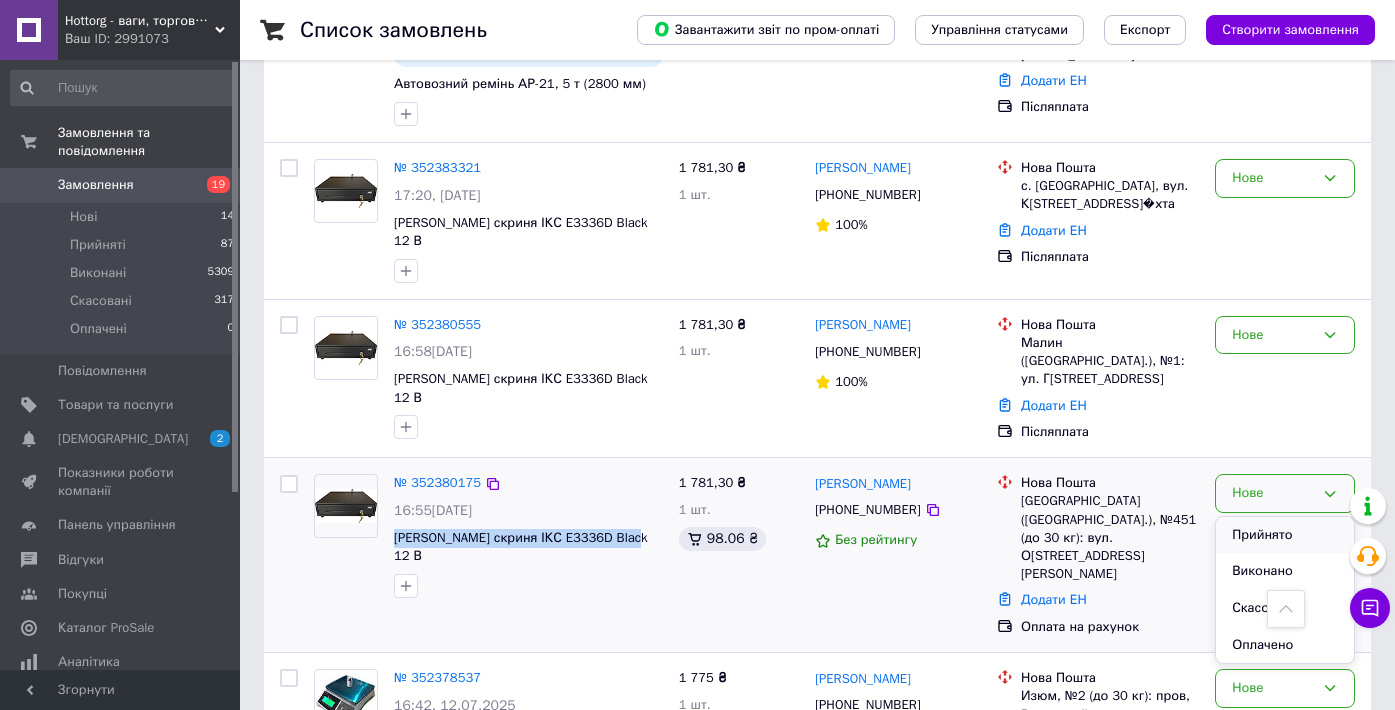 click on "Прийнято" at bounding box center (1285, 535) 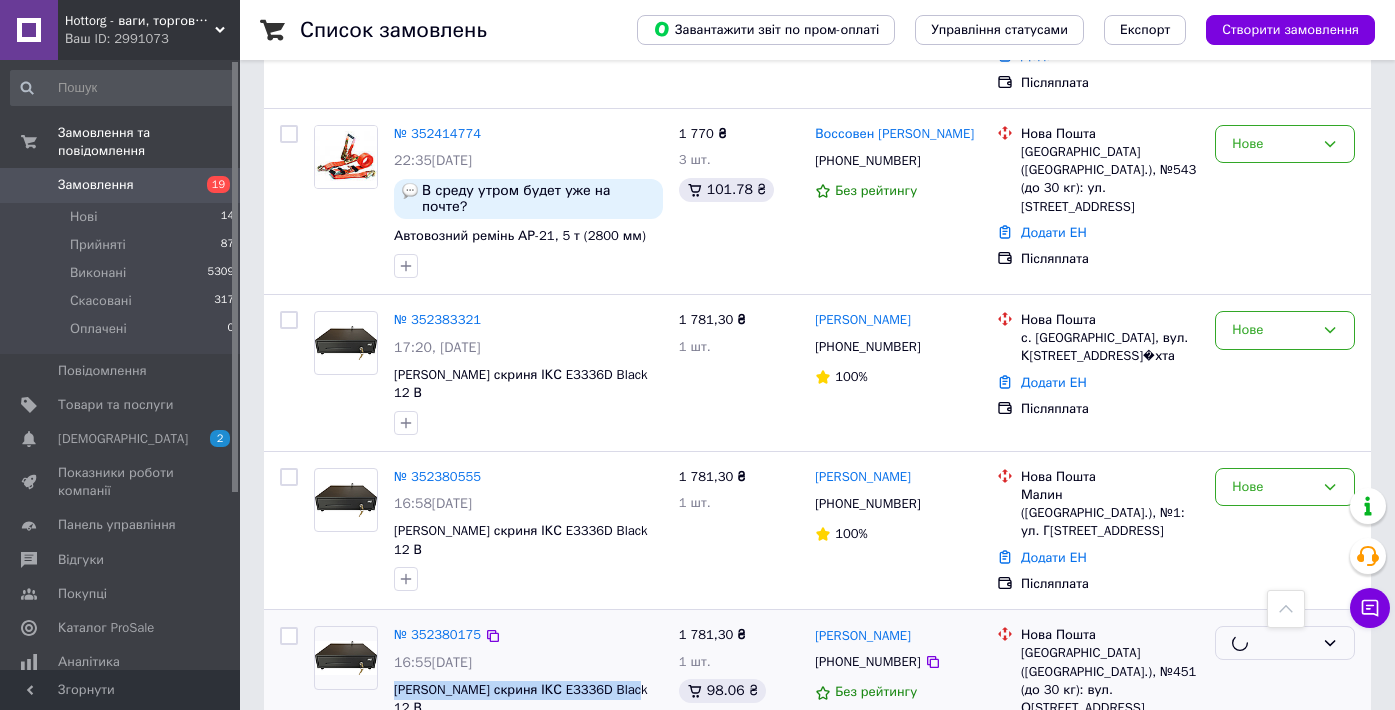 scroll, scrollTop: 1615, scrollLeft: 0, axis: vertical 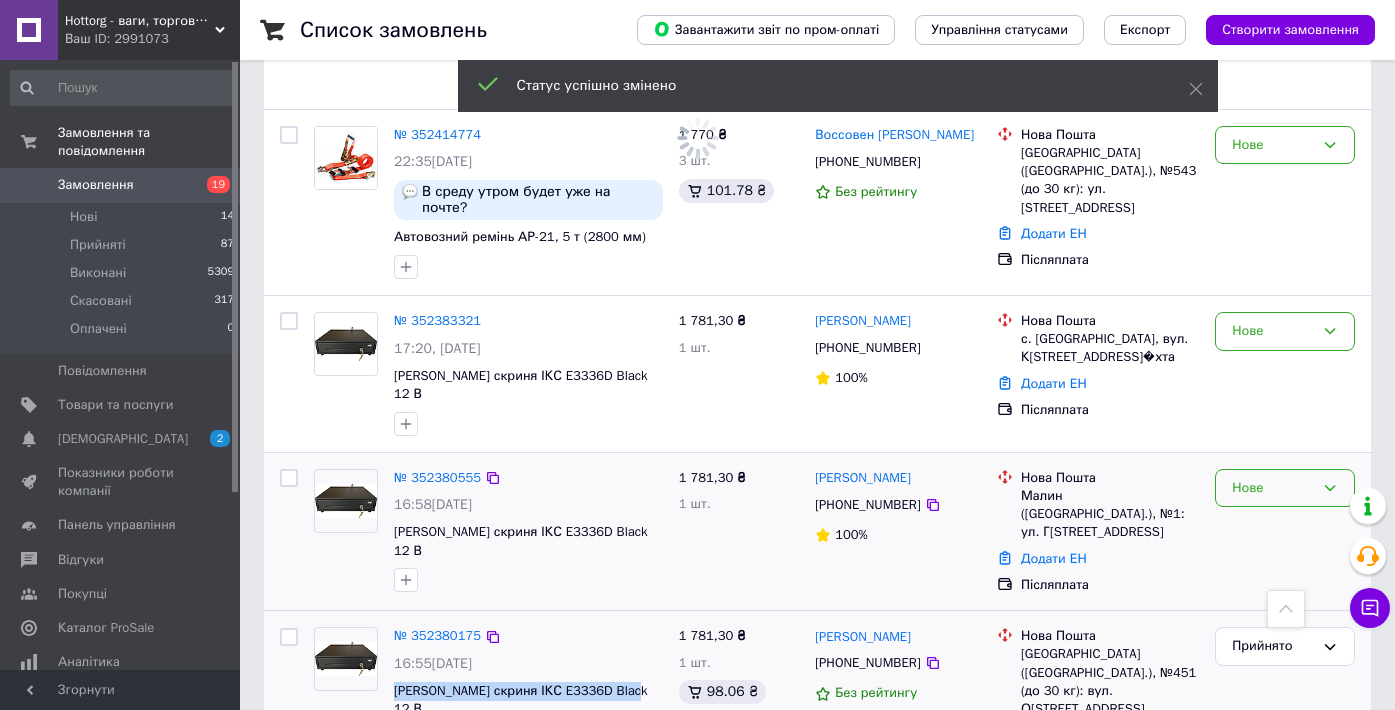 click on "Нове" at bounding box center (1285, 488) 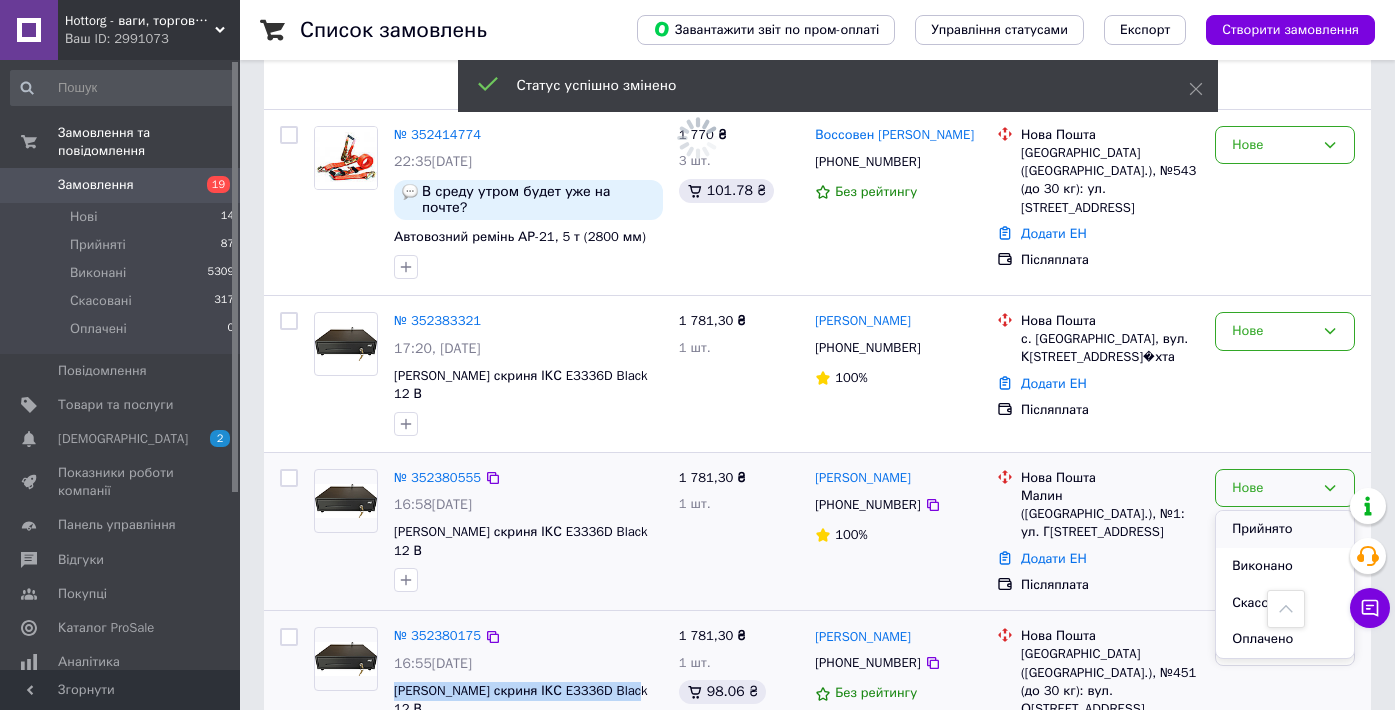click on "Прийнято" at bounding box center (1285, 529) 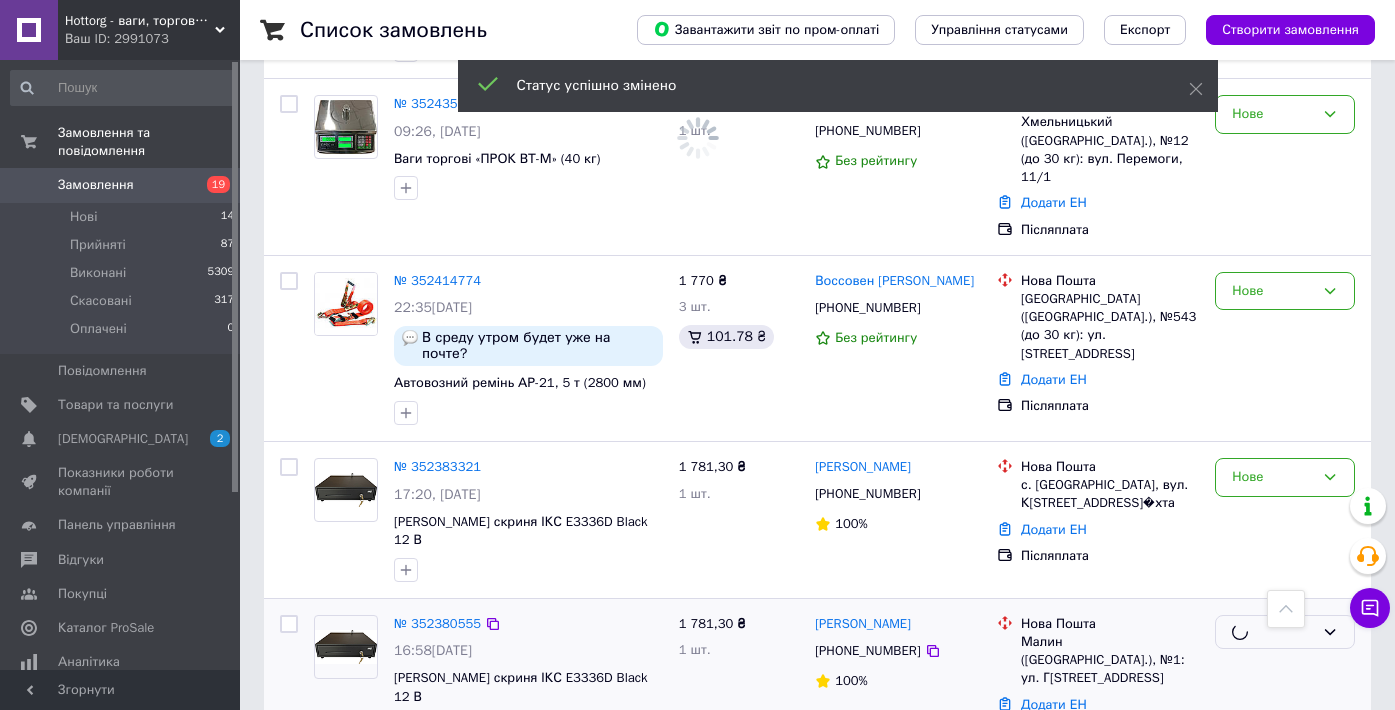 scroll, scrollTop: 1455, scrollLeft: 0, axis: vertical 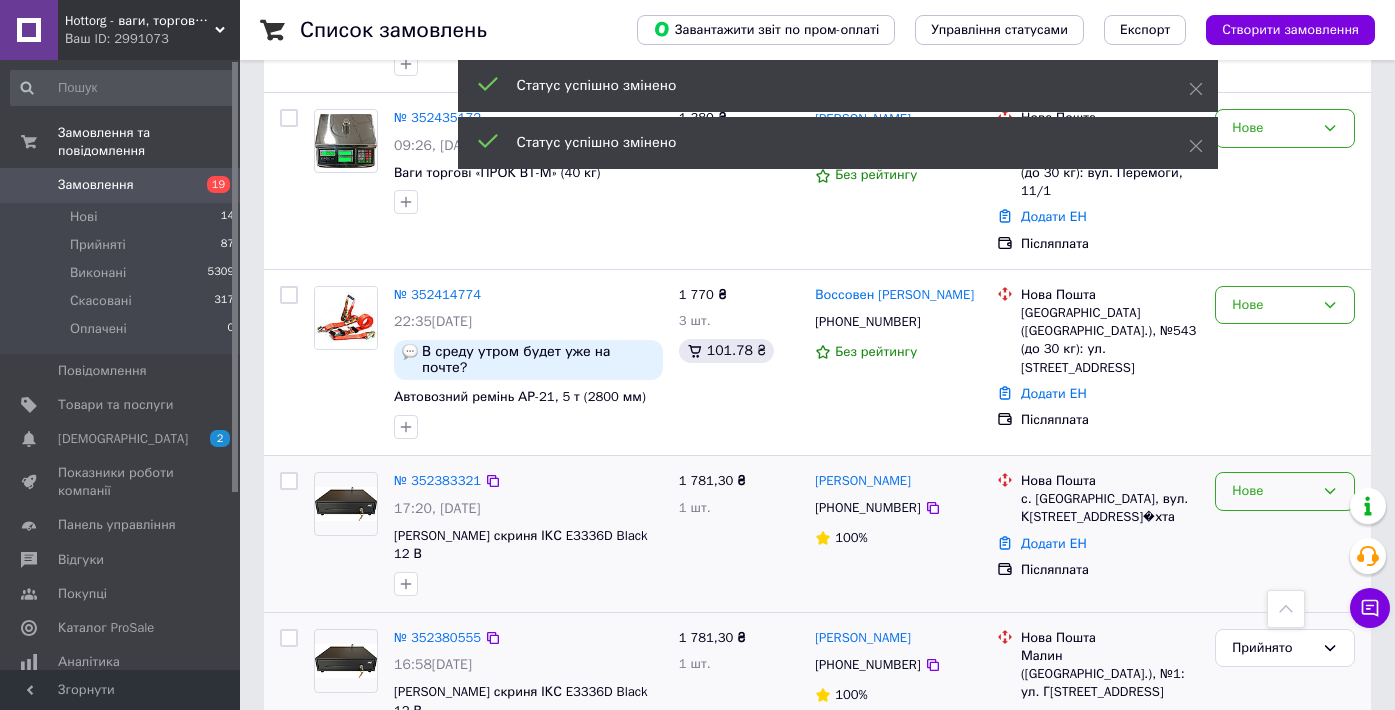 click on "Нове" at bounding box center [1285, 491] 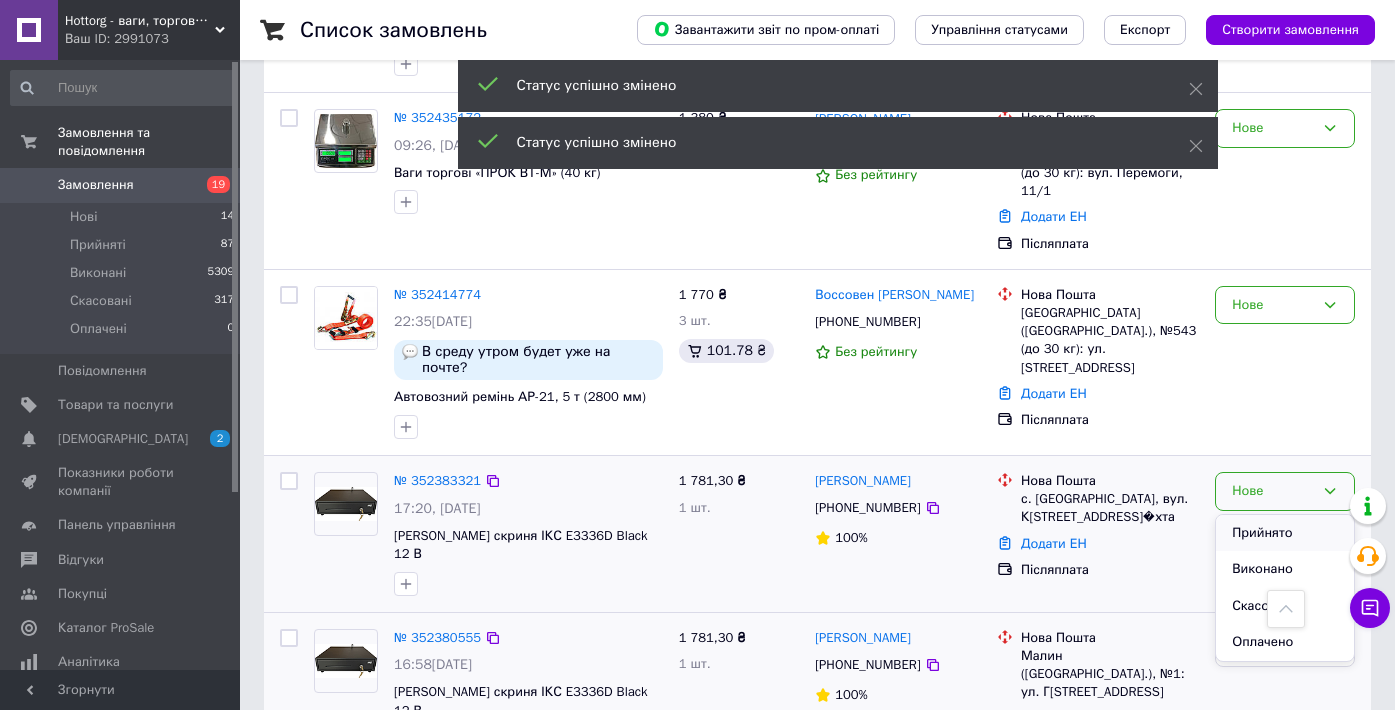 click on "Прийнято" at bounding box center (1285, 533) 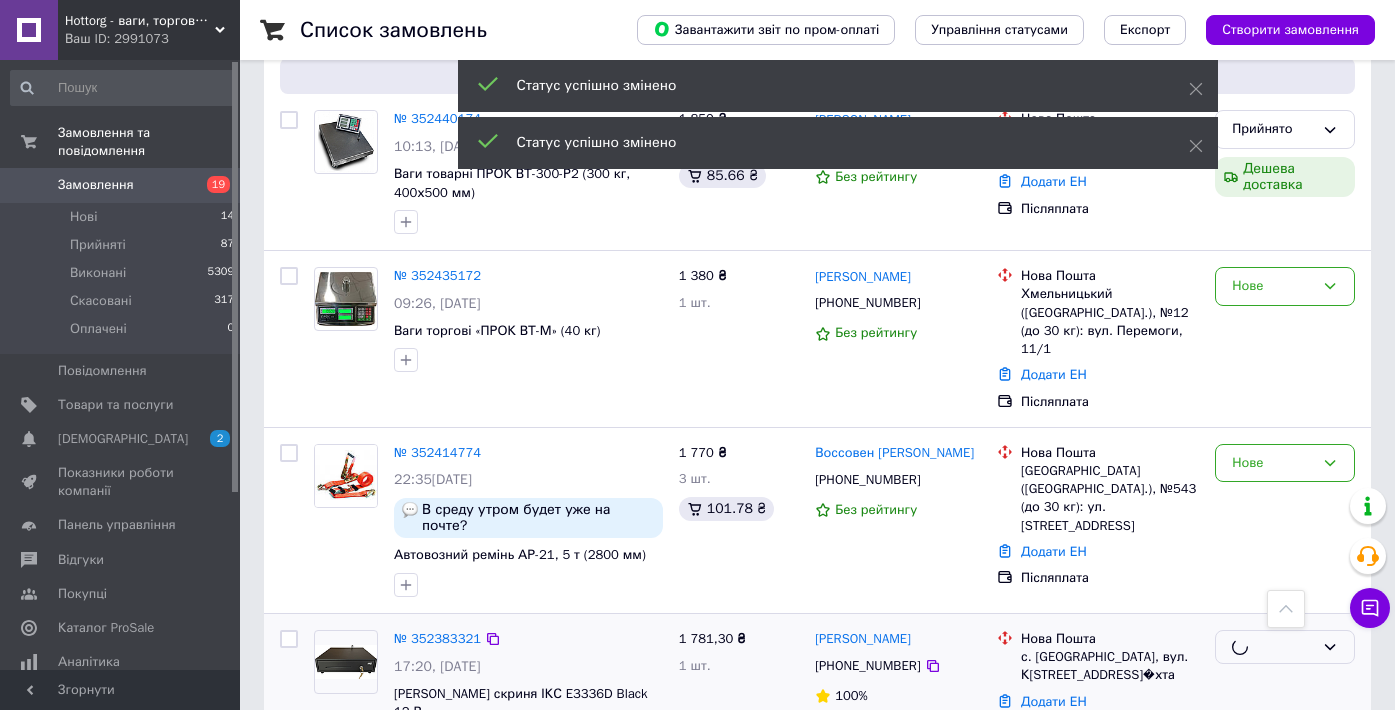 scroll, scrollTop: 1271, scrollLeft: 0, axis: vertical 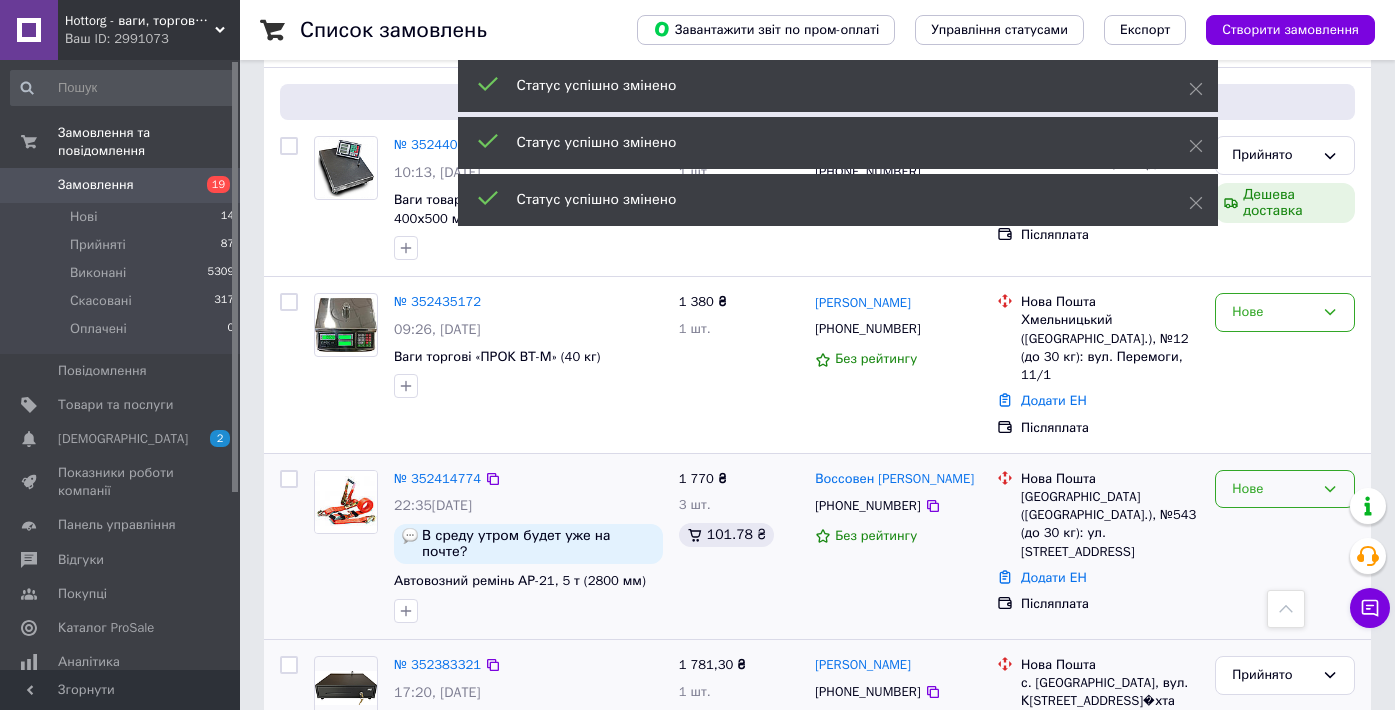 click on "Нове" at bounding box center (1273, 489) 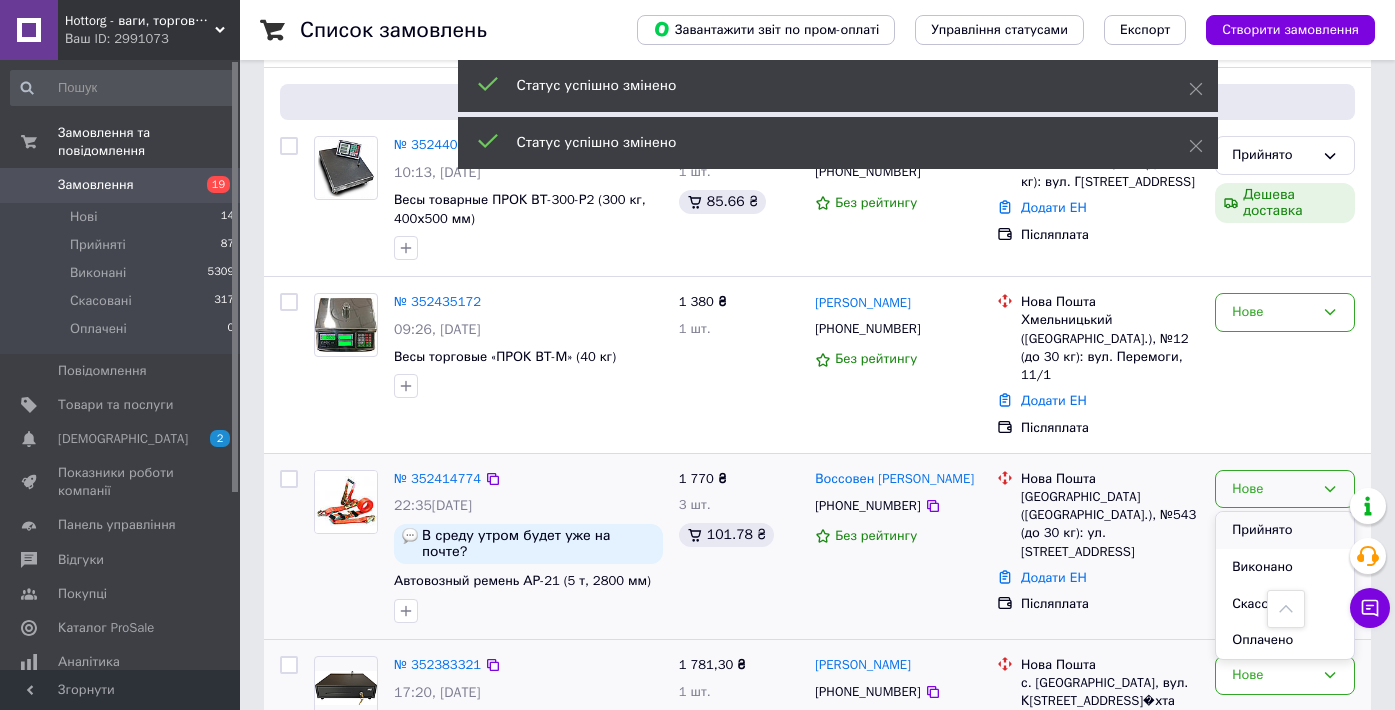click on "Прийнято" at bounding box center [1285, 530] 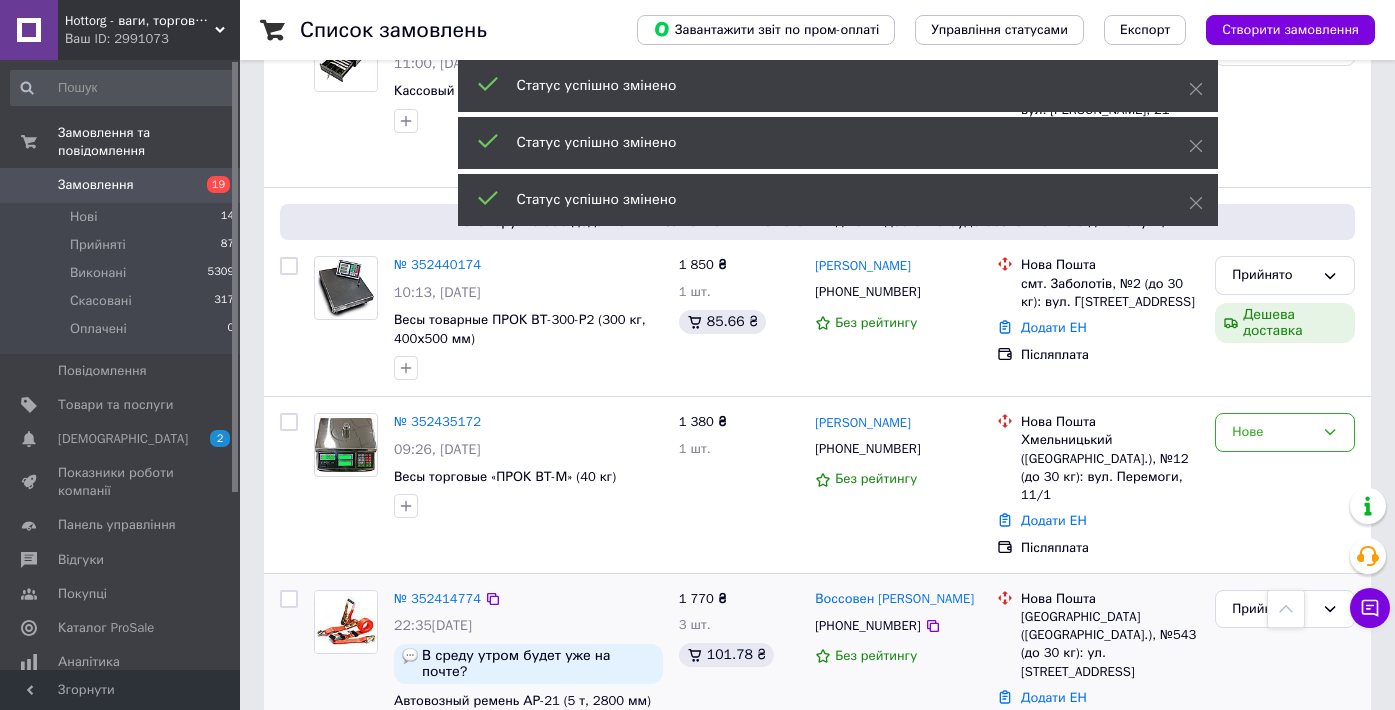 scroll, scrollTop: 1146, scrollLeft: 0, axis: vertical 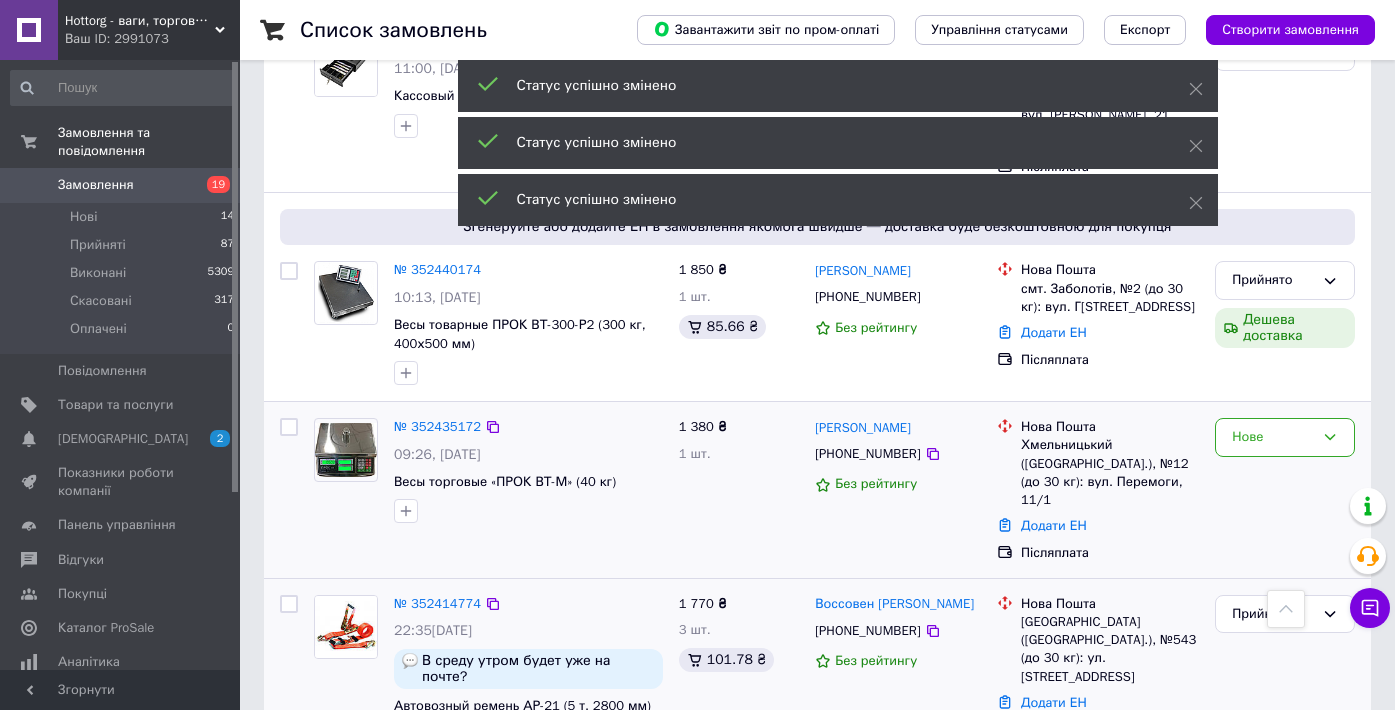 click on "Нове" at bounding box center (1285, 490) 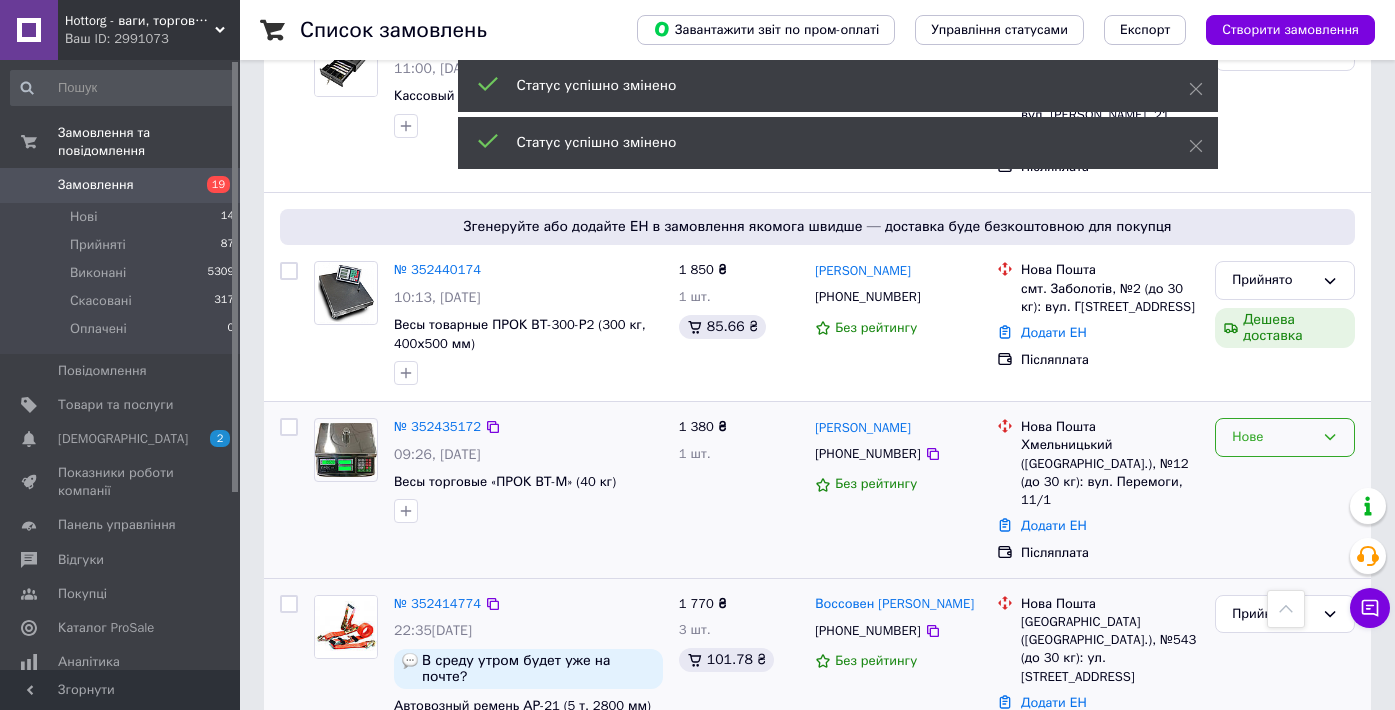 click on "Нове" at bounding box center (1285, 437) 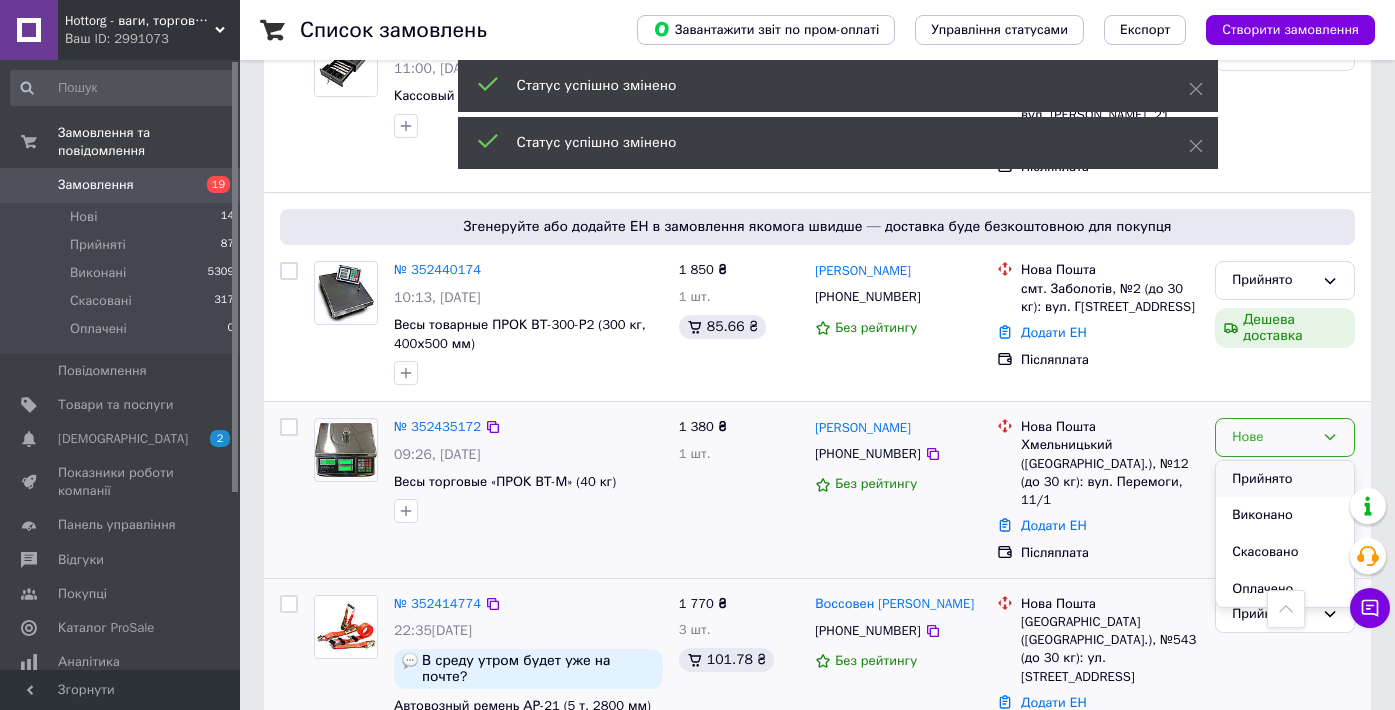 click on "Прийнято" at bounding box center (1285, 479) 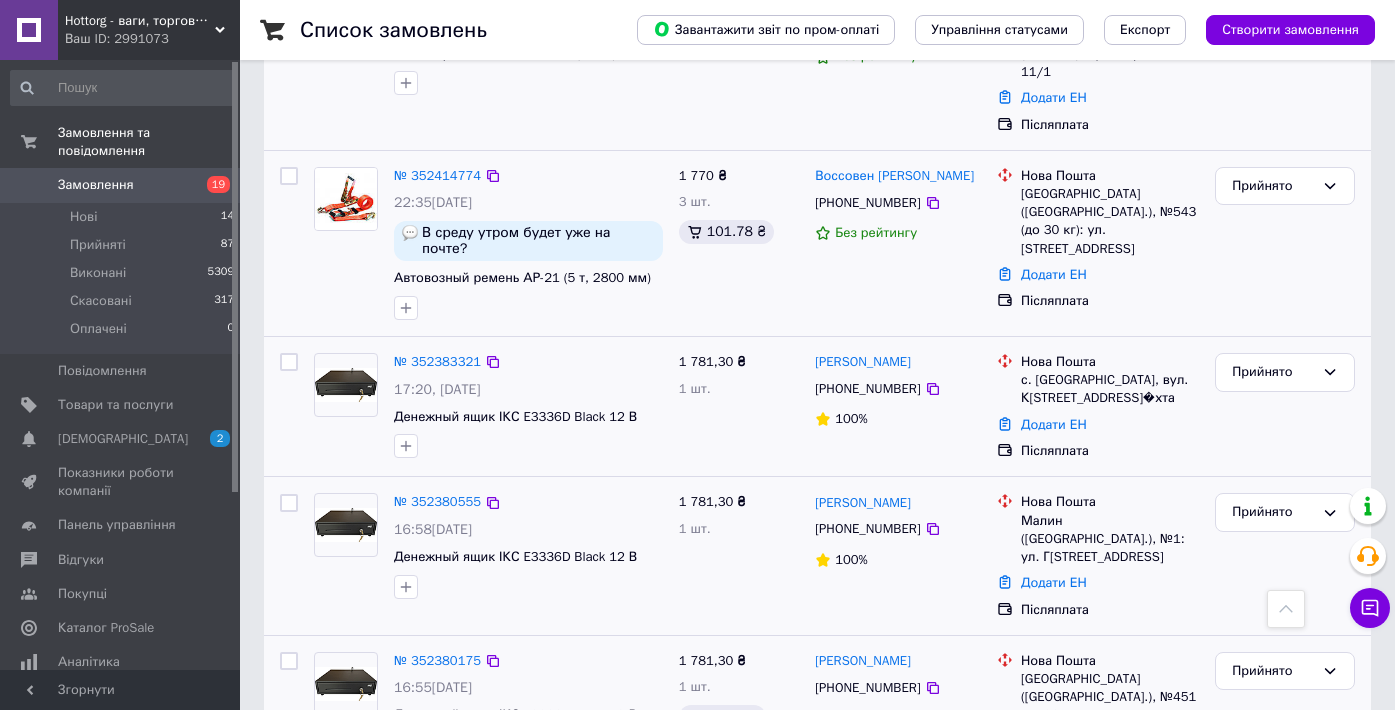 scroll, scrollTop: 1566, scrollLeft: 0, axis: vertical 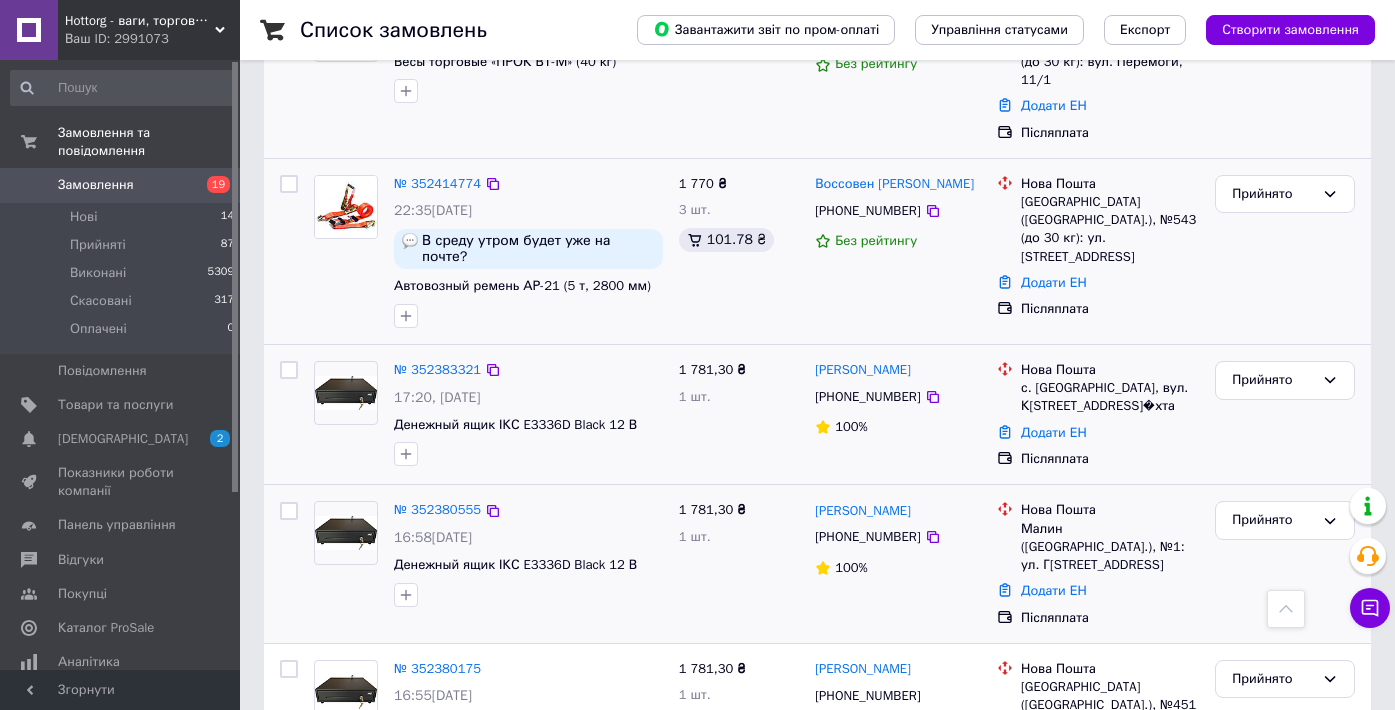 drag, startPoint x: 806, startPoint y: 355, endPoint x: 962, endPoint y: 353, distance: 156.01282 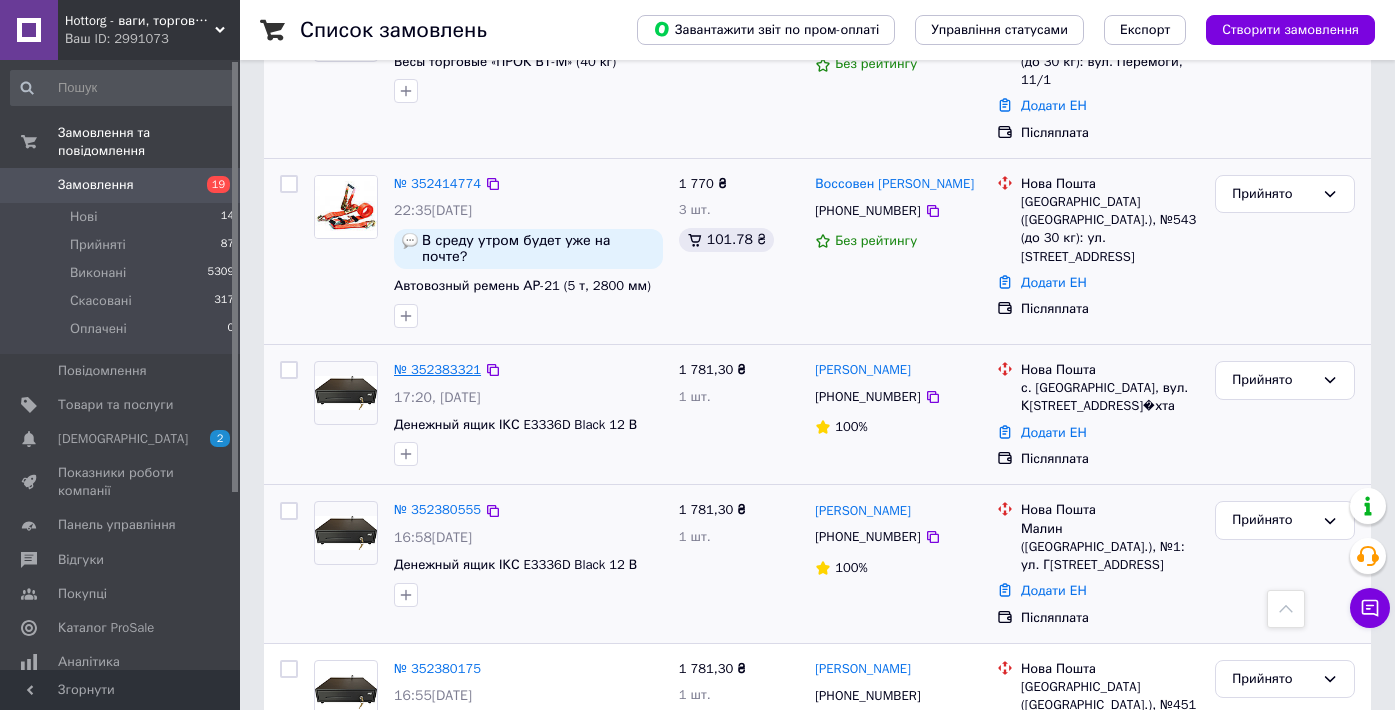 click on "№ 352383321" at bounding box center (437, 369) 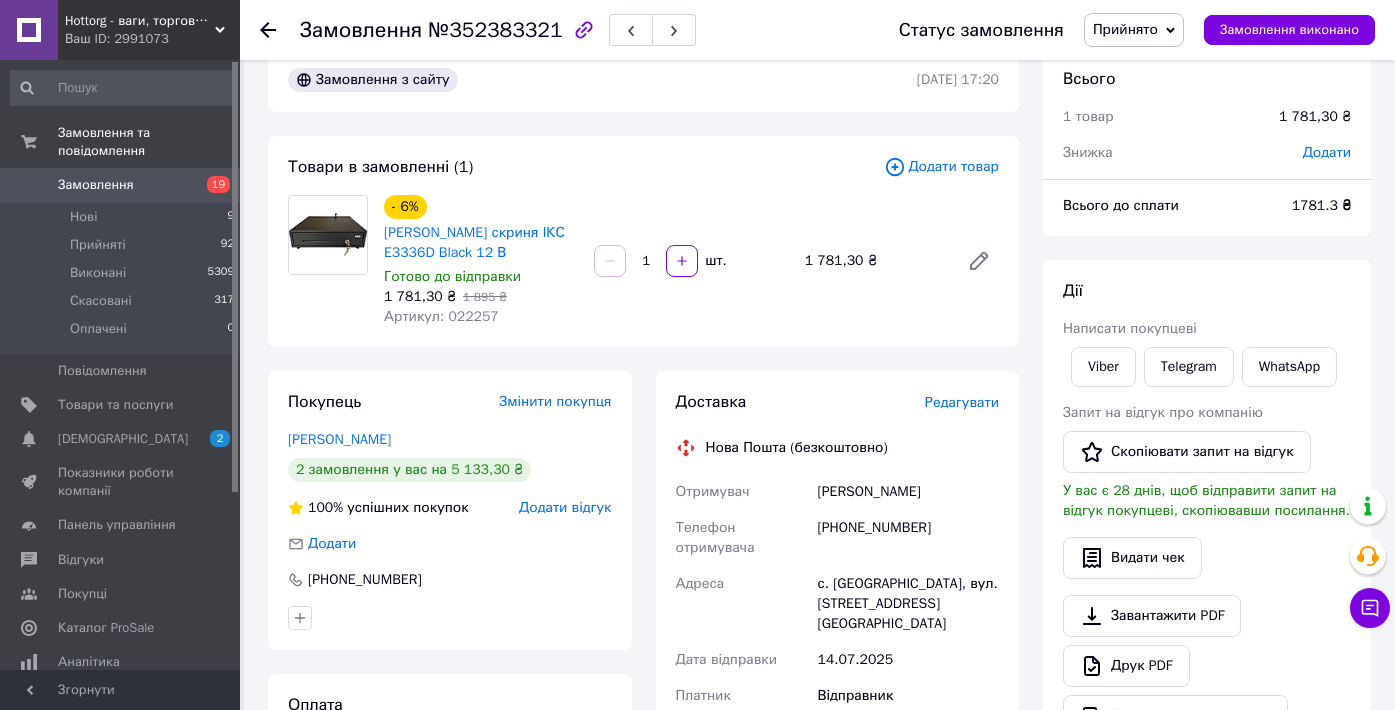 scroll, scrollTop: 43, scrollLeft: 0, axis: vertical 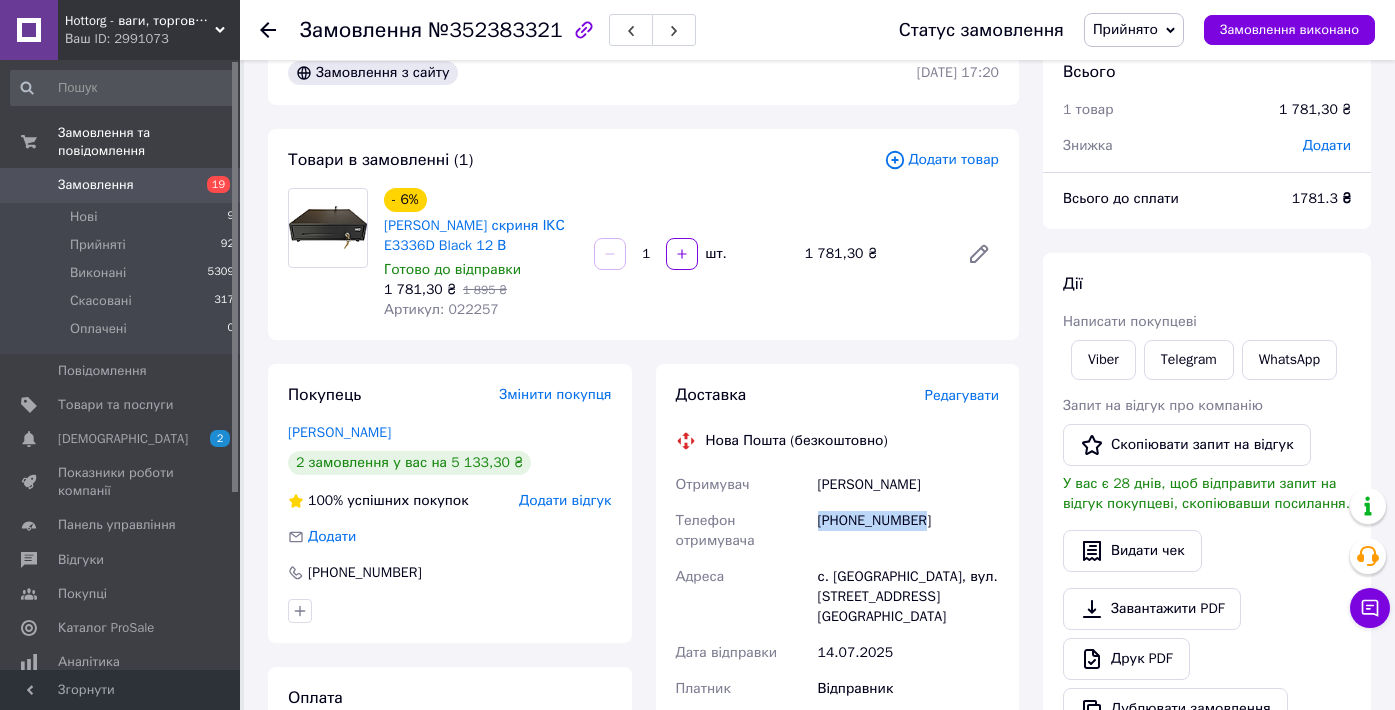 drag, startPoint x: 819, startPoint y: 523, endPoint x: 967, endPoint y: 521, distance: 148.01352 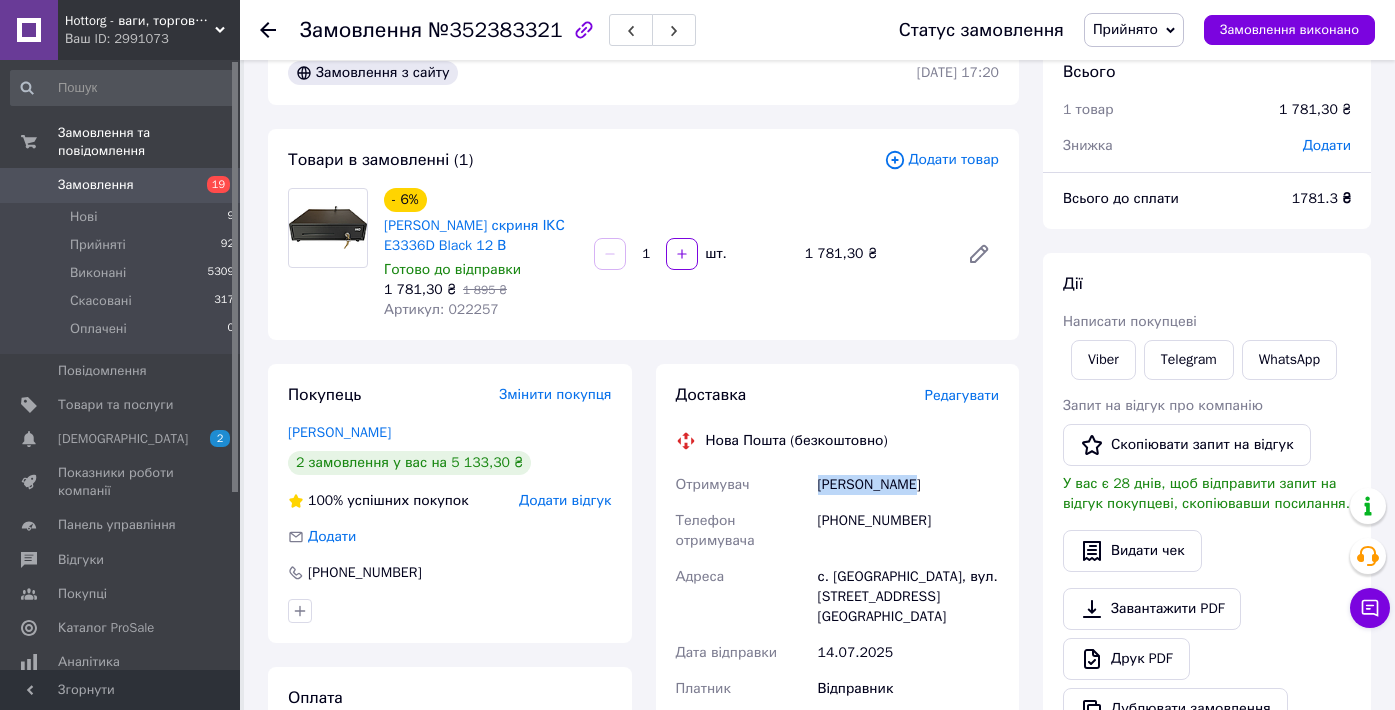 drag, startPoint x: 917, startPoint y: 486, endPoint x: 814, endPoint y: 485, distance: 103.00485 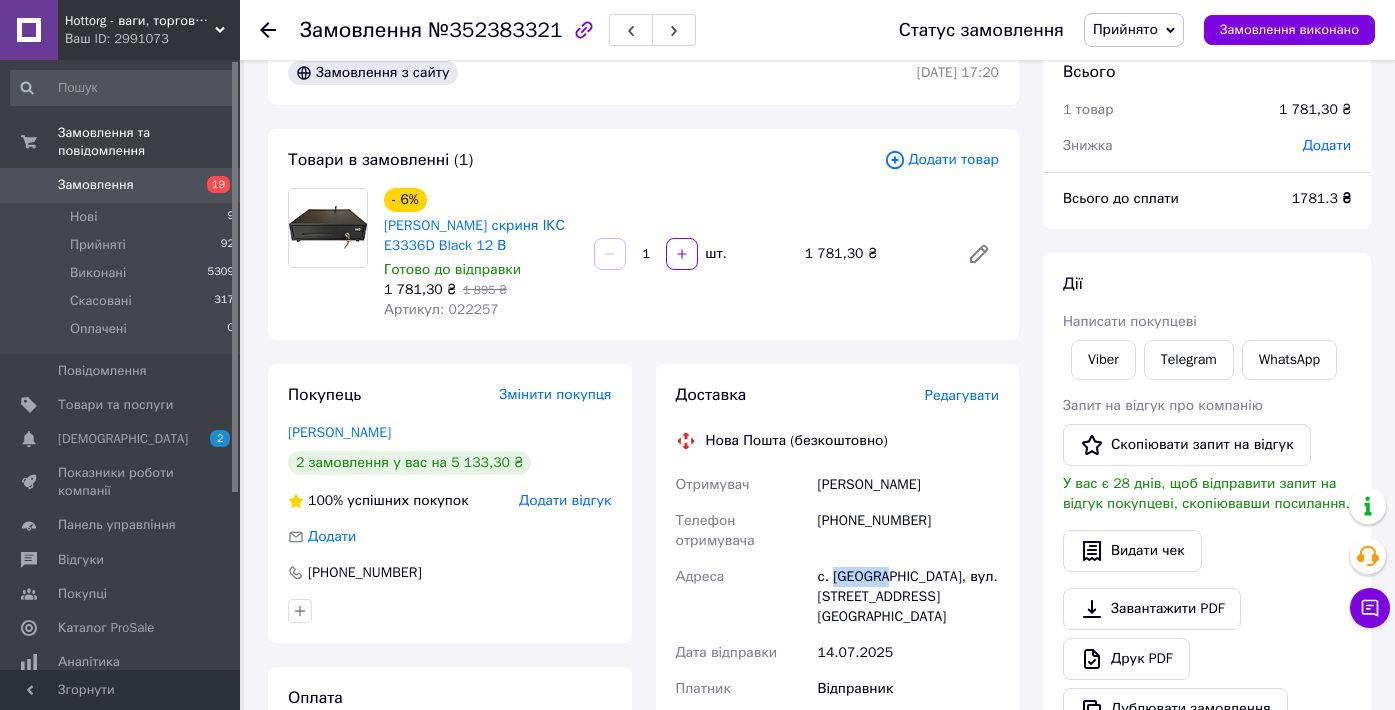 drag, startPoint x: 833, startPoint y: 579, endPoint x: 892, endPoint y: 579, distance: 59 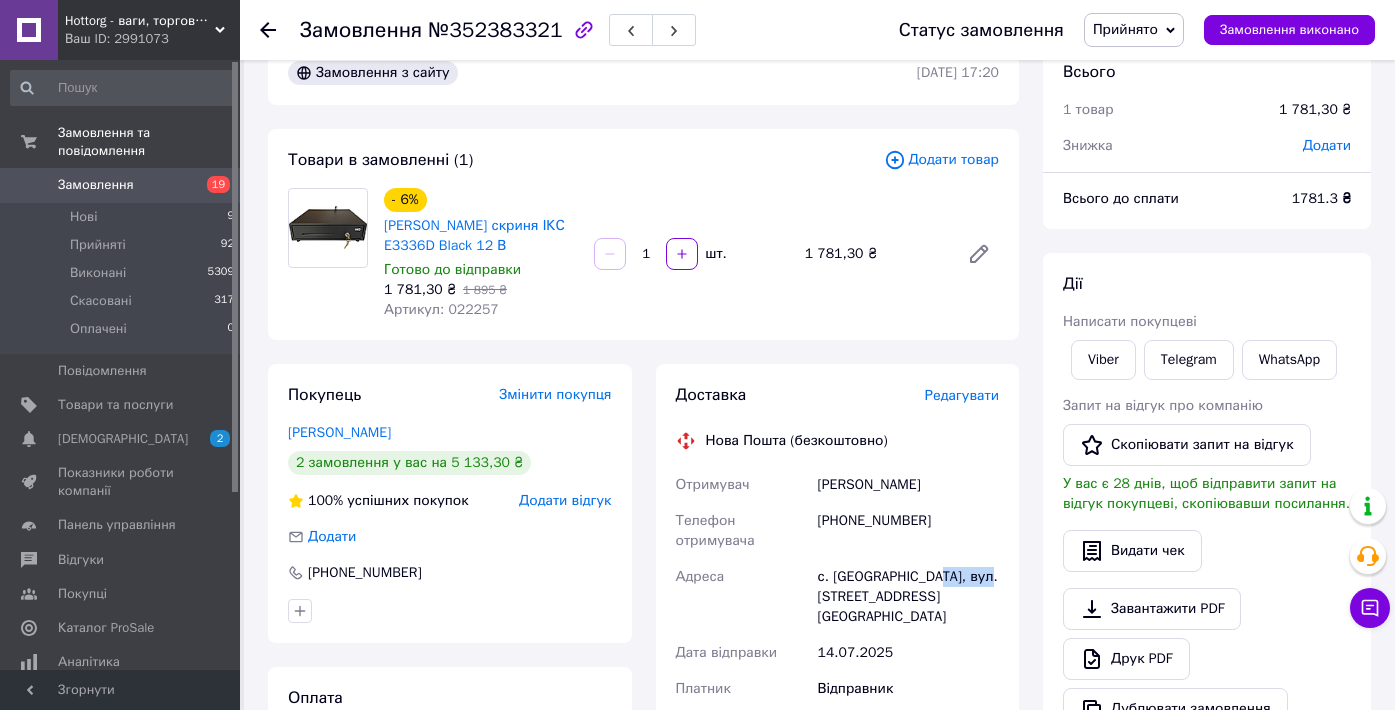 drag, startPoint x: 934, startPoint y: 577, endPoint x: 991, endPoint y: 576, distance: 57.00877 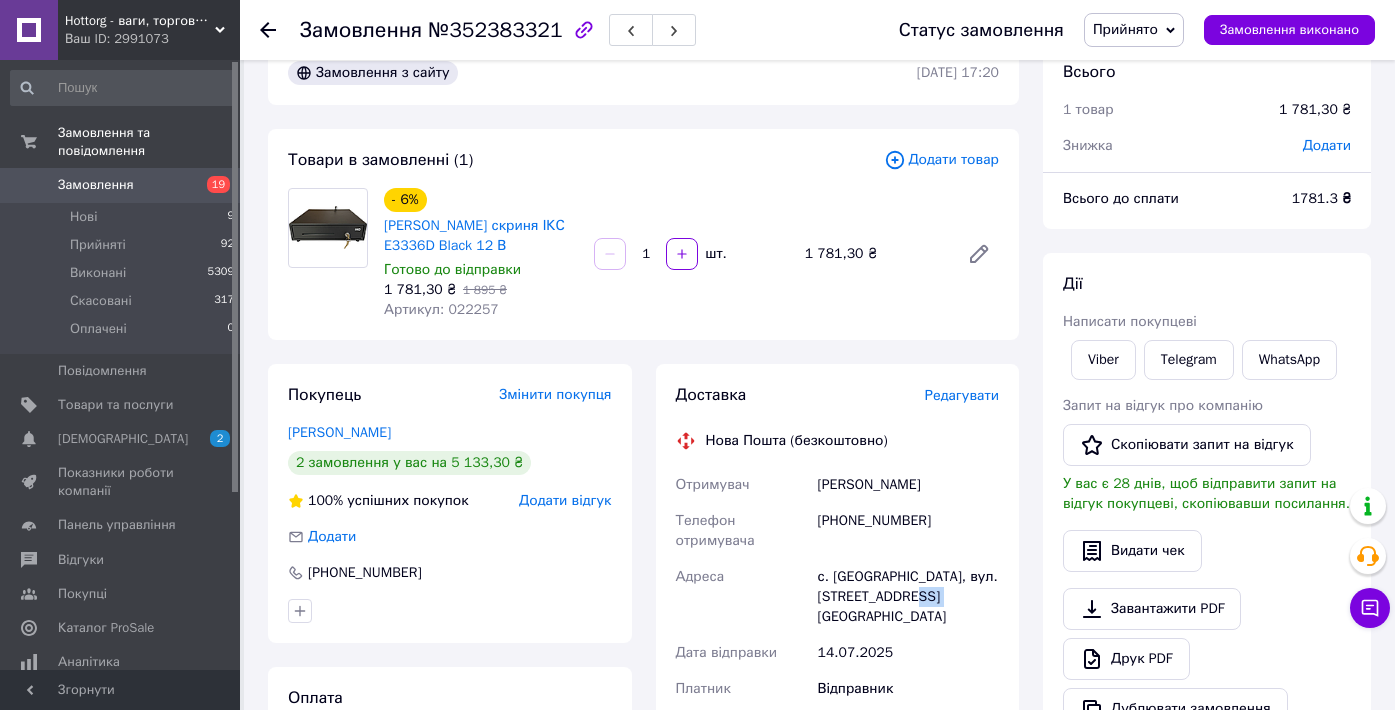 drag, startPoint x: 894, startPoint y: 598, endPoint x: 1009, endPoint y: 597, distance: 115.00435 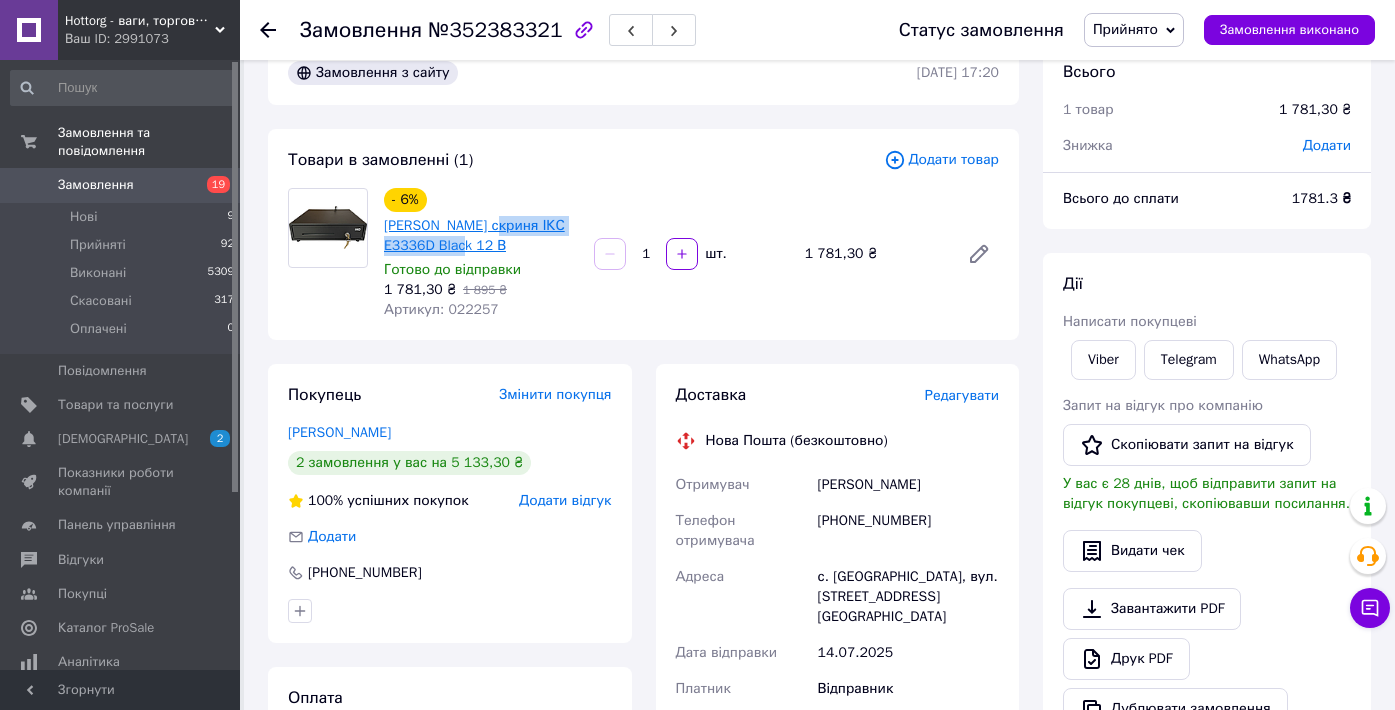 drag, startPoint x: 457, startPoint y: 240, endPoint x: 498, endPoint y: 230, distance: 42.201897 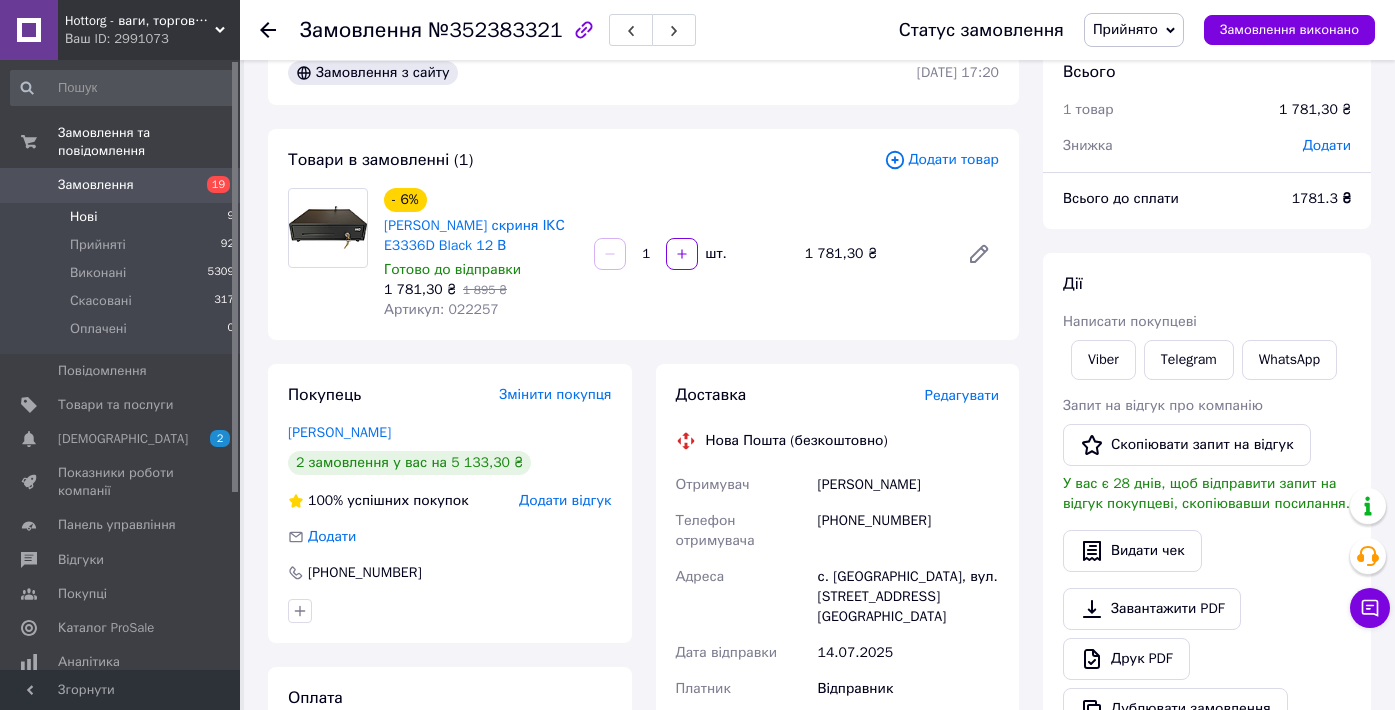 click on "Нові 9" at bounding box center [123, 217] 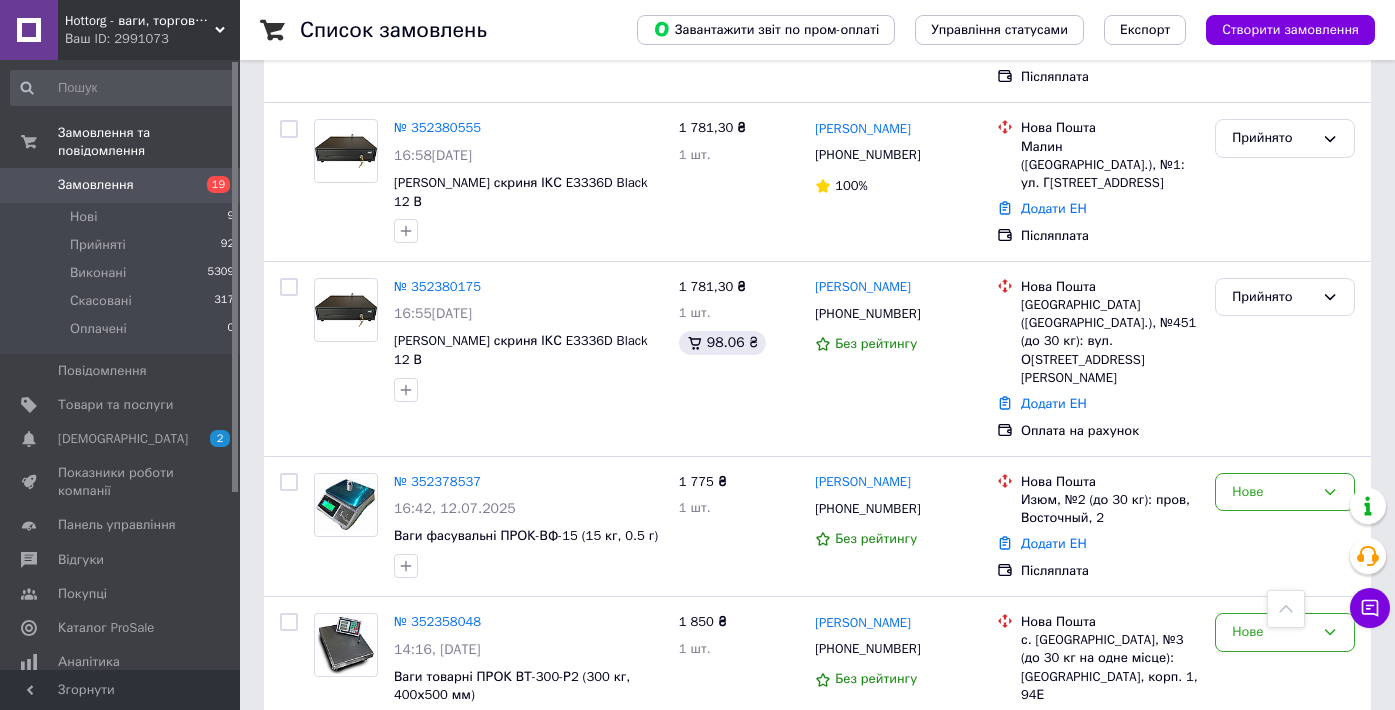 scroll, scrollTop: 2141, scrollLeft: 0, axis: vertical 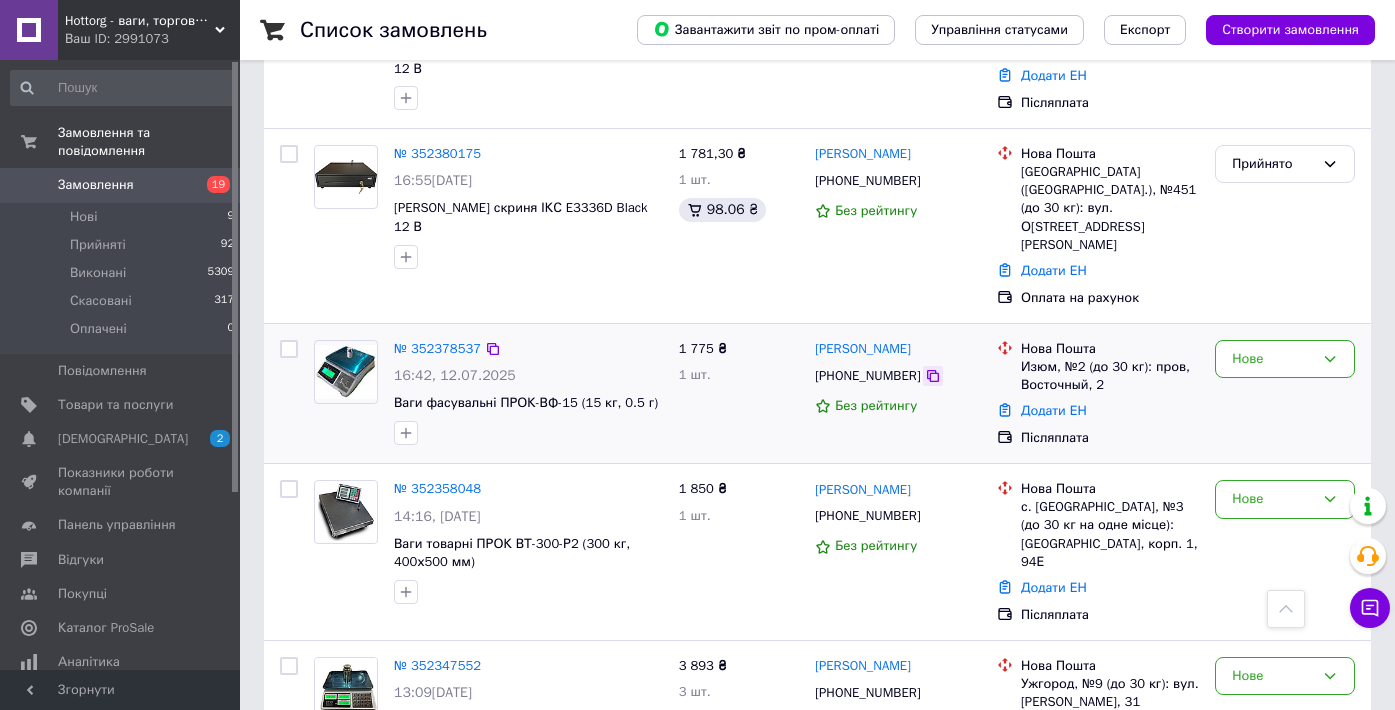 click 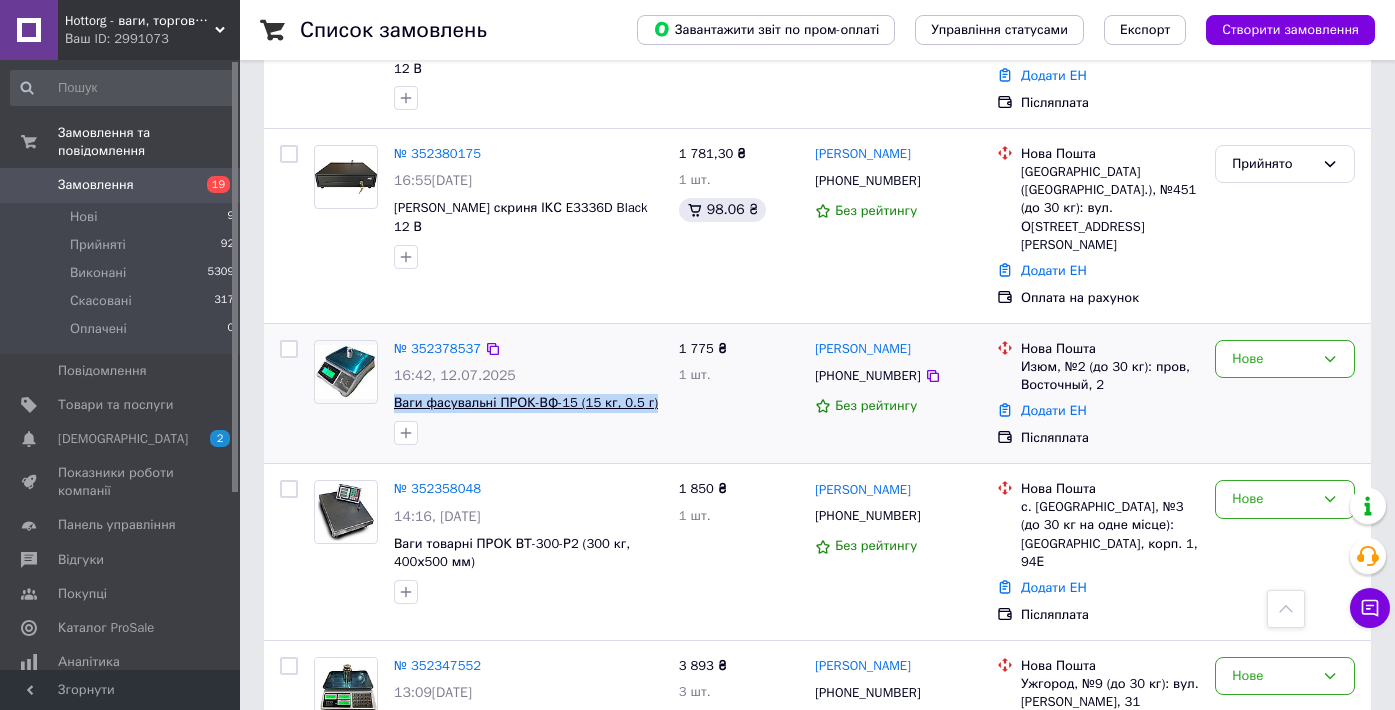 drag, startPoint x: 662, startPoint y: 350, endPoint x: 394, endPoint y: 351, distance: 268.00186 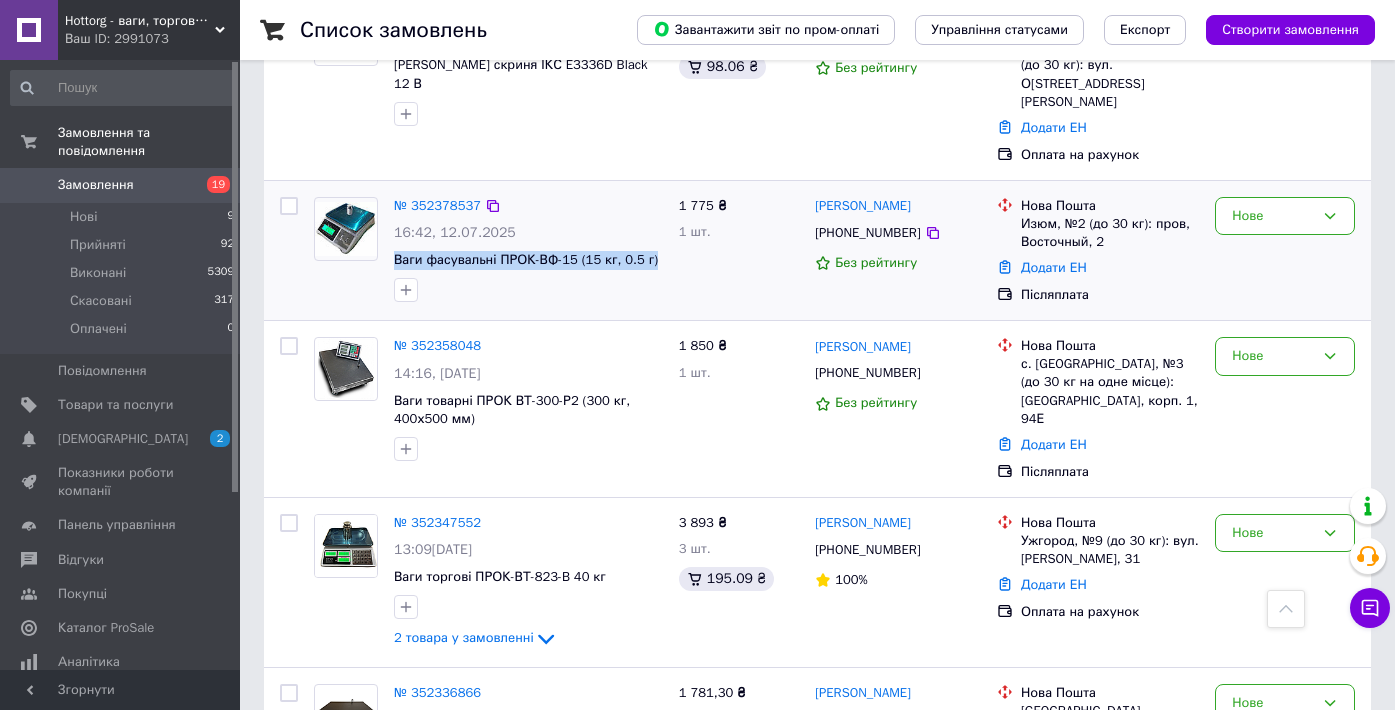 scroll, scrollTop: 2289, scrollLeft: 0, axis: vertical 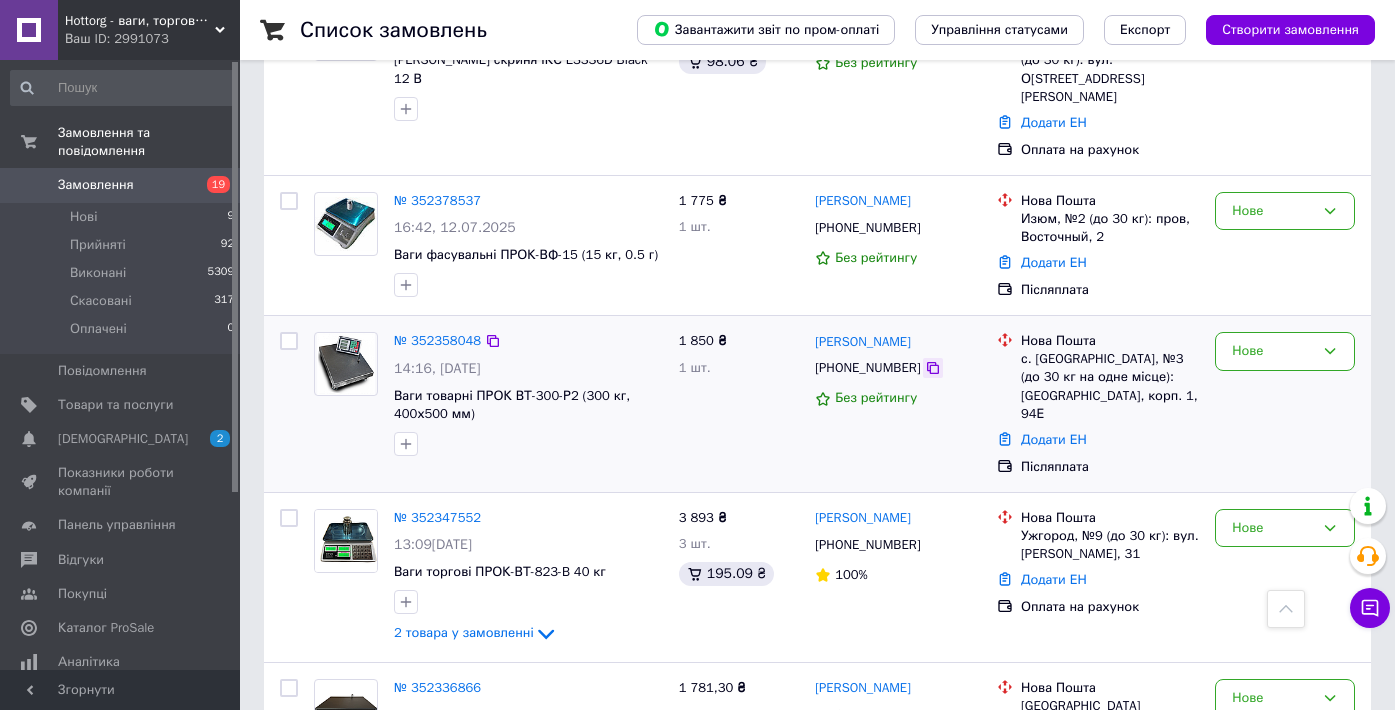 click 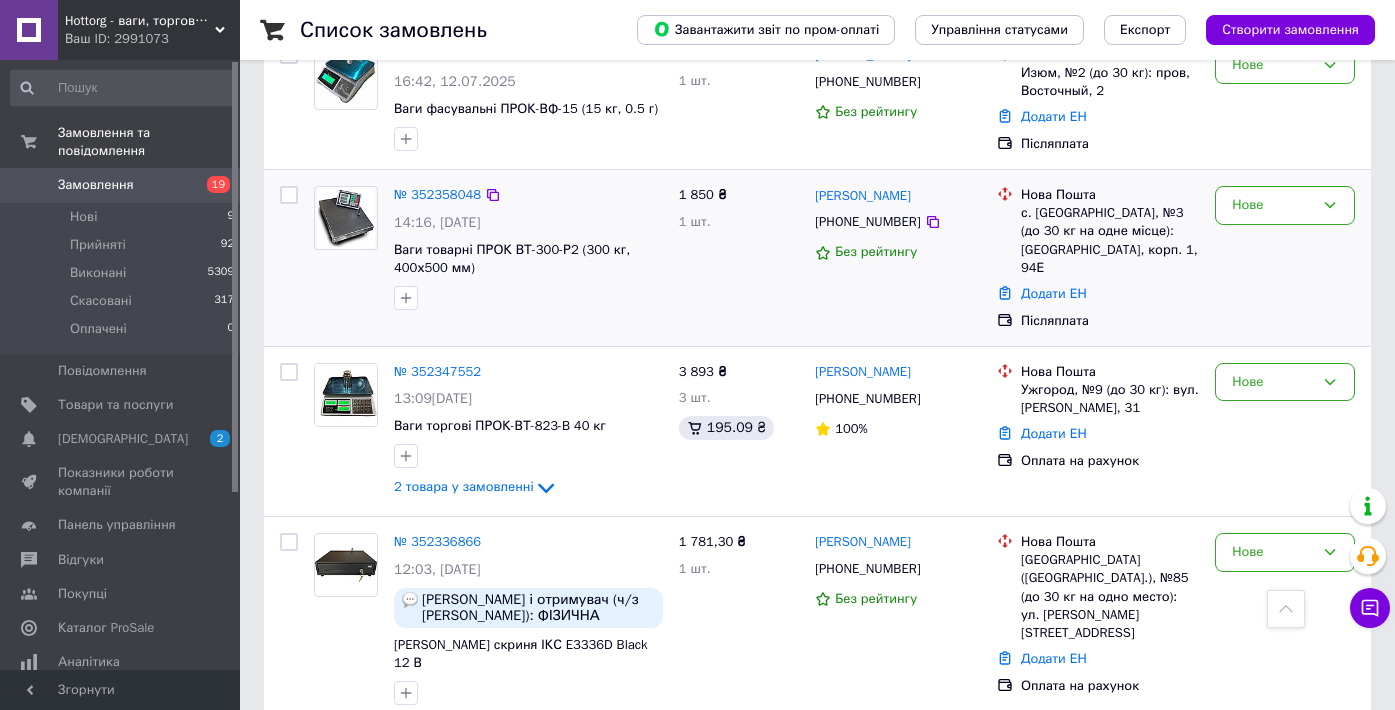 scroll, scrollTop: 2448, scrollLeft: 0, axis: vertical 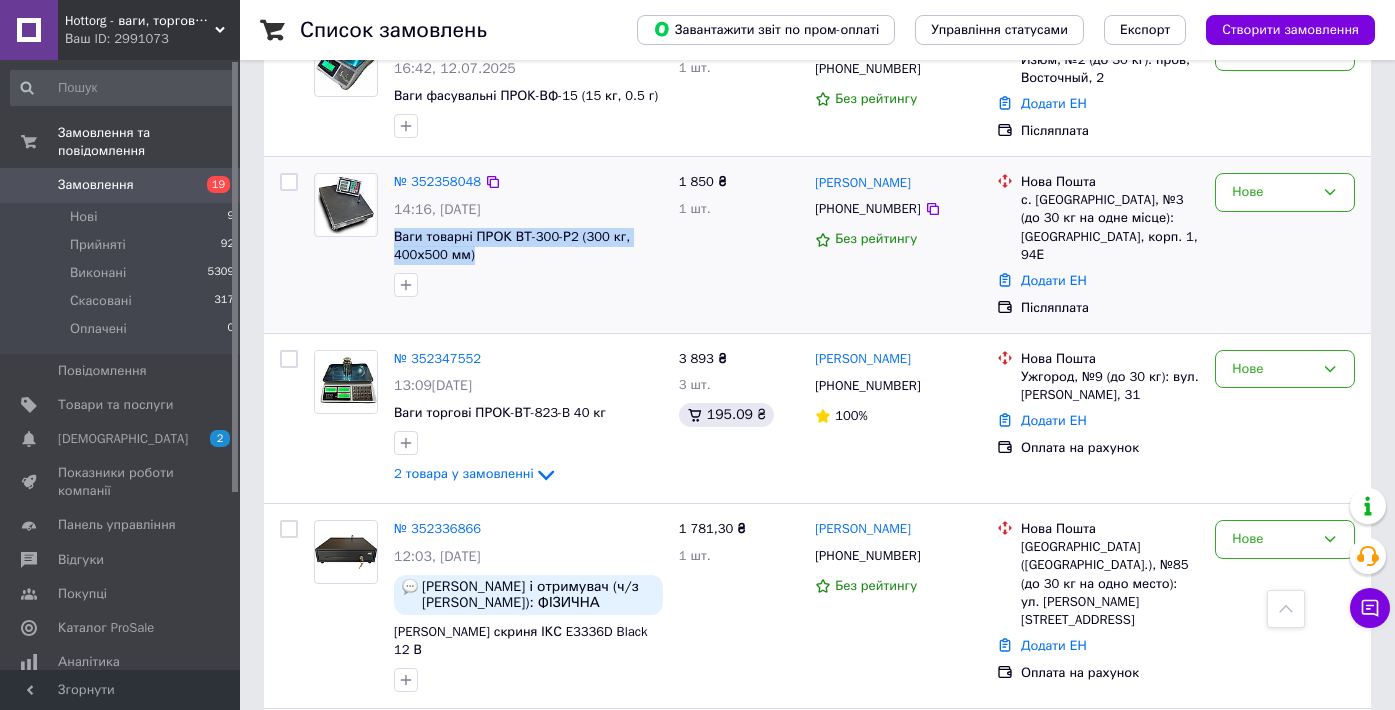drag, startPoint x: 491, startPoint y: 193, endPoint x: 393, endPoint y: 179, distance: 98.99495 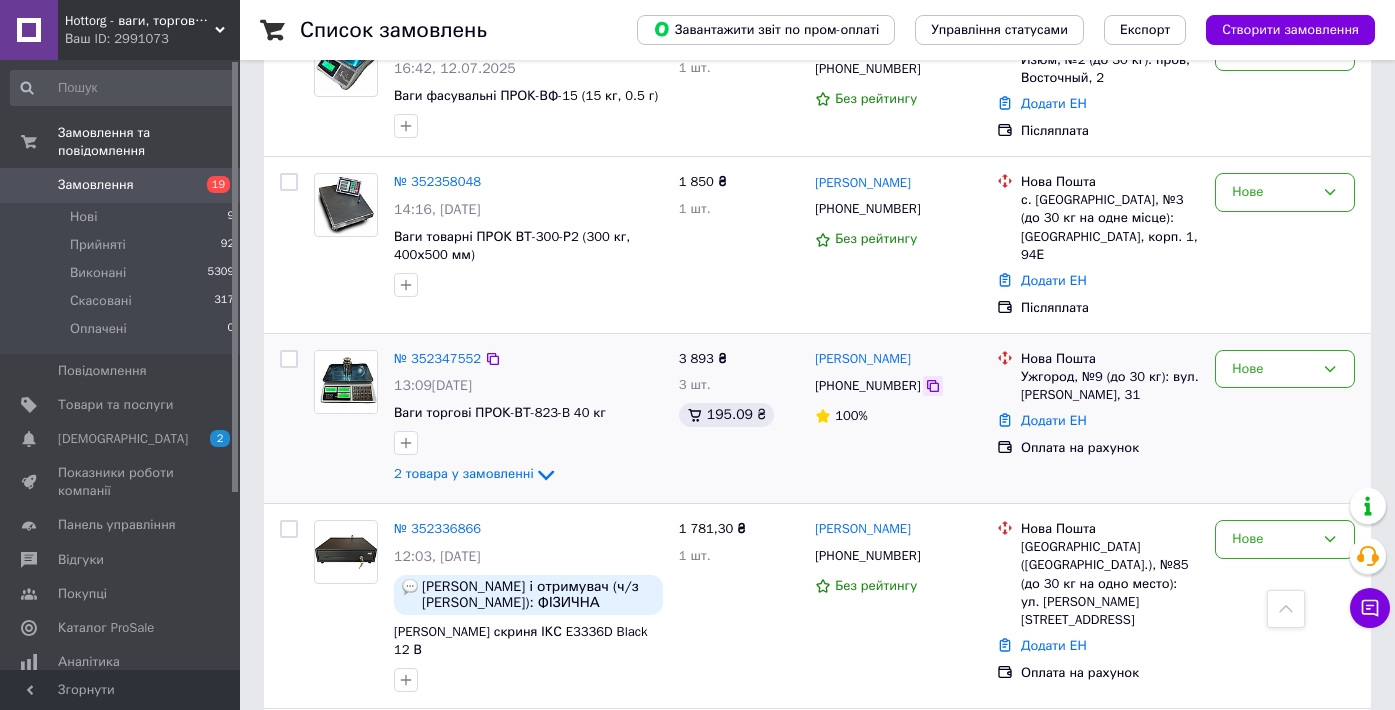click 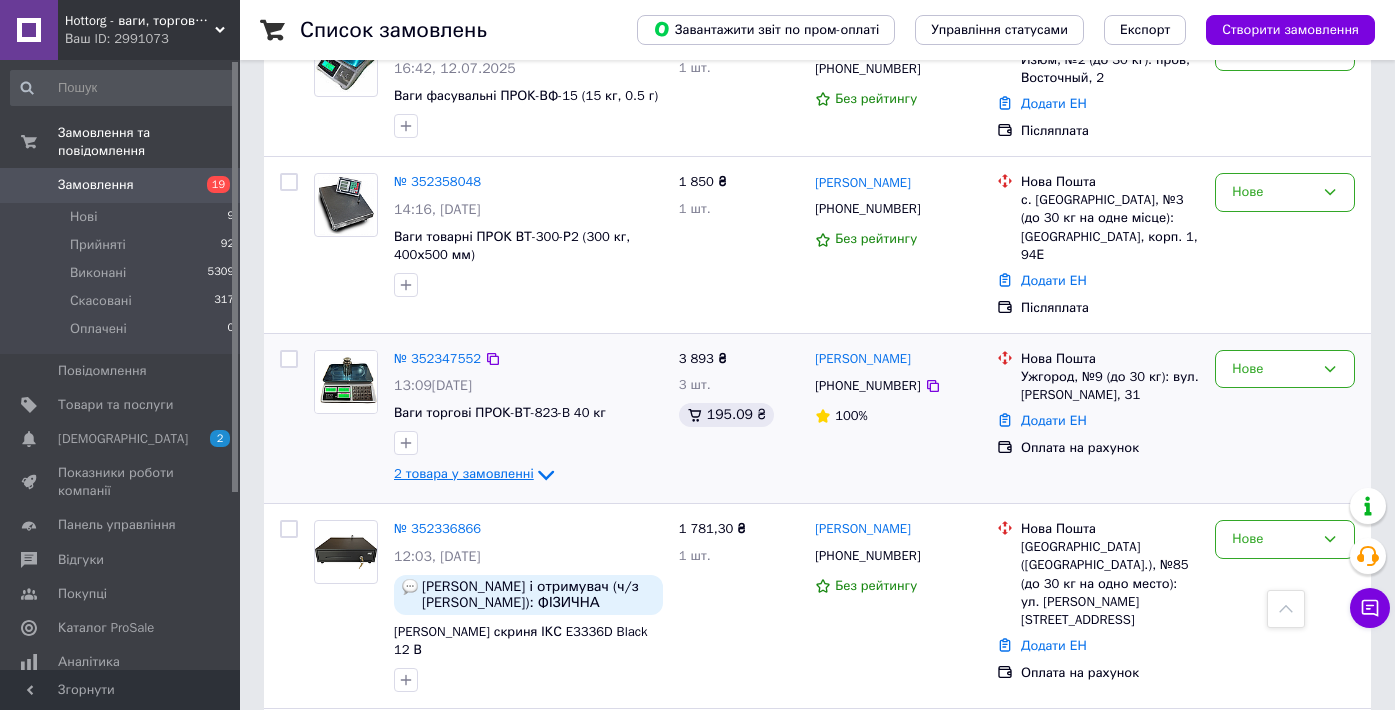 click 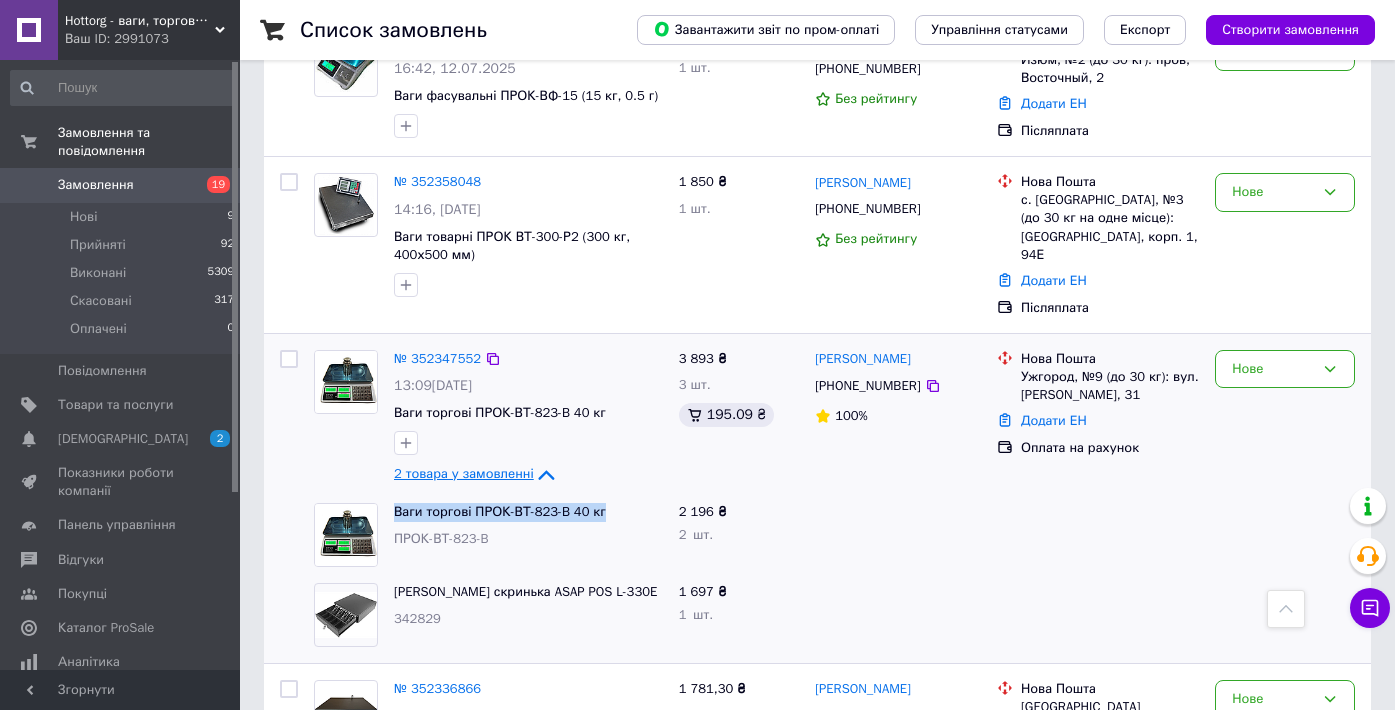 drag, startPoint x: 641, startPoint y: 465, endPoint x: 392, endPoint y: 461, distance: 249.03212 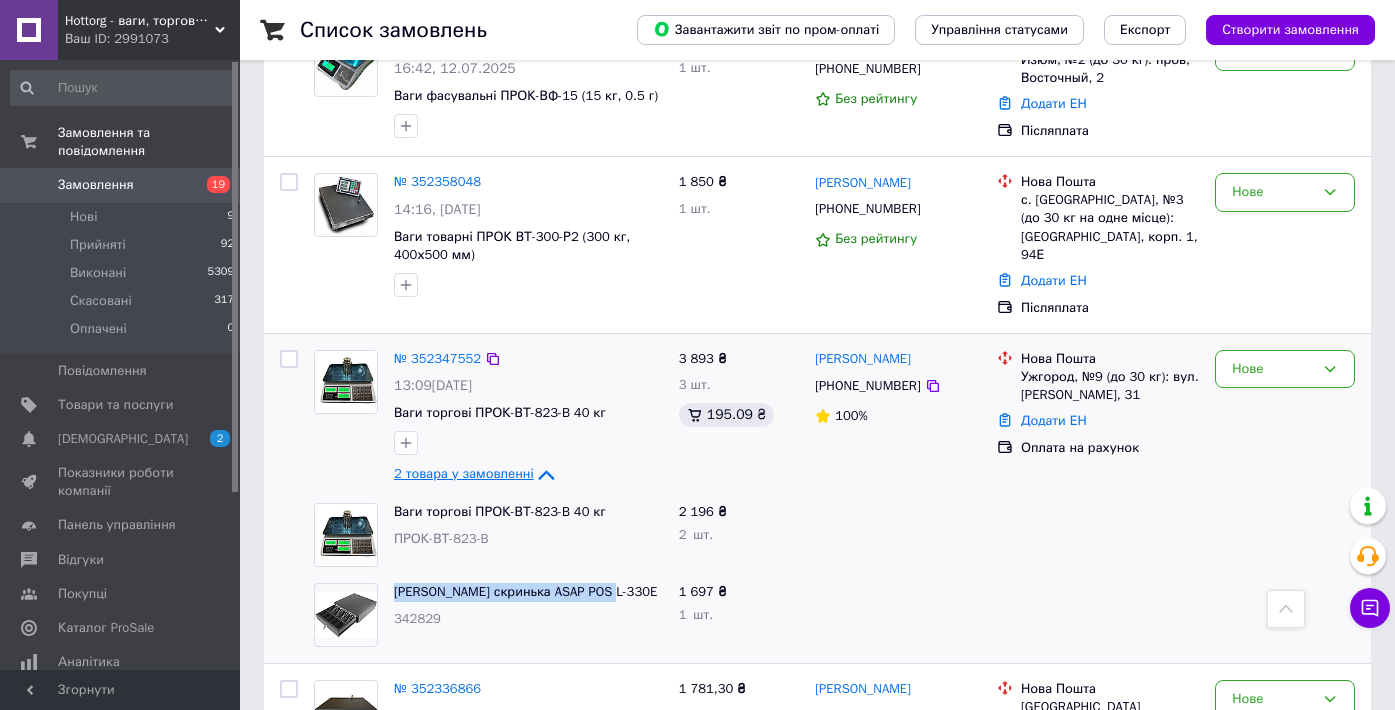 drag, startPoint x: 638, startPoint y: 537, endPoint x: 386, endPoint y: 533, distance: 252.03174 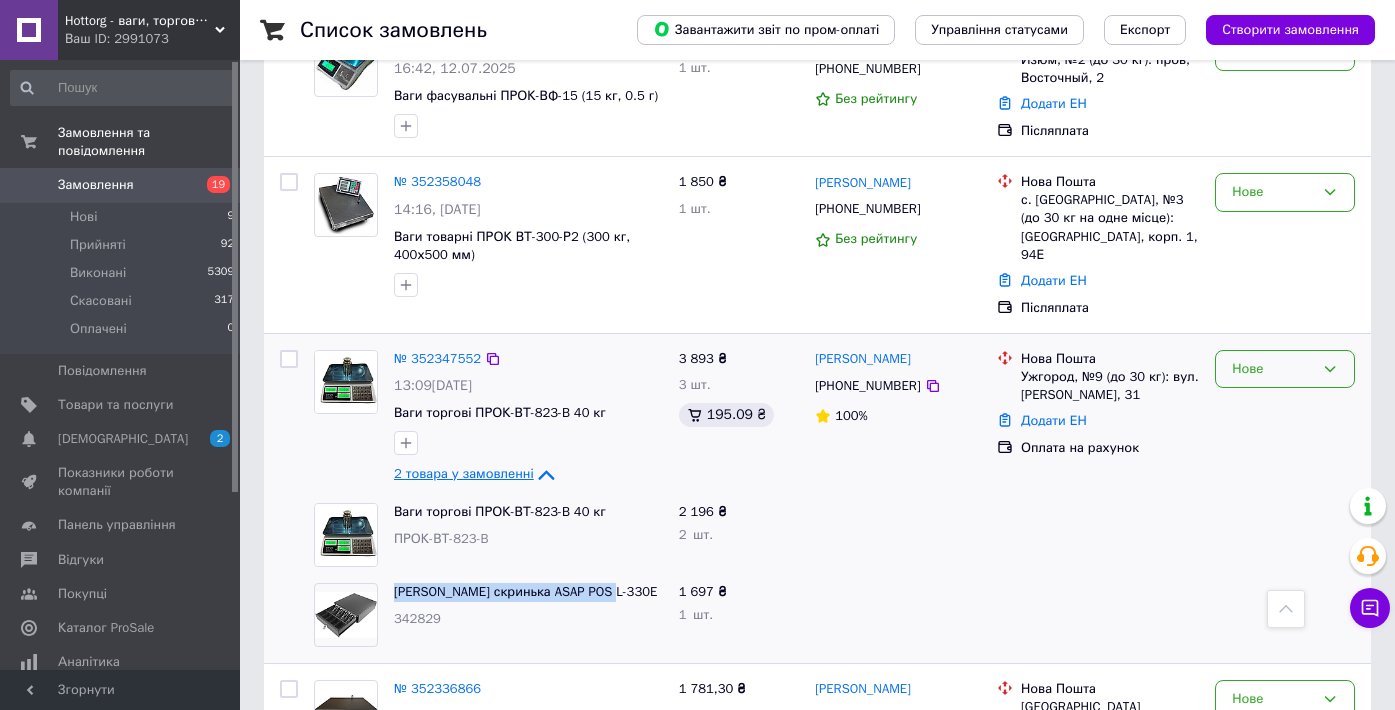 click on "Нове" at bounding box center [1285, 369] 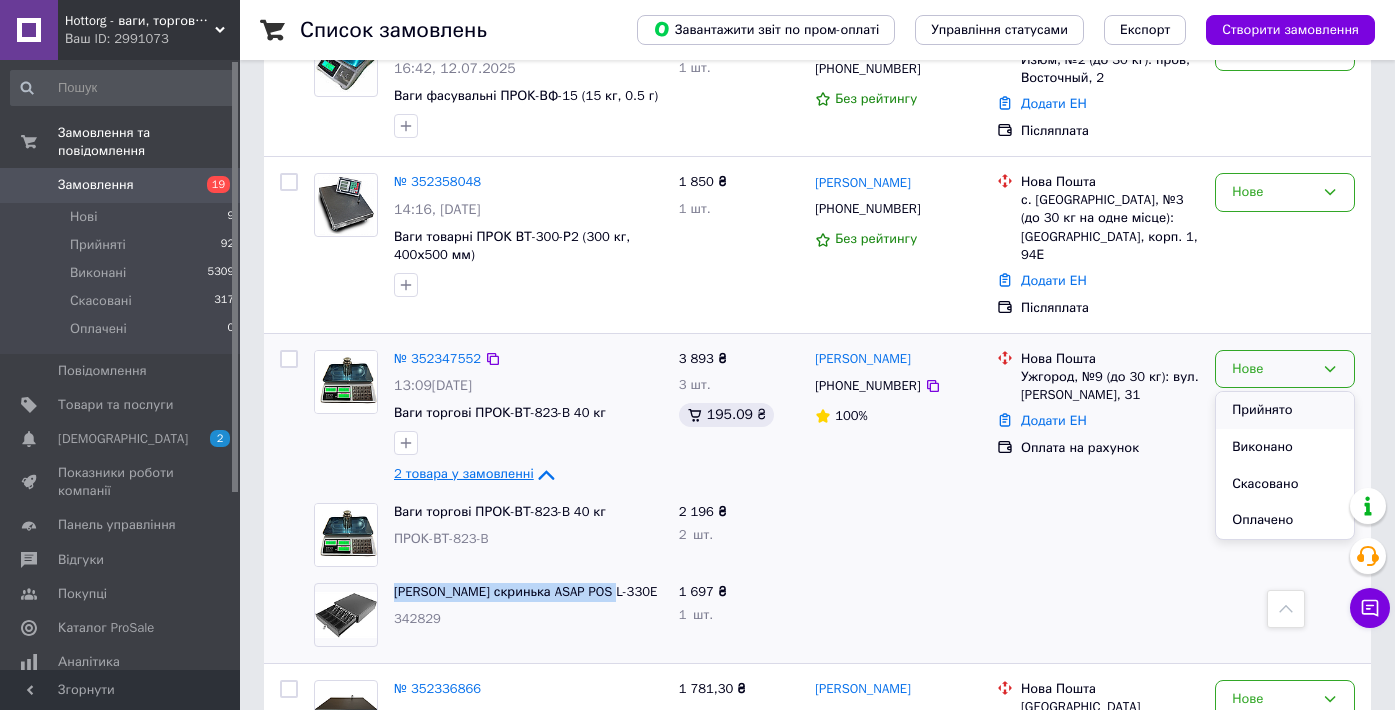 click on "Прийнято" at bounding box center [1285, 410] 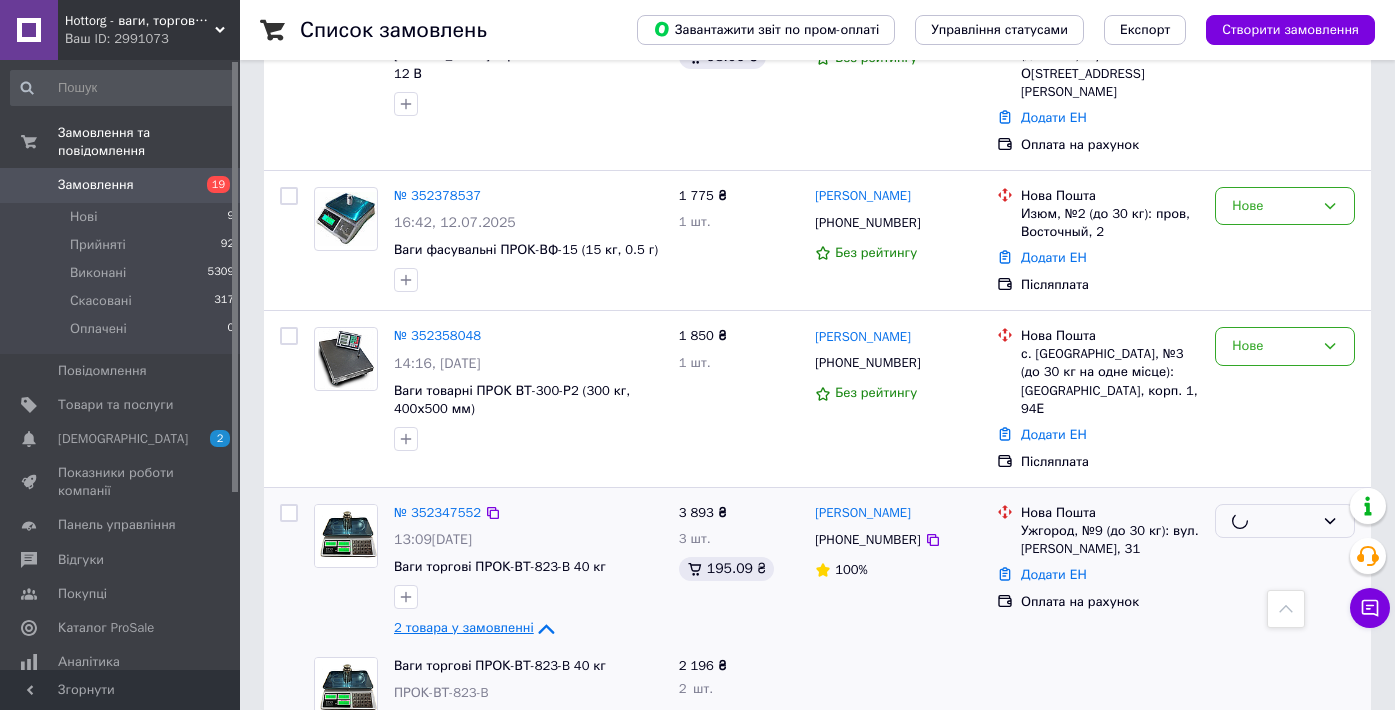 scroll, scrollTop: 2273, scrollLeft: 0, axis: vertical 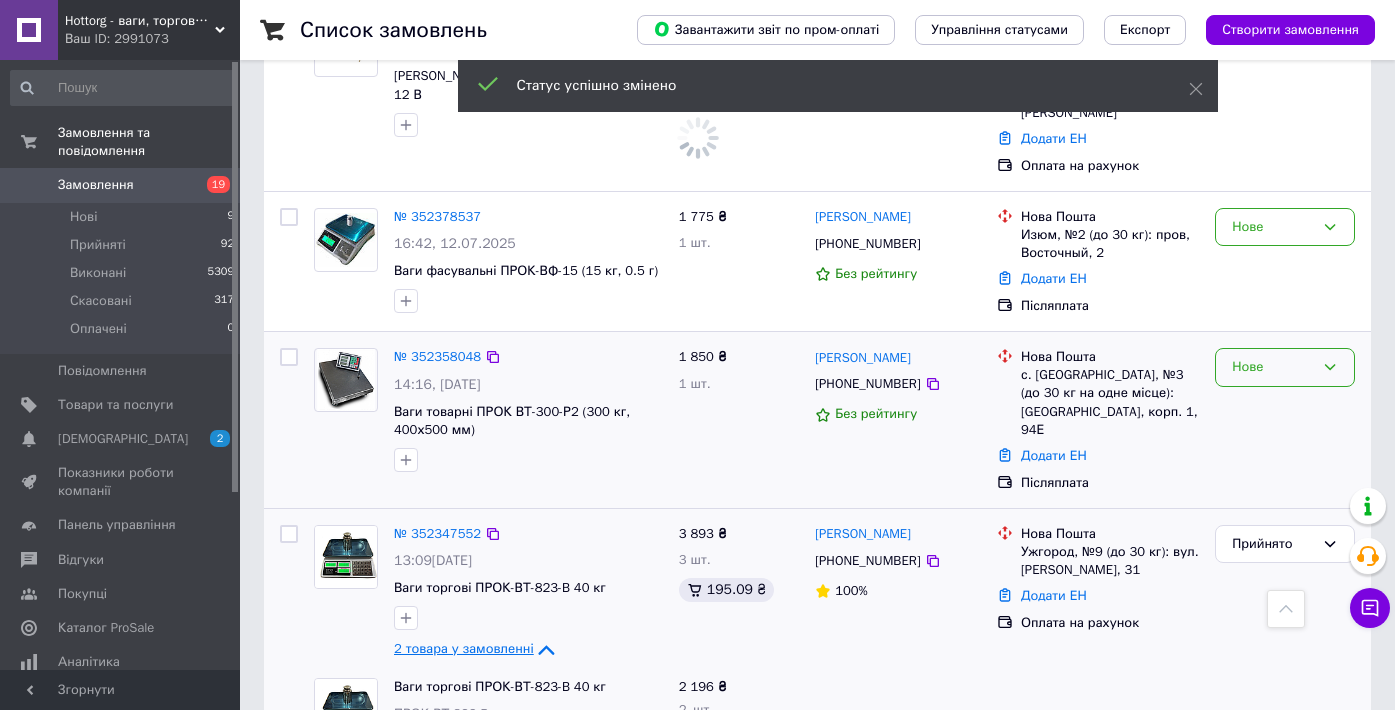 click on "Нове" at bounding box center [1273, 367] 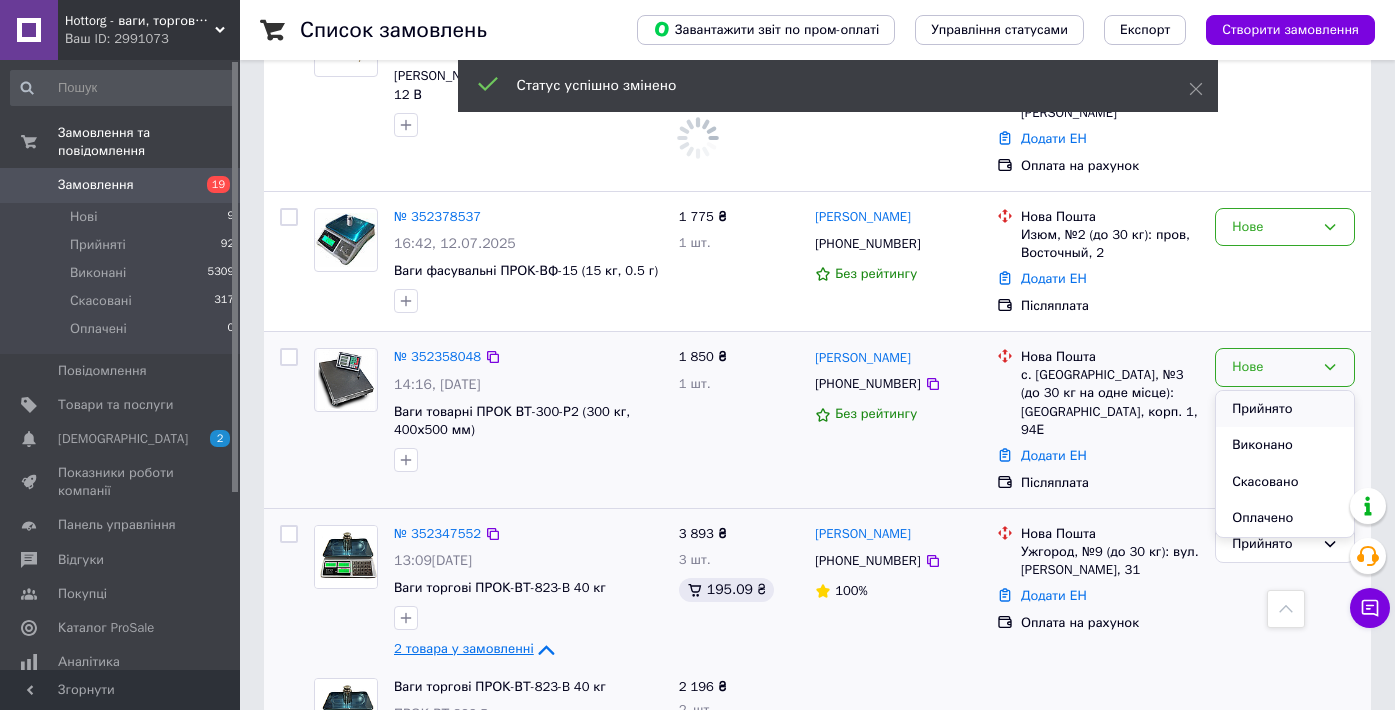 click on "Прийнято" at bounding box center [1285, 409] 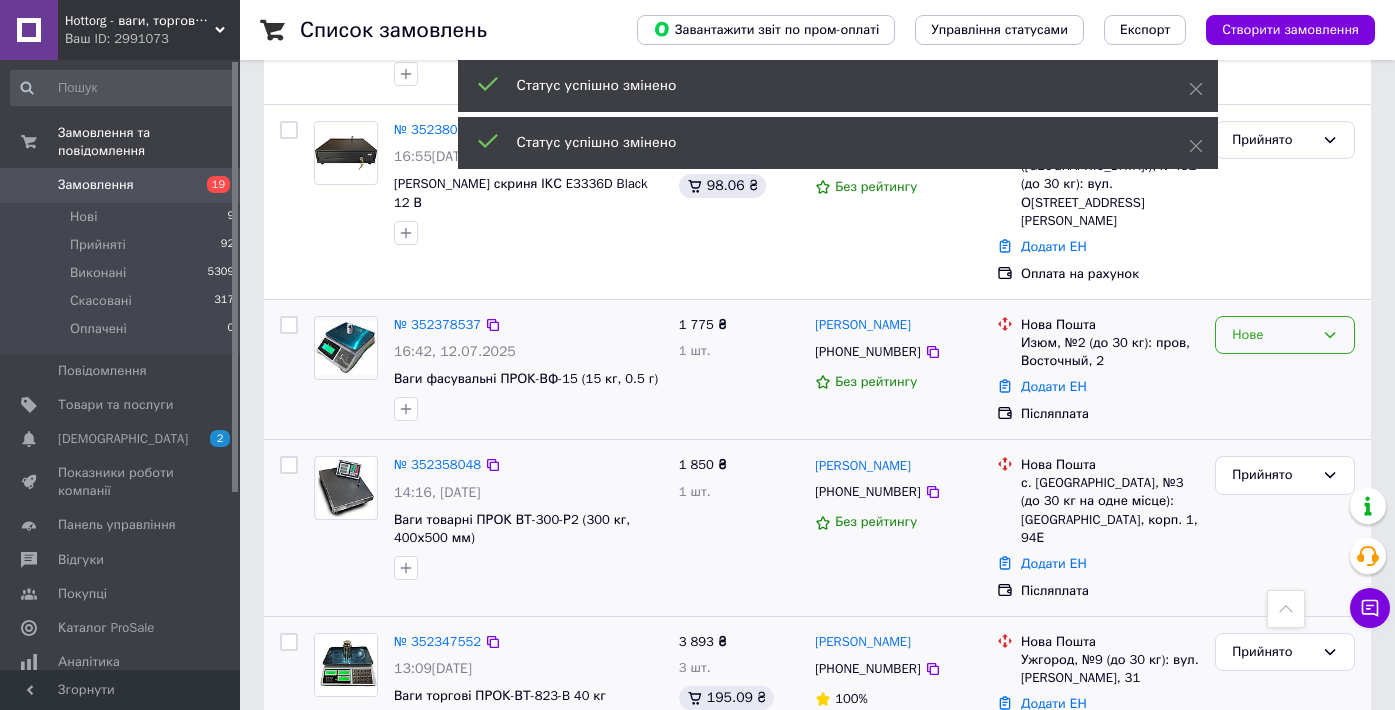 click on "Нове" at bounding box center (1273, 335) 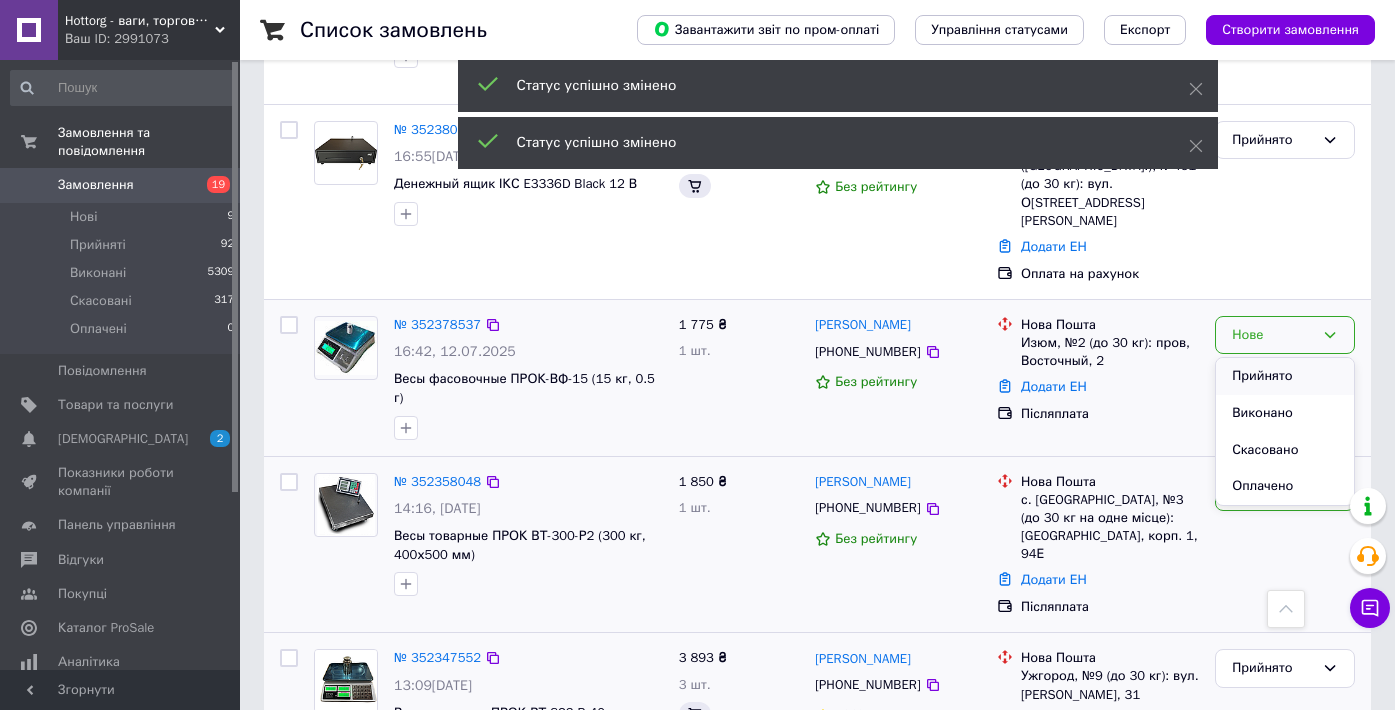 click on "Прийнято" at bounding box center (1285, 376) 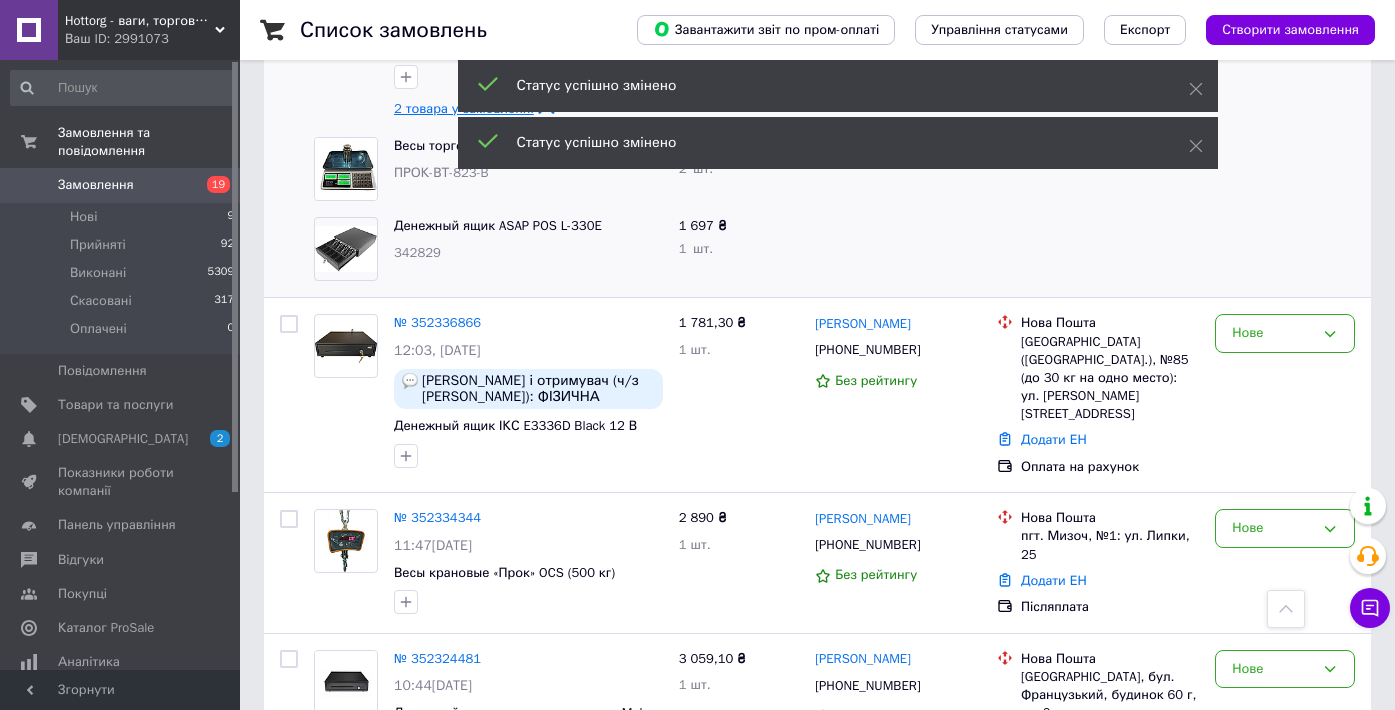 scroll, scrollTop: 2810, scrollLeft: 0, axis: vertical 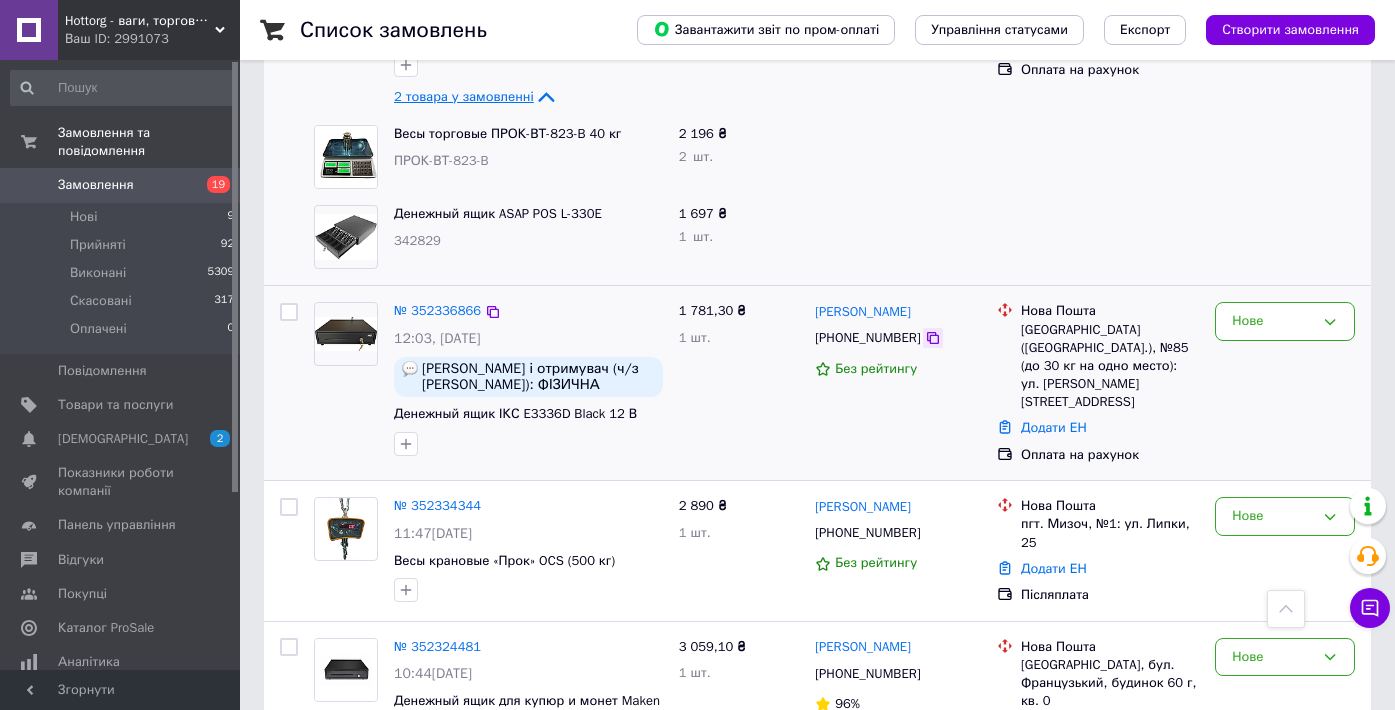 click 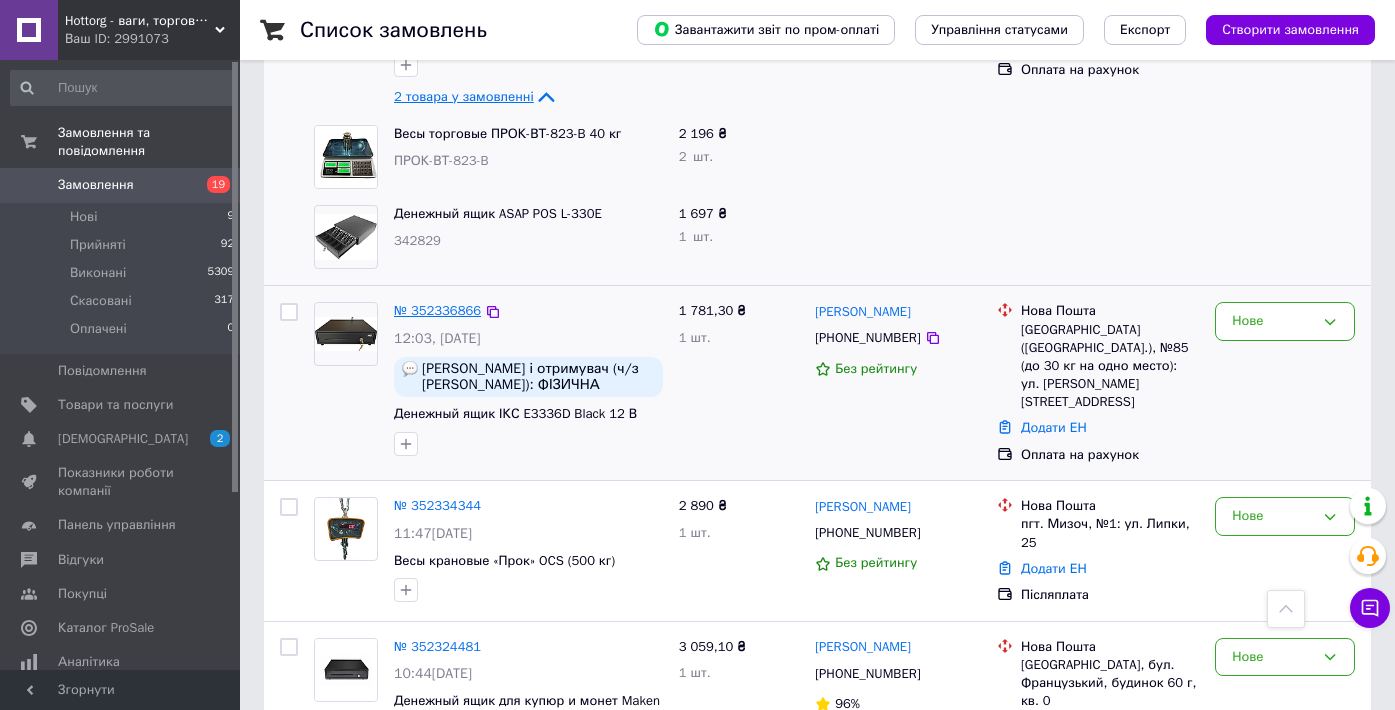 click on "№ 352336866" at bounding box center [437, 310] 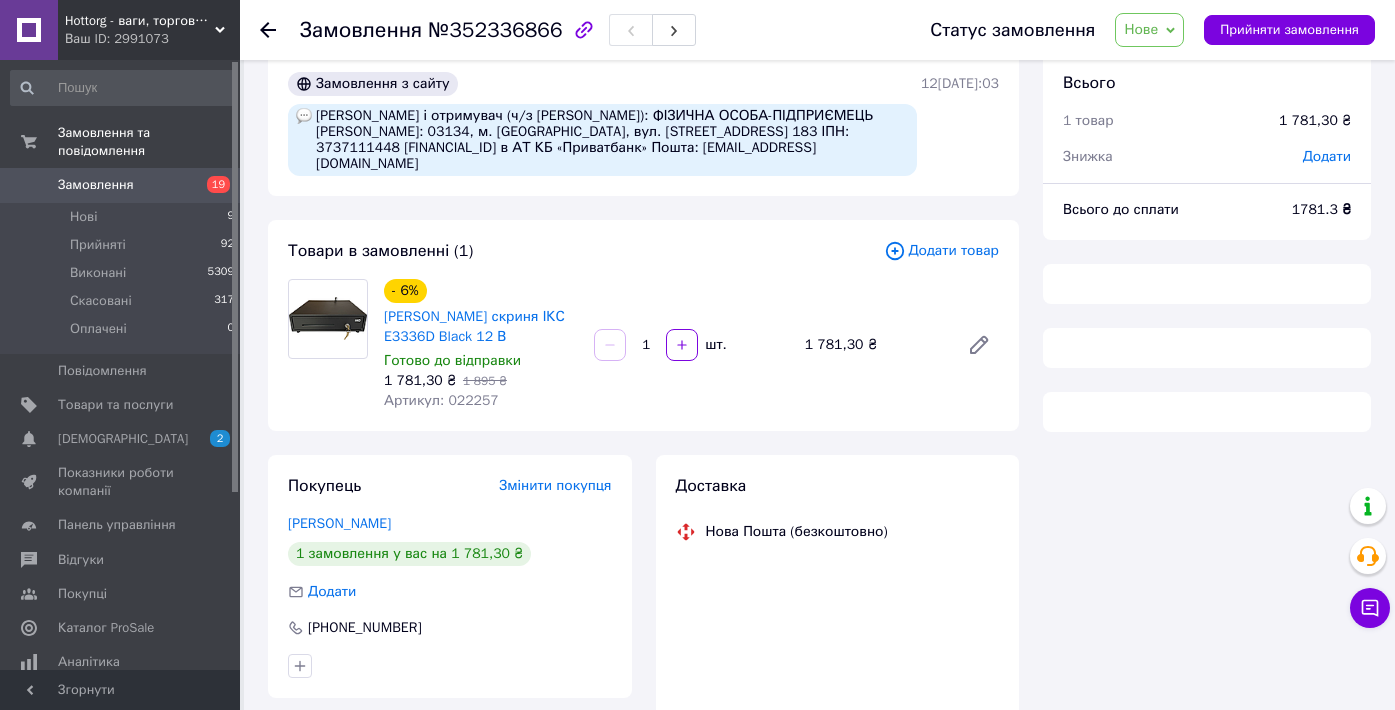 scroll, scrollTop: 11, scrollLeft: 0, axis: vertical 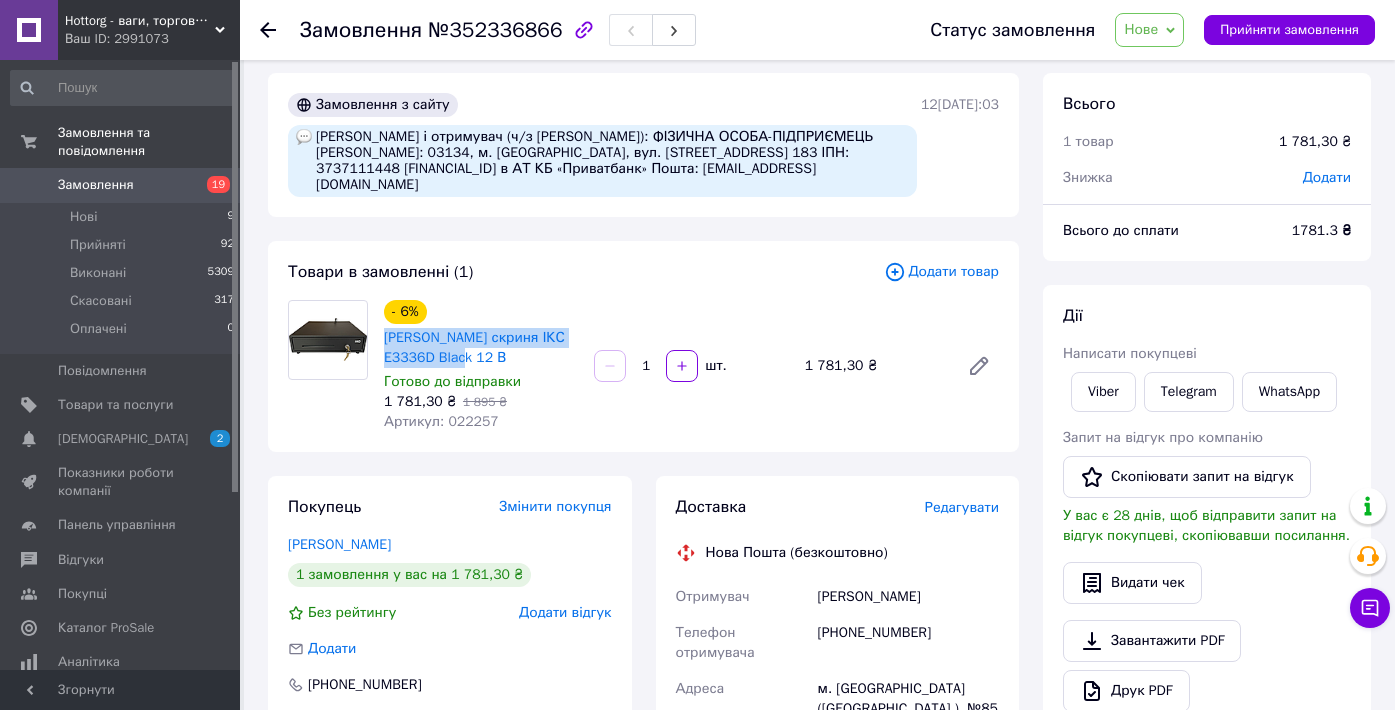 drag, startPoint x: 458, startPoint y: 351, endPoint x: 381, endPoint y: 340, distance: 77.781746 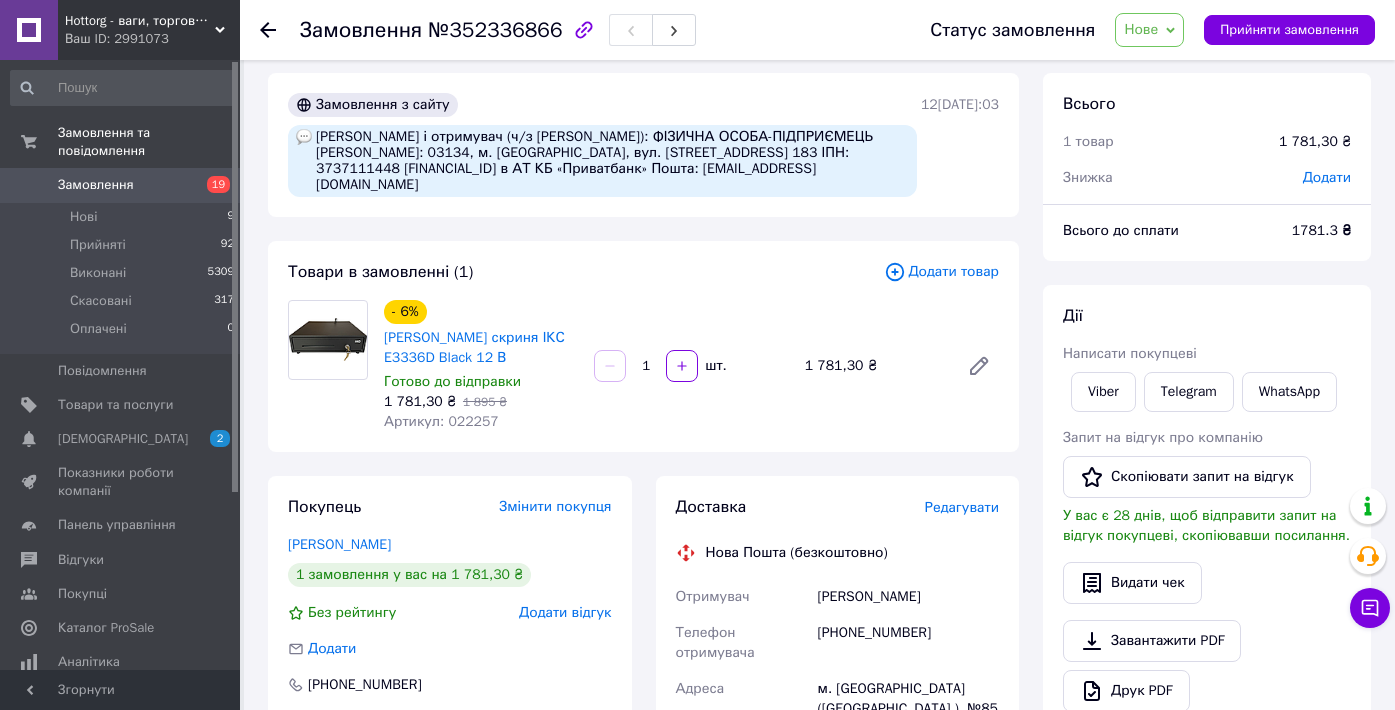 drag, startPoint x: 315, startPoint y: 133, endPoint x: 480, endPoint y: 185, distance: 173 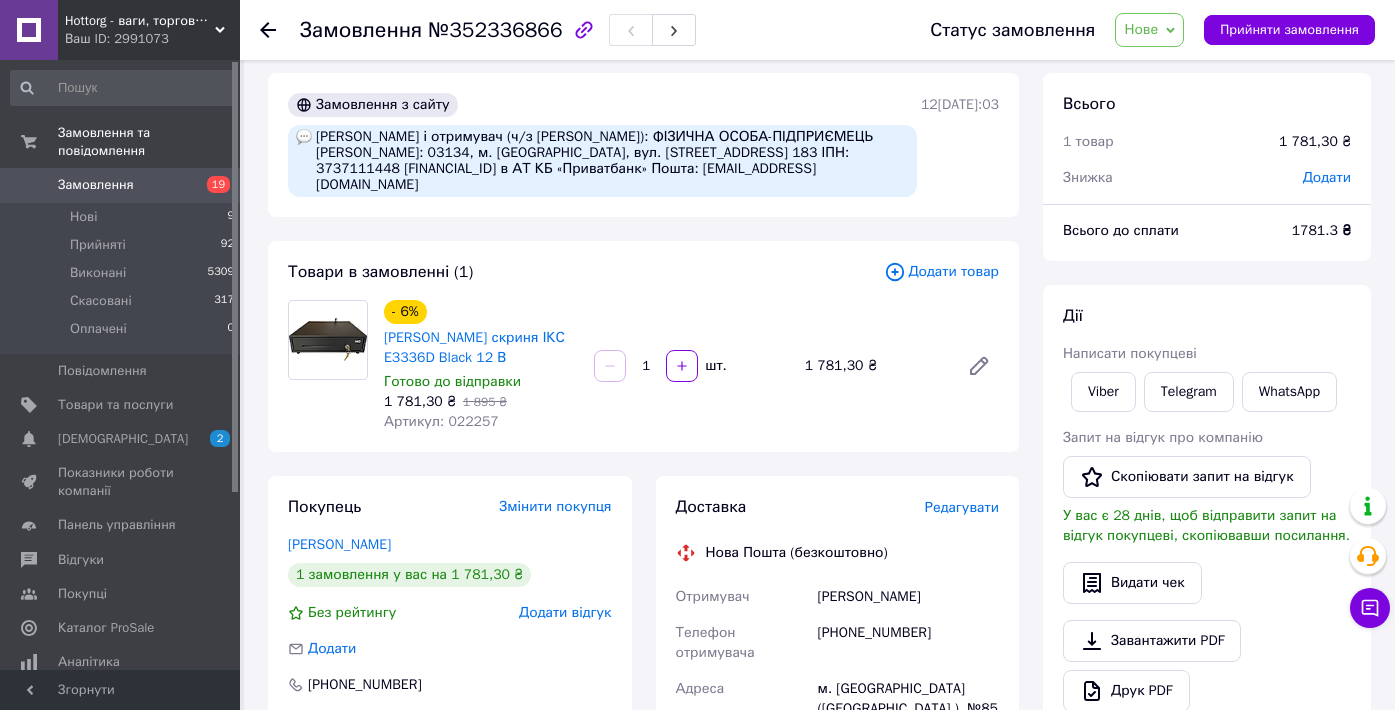 drag, startPoint x: 480, startPoint y: 185, endPoint x: 316, endPoint y: 136, distance: 171.16367 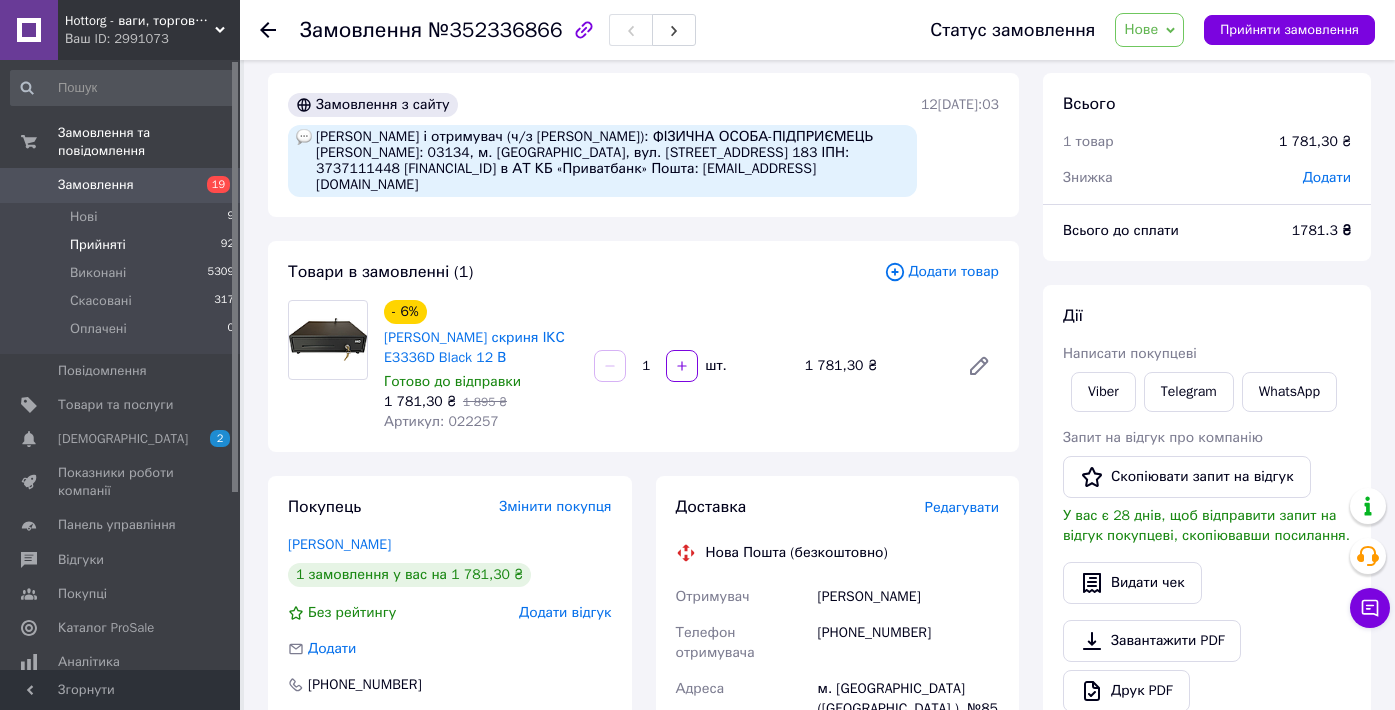 click on "Прийняті 92" at bounding box center (123, 245) 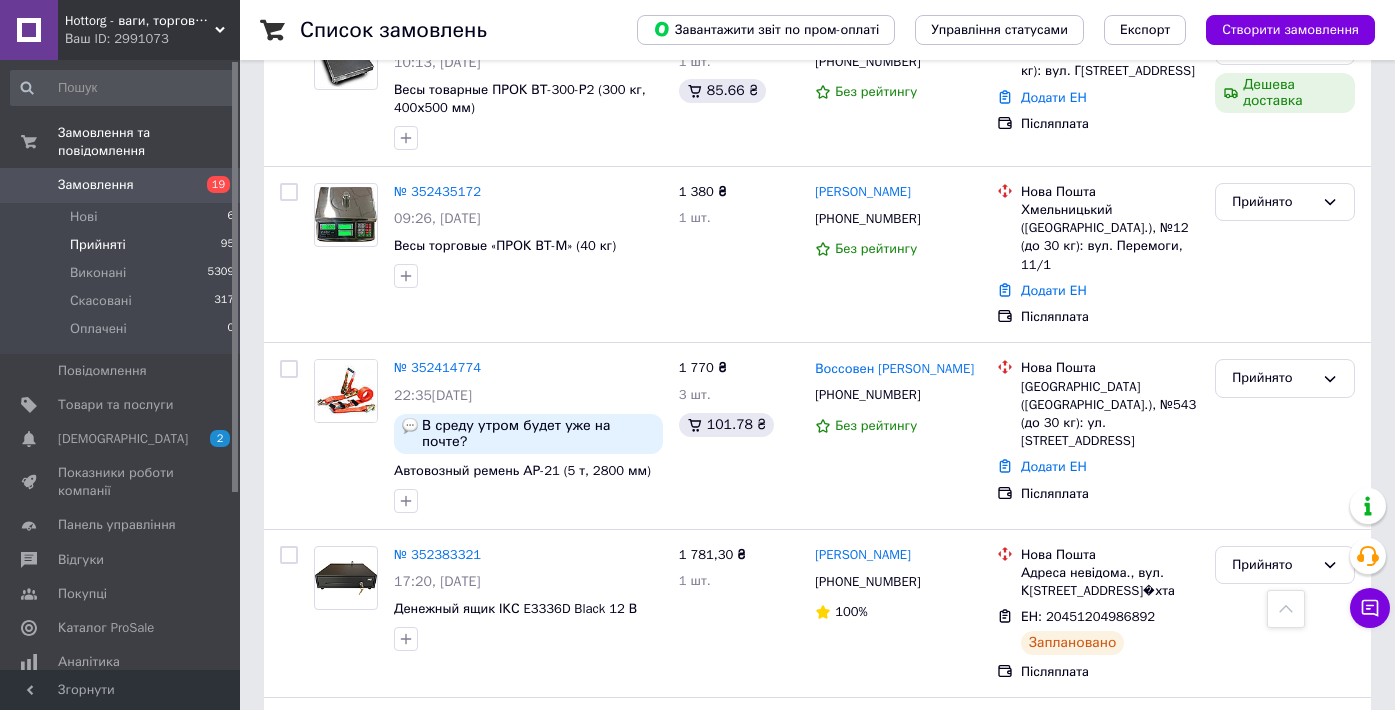 scroll, scrollTop: 1458, scrollLeft: 0, axis: vertical 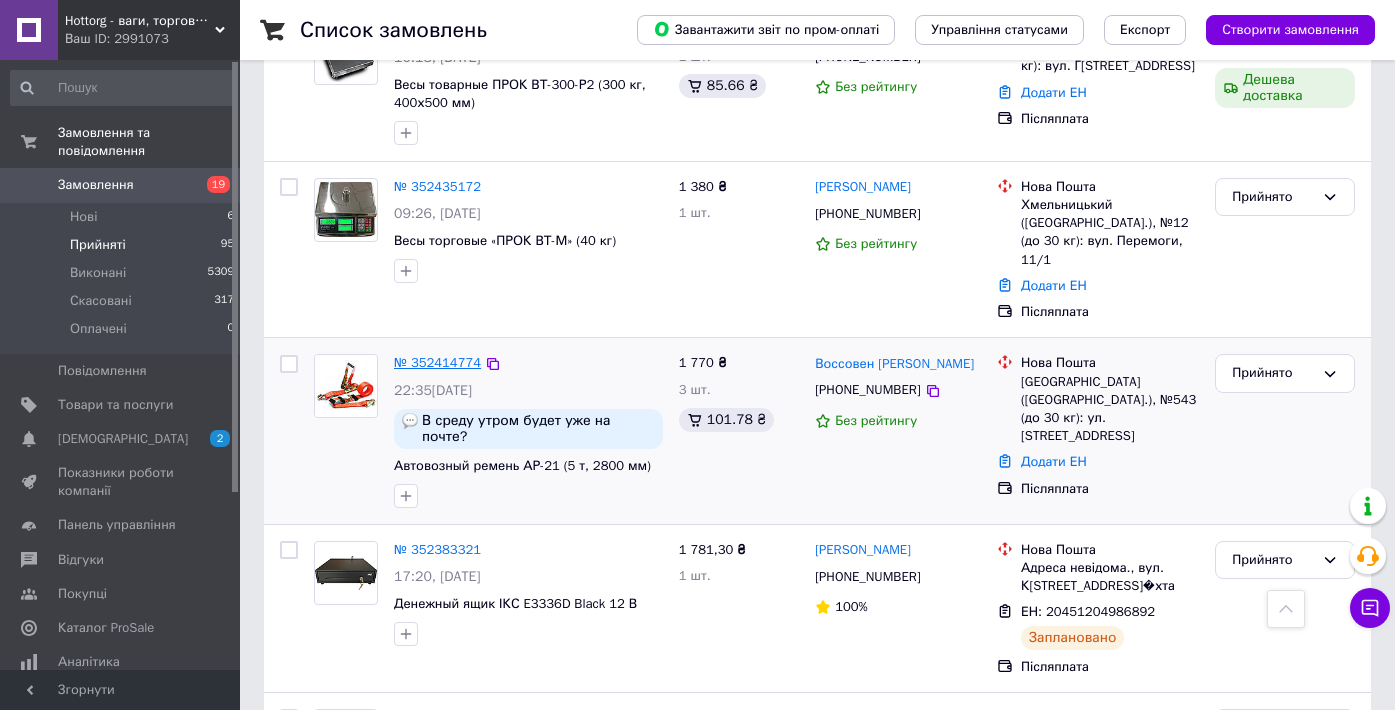 click on "№ 352414774" at bounding box center (437, 362) 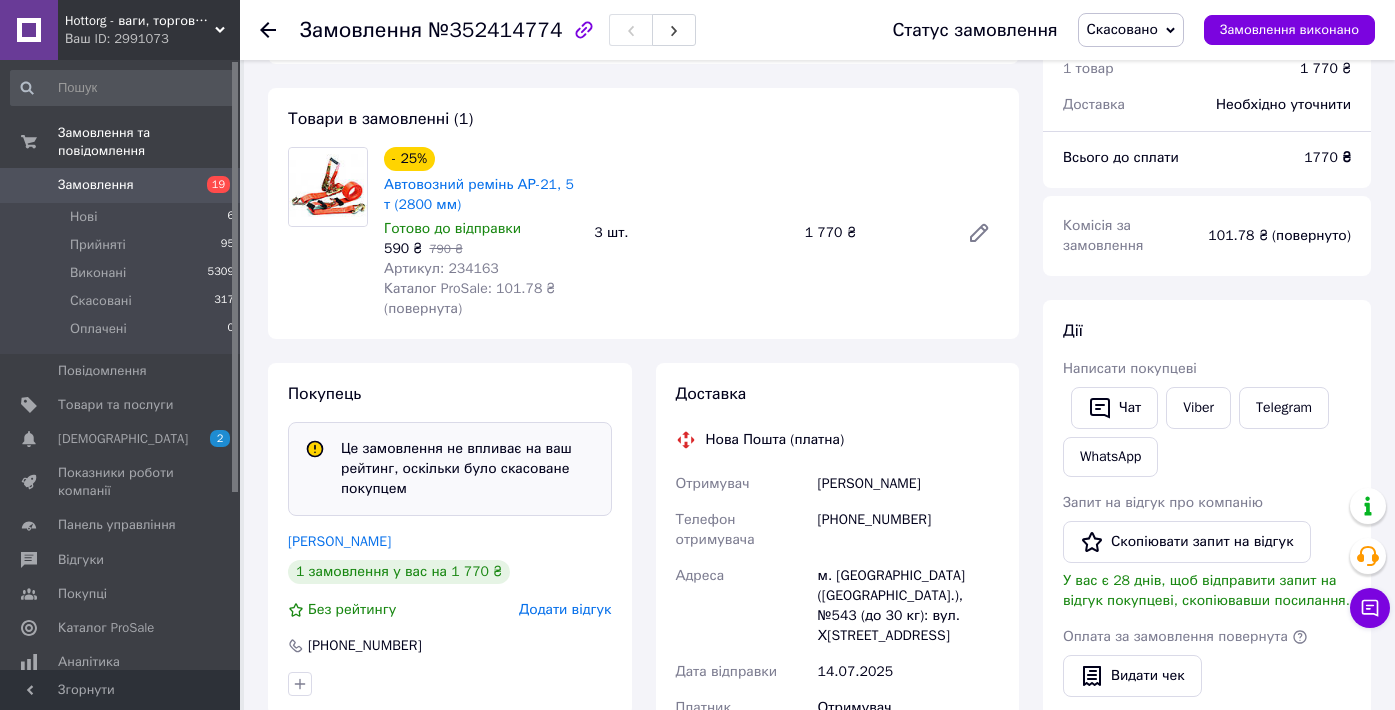 scroll, scrollTop: 0, scrollLeft: 0, axis: both 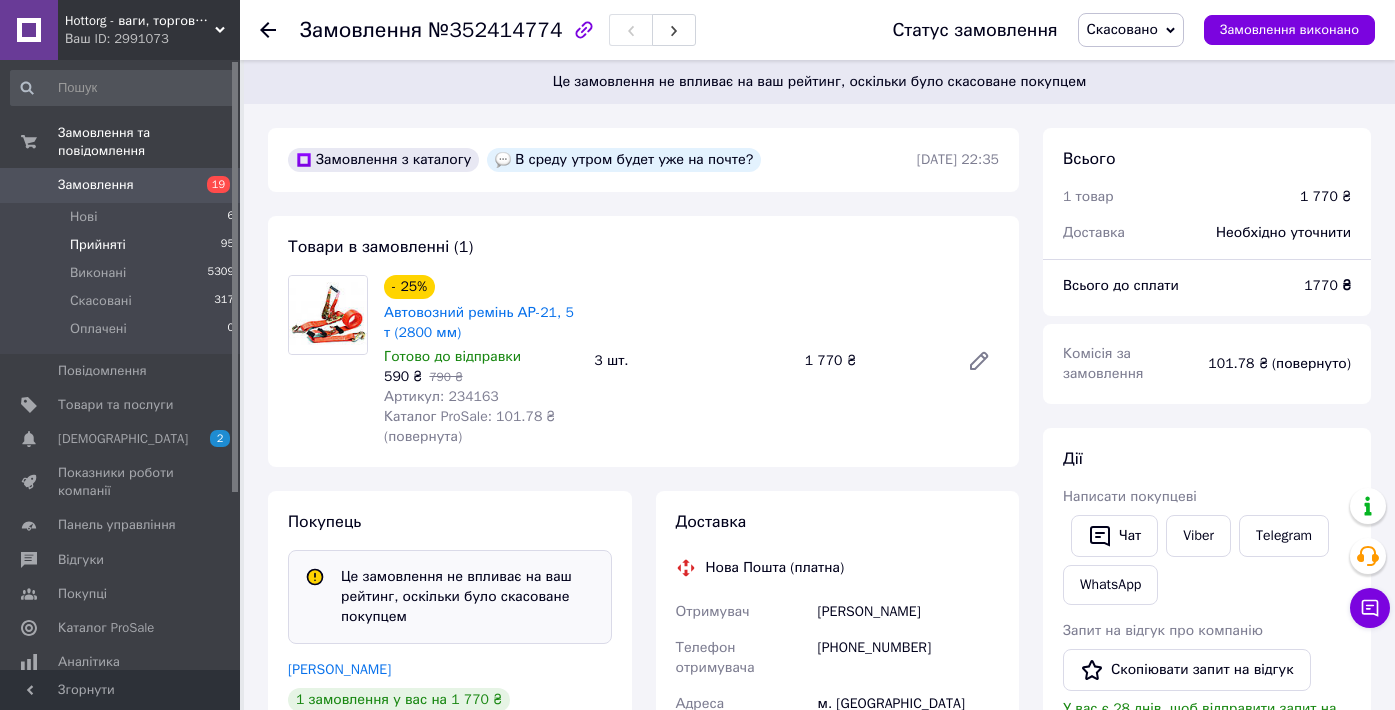 click on "Прийняті 95" at bounding box center (123, 245) 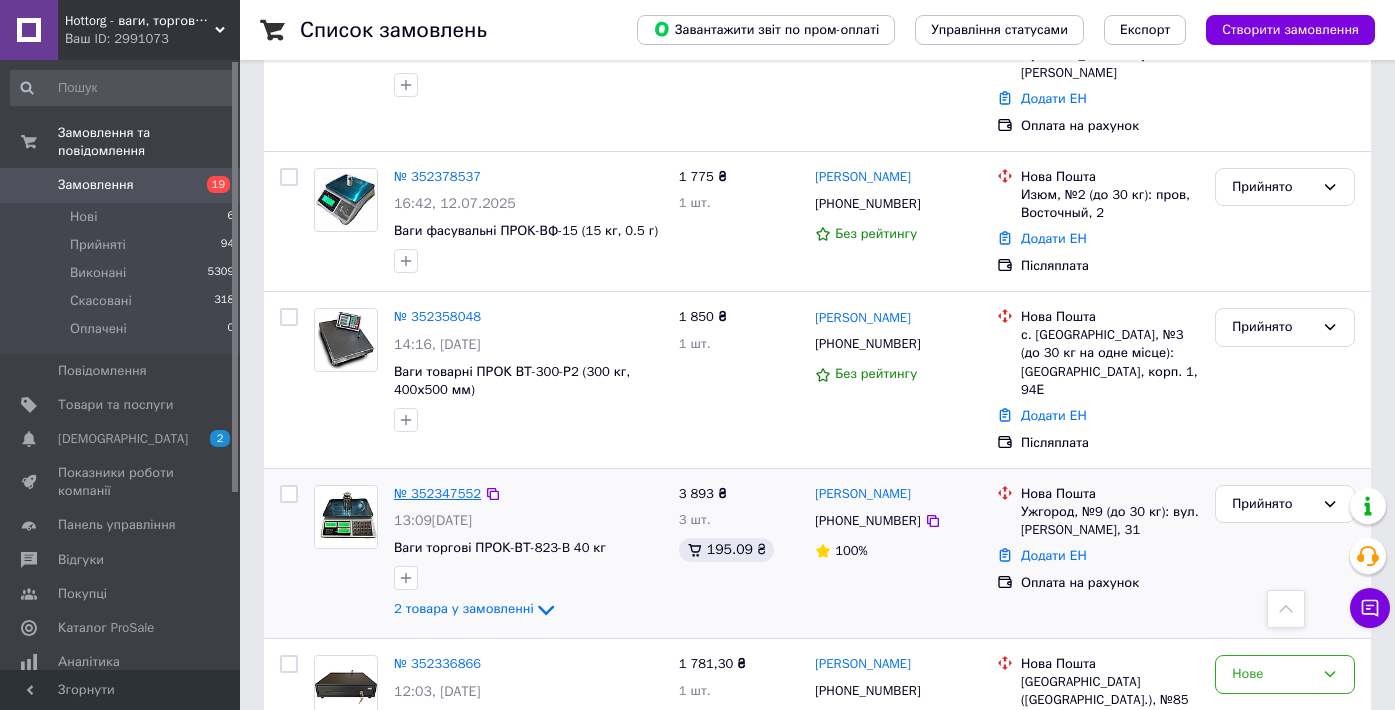 click on "№ 352347552" at bounding box center (437, 493) 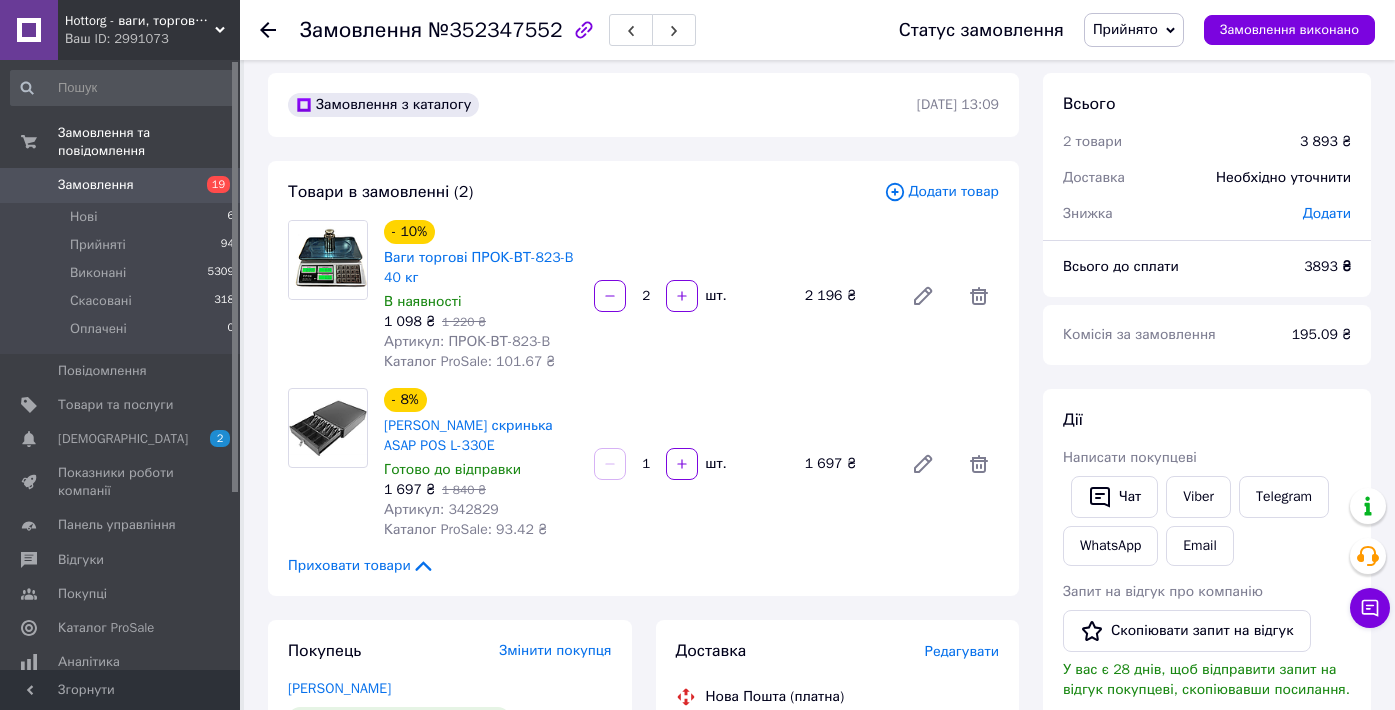 scroll, scrollTop: 9, scrollLeft: 0, axis: vertical 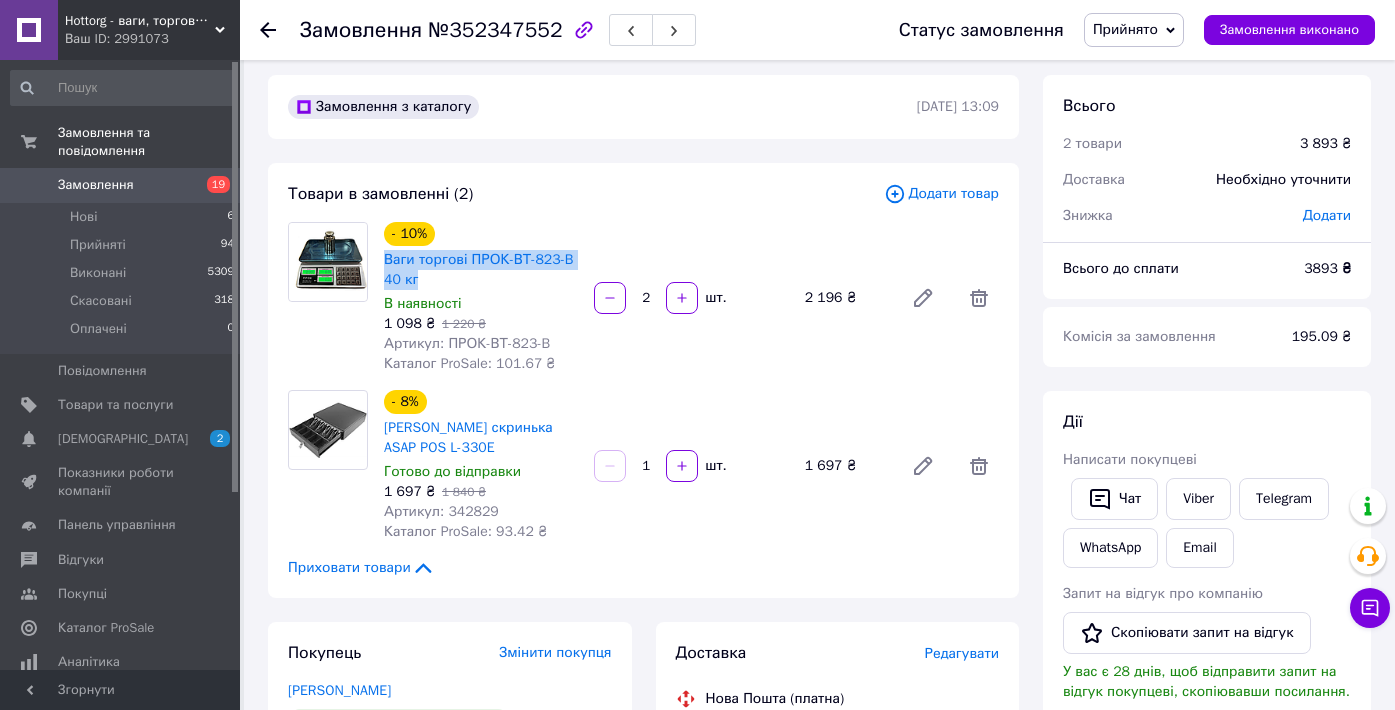 drag, startPoint x: 458, startPoint y: 281, endPoint x: 377, endPoint y: 267, distance: 82.20097 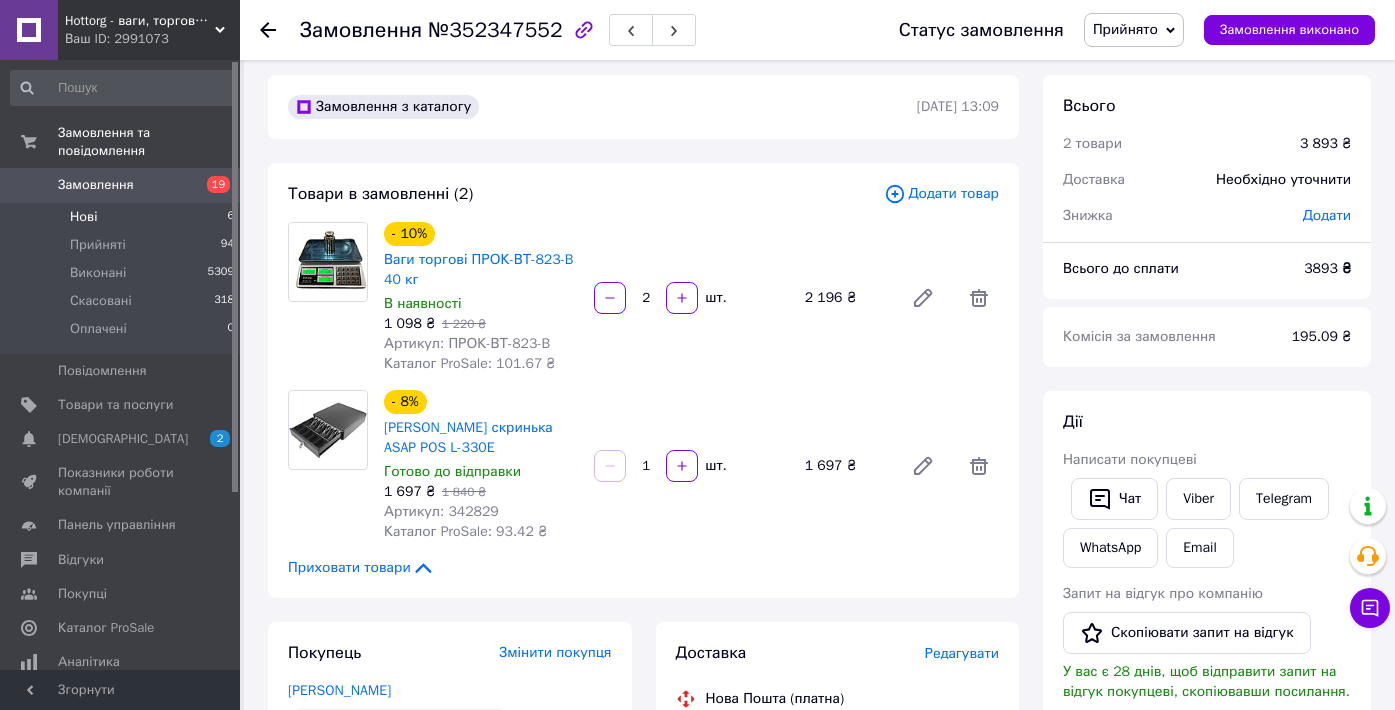 click on "Нові 6" at bounding box center (123, 217) 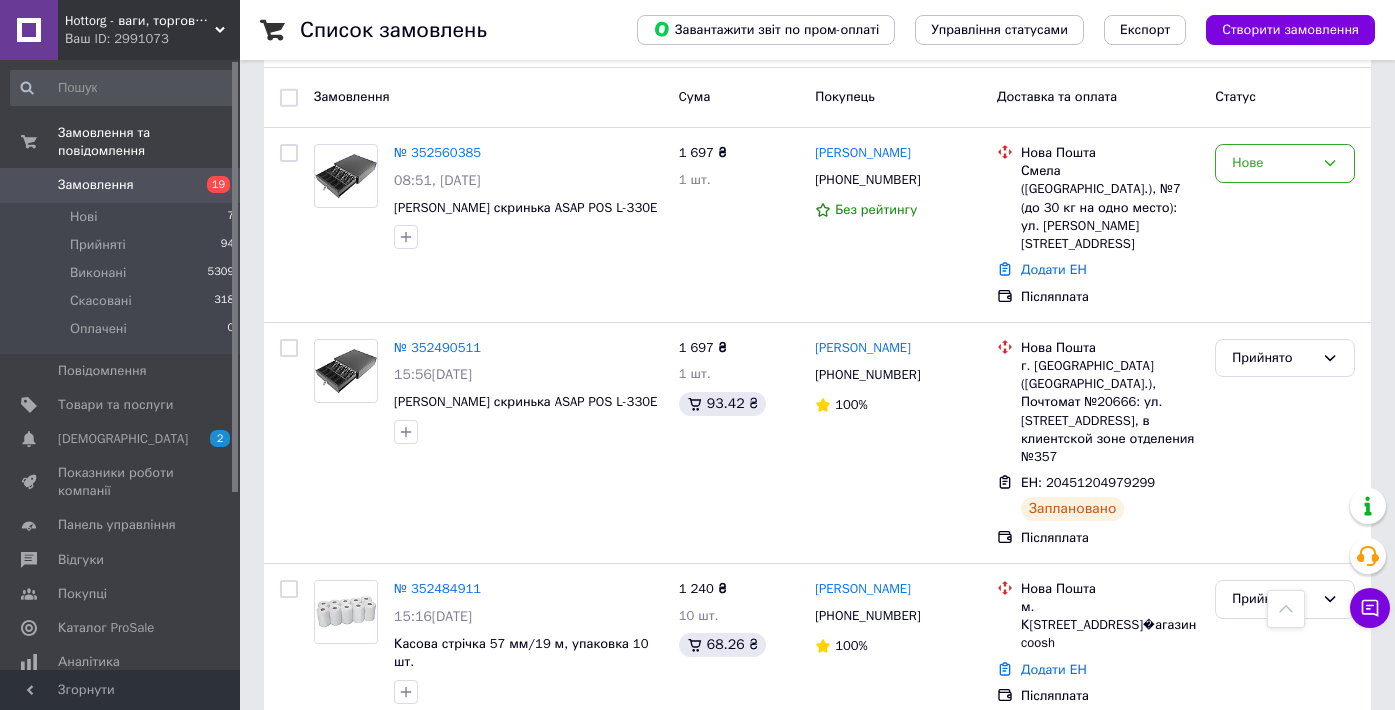 scroll, scrollTop: 229, scrollLeft: 0, axis: vertical 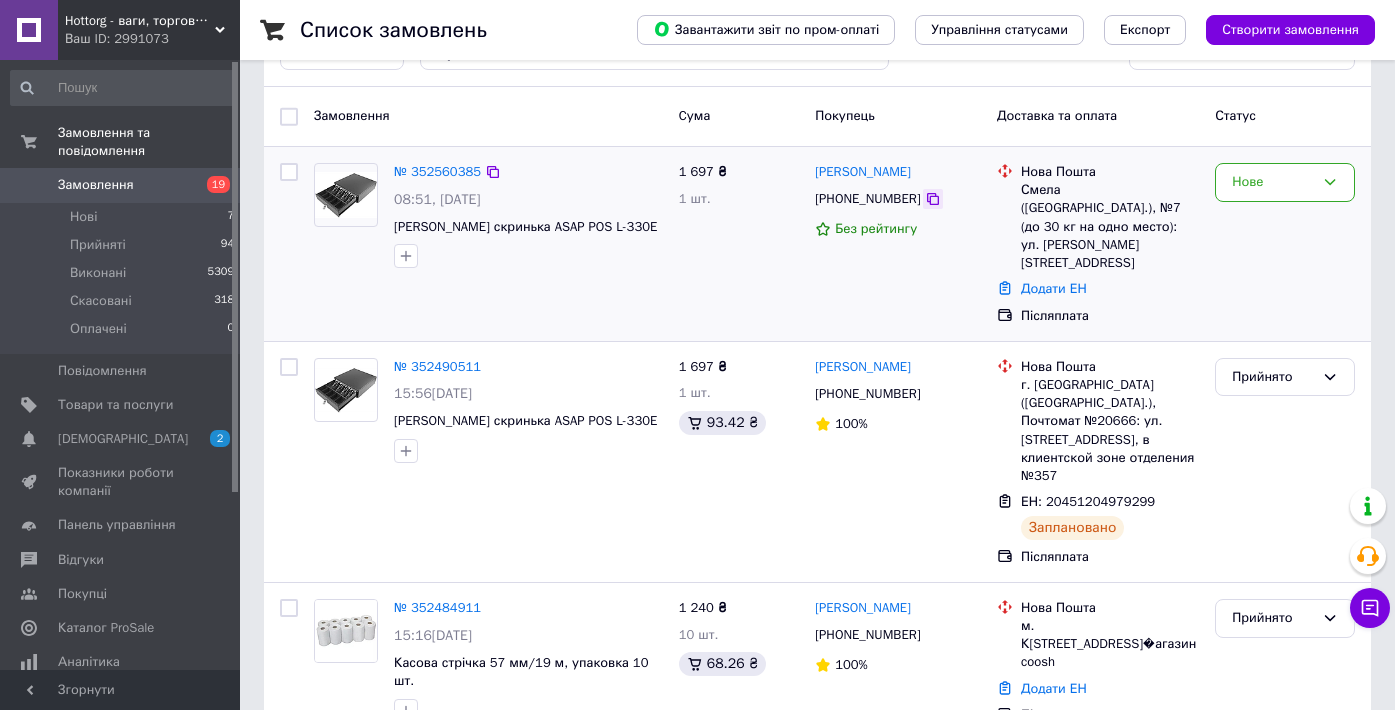 click at bounding box center (933, 199) 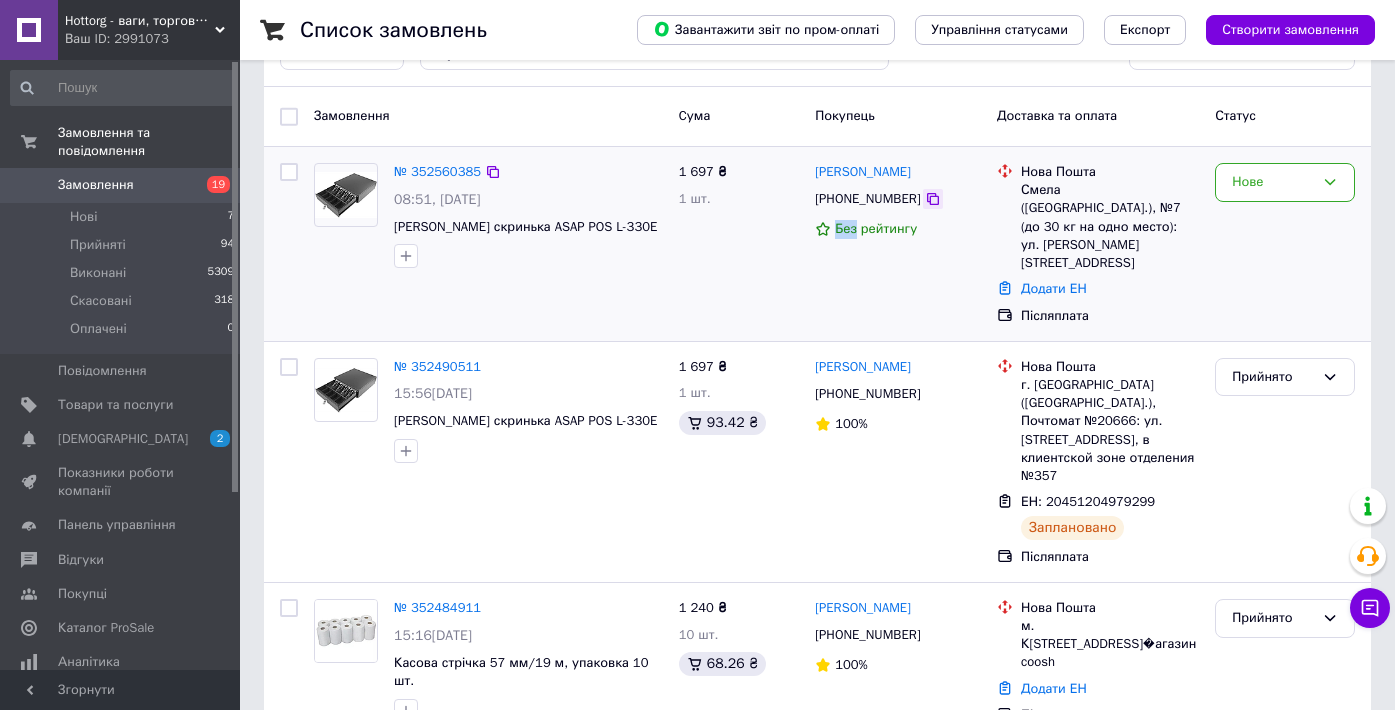 click at bounding box center [933, 199] 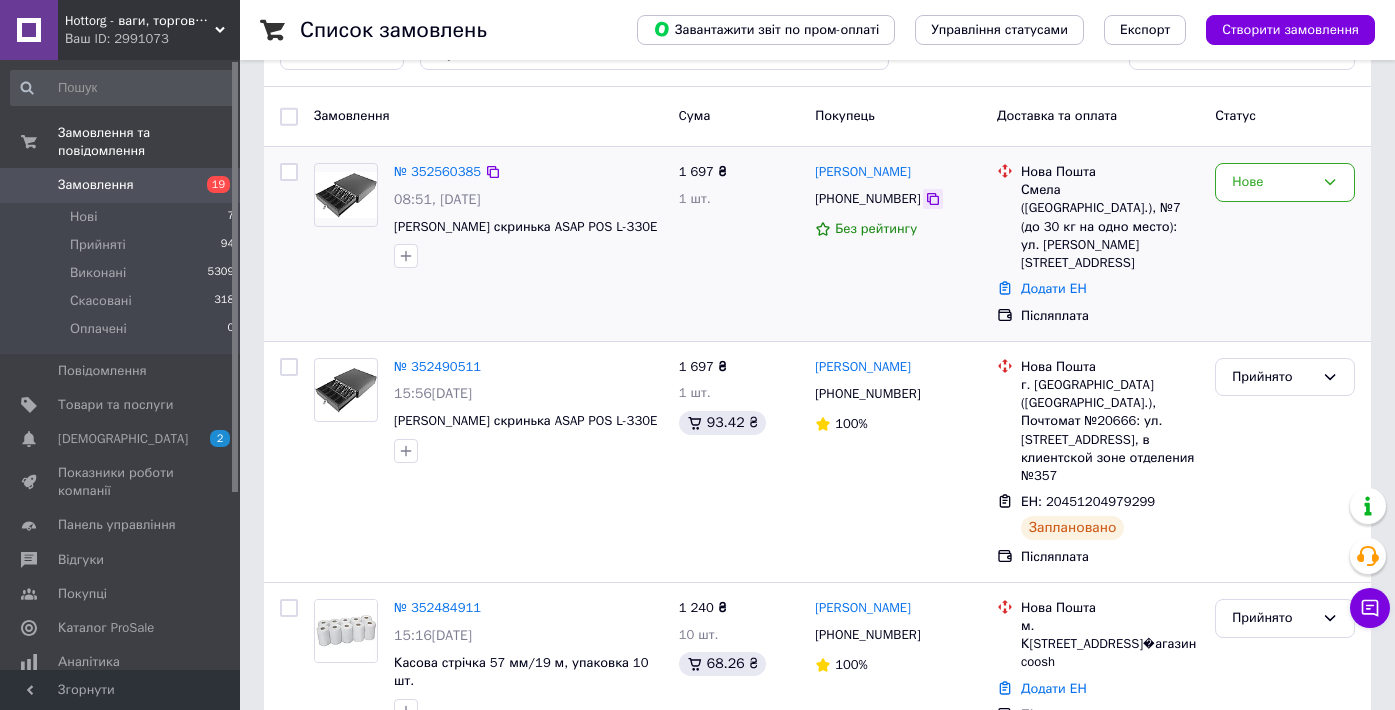 click 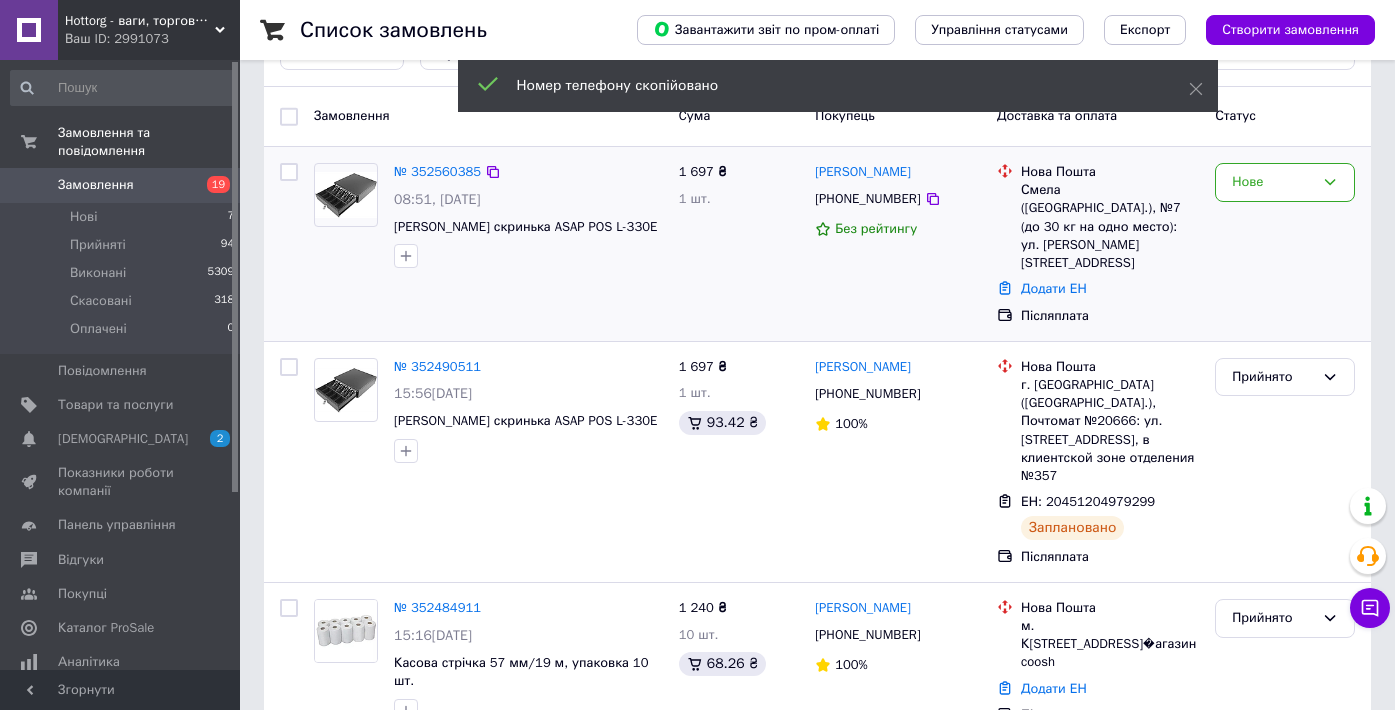click on "Нове" at bounding box center (1285, 244) 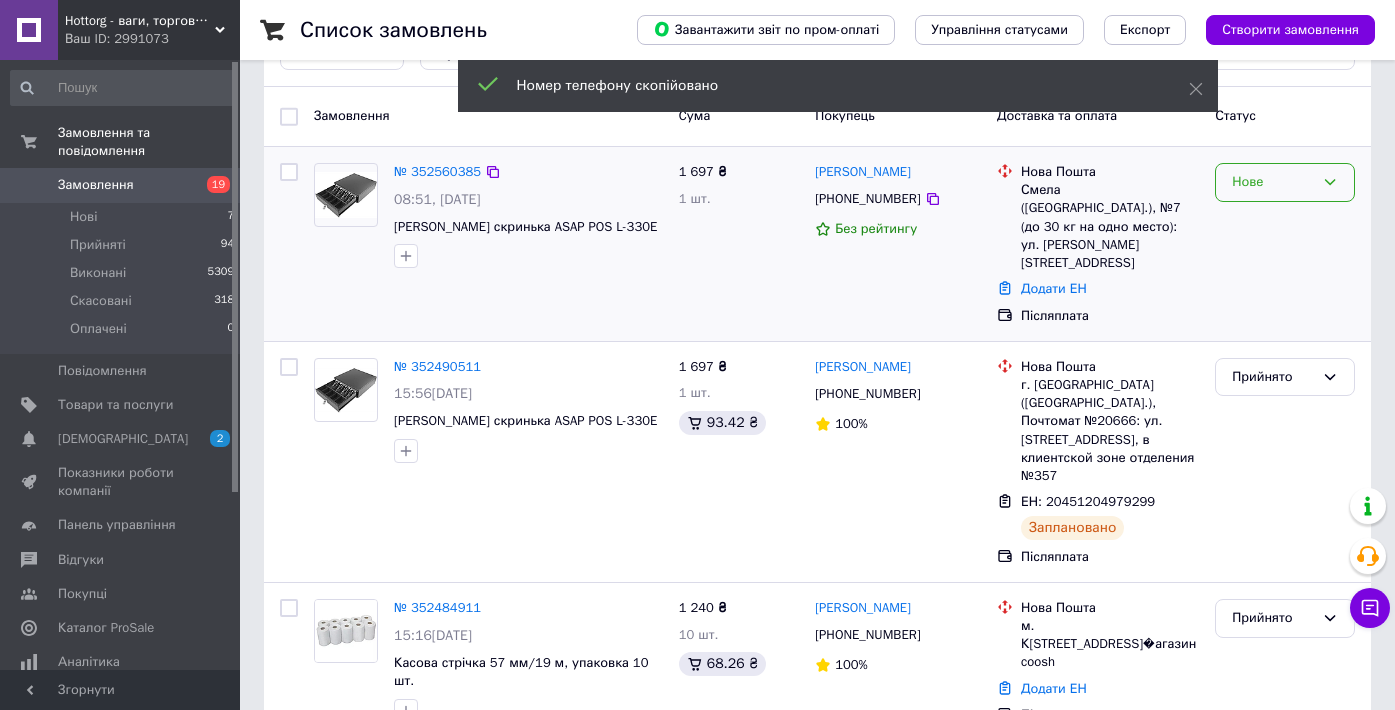 click on "Нове" at bounding box center (1285, 182) 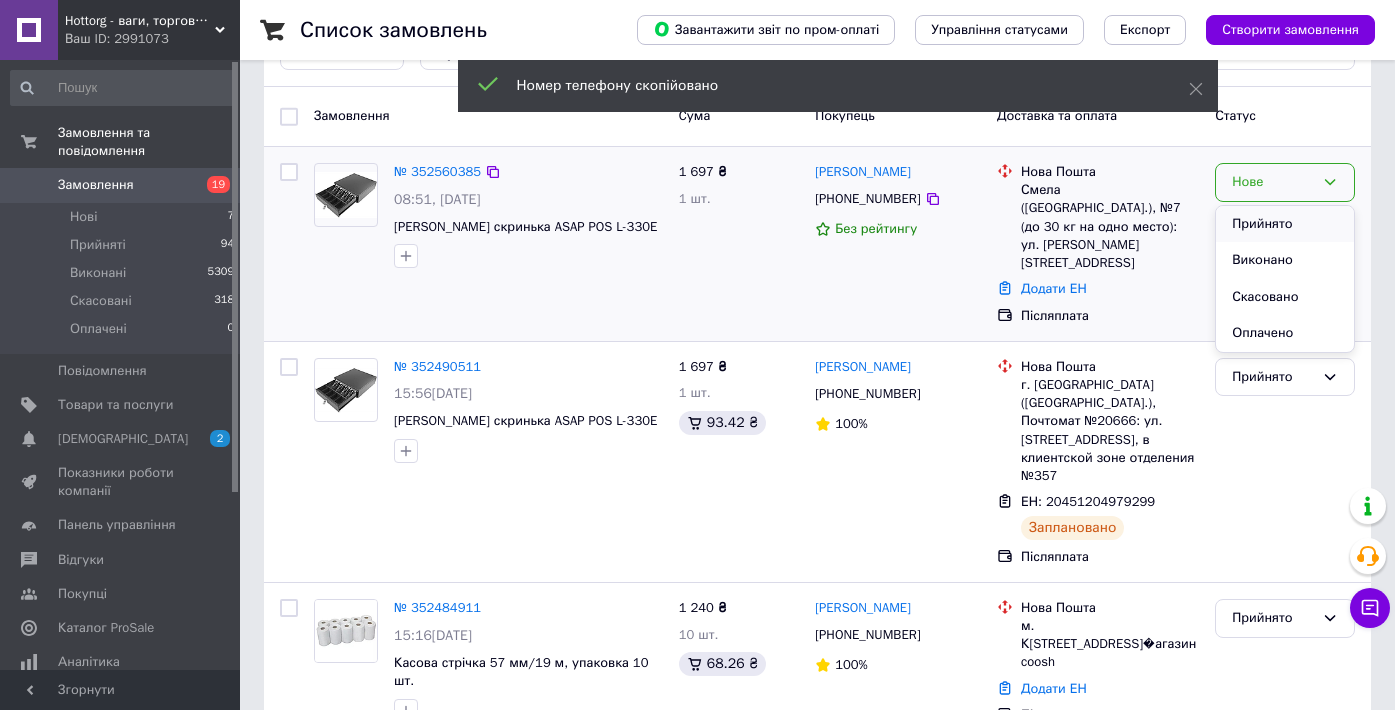 click on "Прийнято" at bounding box center [1285, 224] 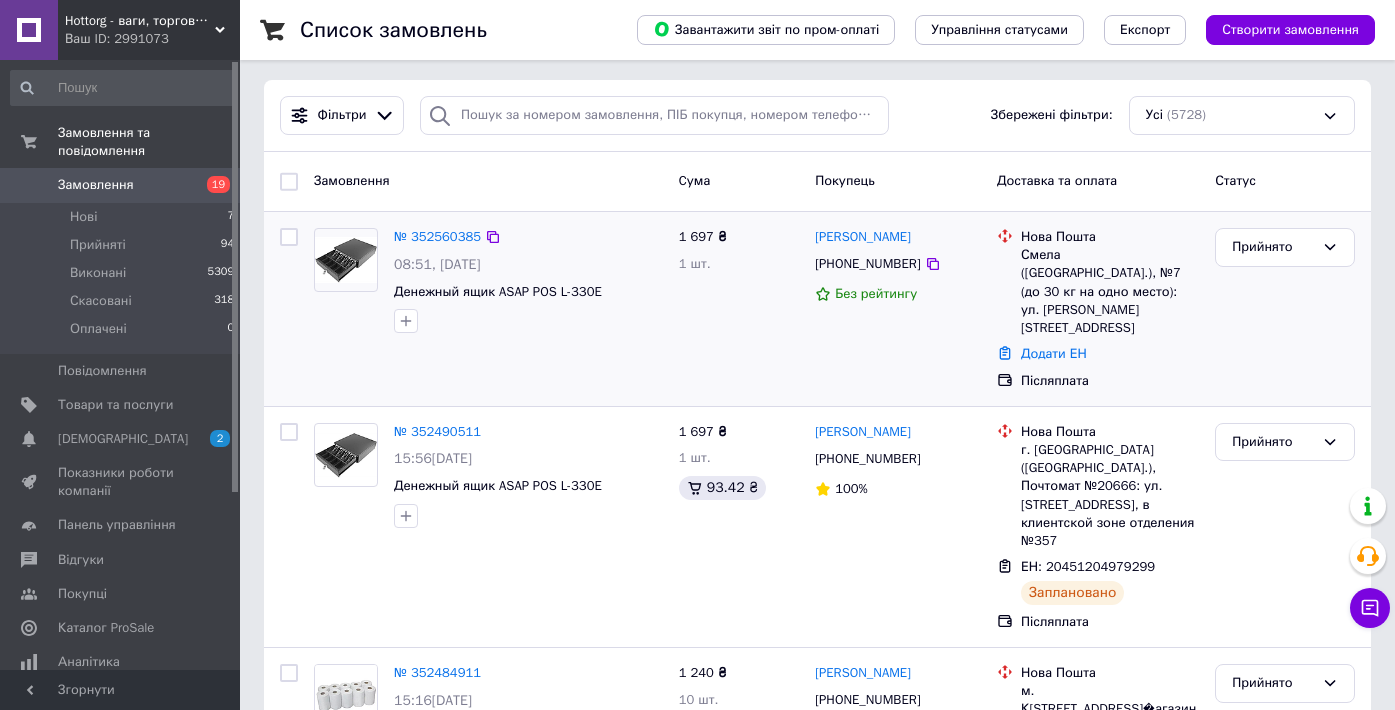 scroll, scrollTop: 163, scrollLeft: 0, axis: vertical 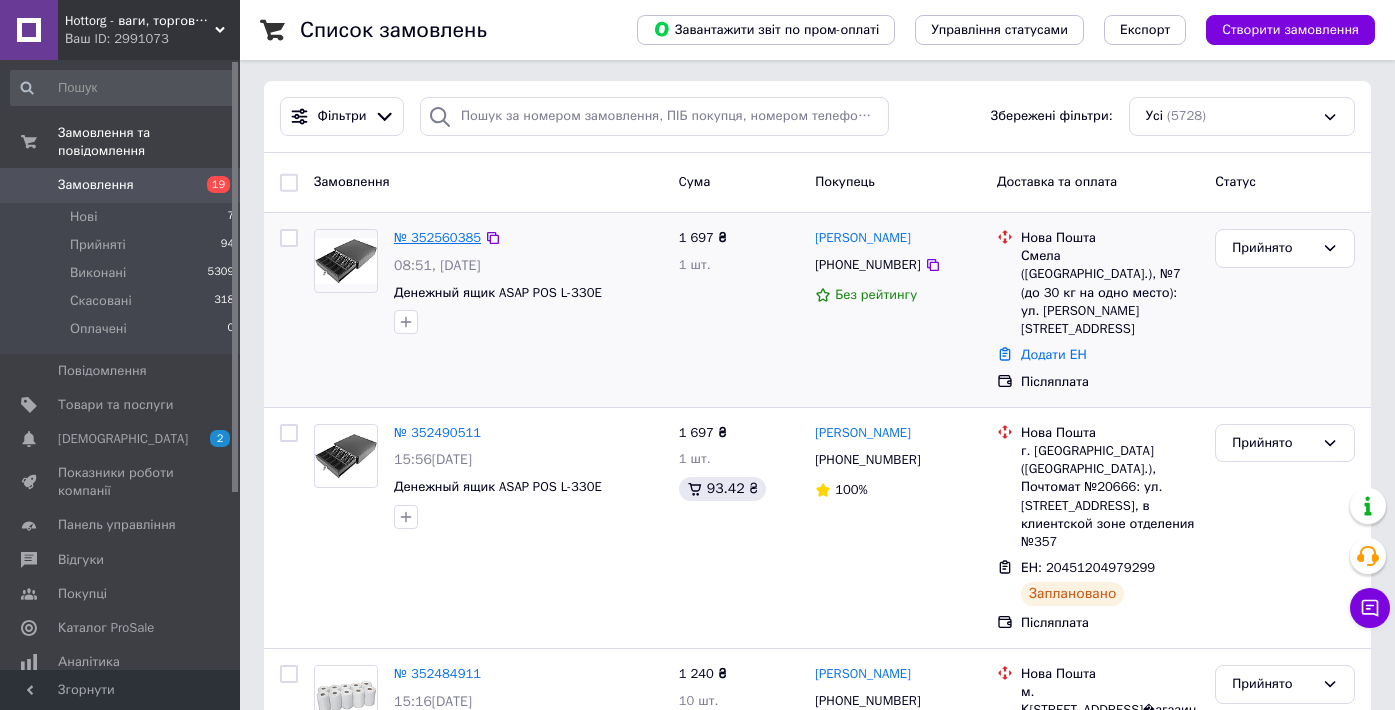 click on "№ 352560385" at bounding box center [437, 237] 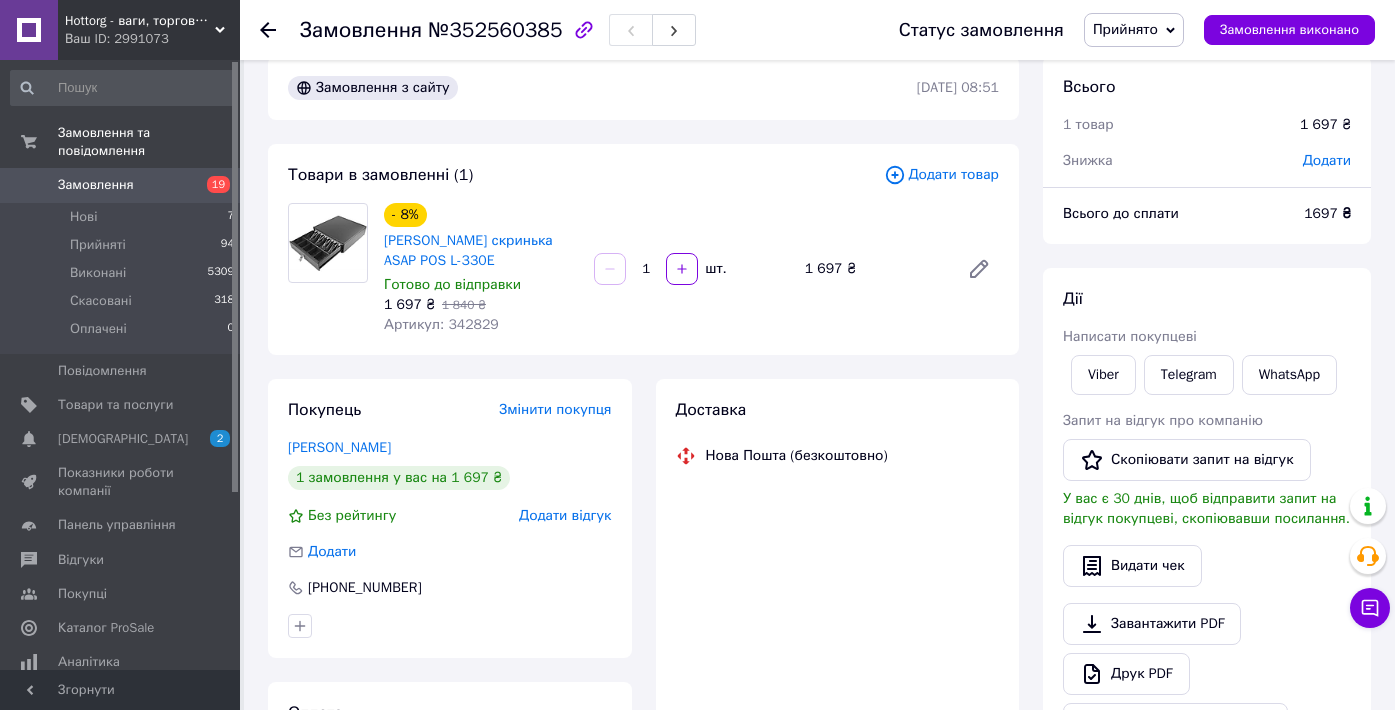 scroll, scrollTop: 0, scrollLeft: 0, axis: both 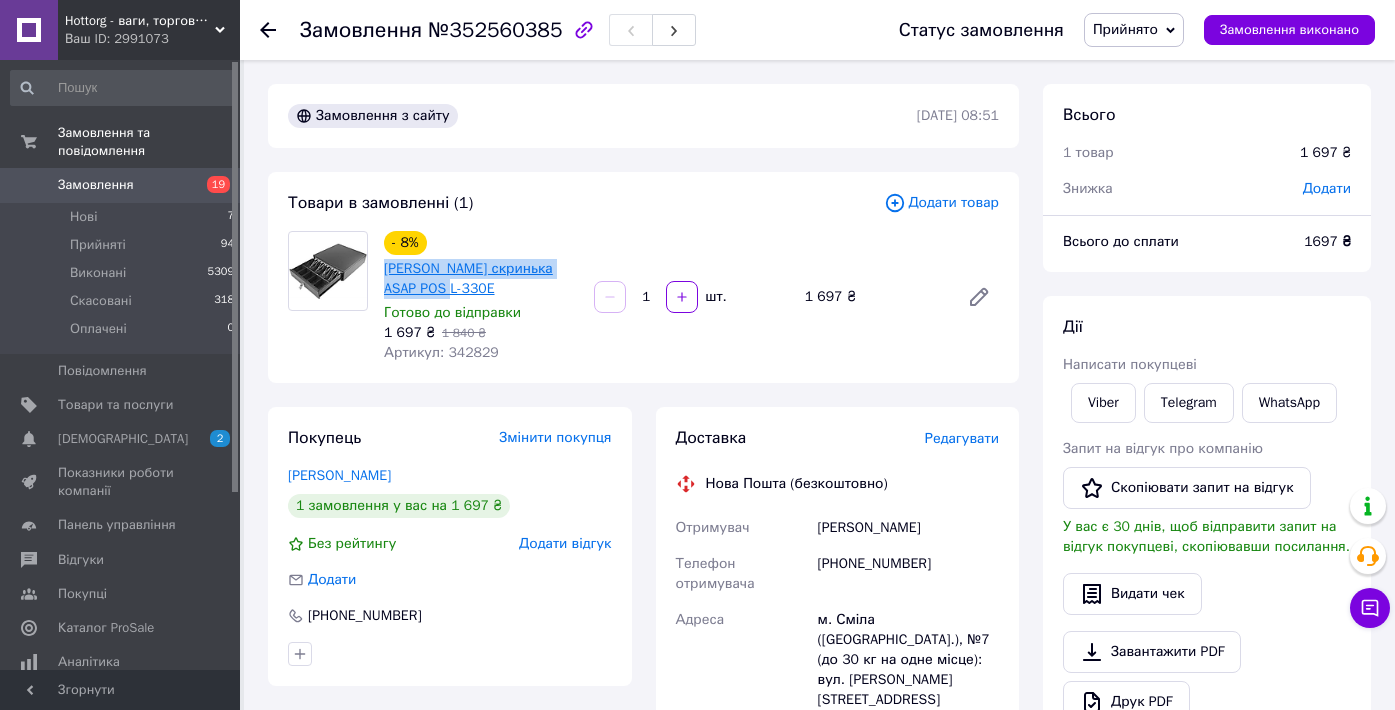 drag, startPoint x: 484, startPoint y: 290, endPoint x: 384, endPoint y: 272, distance: 101.607086 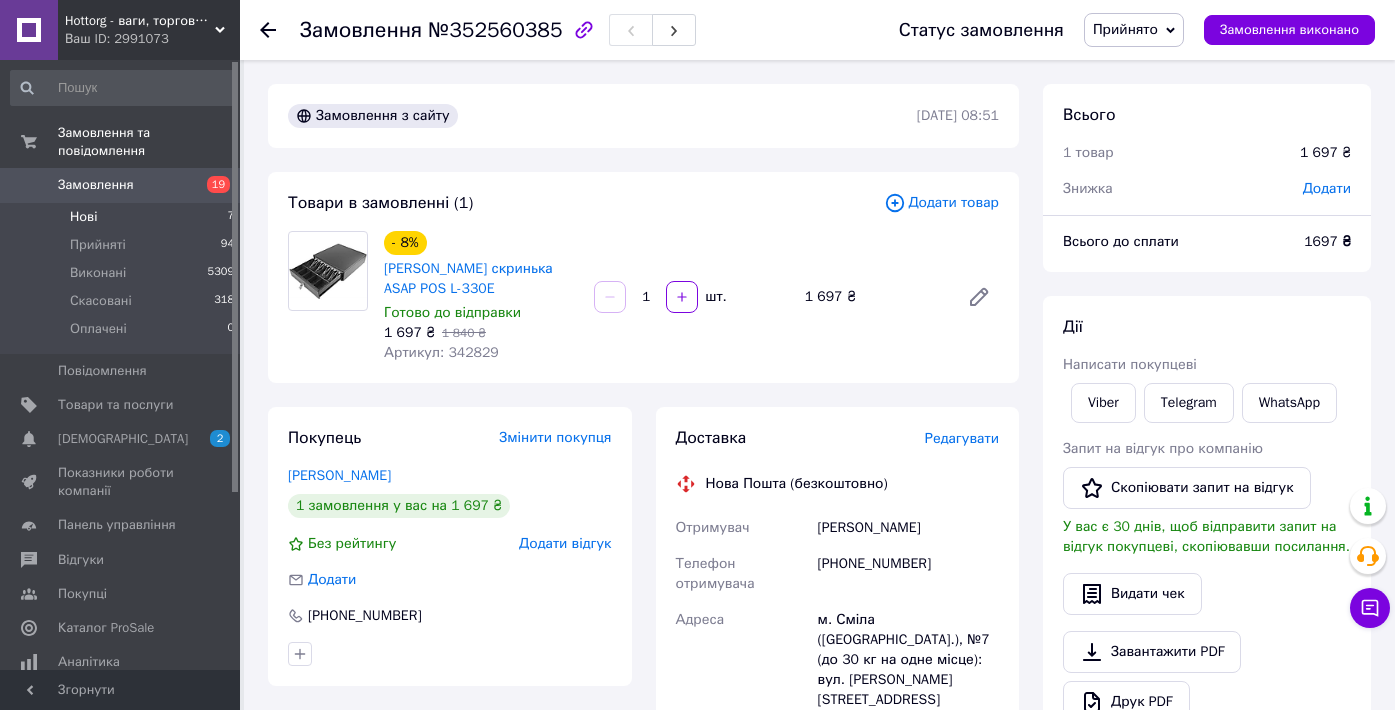 click on "Нові 7" at bounding box center (123, 217) 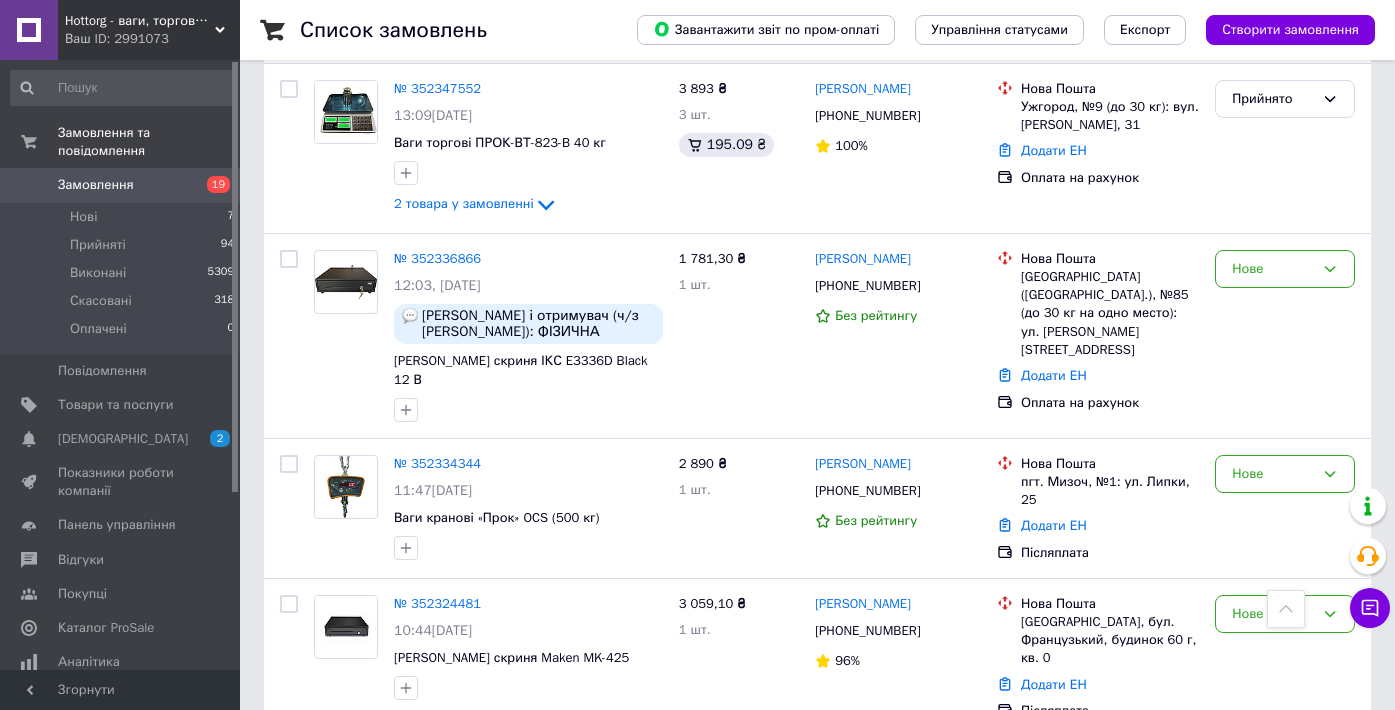 scroll, scrollTop: 2847, scrollLeft: 0, axis: vertical 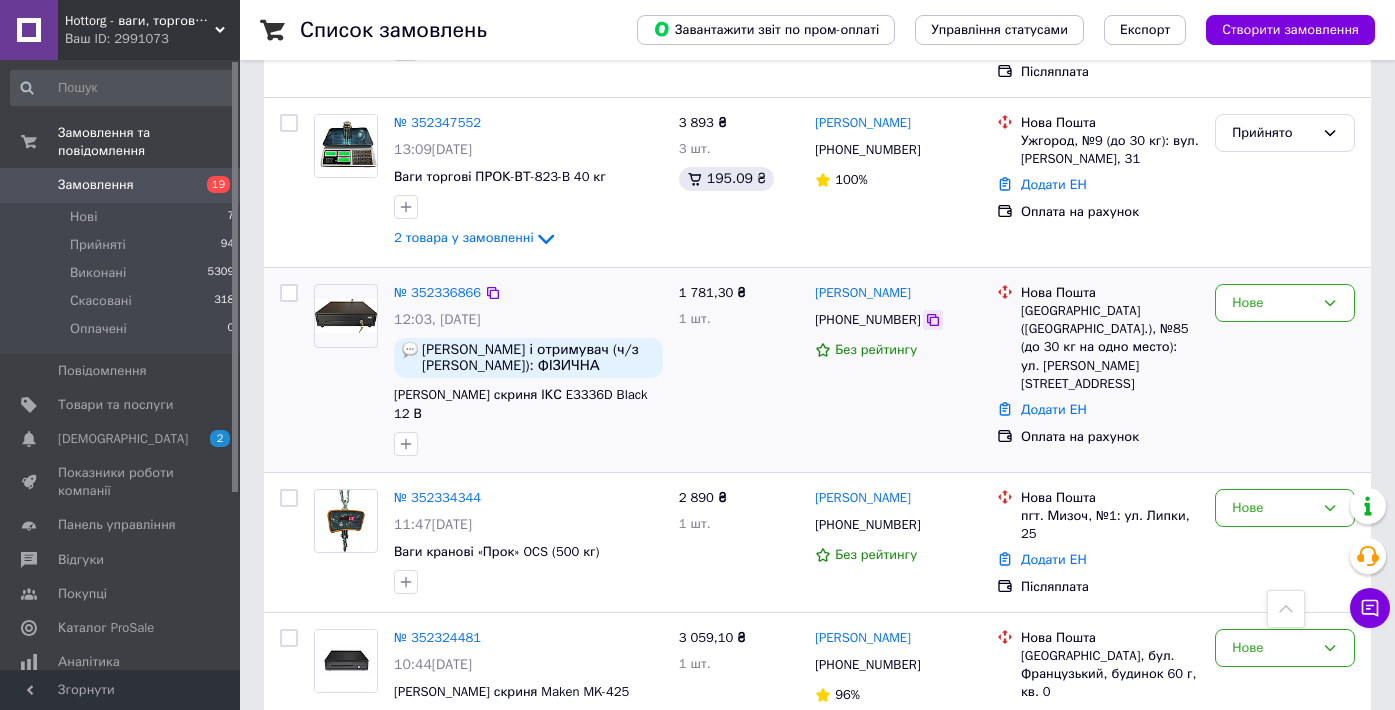 click 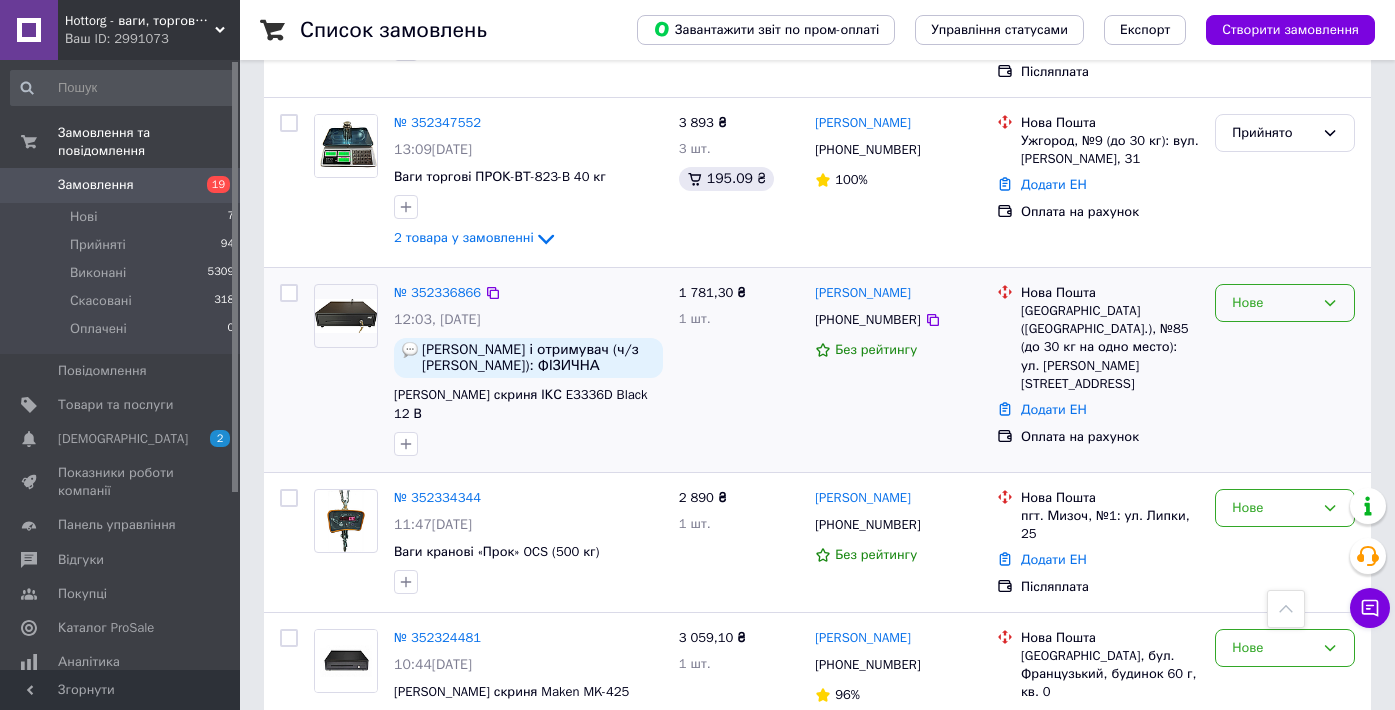 click on "Нове" at bounding box center (1273, 303) 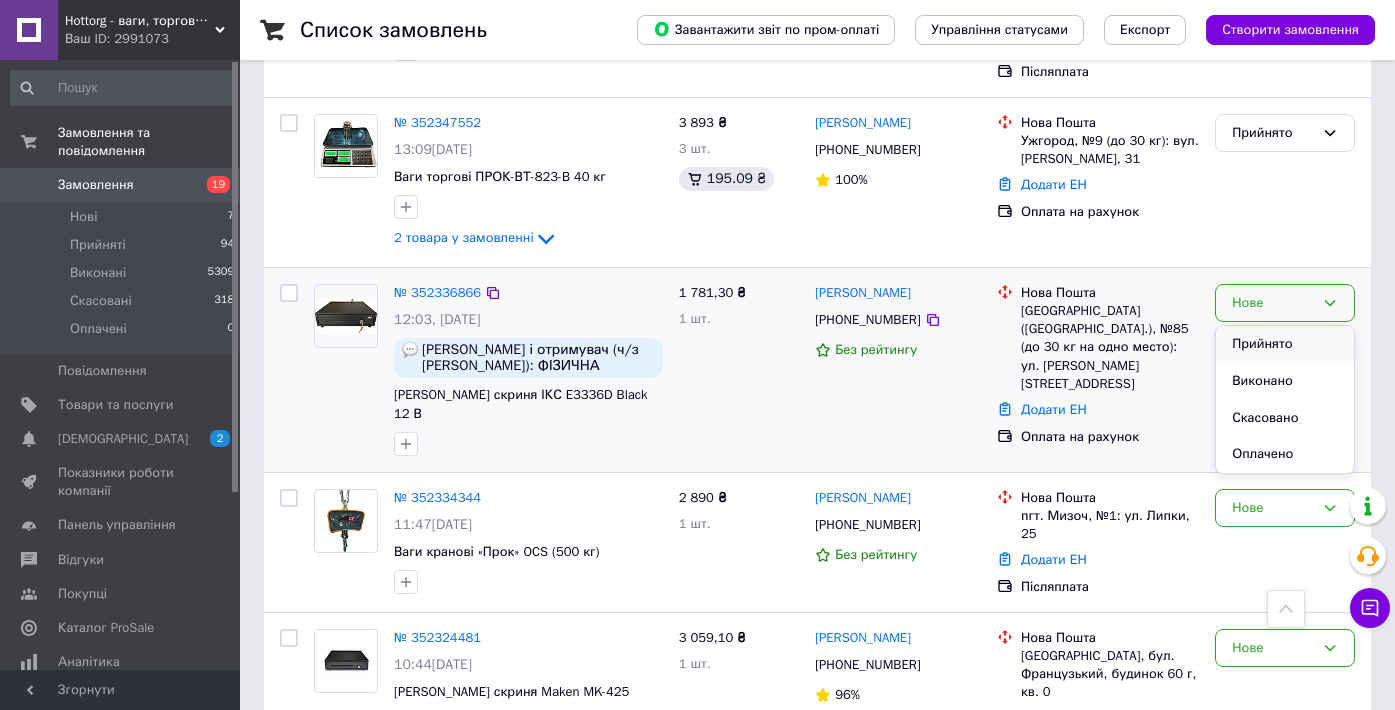 click on "Прийнято" at bounding box center [1285, 344] 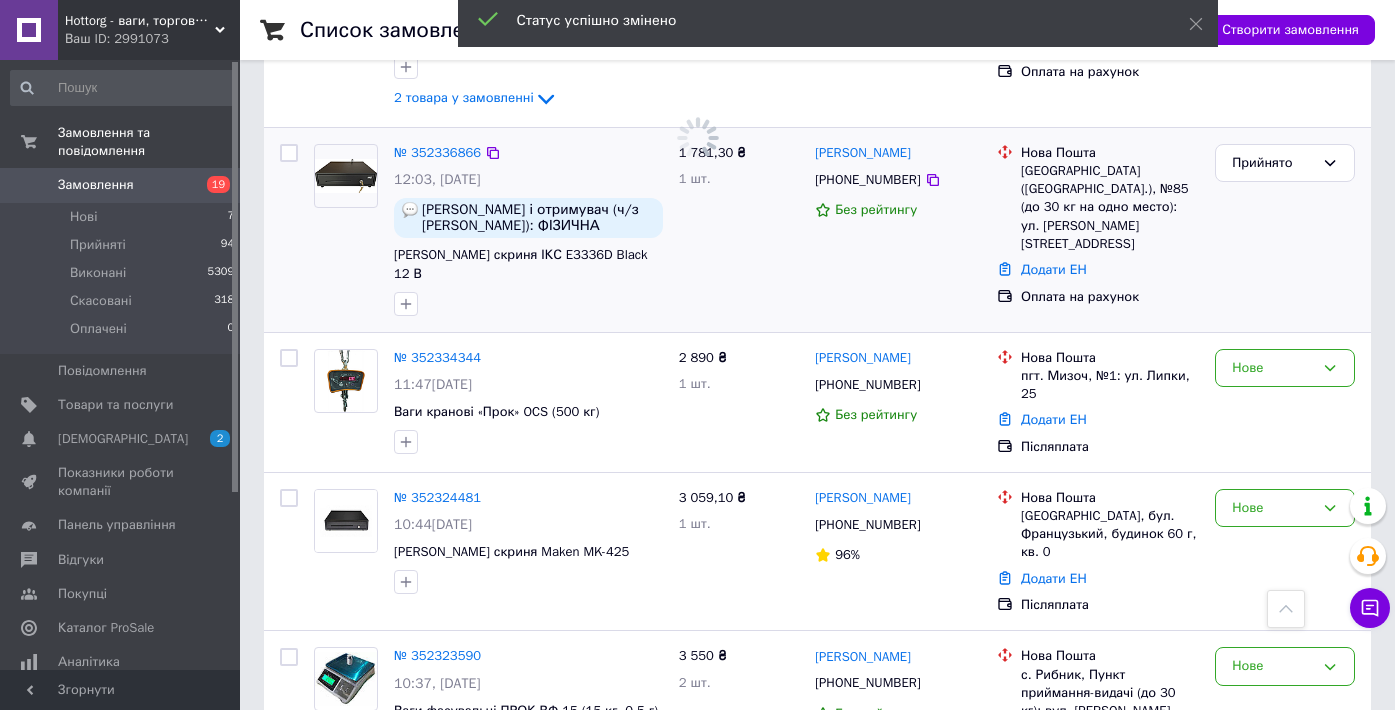 scroll, scrollTop: 3006, scrollLeft: 0, axis: vertical 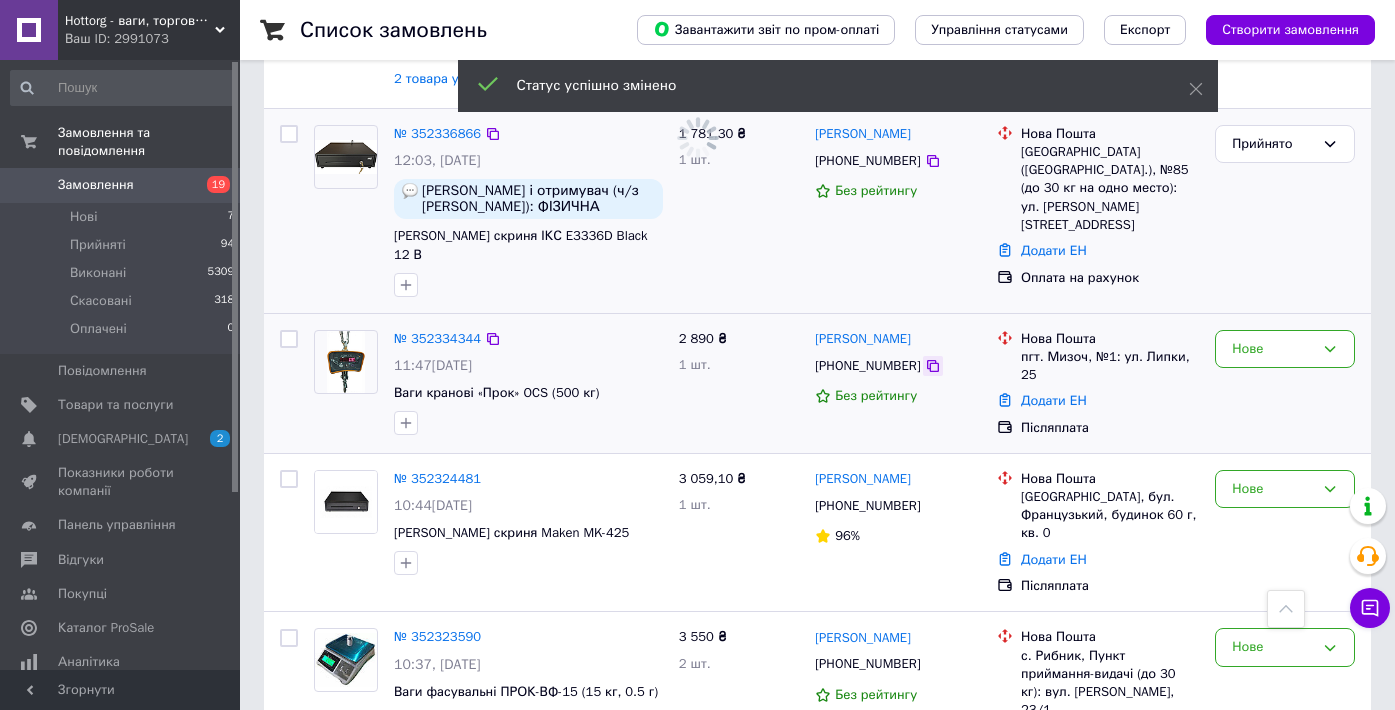 click 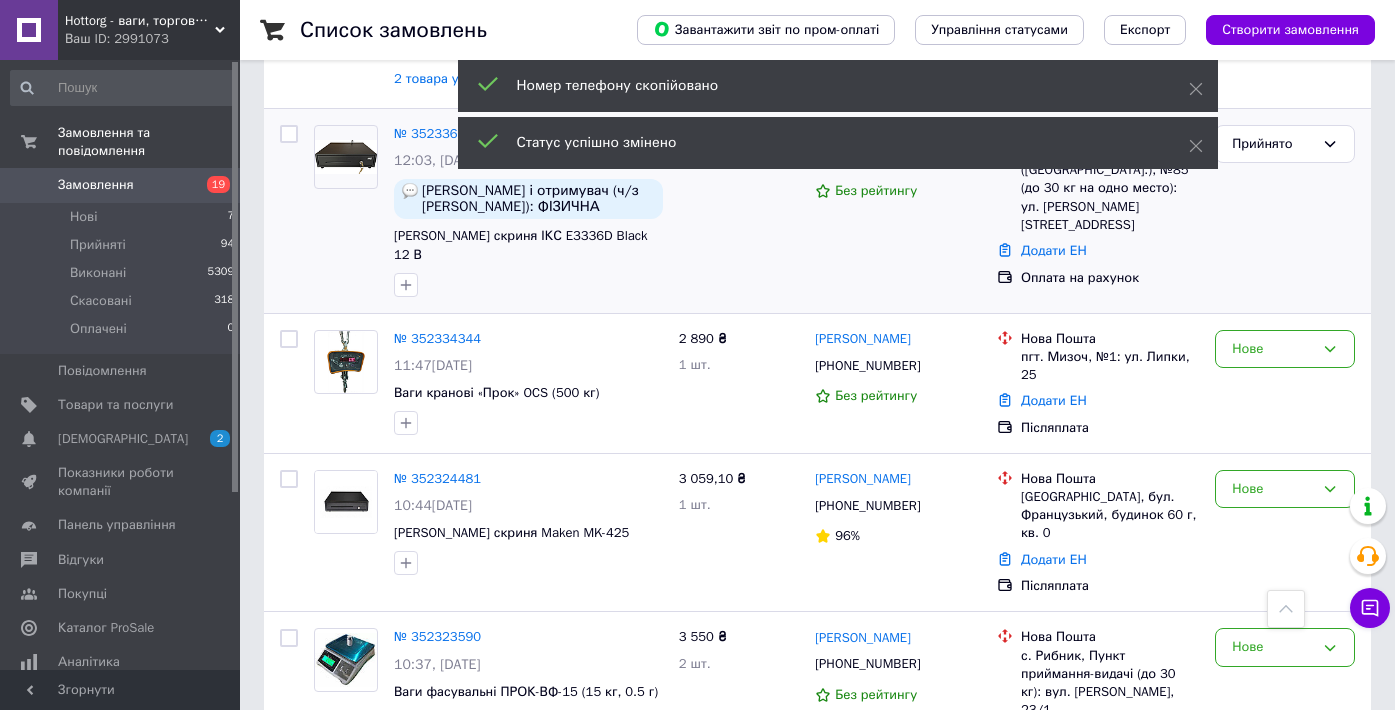 scroll, scrollTop: 3022, scrollLeft: 0, axis: vertical 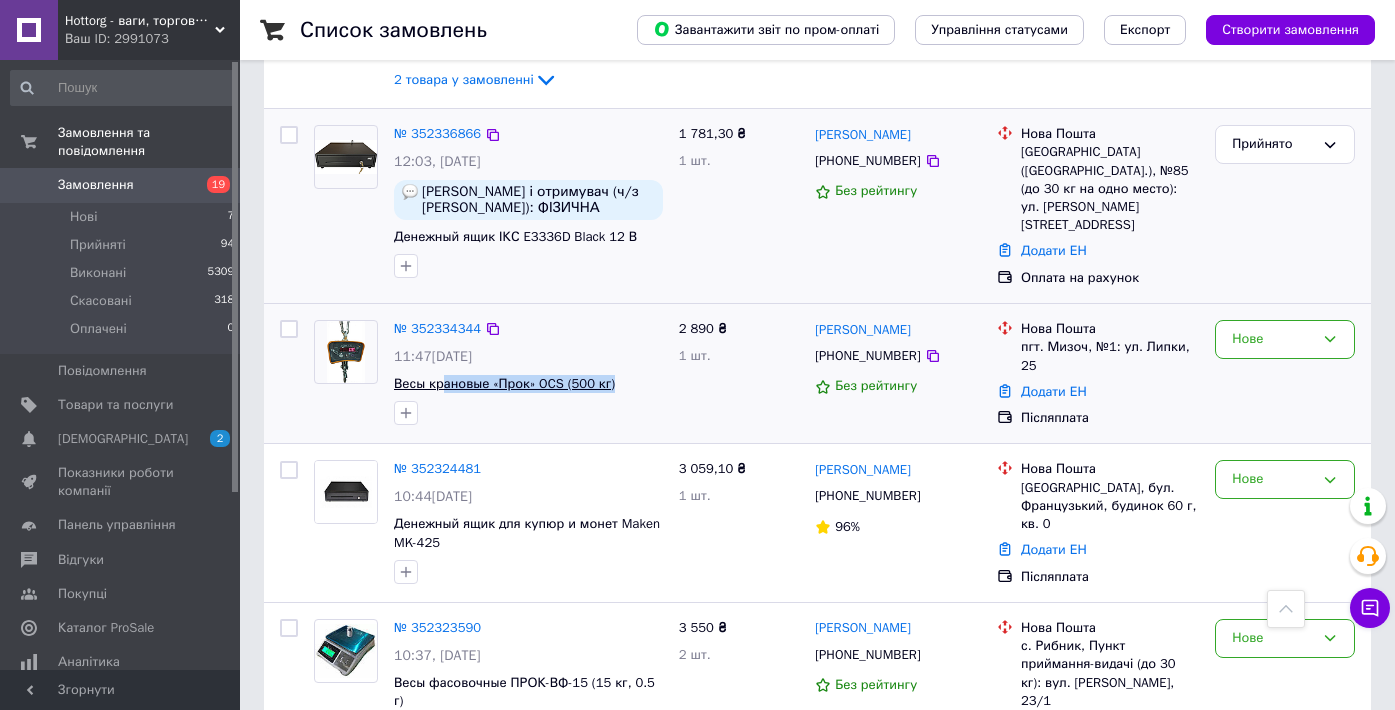 drag, startPoint x: 646, startPoint y: 300, endPoint x: 443, endPoint y: 302, distance: 203.00986 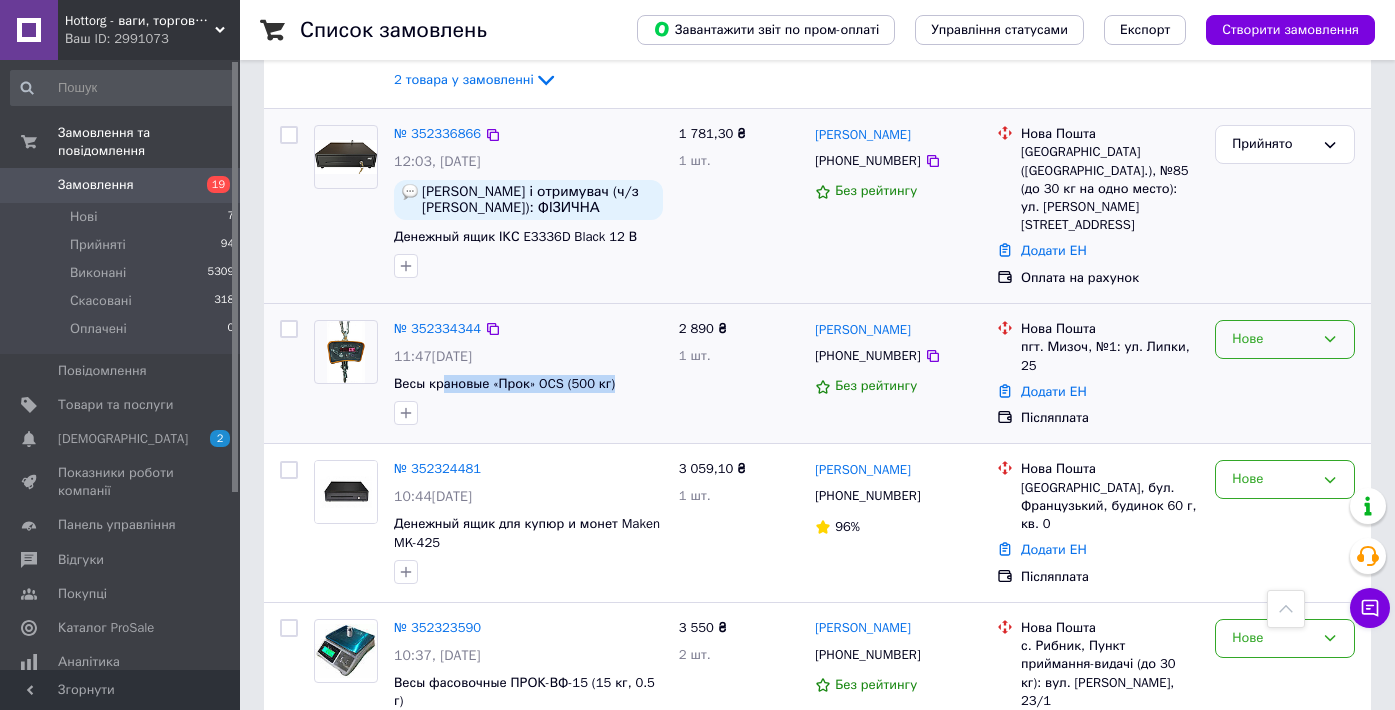 click on "Нове" at bounding box center (1273, 339) 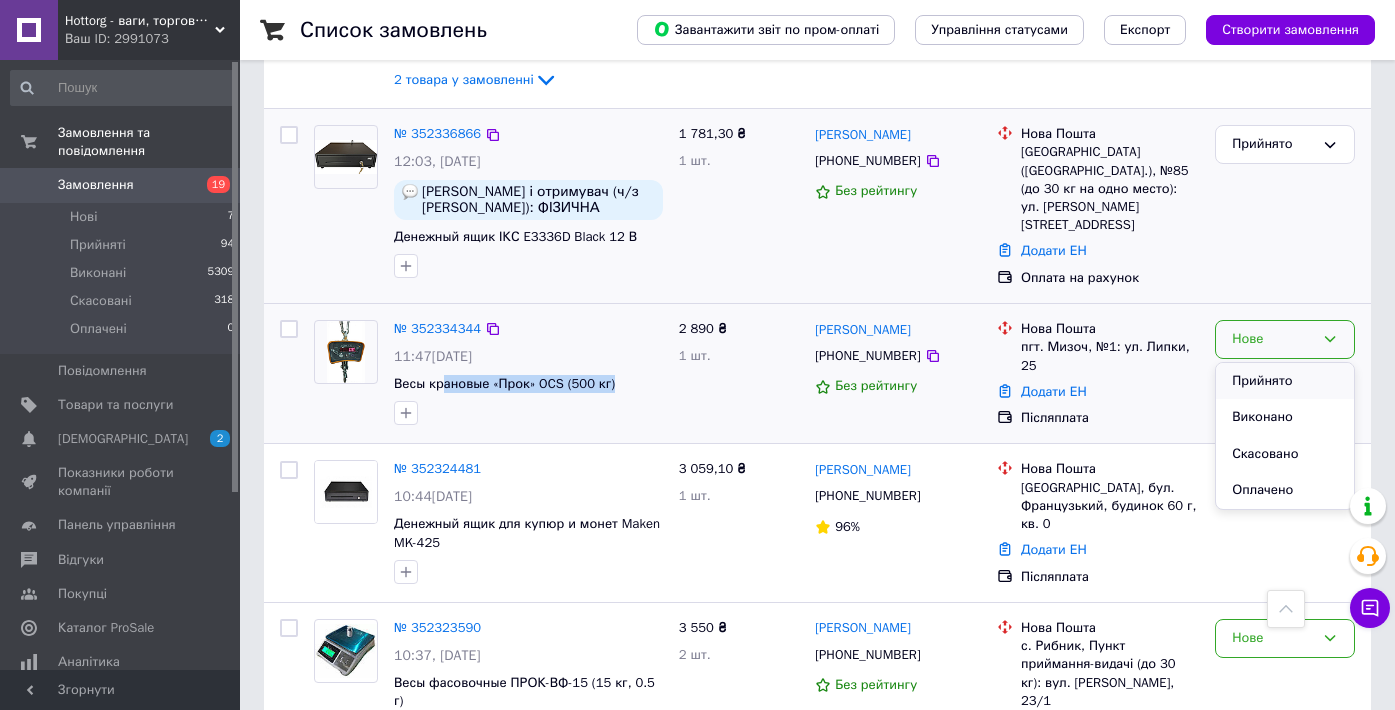 click on "Прийнято" at bounding box center [1285, 381] 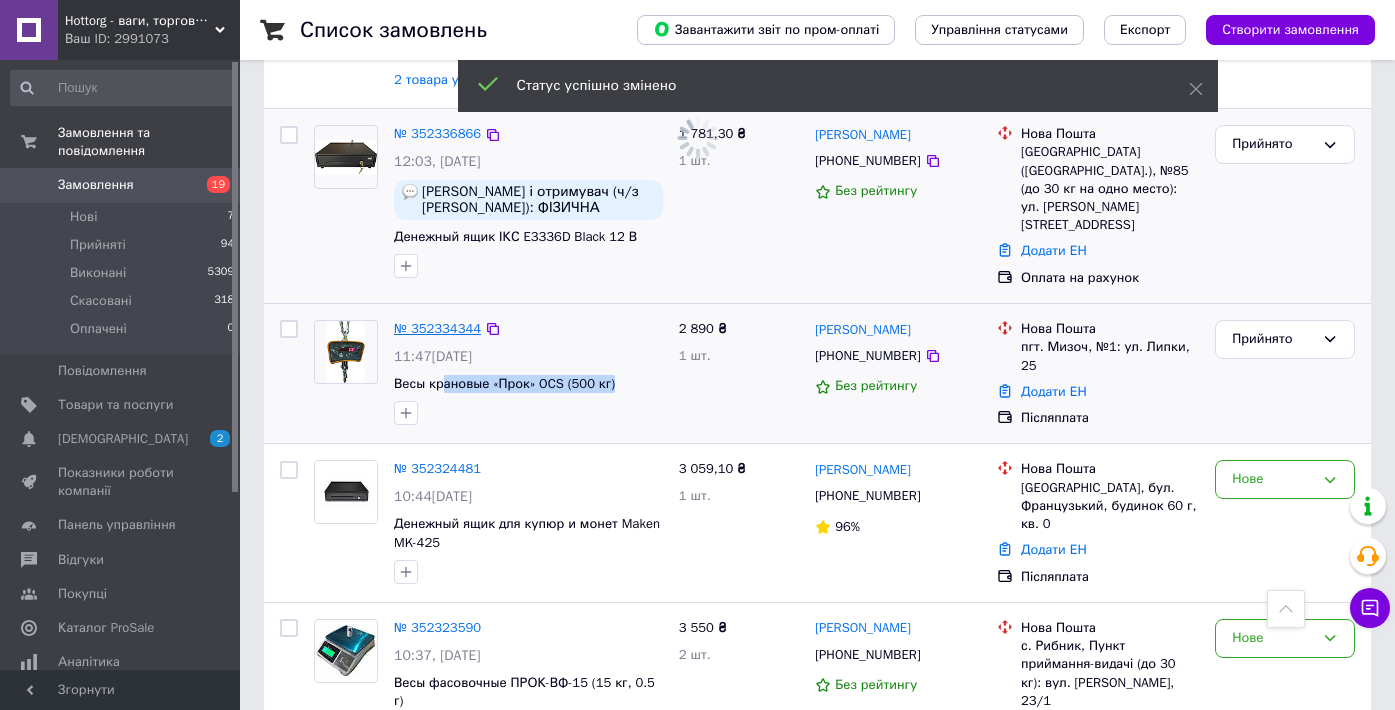 click on "№ 352334344" at bounding box center [437, 328] 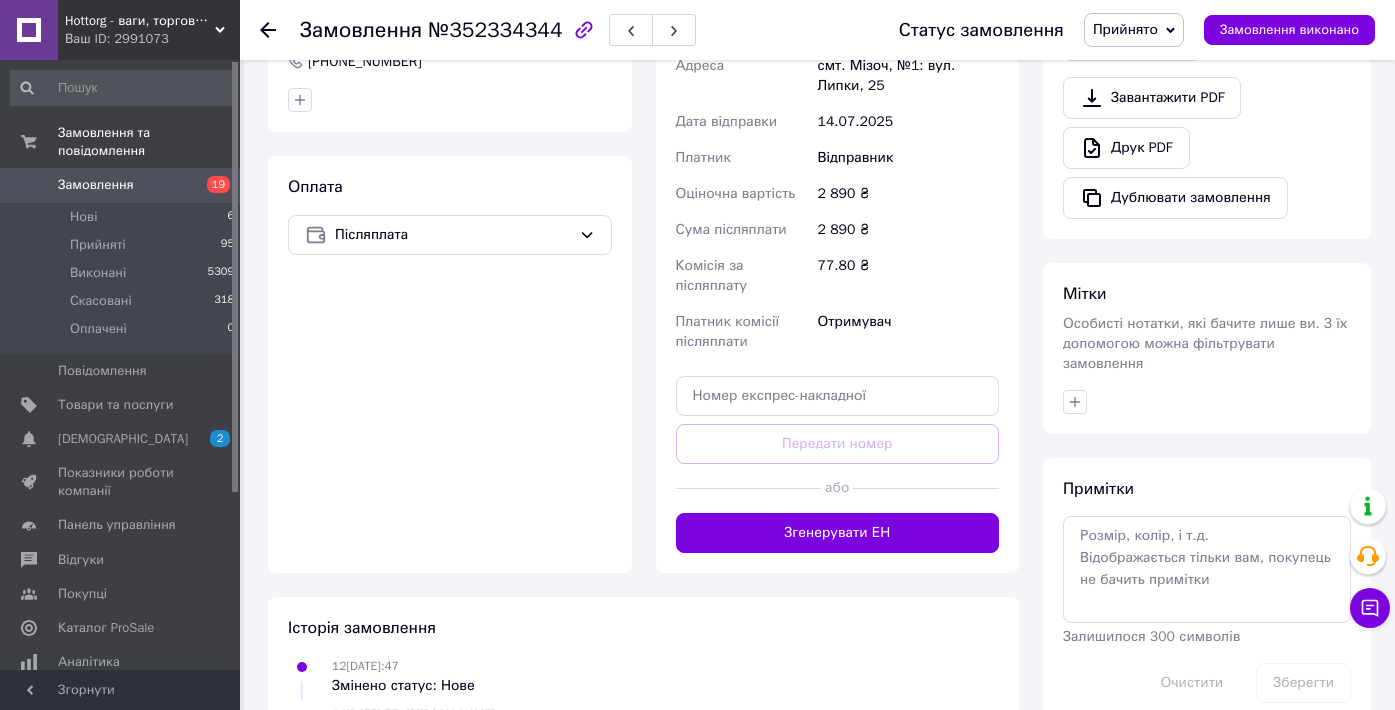 scroll, scrollTop: 0, scrollLeft: 0, axis: both 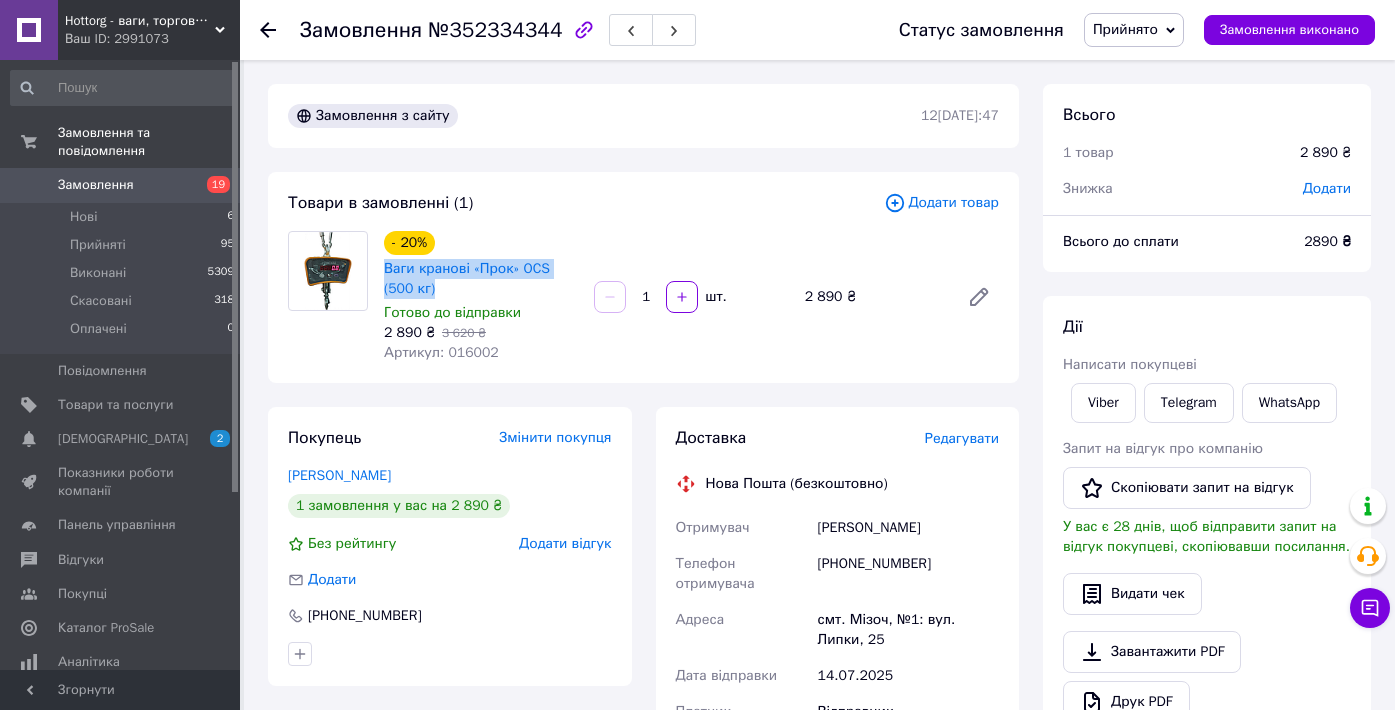 drag, startPoint x: 489, startPoint y: 297, endPoint x: 382, endPoint y: 259, distance: 113.54735 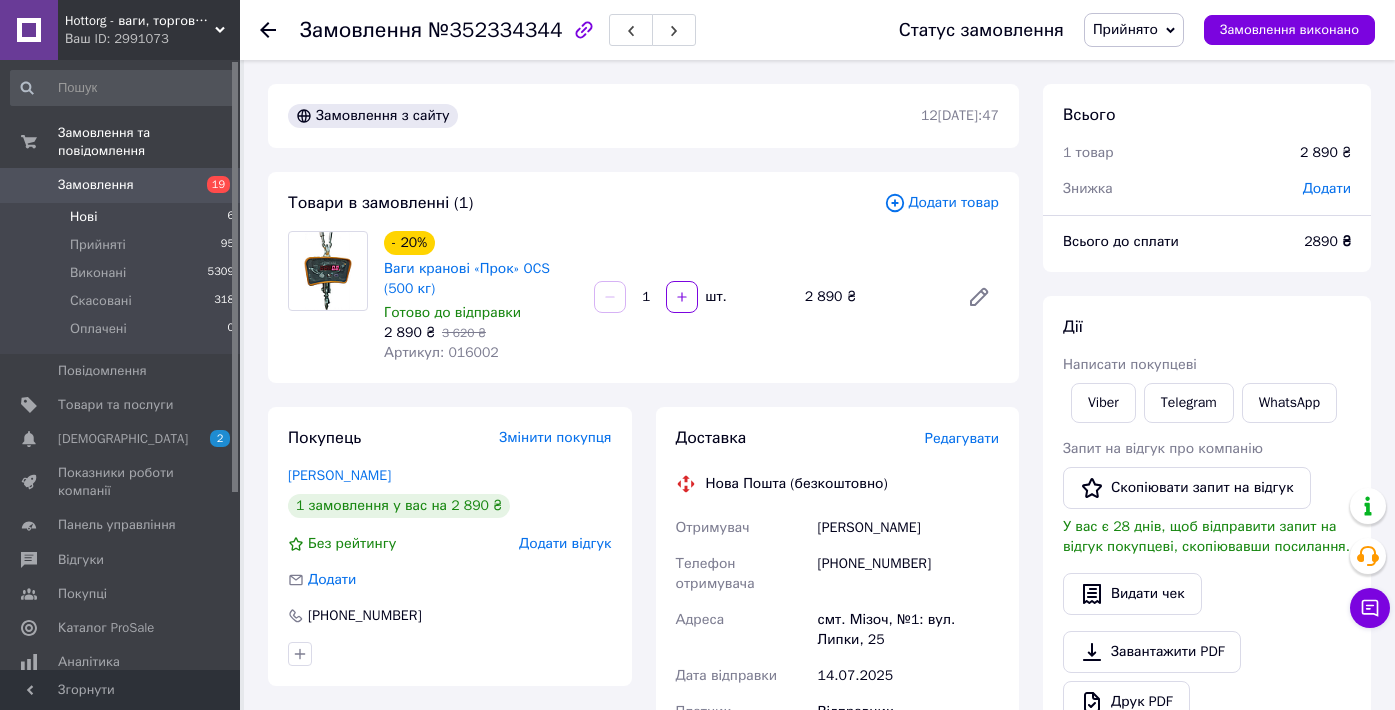 click on "Нові 6" at bounding box center [123, 217] 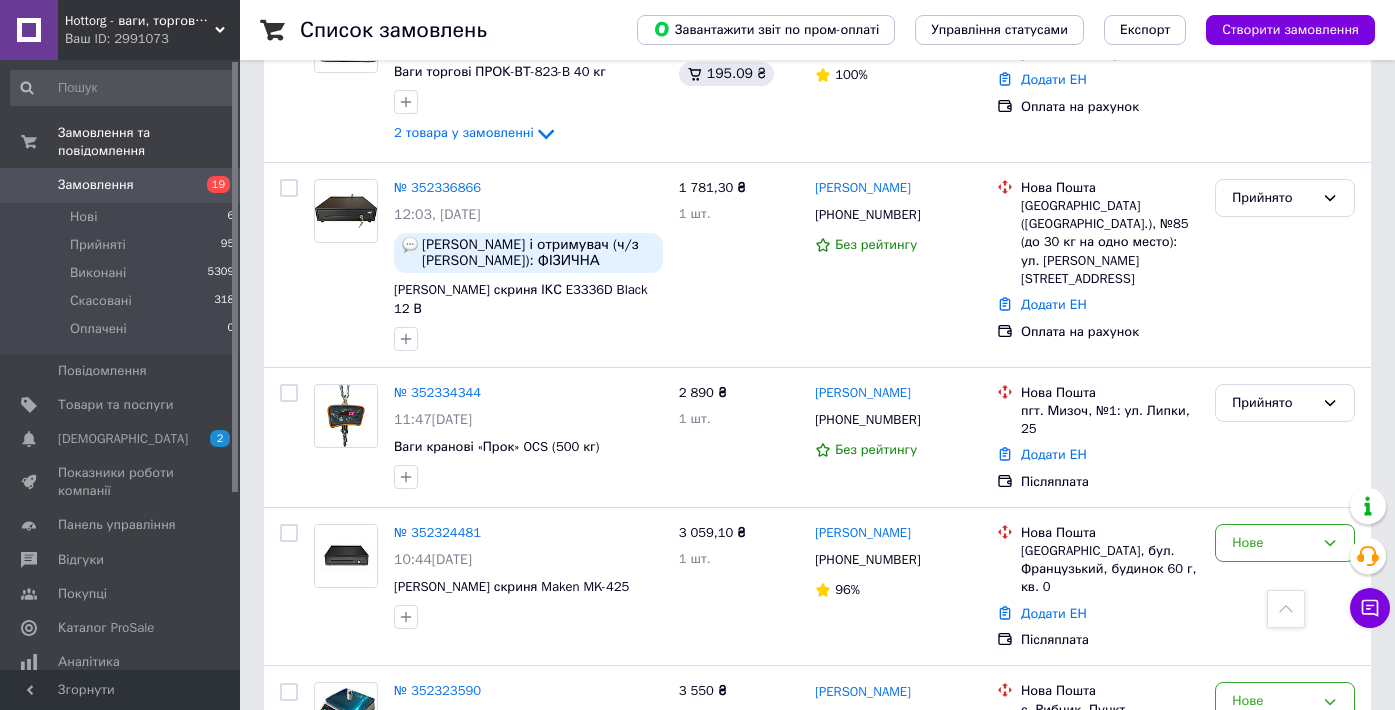 scroll, scrollTop: 3183, scrollLeft: 0, axis: vertical 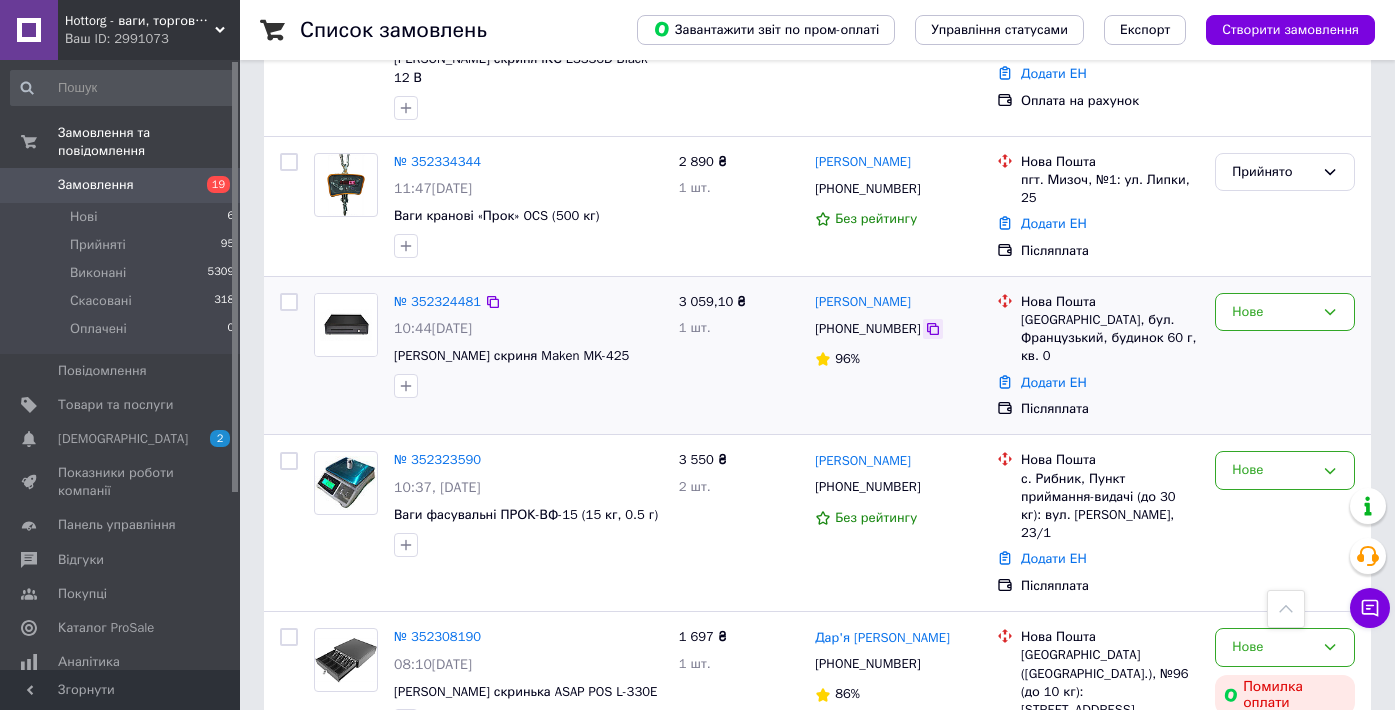 click 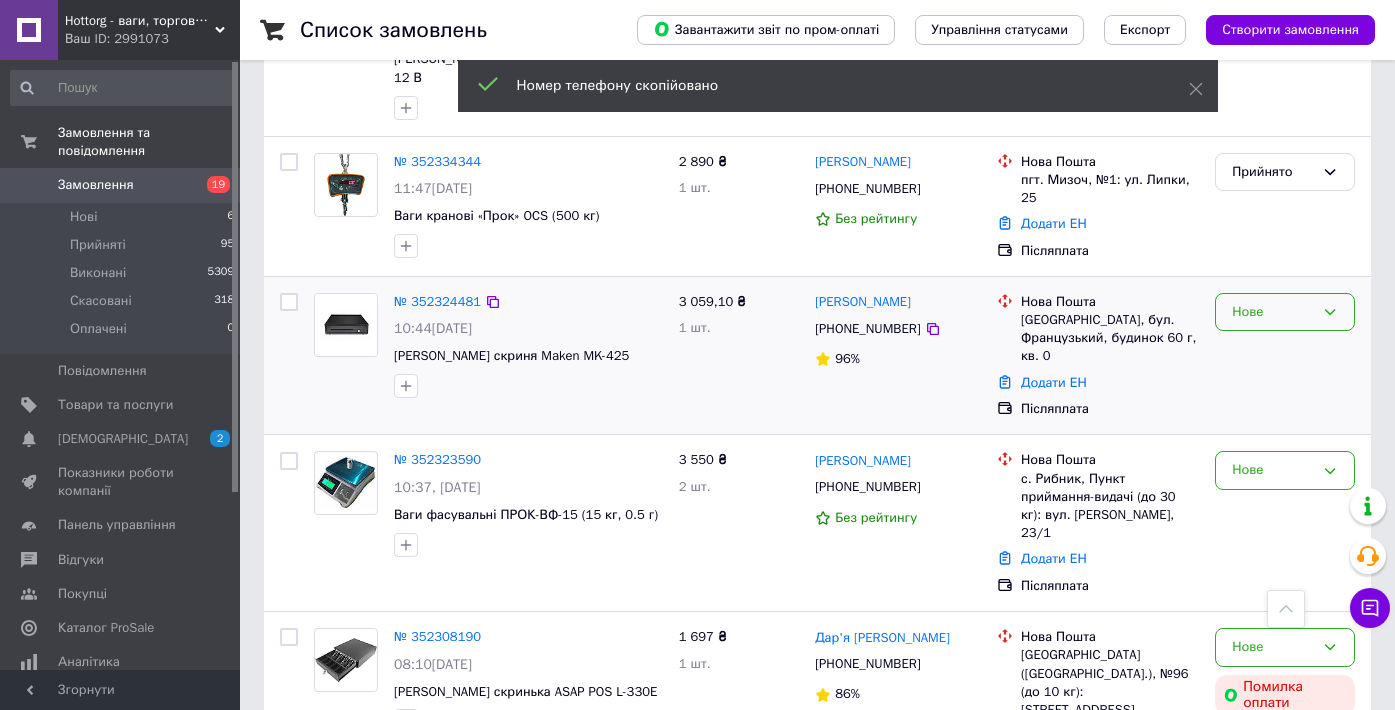 click on "Нове" at bounding box center (1273, 312) 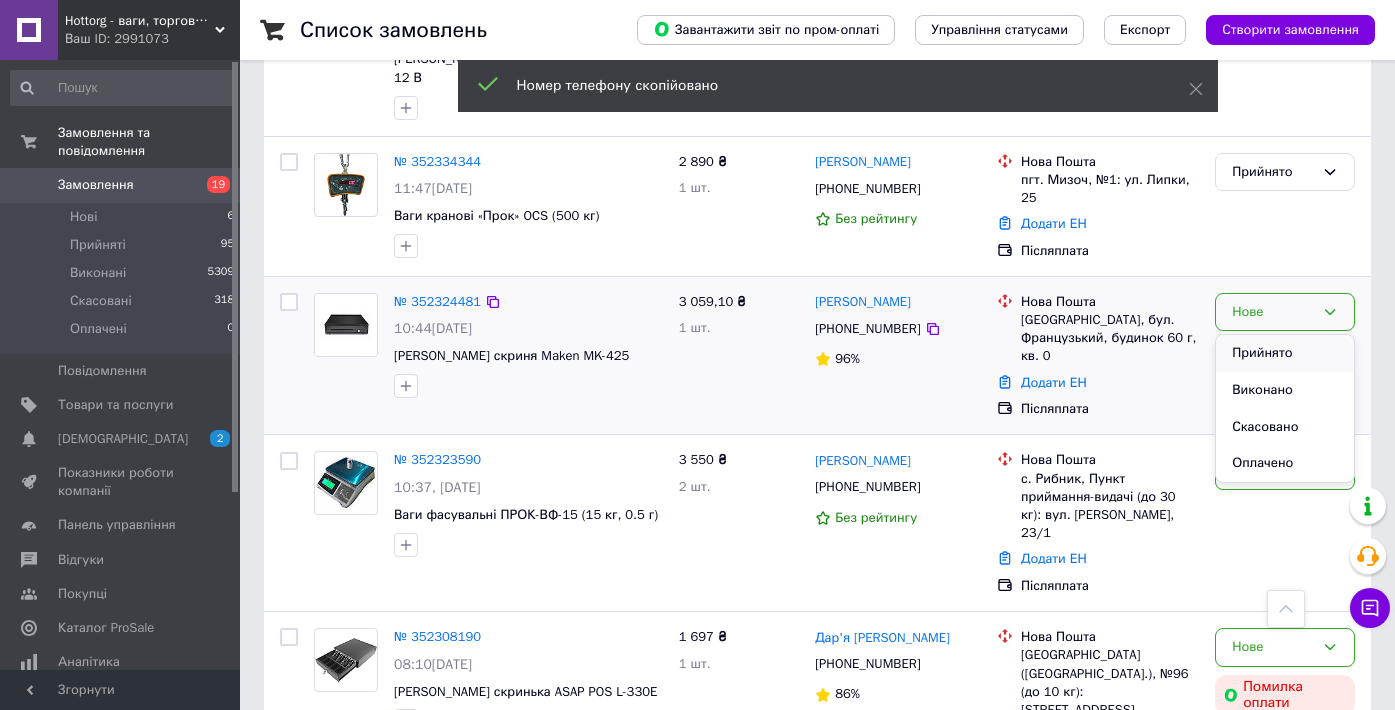 click on "Прийнято" at bounding box center [1285, 353] 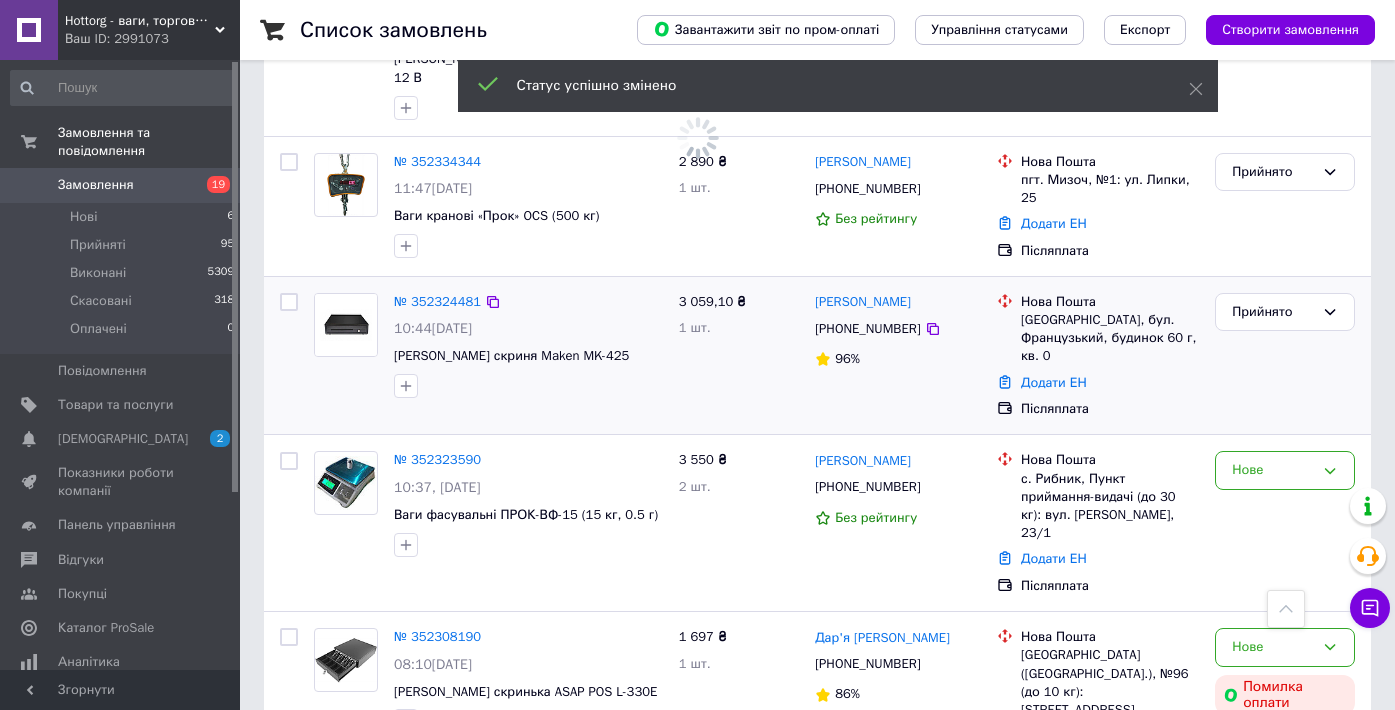 scroll, scrollTop: 3199, scrollLeft: 0, axis: vertical 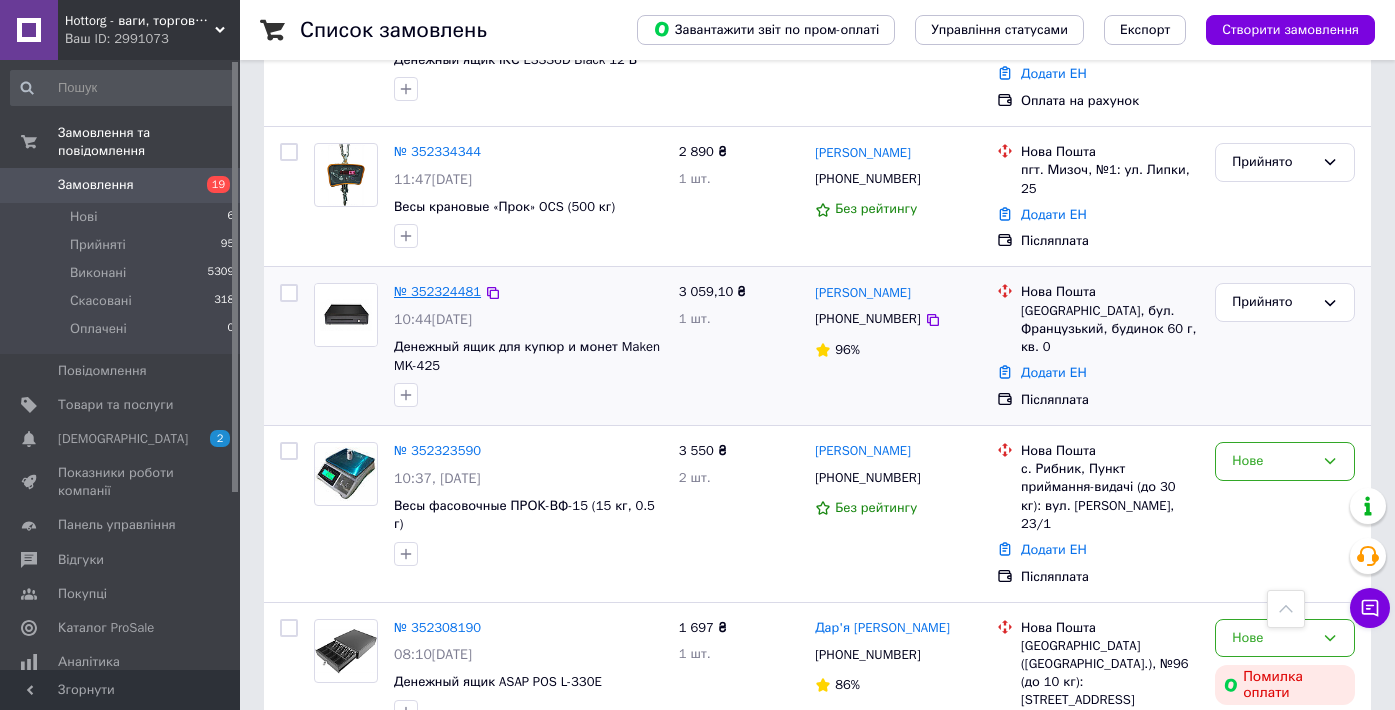 click on "№ 352324481" at bounding box center (437, 291) 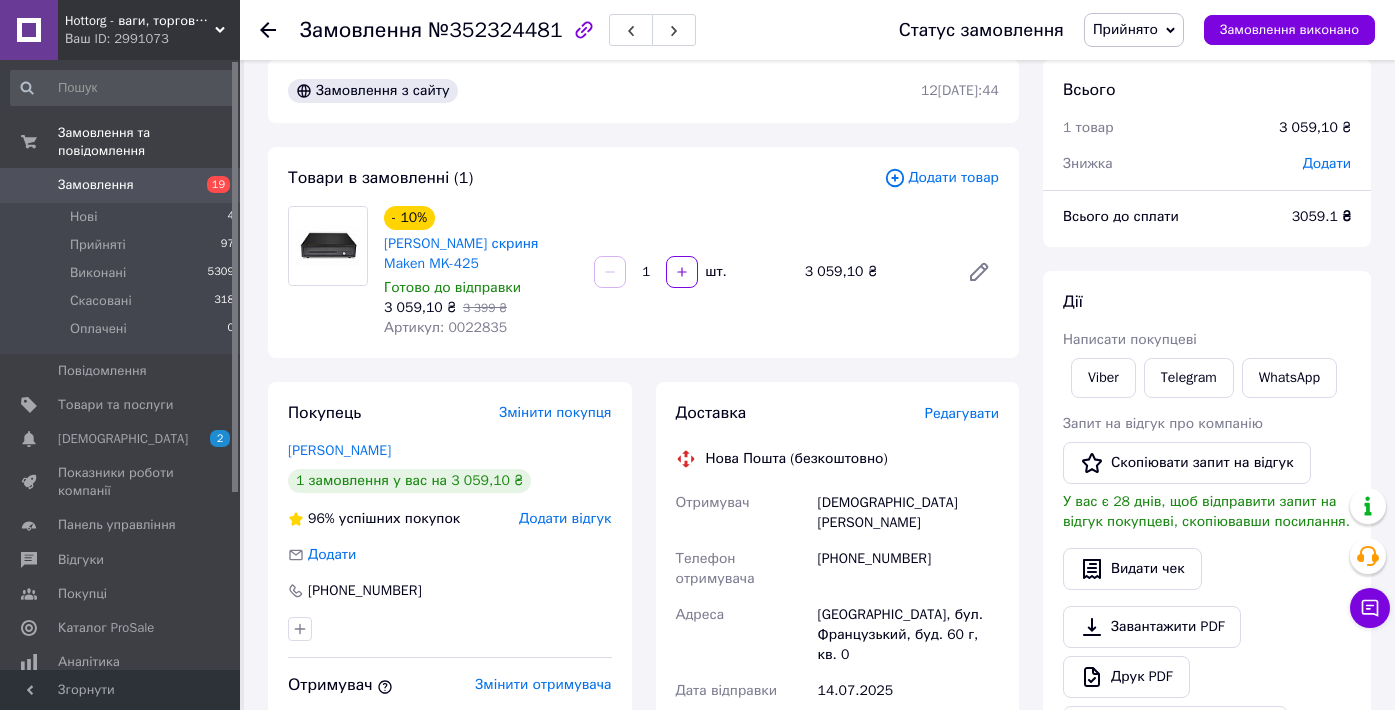 scroll, scrollTop: 0, scrollLeft: 0, axis: both 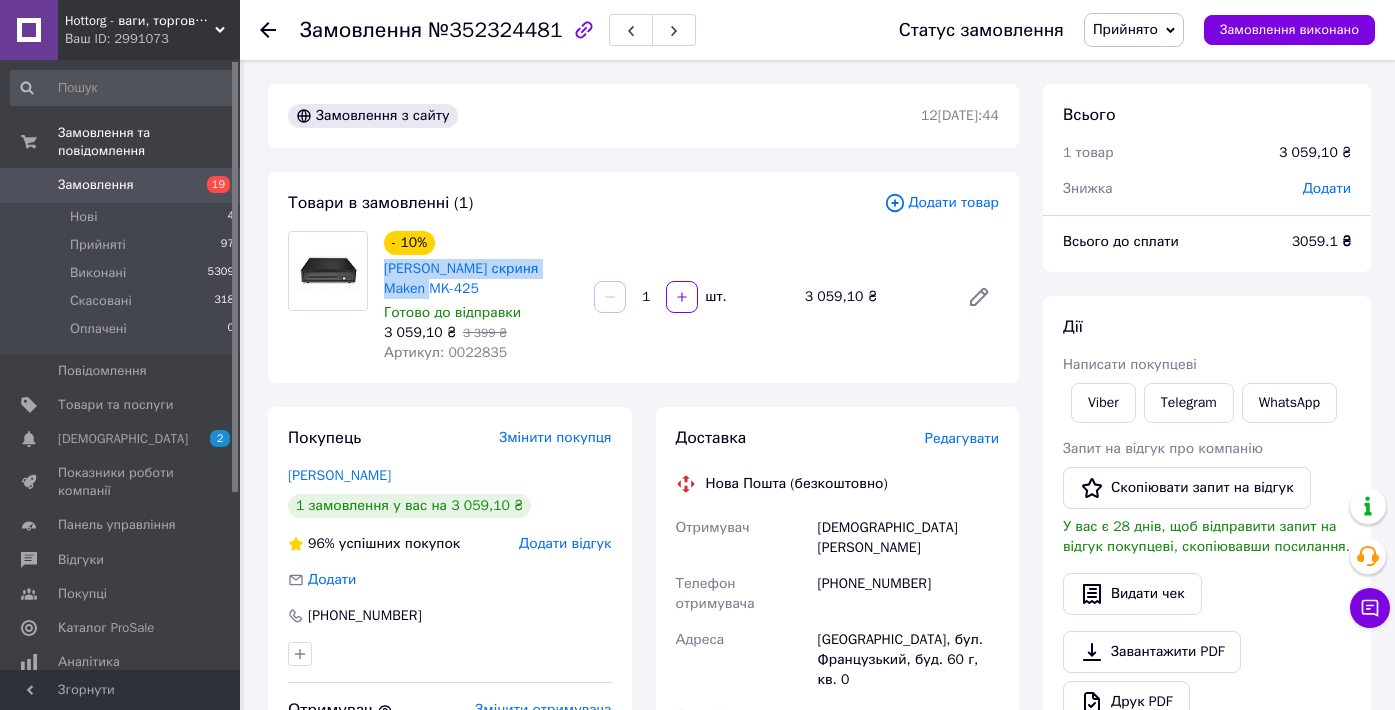 drag, startPoint x: 449, startPoint y: 295, endPoint x: 380, endPoint y: 274, distance: 72.12489 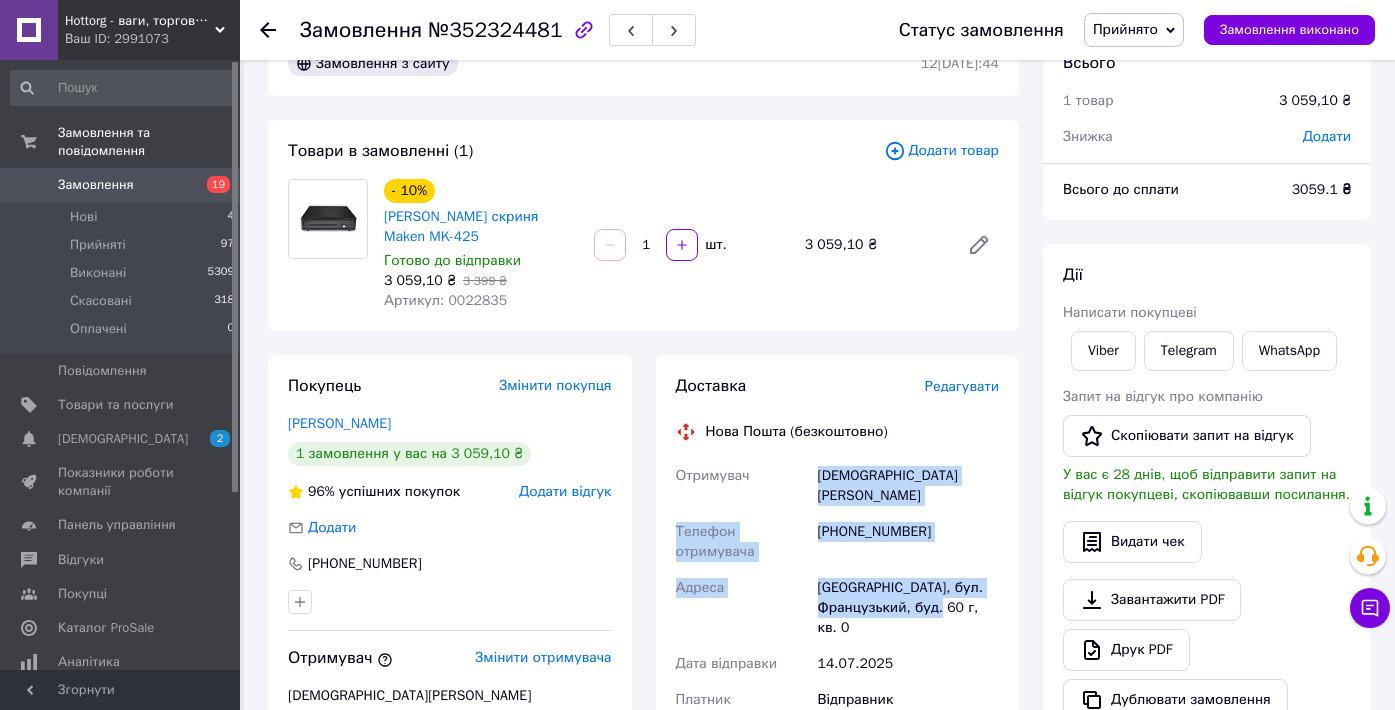 drag, startPoint x: 820, startPoint y: 480, endPoint x: 942, endPoint y: 592, distance: 165.61401 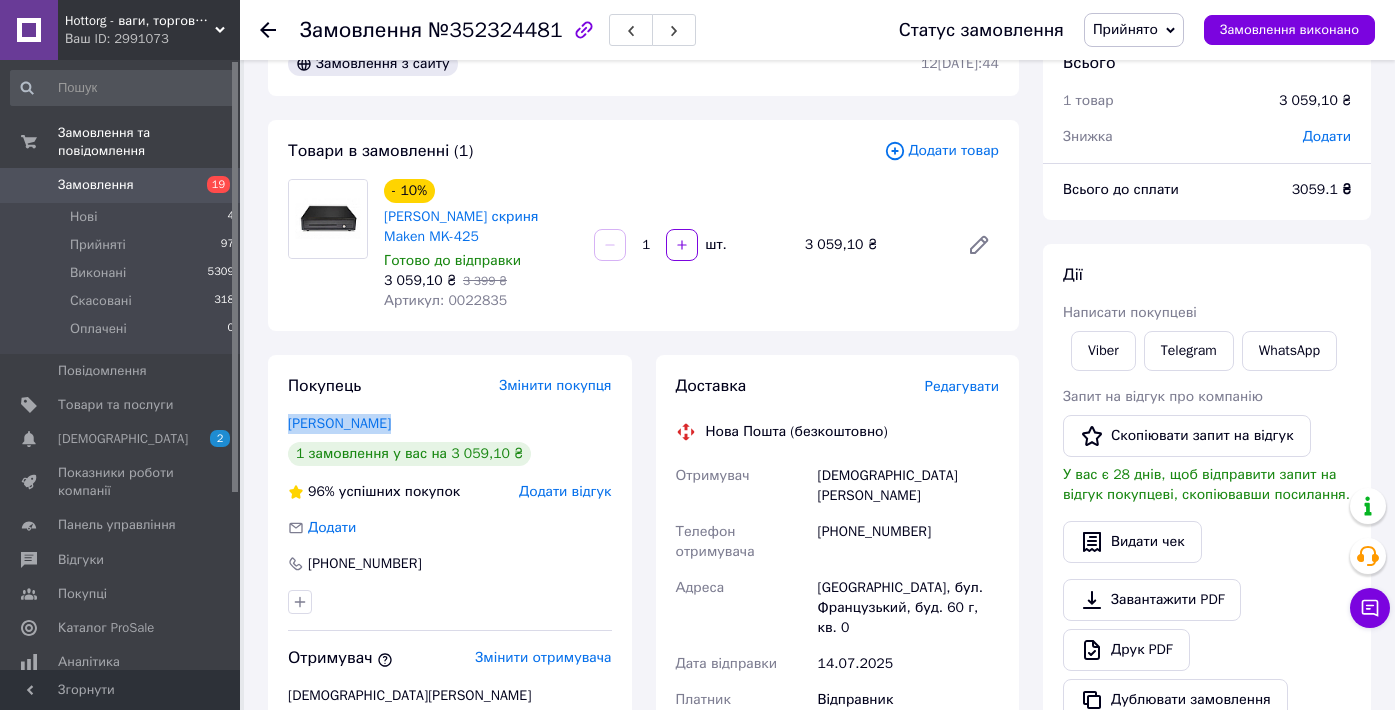 drag, startPoint x: 284, startPoint y: 427, endPoint x: 401, endPoint y: 427, distance: 117 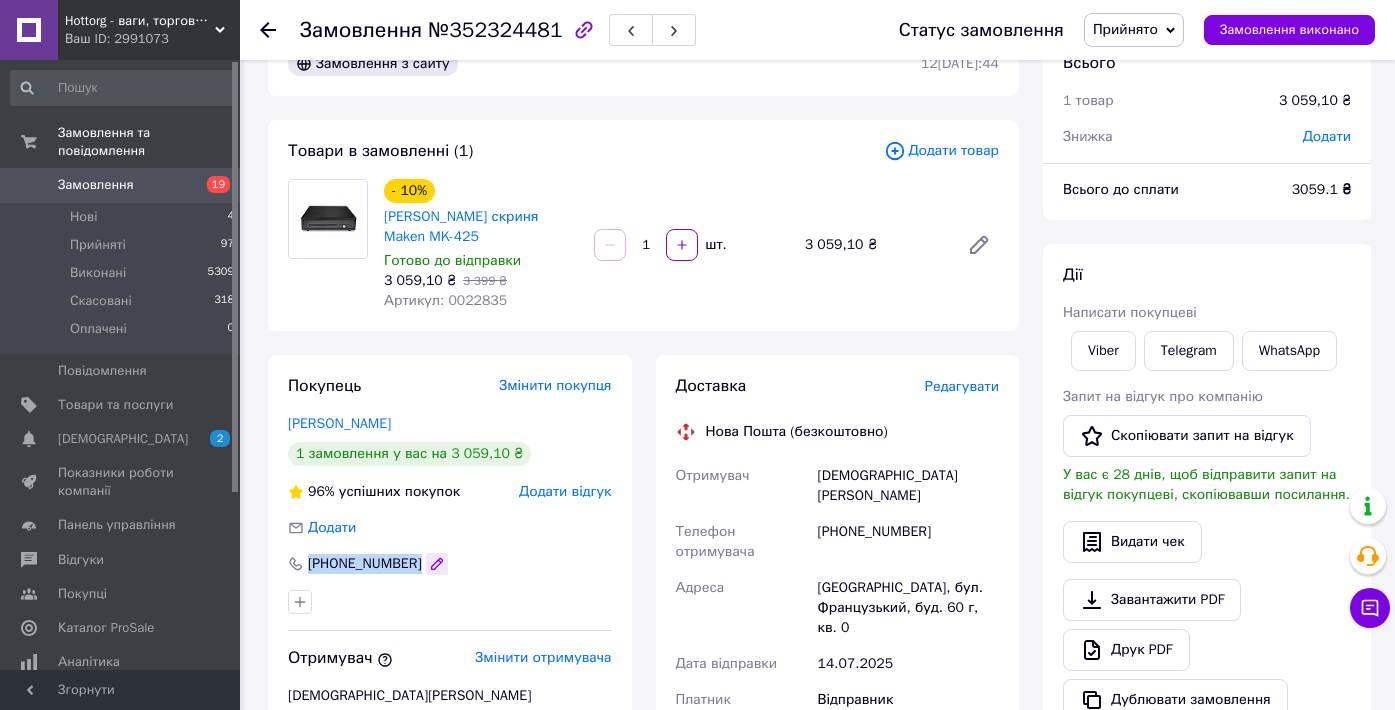 drag, startPoint x: 306, startPoint y: 563, endPoint x: 427, endPoint y: 563, distance: 121 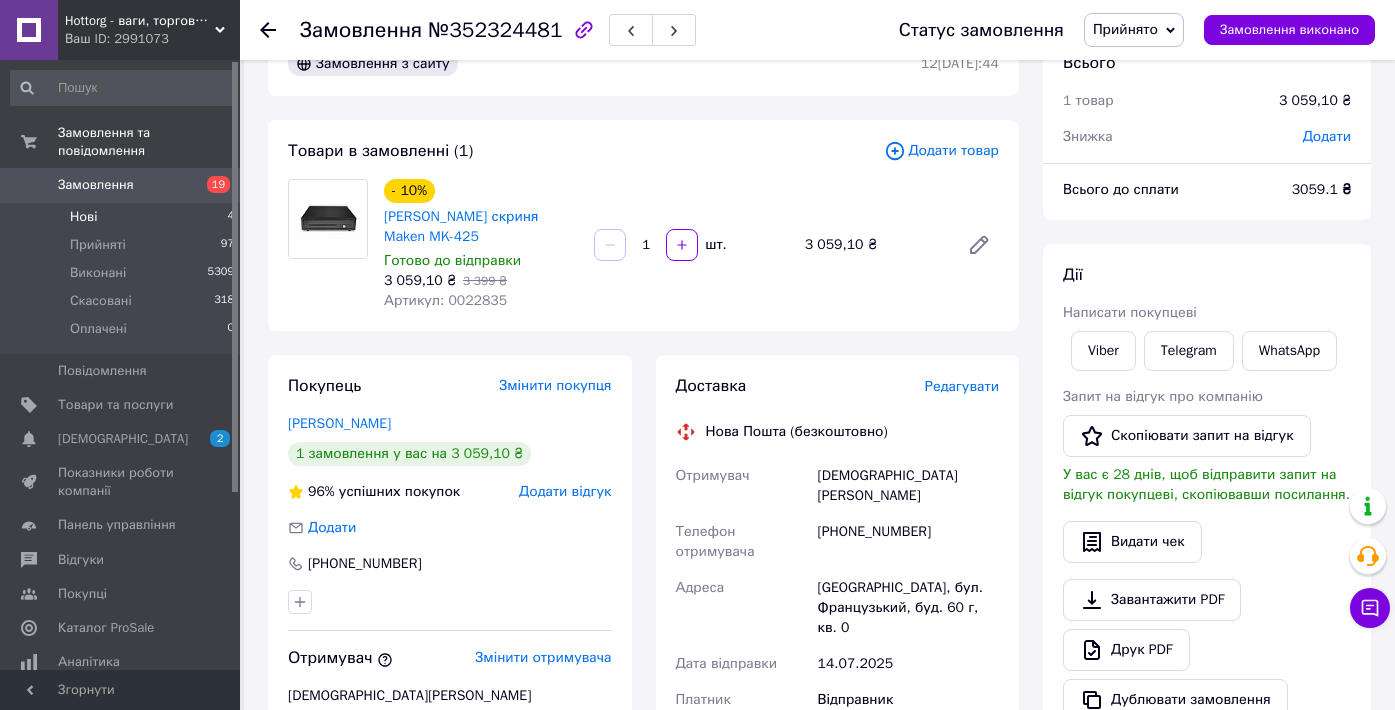 click on "Нові 4" at bounding box center (123, 217) 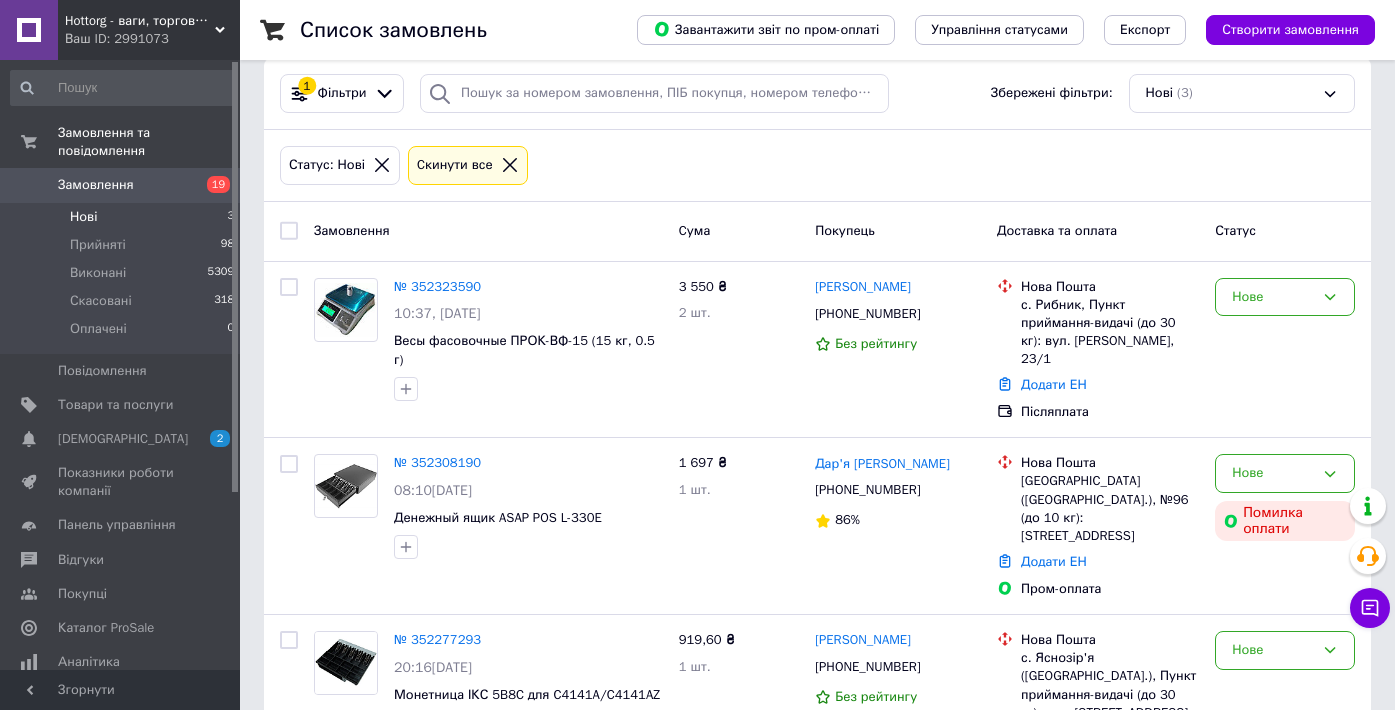 scroll, scrollTop: 193, scrollLeft: 0, axis: vertical 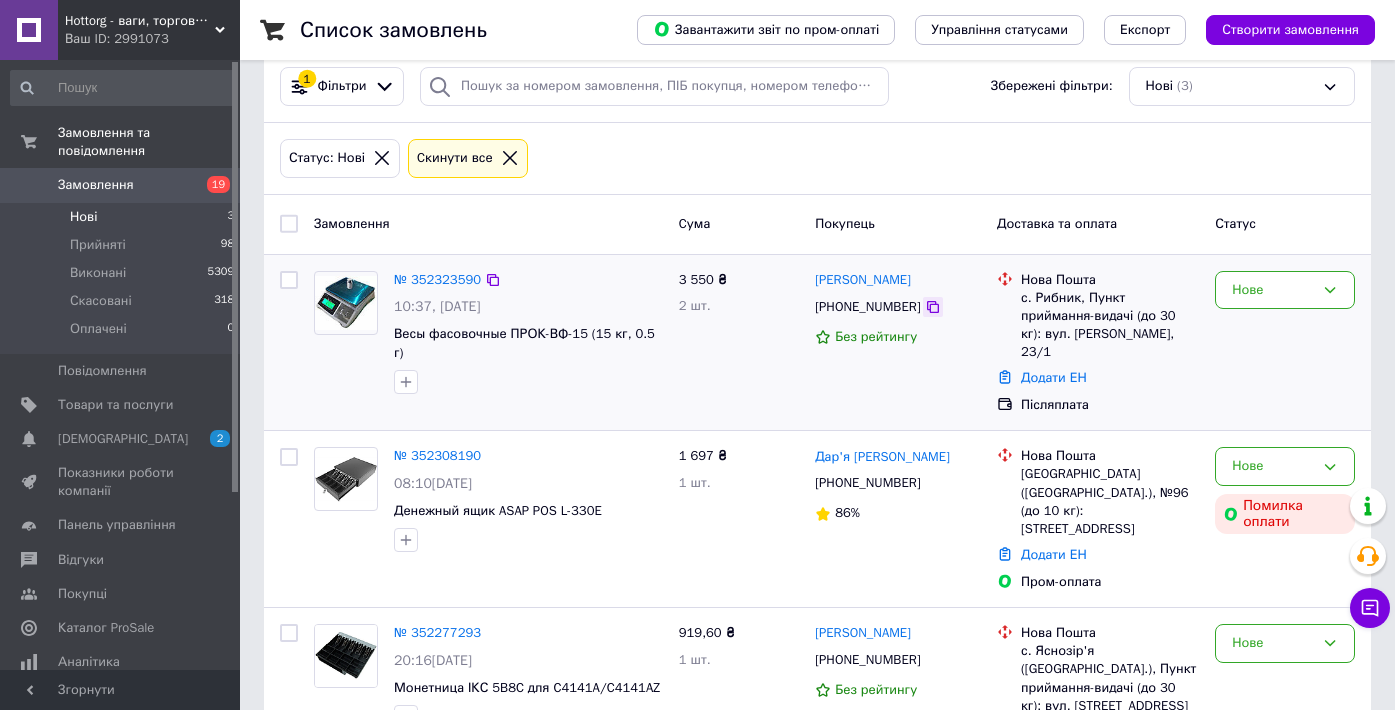 click 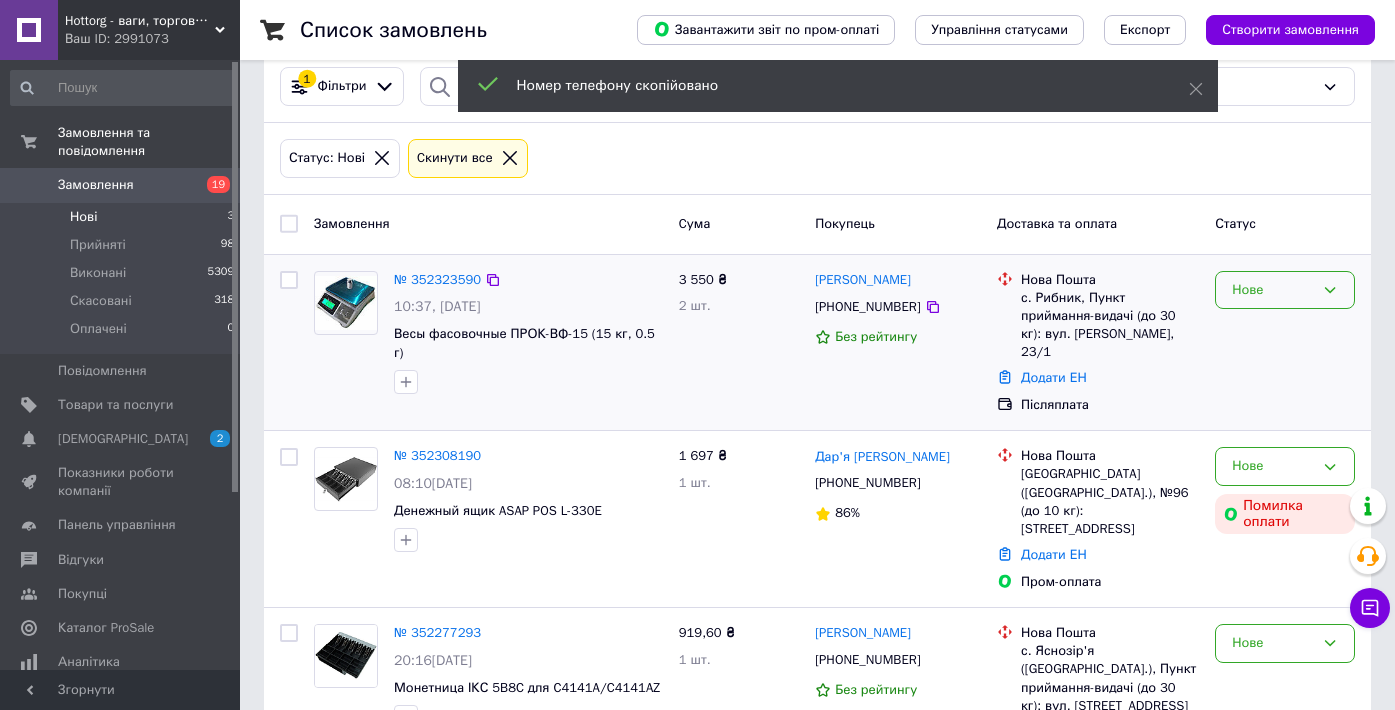 click on "Нове" at bounding box center (1273, 290) 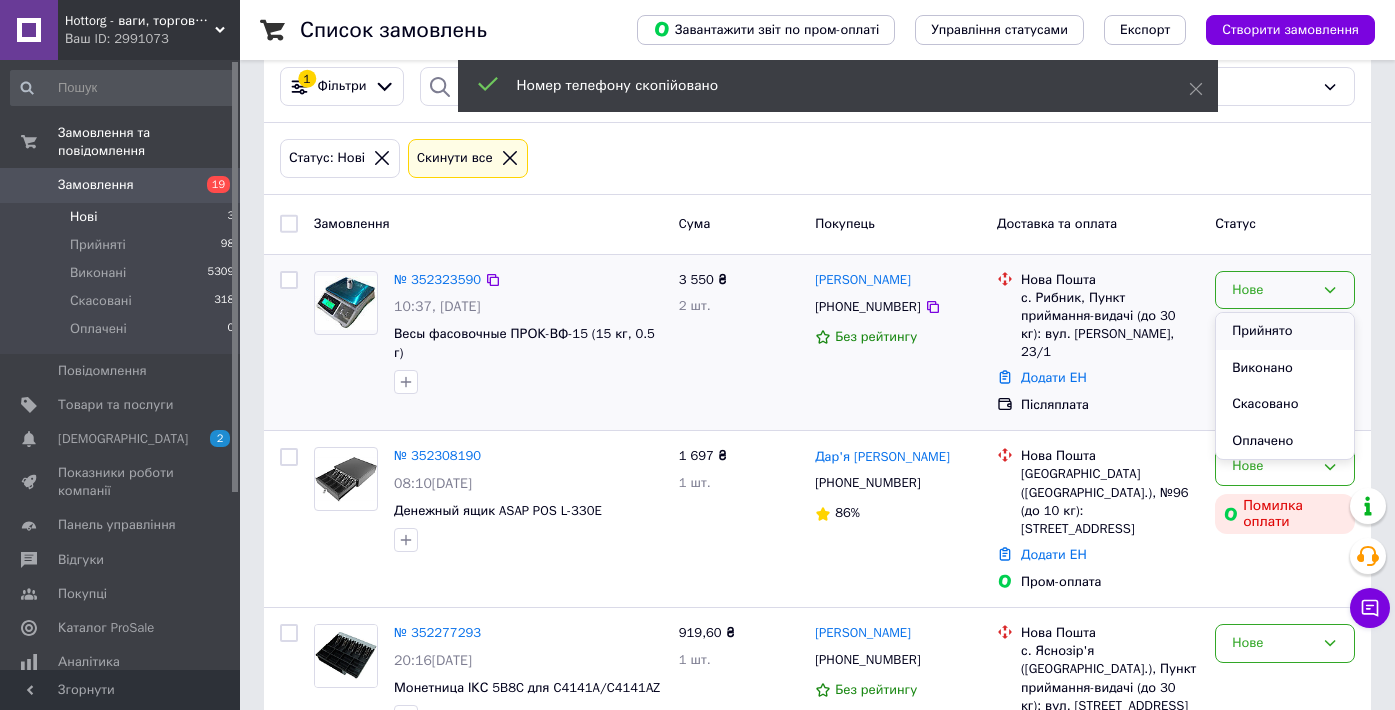 click on "Прийнято" at bounding box center [1285, 331] 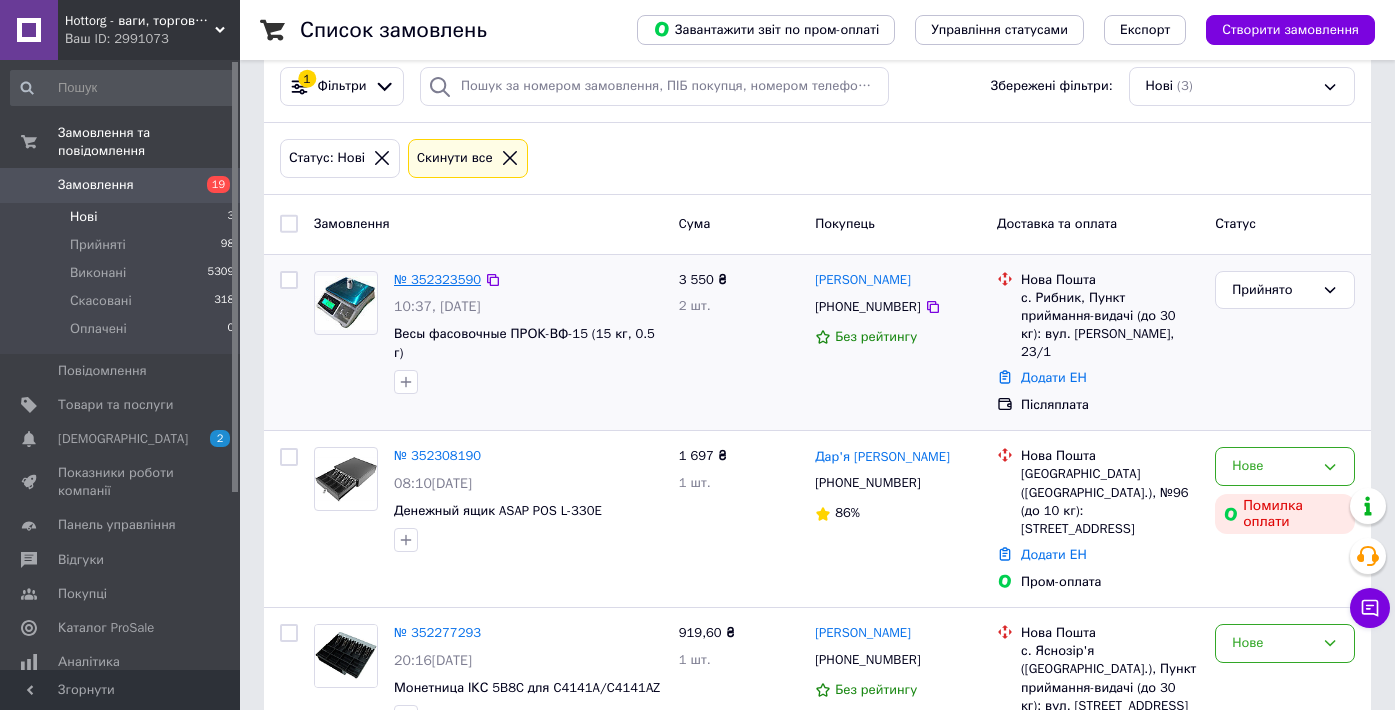 click on "№ 352323590" at bounding box center [437, 279] 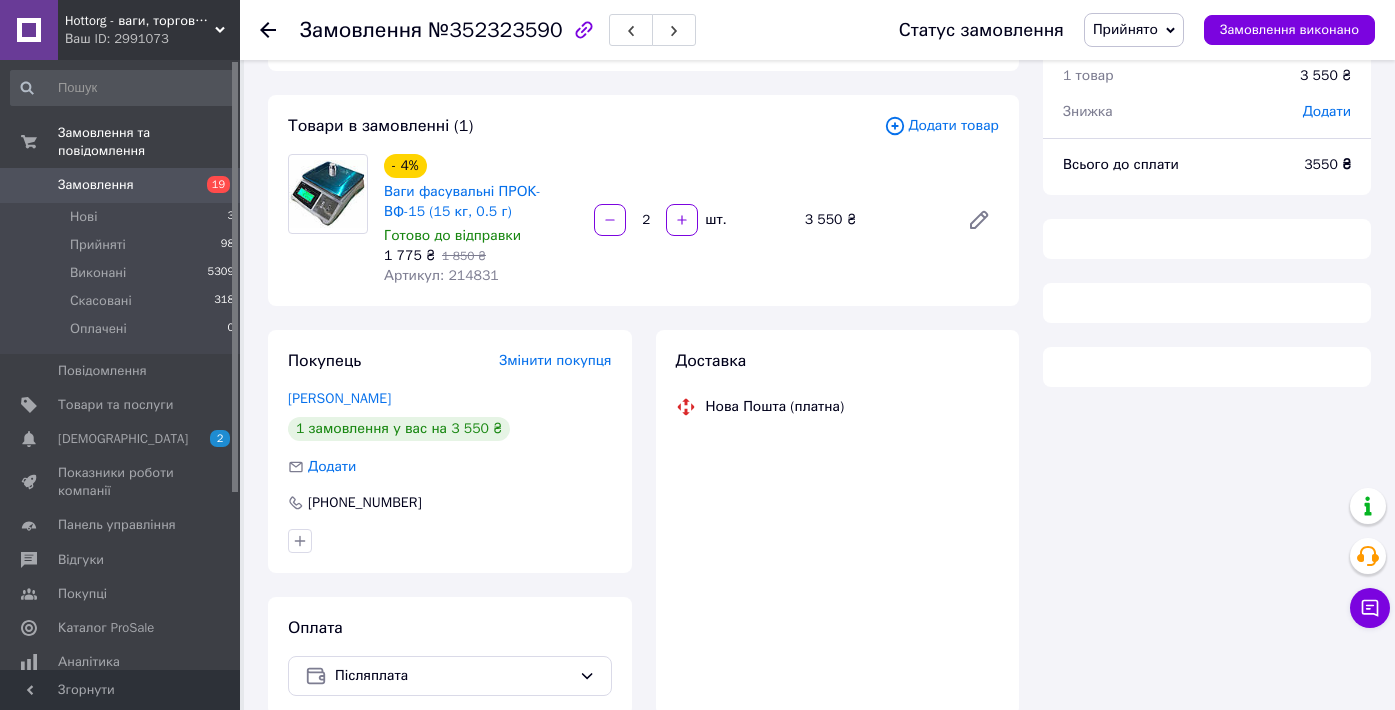 scroll, scrollTop: 75, scrollLeft: 0, axis: vertical 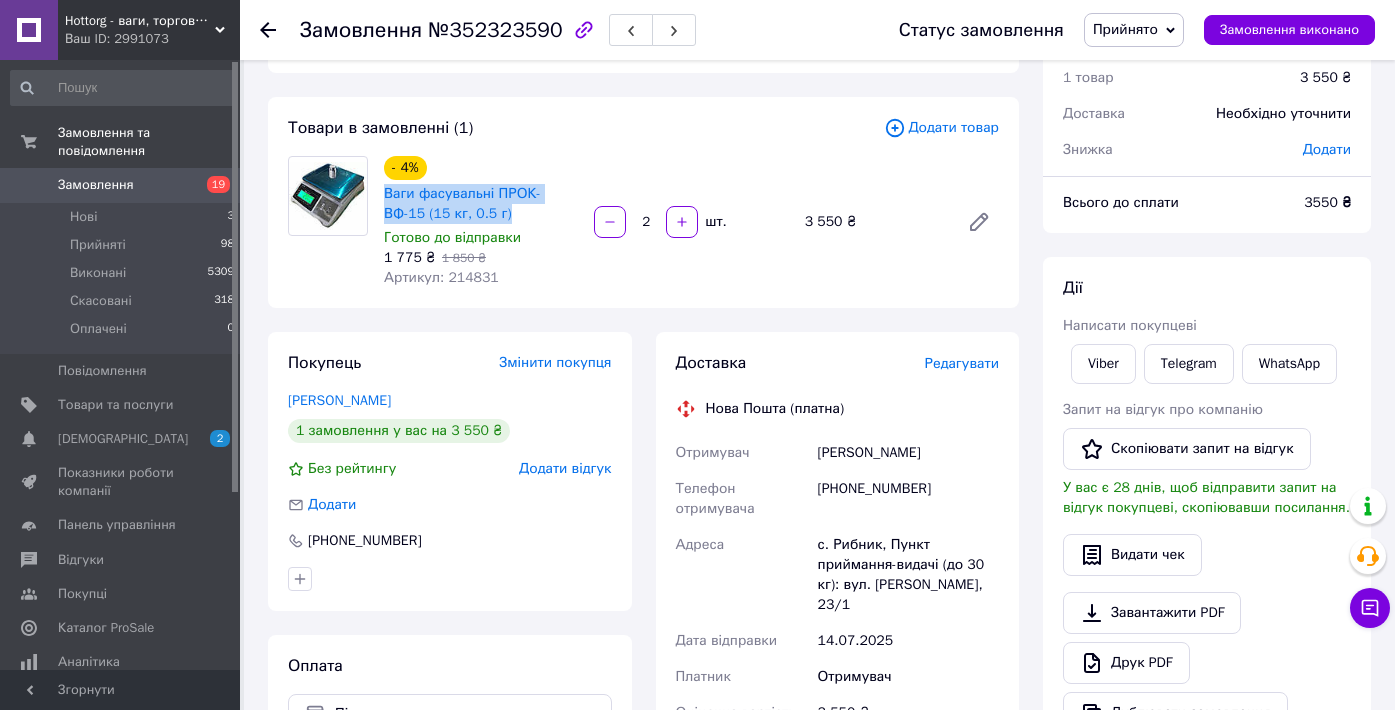 drag, startPoint x: 543, startPoint y: 216, endPoint x: 384, endPoint y: 193, distance: 160.6549 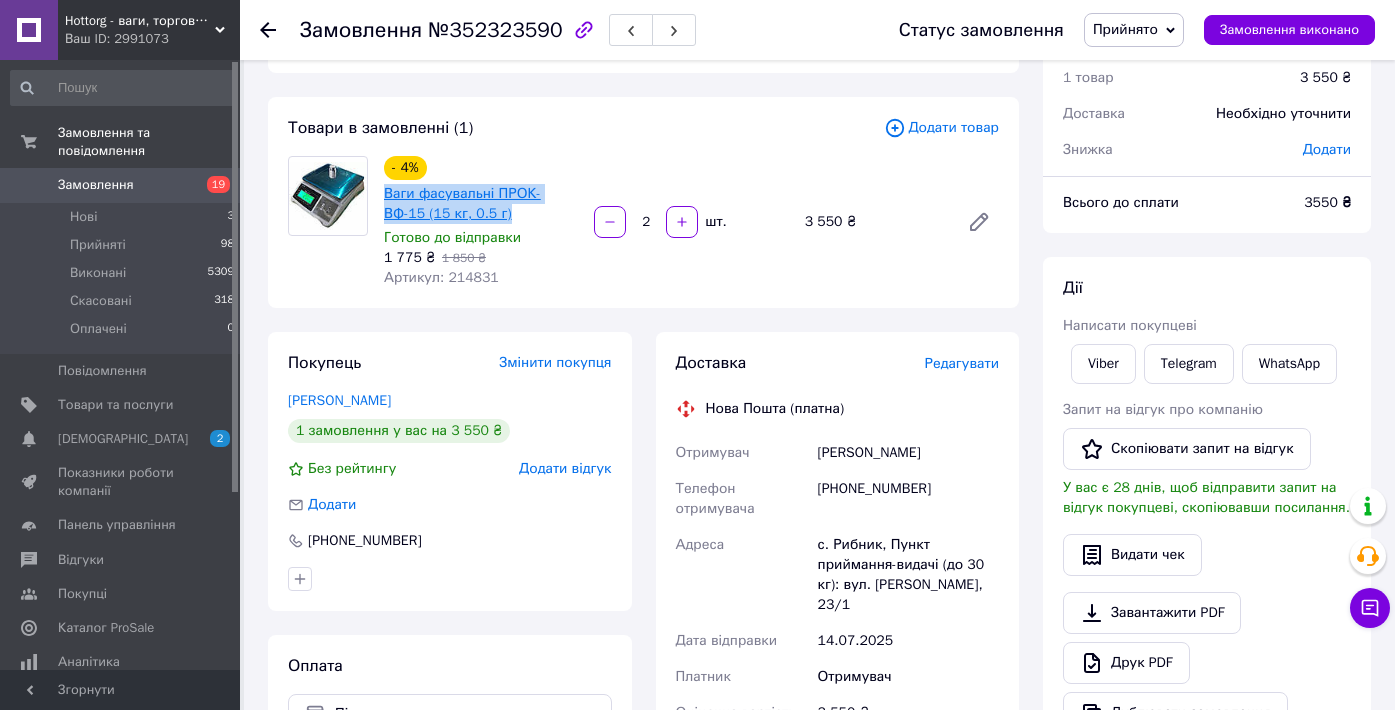 click on "Ваги фасувальні ПРОК-ВФ-15 (15 кг, 0.5 г)" at bounding box center (481, 204) 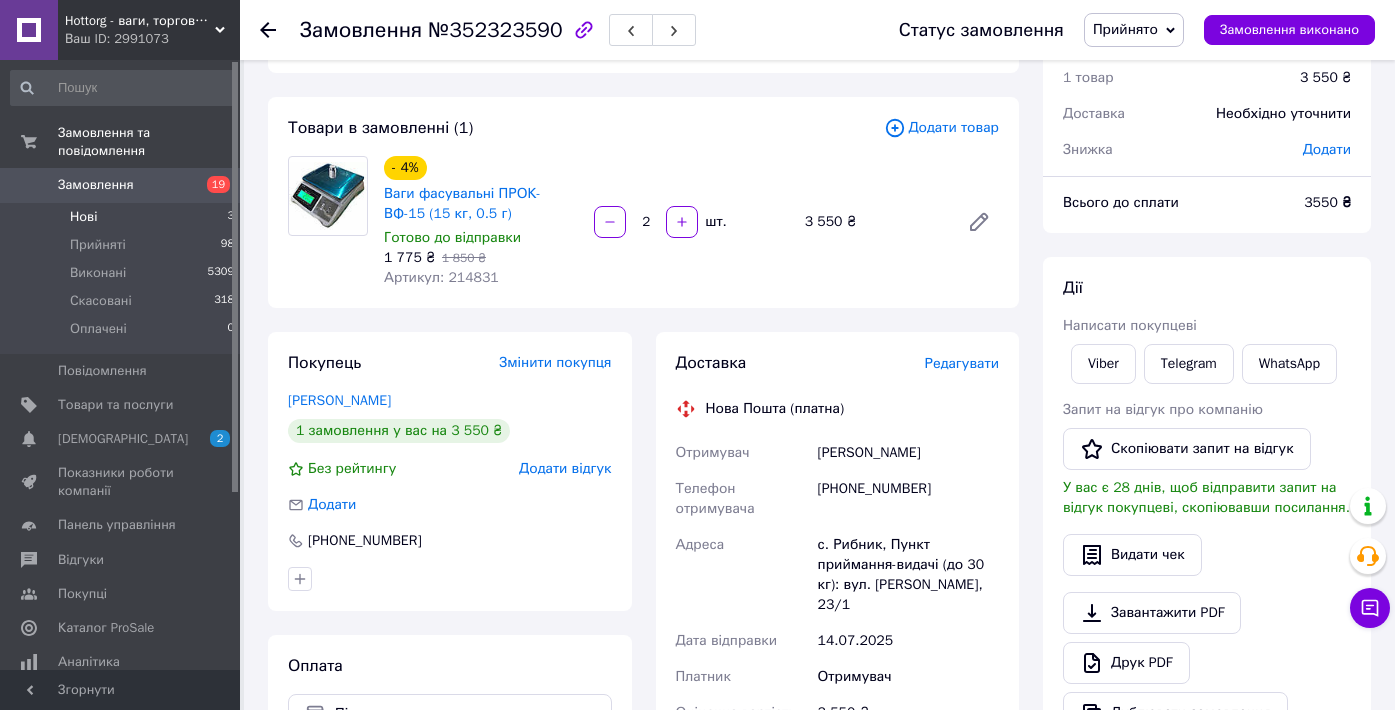 click on "Нові 3" at bounding box center (123, 217) 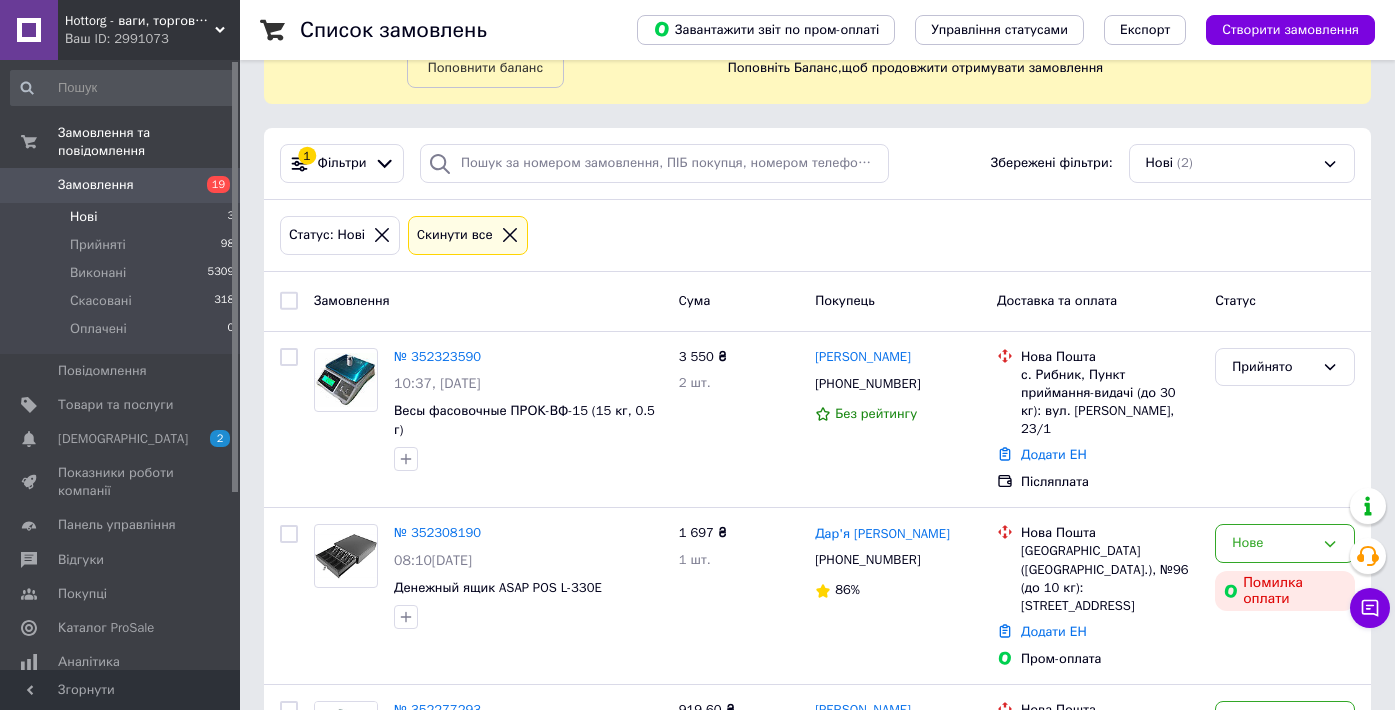 scroll, scrollTop: 254, scrollLeft: 0, axis: vertical 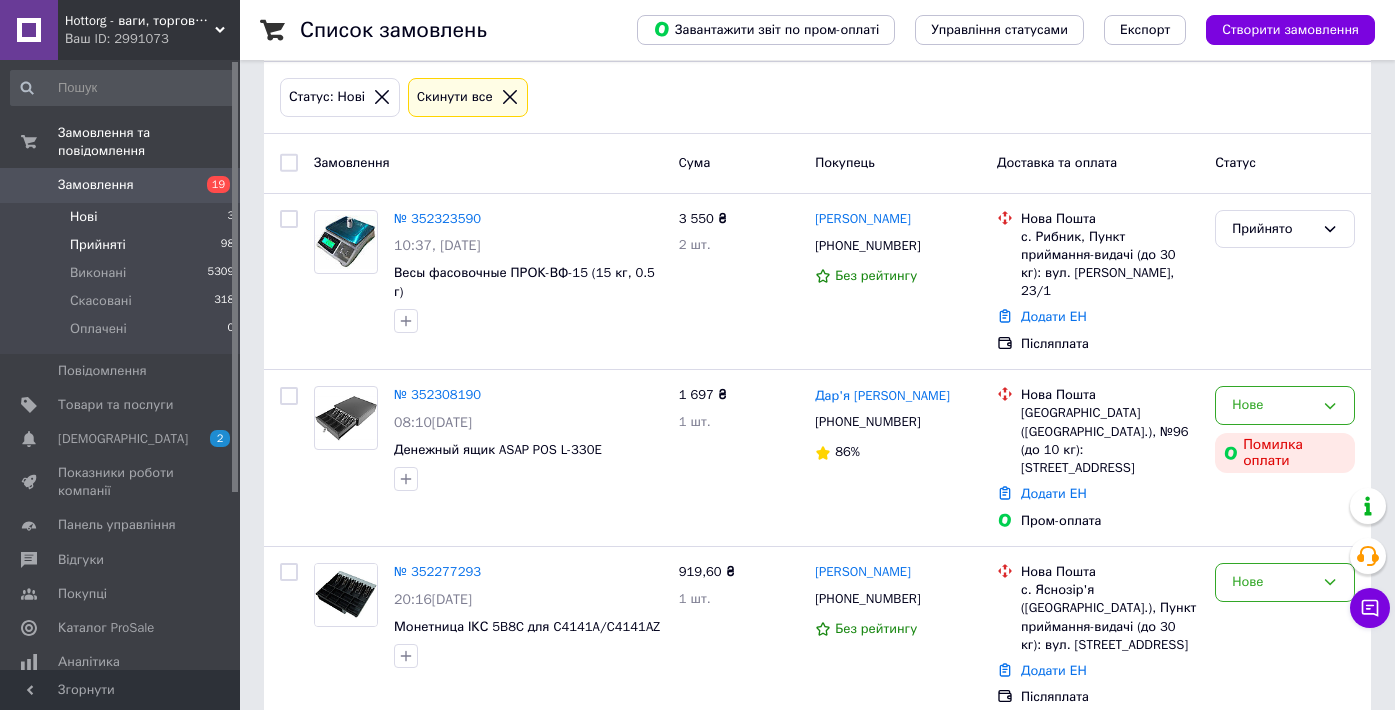 click on "Прийняті 98" at bounding box center [123, 245] 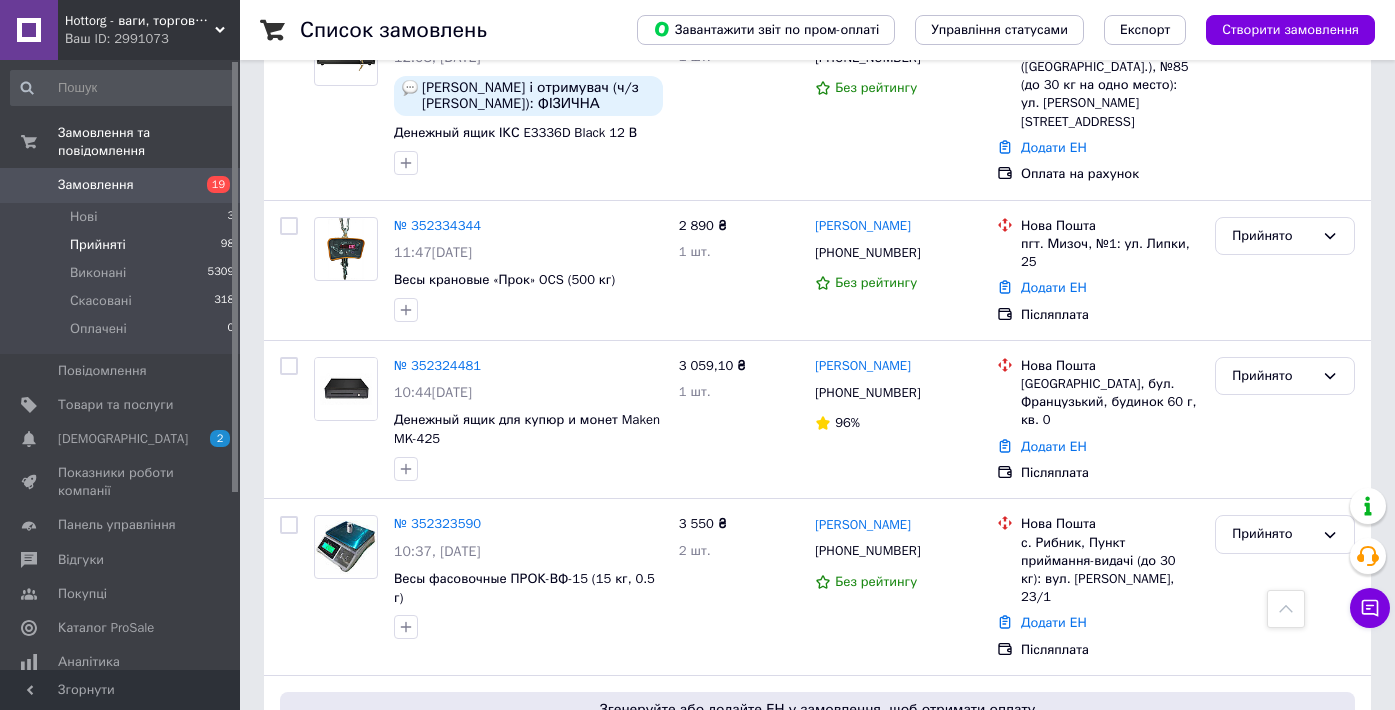 scroll, scrollTop: 3033, scrollLeft: 0, axis: vertical 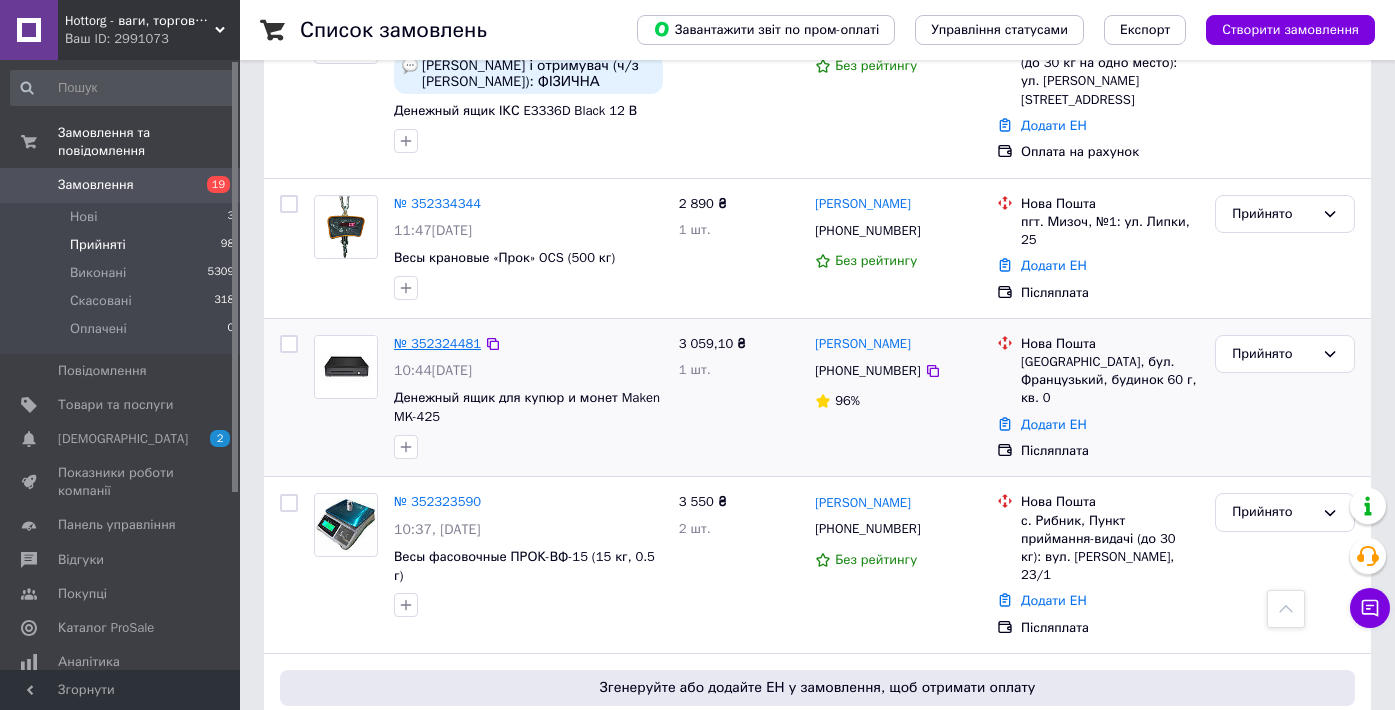 click on "№ 352324481" at bounding box center (437, 343) 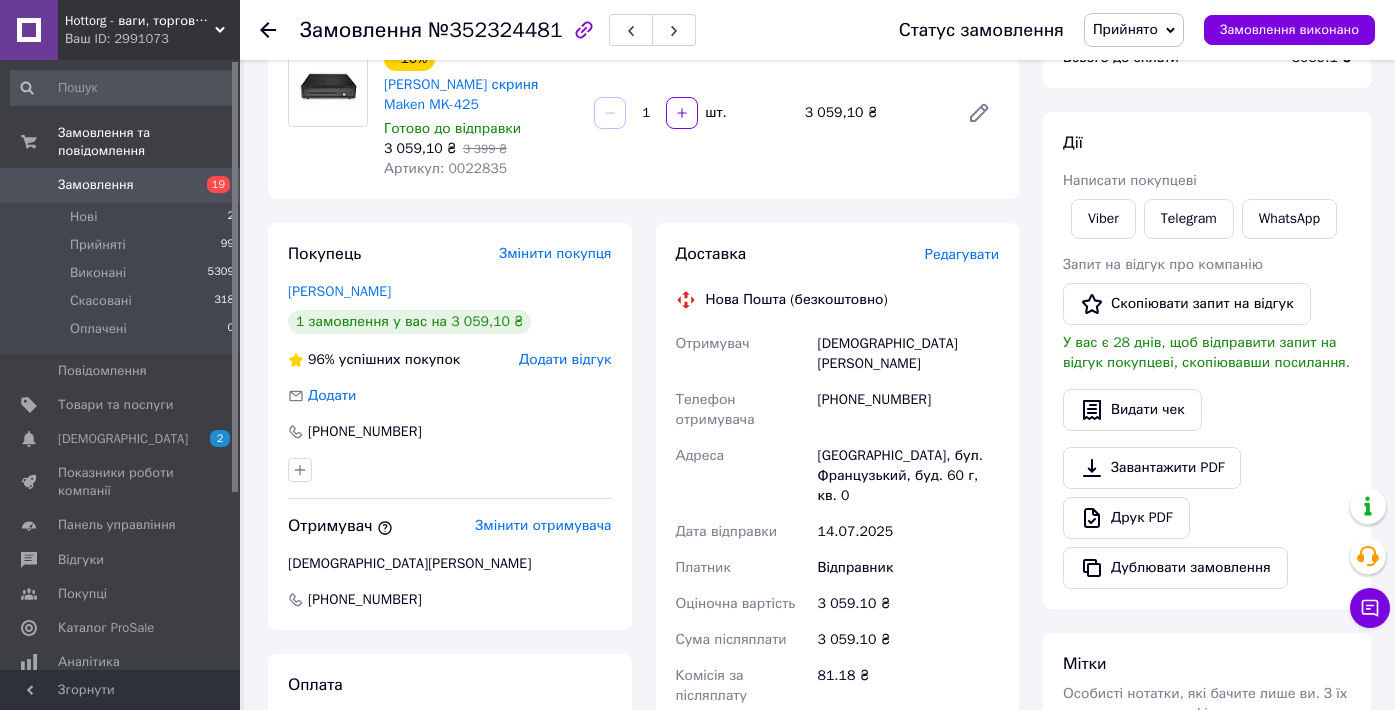 scroll, scrollTop: 51, scrollLeft: 0, axis: vertical 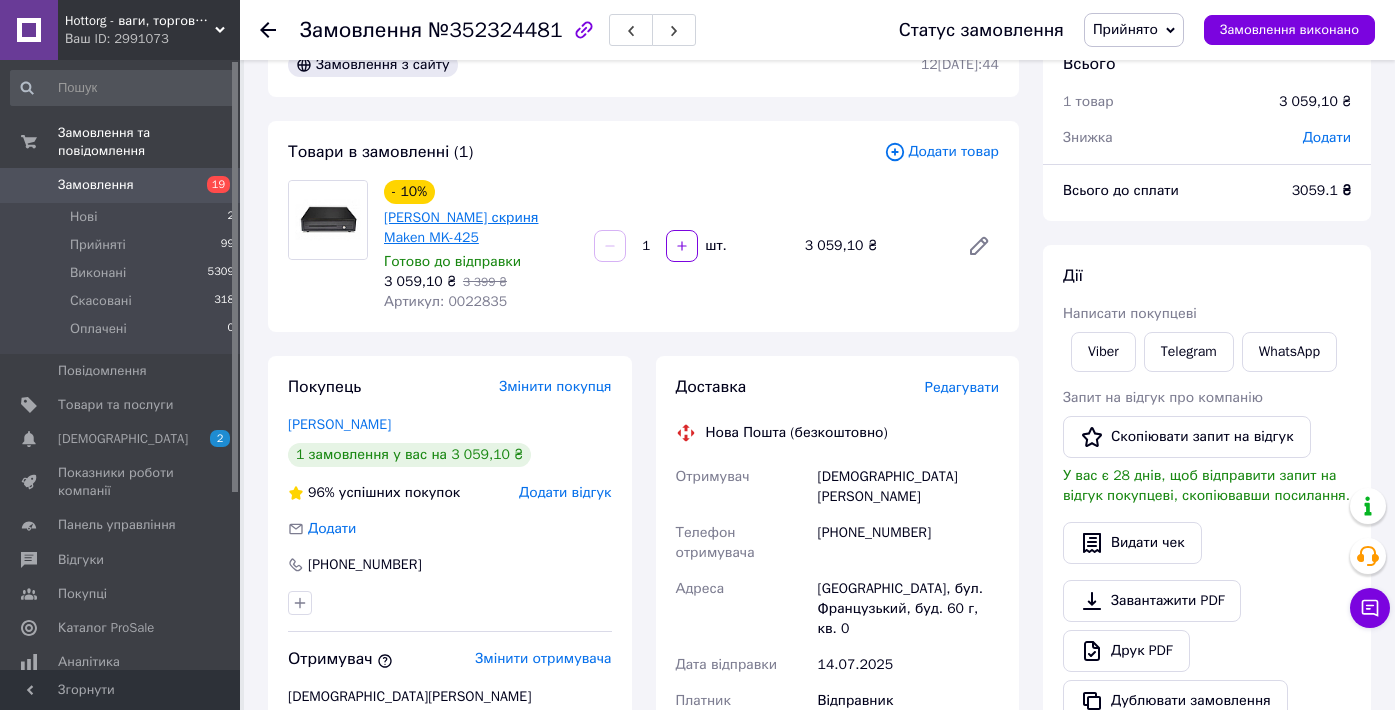 click on "[PERSON_NAME] скриня Maken MK-425" at bounding box center (461, 227) 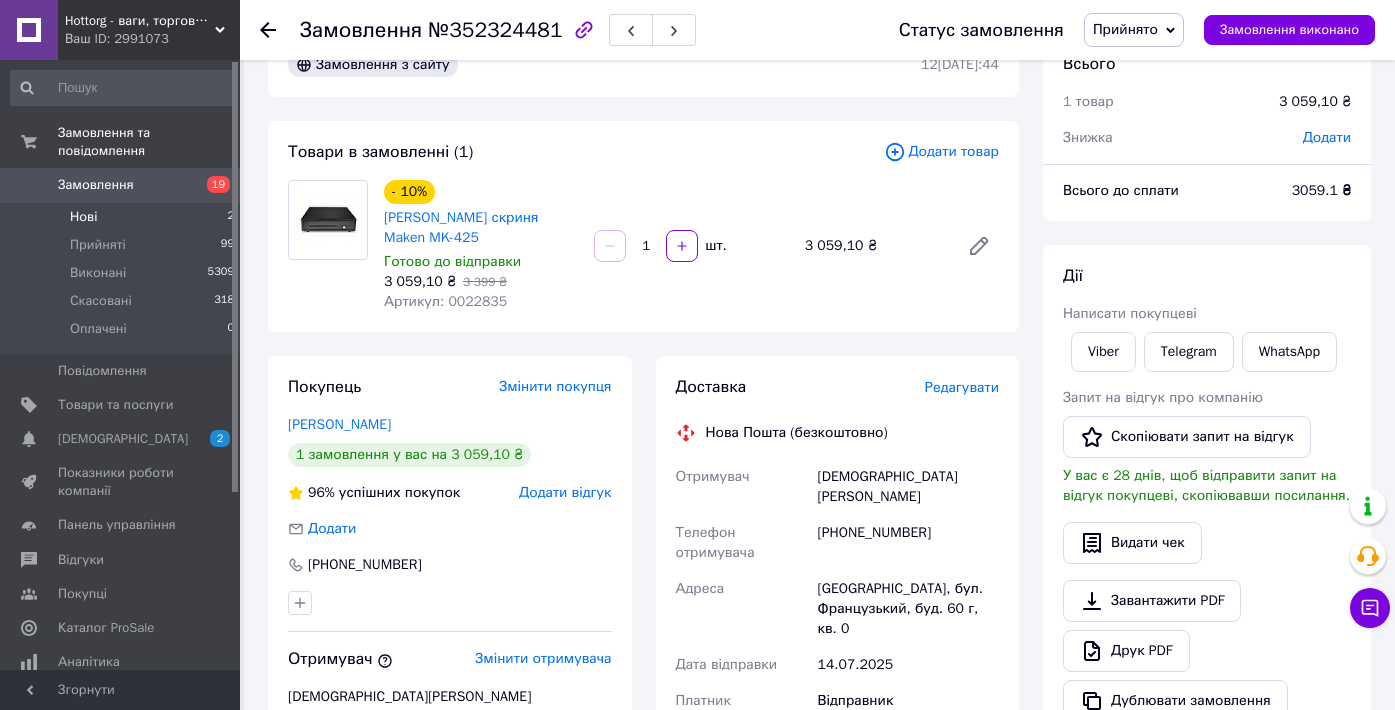click on "Нові 2" at bounding box center [123, 217] 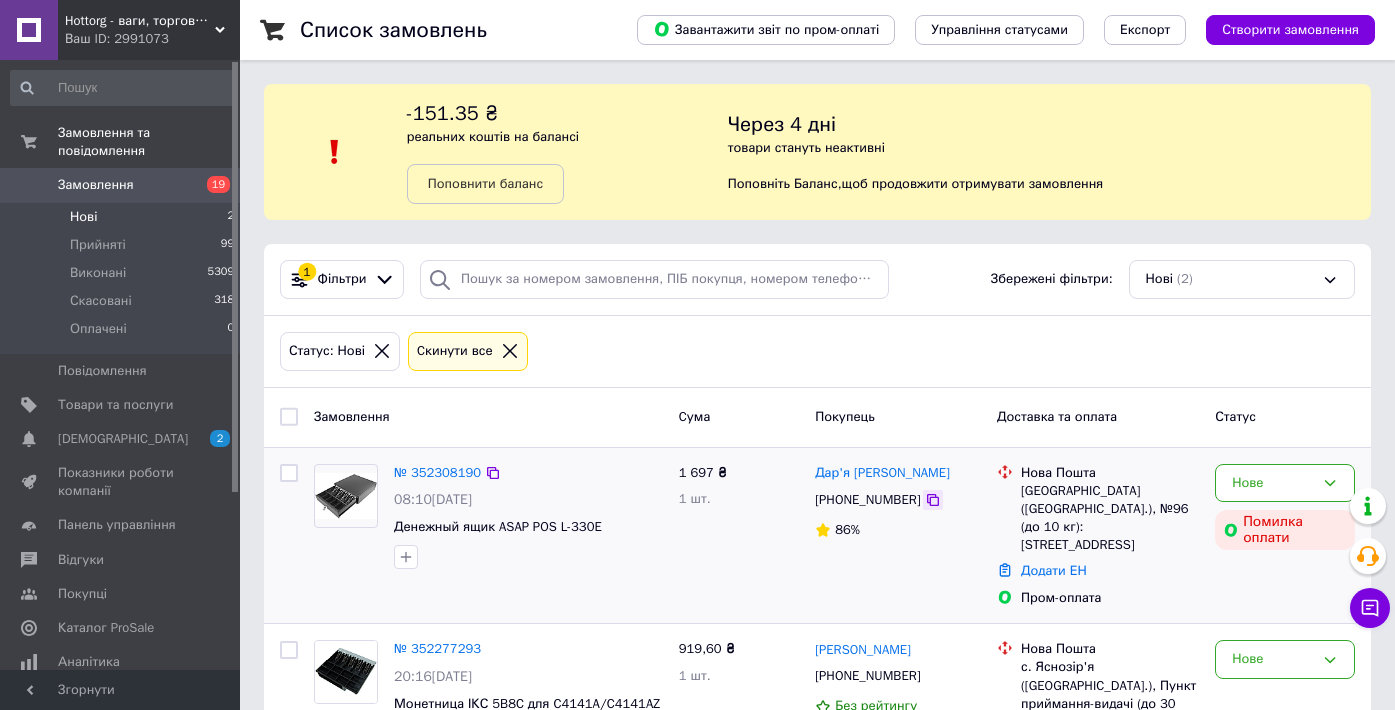 click at bounding box center (933, 500) 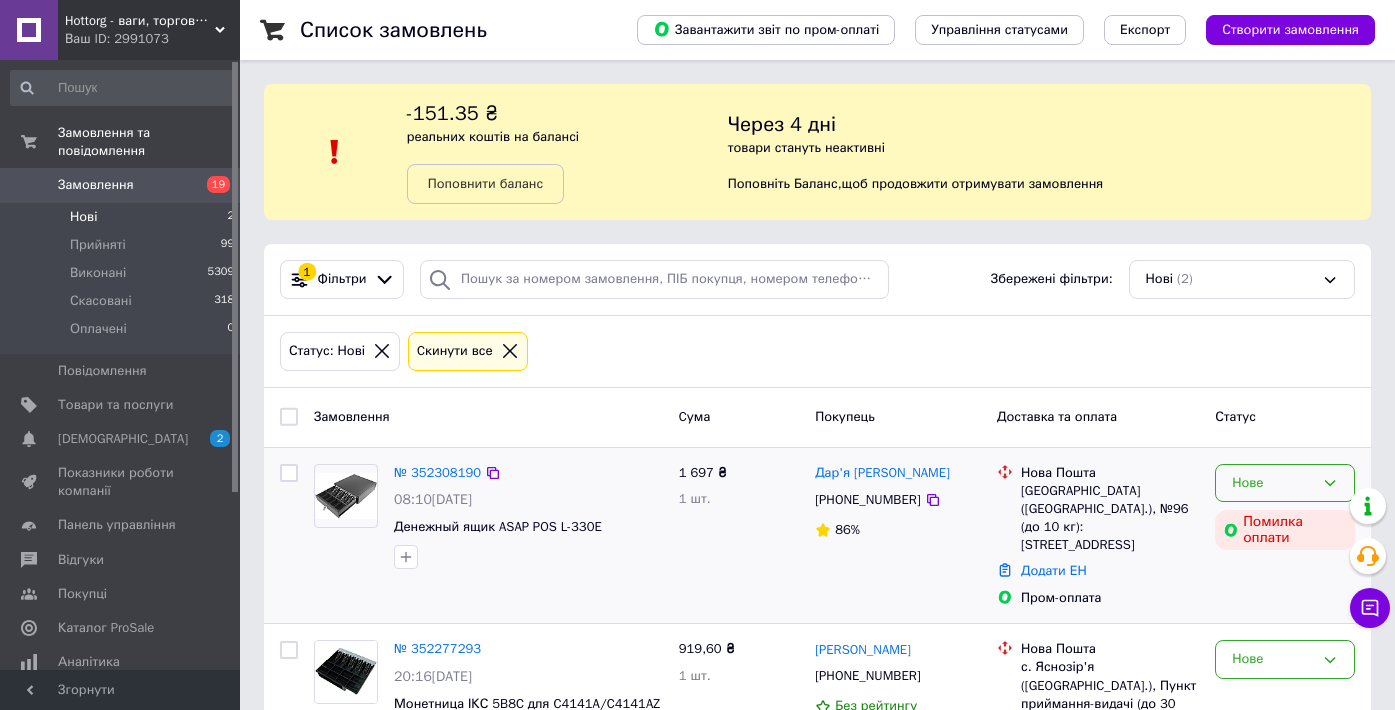 click on "Нове" at bounding box center [1273, 483] 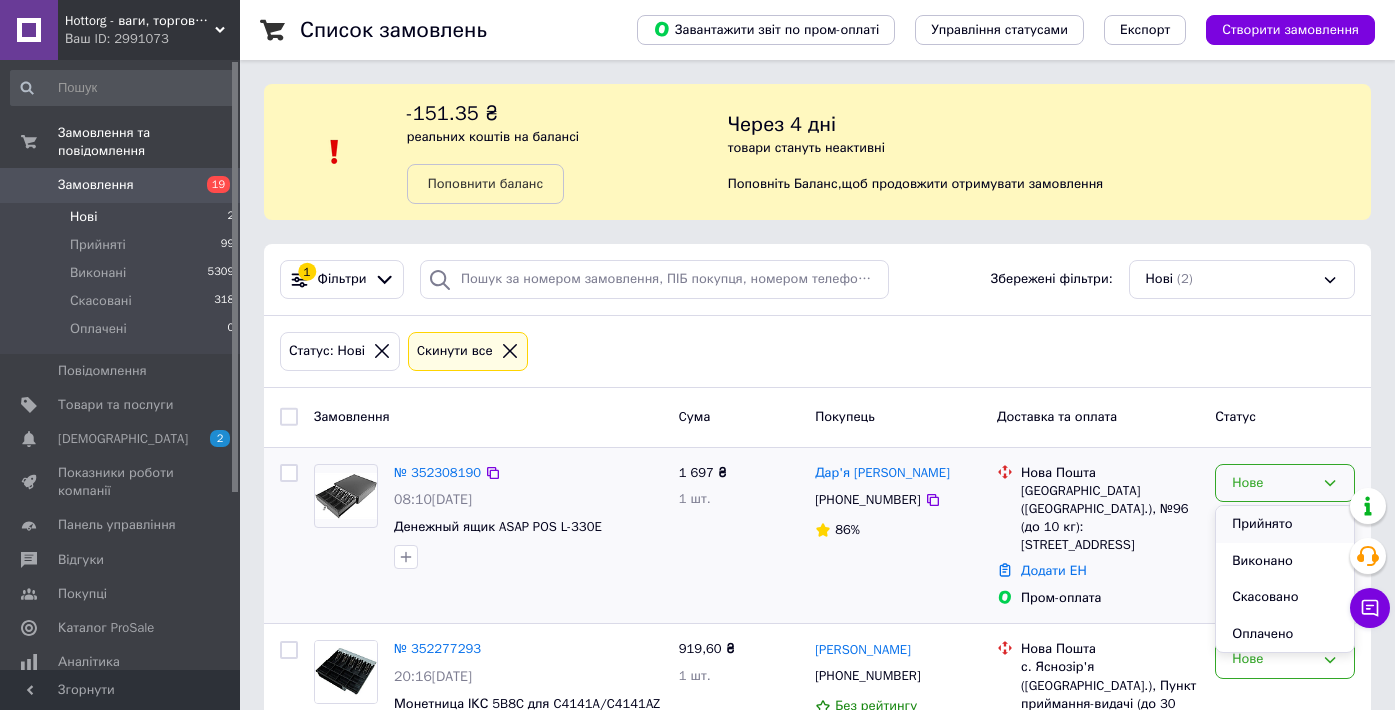 click on "Прийнято" at bounding box center (1285, 524) 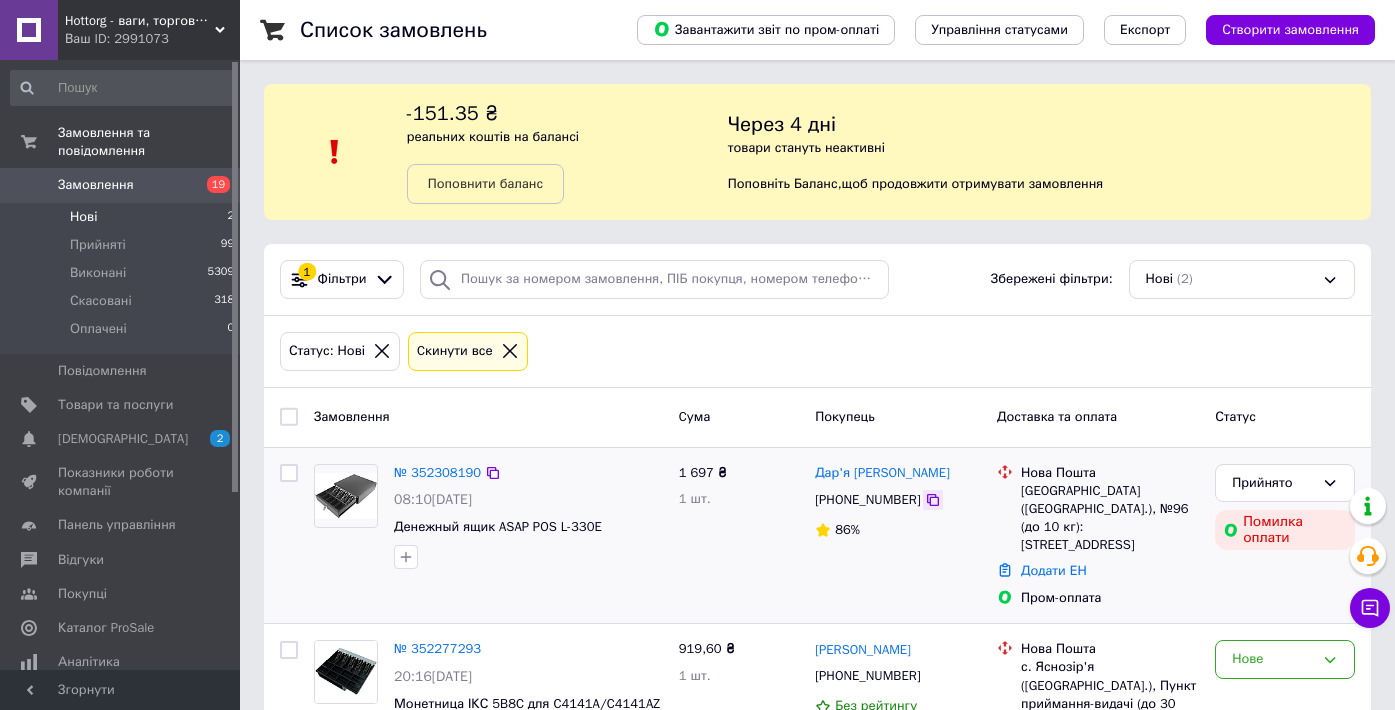 click 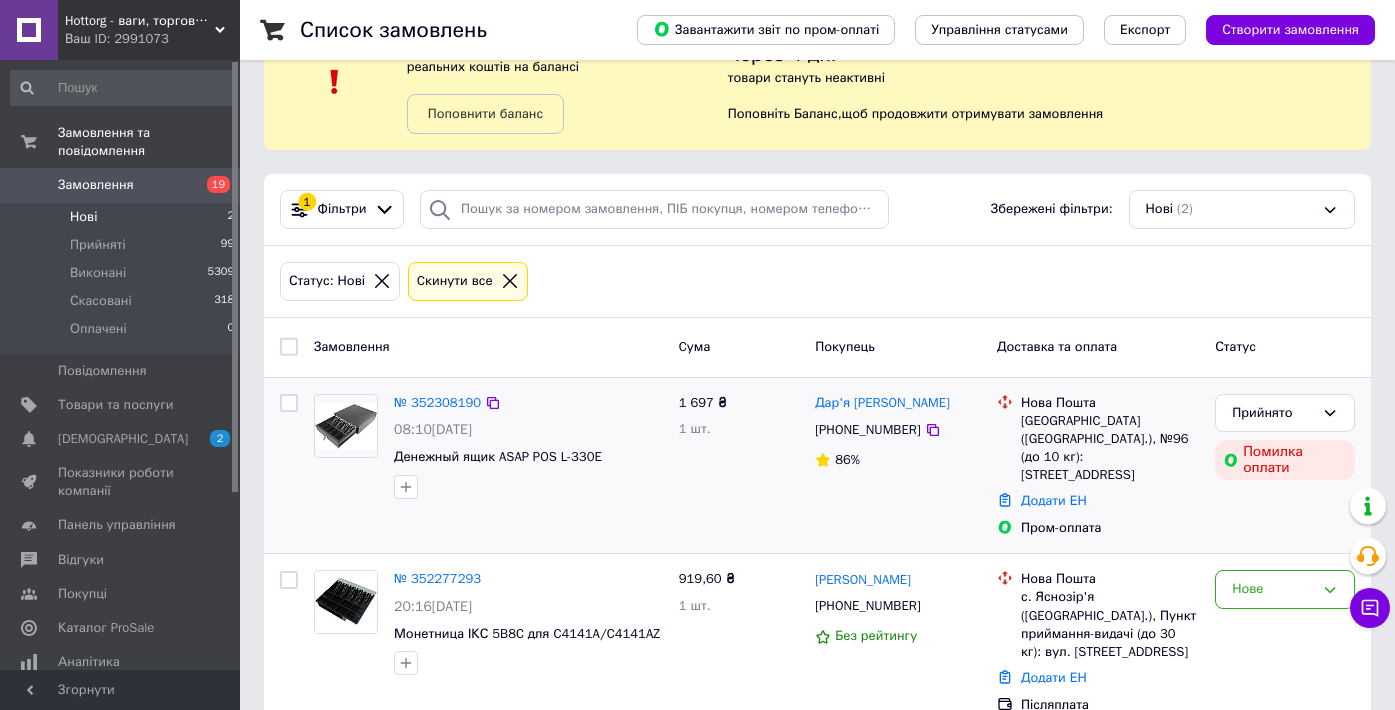scroll, scrollTop: 96, scrollLeft: 0, axis: vertical 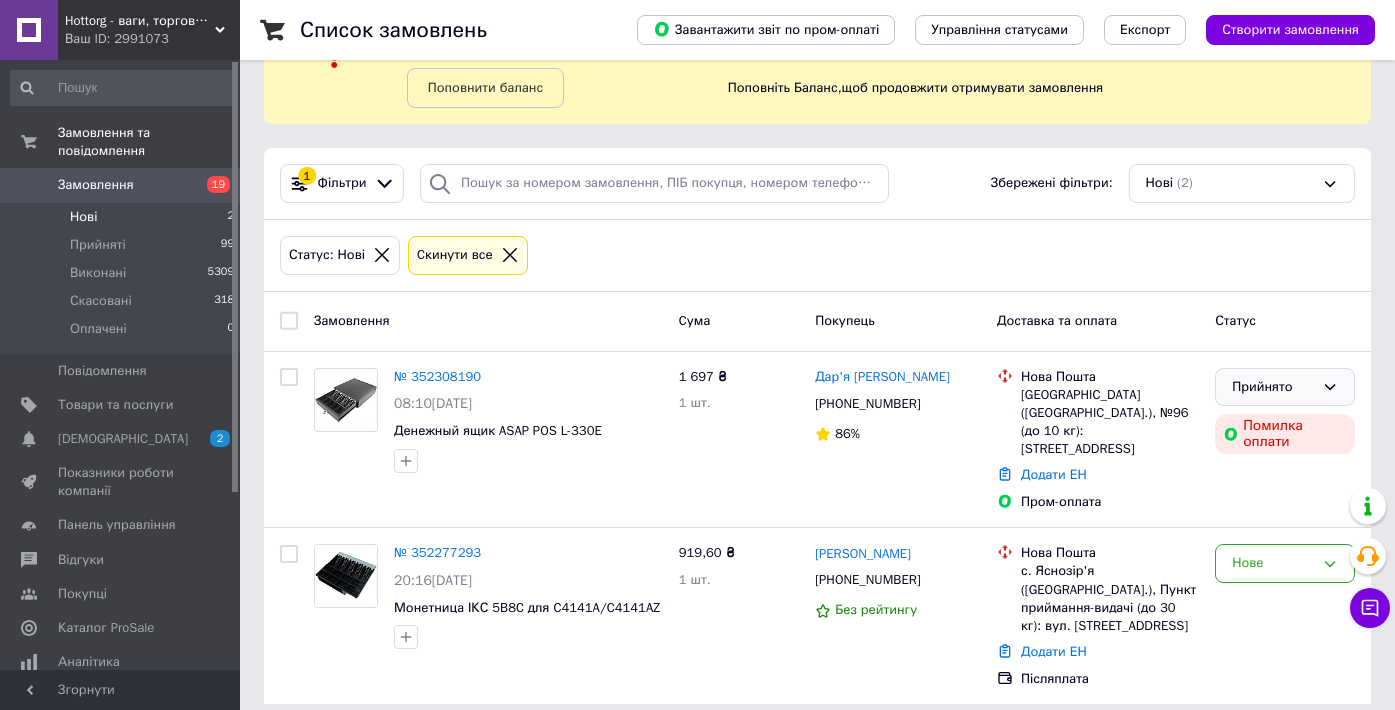 click 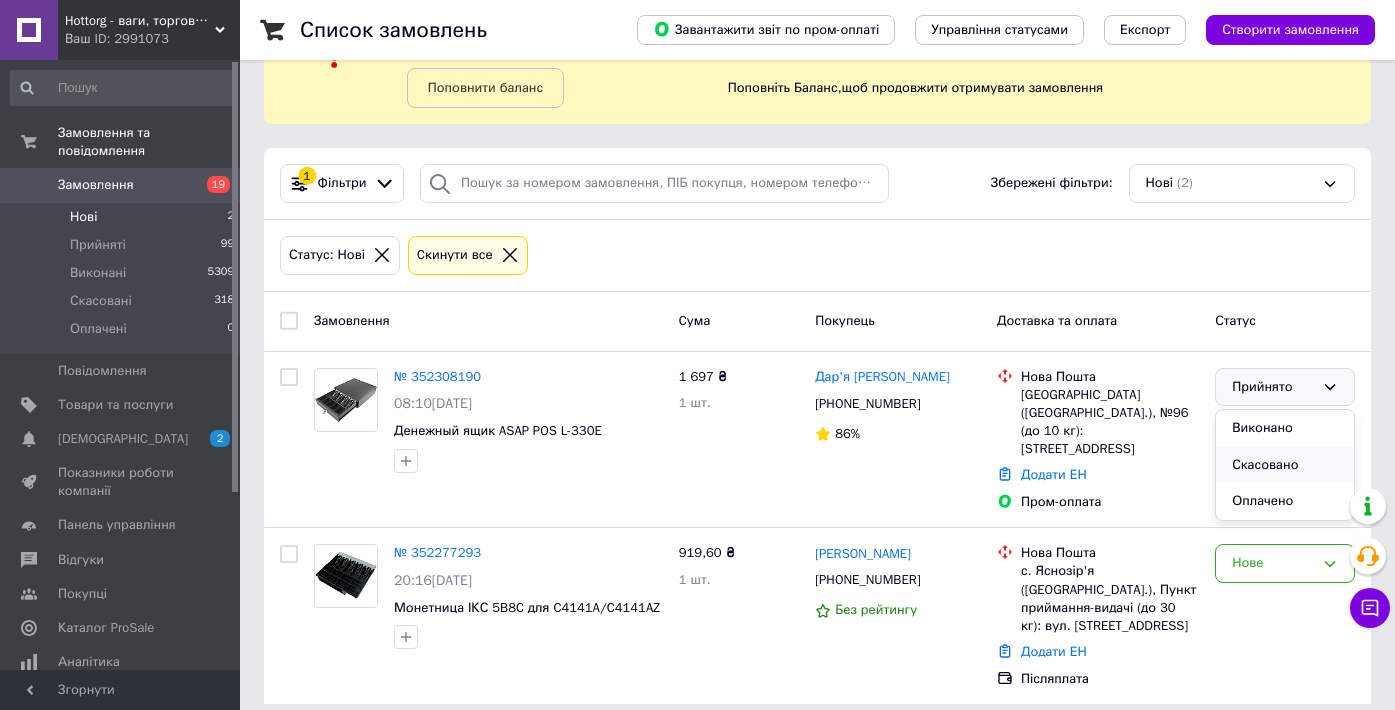 click on "Скасовано" at bounding box center [1285, 465] 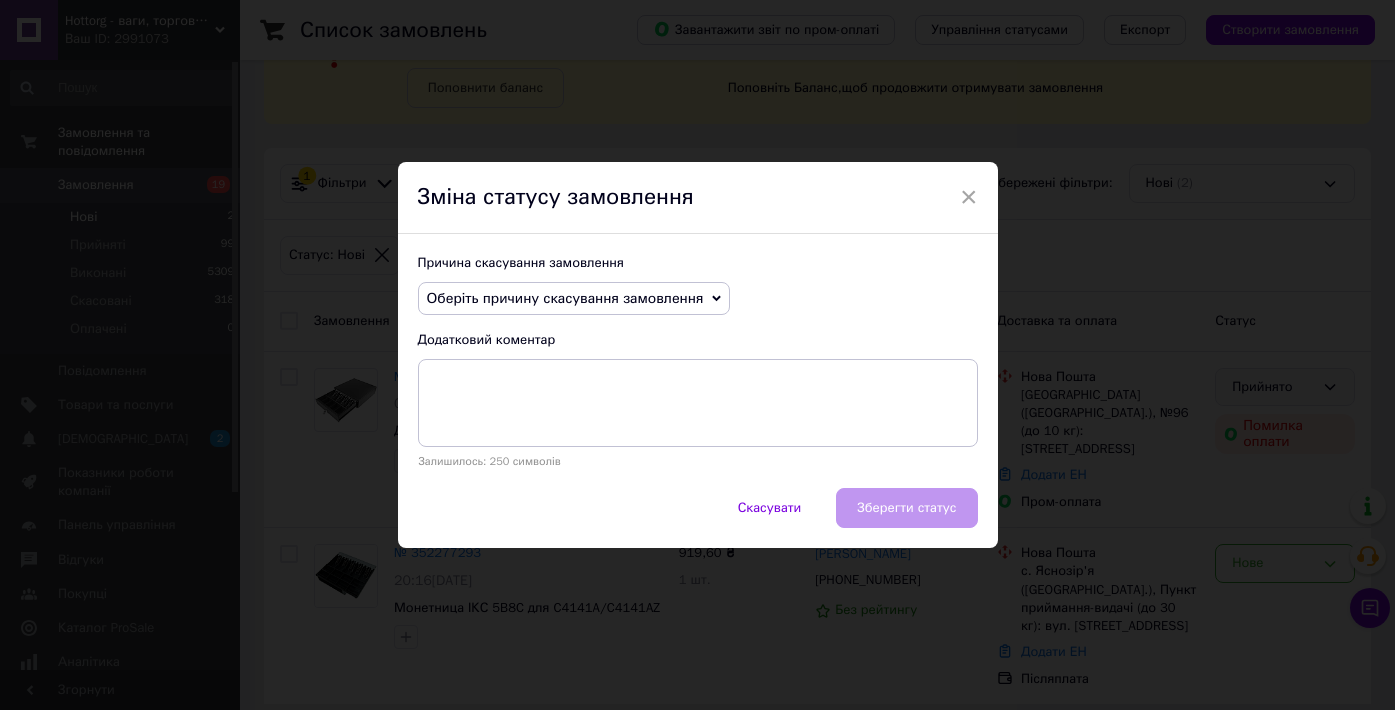 click on "Оберіть причину скасування замовлення" at bounding box center (565, 298) 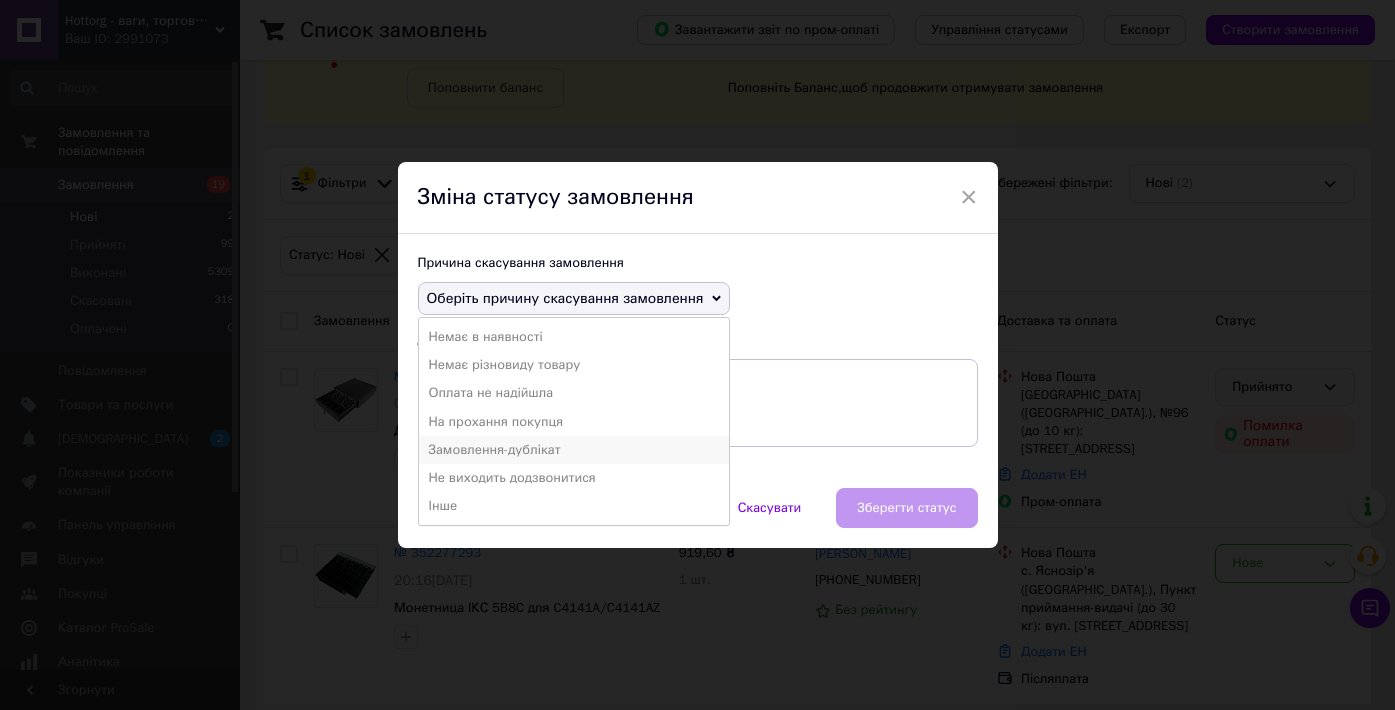 click on "Замовлення-дублікат" at bounding box center (574, 450) 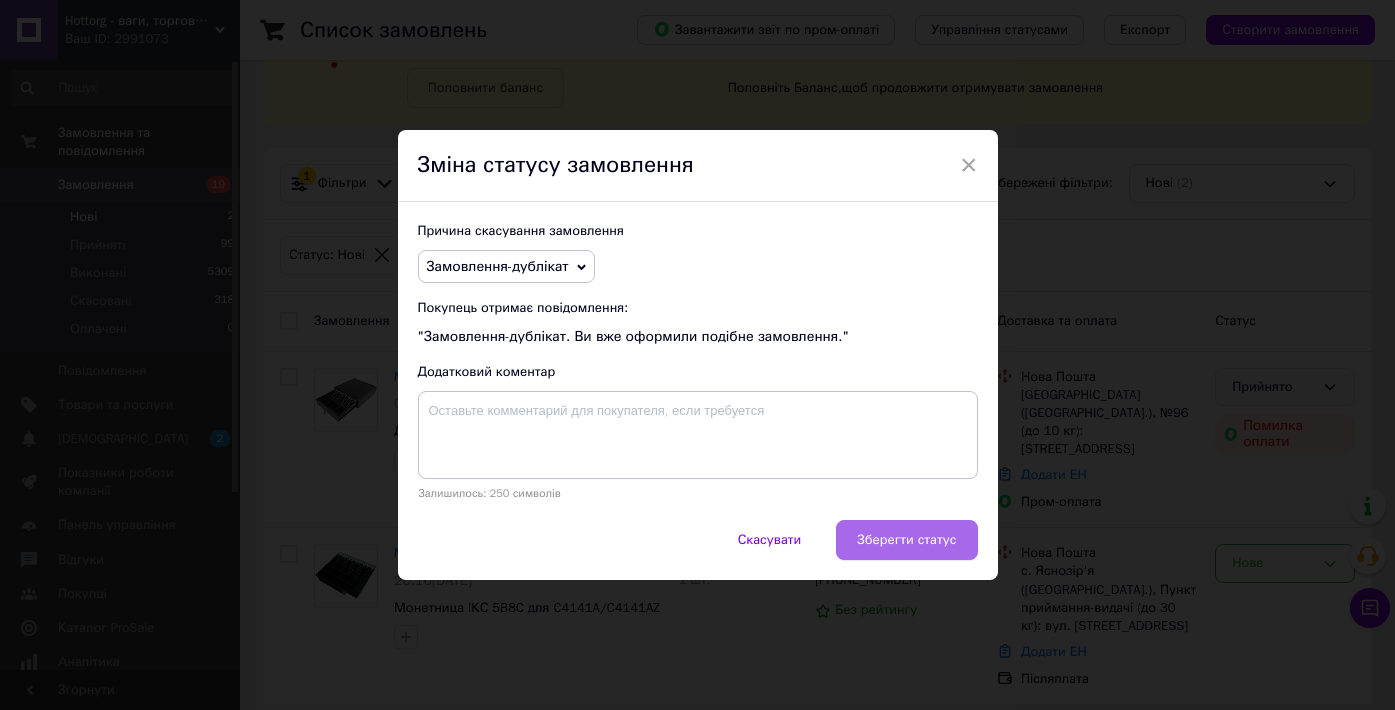 click on "Зберегти статус" at bounding box center (906, 540) 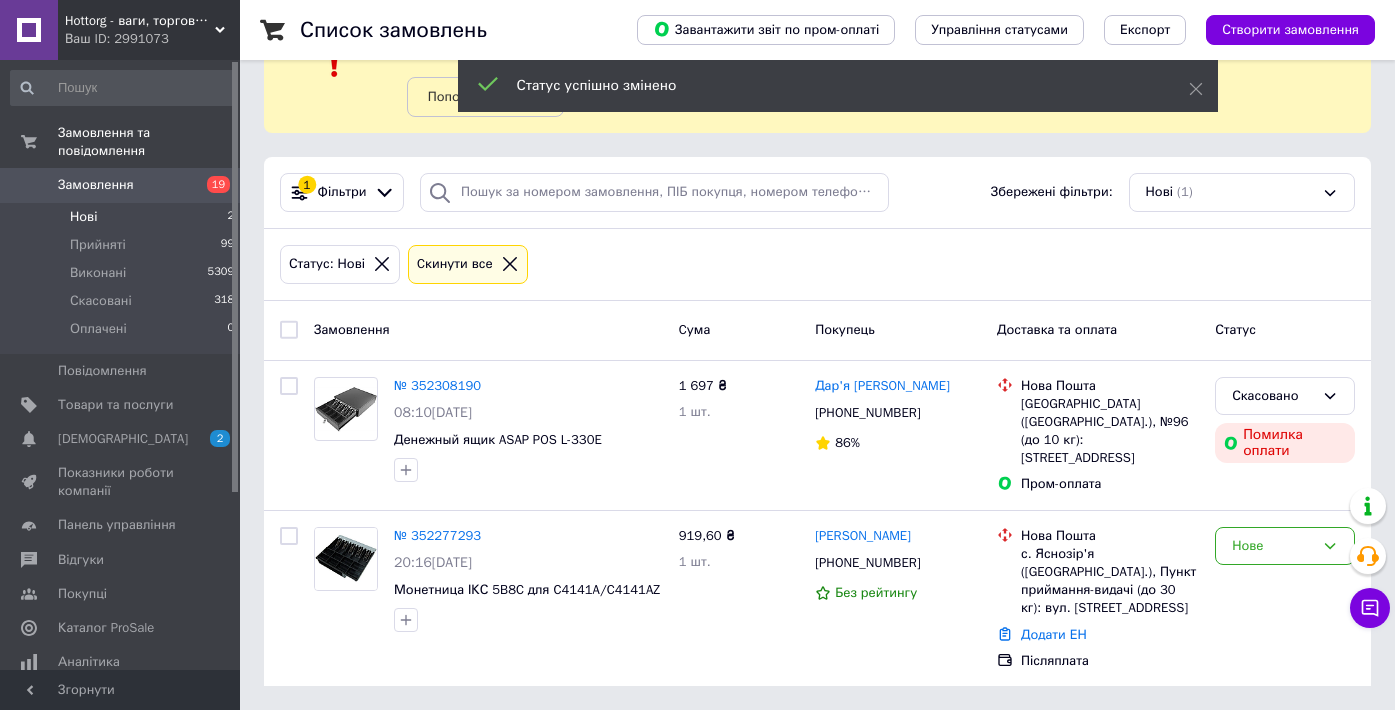 scroll, scrollTop: 75, scrollLeft: 0, axis: vertical 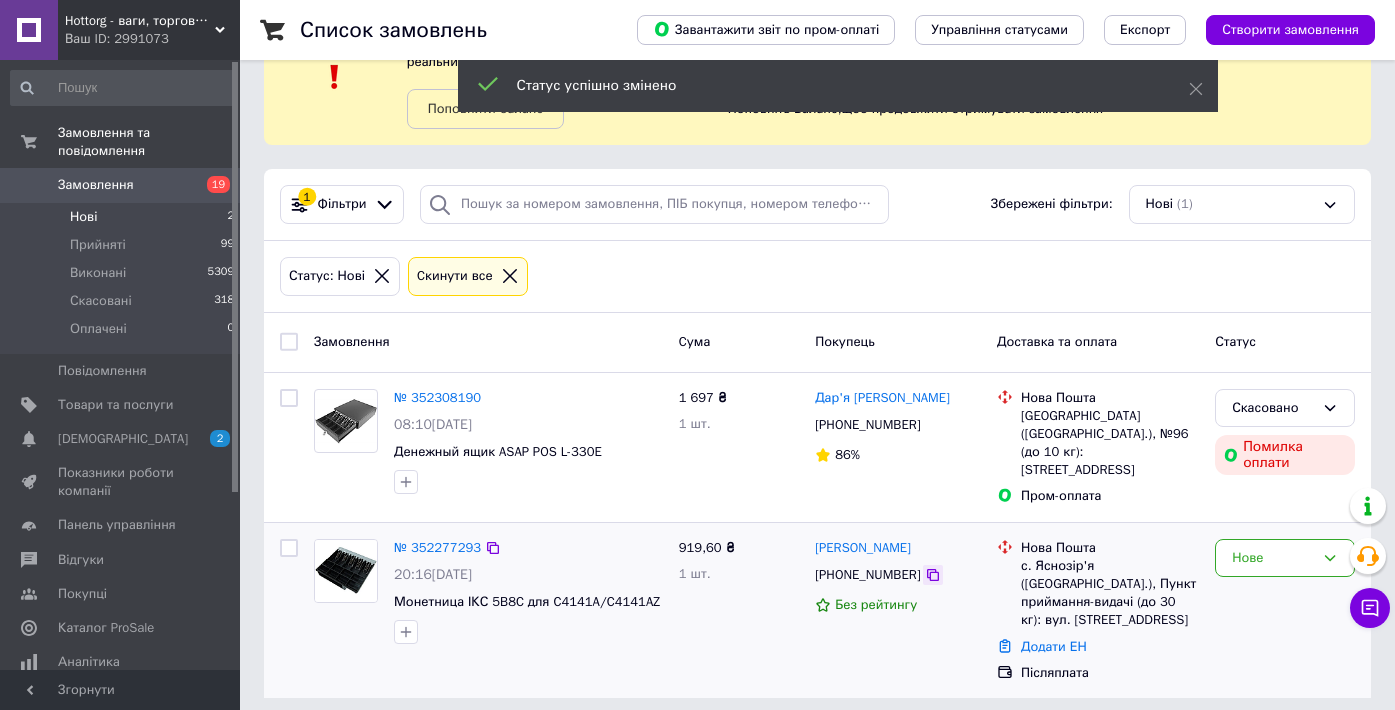 click 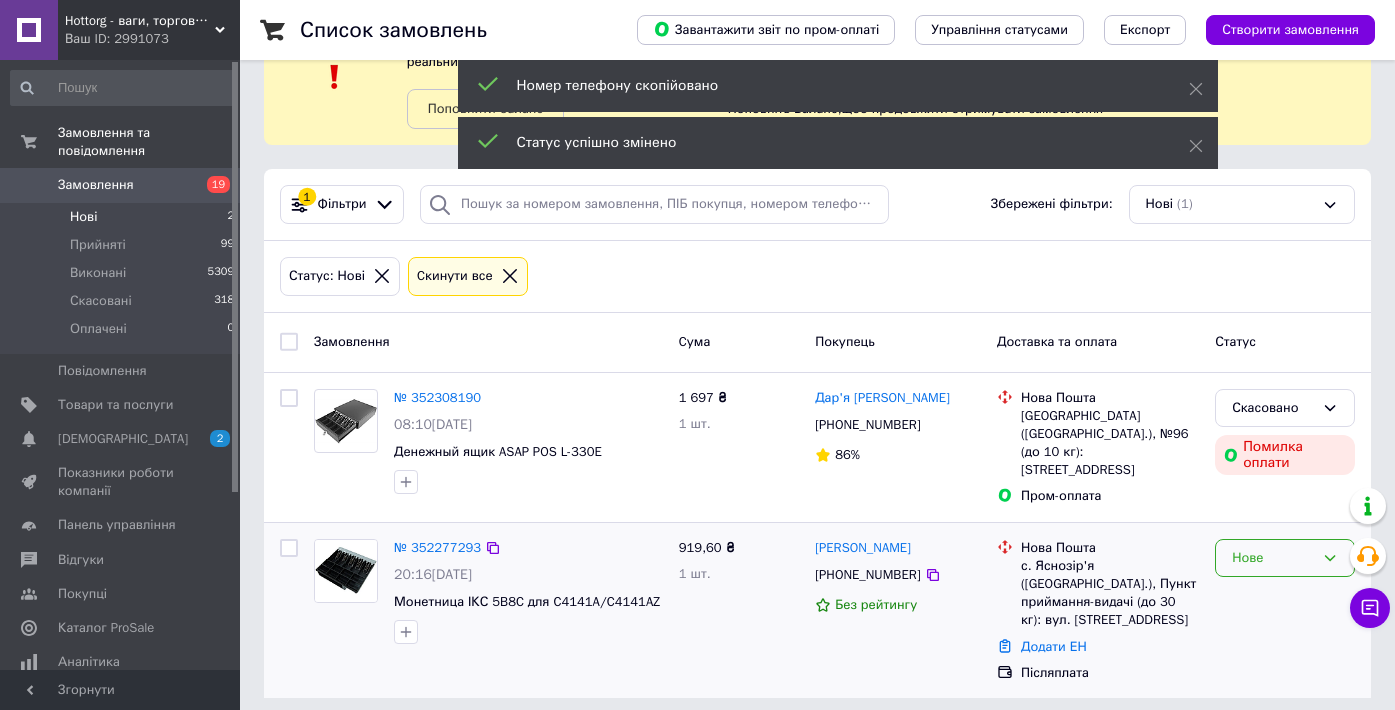 click on "Нове" at bounding box center (1273, 558) 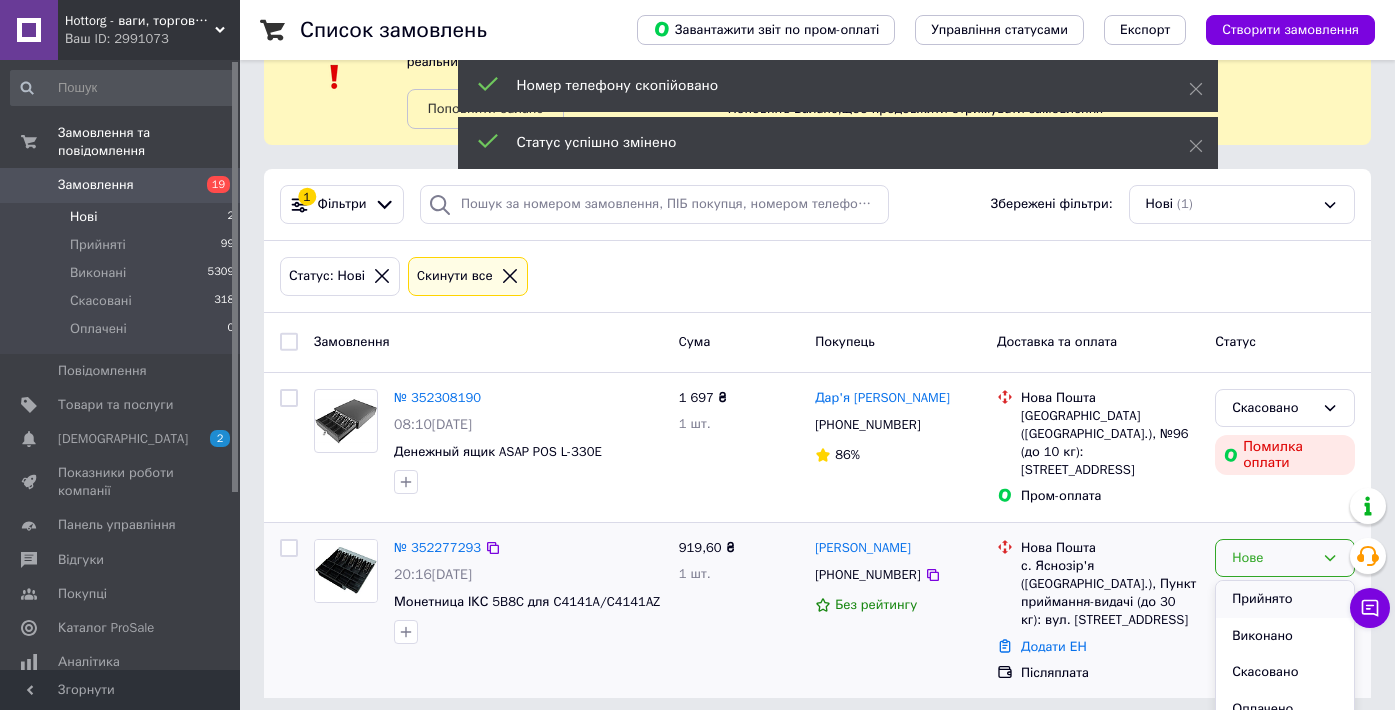 click on "Прийнято" at bounding box center (1285, 599) 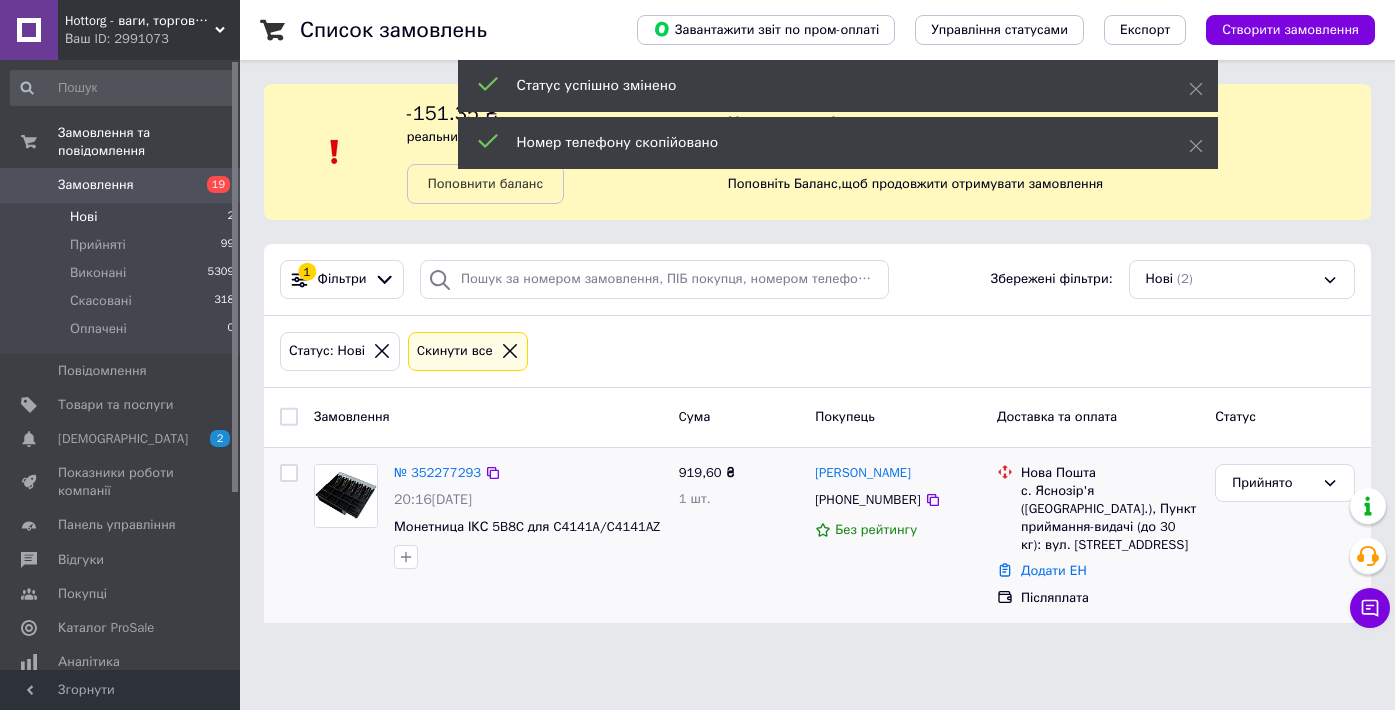 scroll, scrollTop: 0, scrollLeft: 0, axis: both 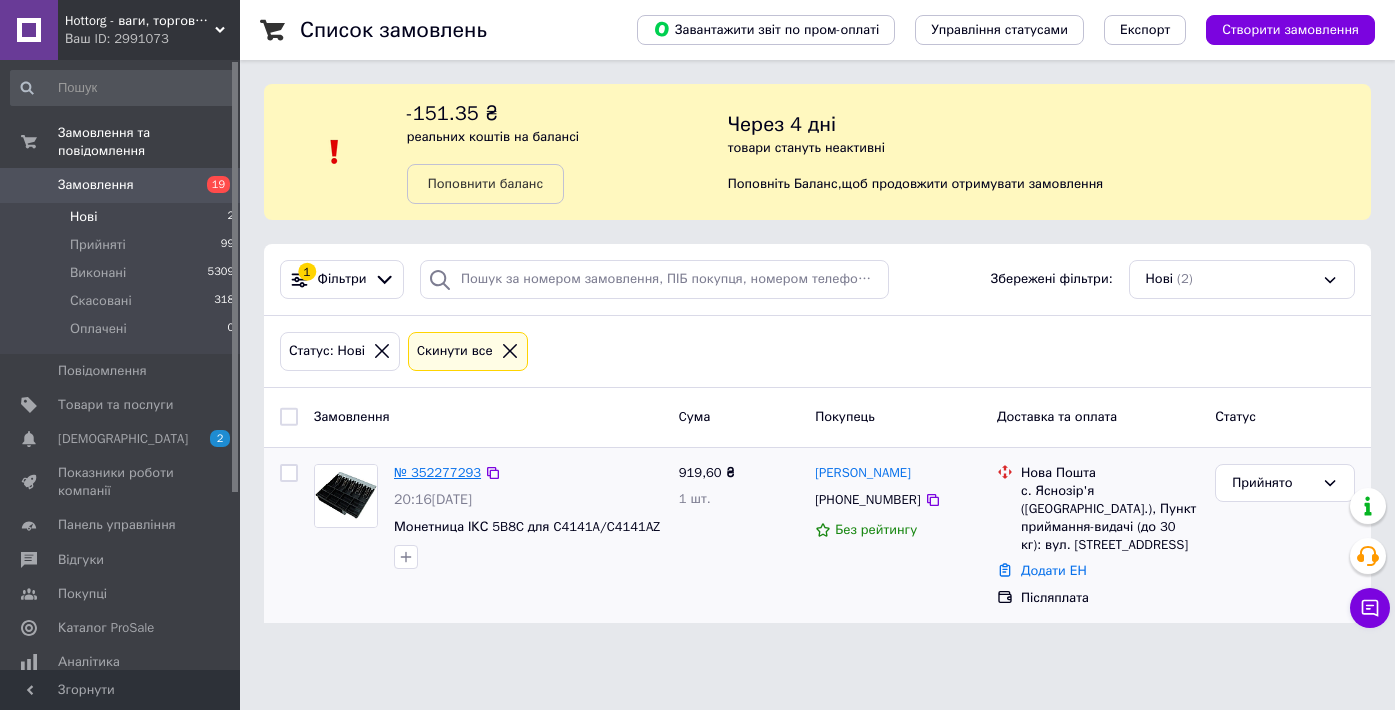 click on "№ 352277293" at bounding box center (437, 472) 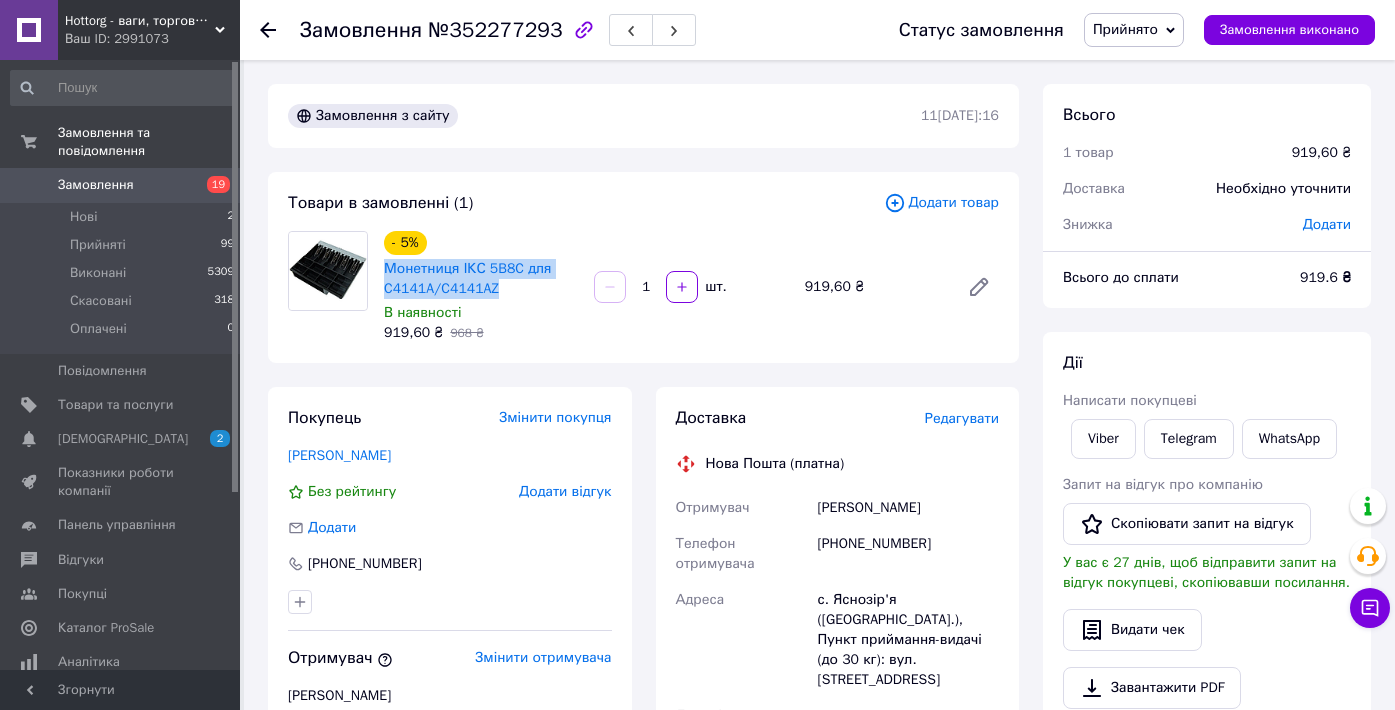 drag, startPoint x: 527, startPoint y: 295, endPoint x: 381, endPoint y: 277, distance: 147.10541 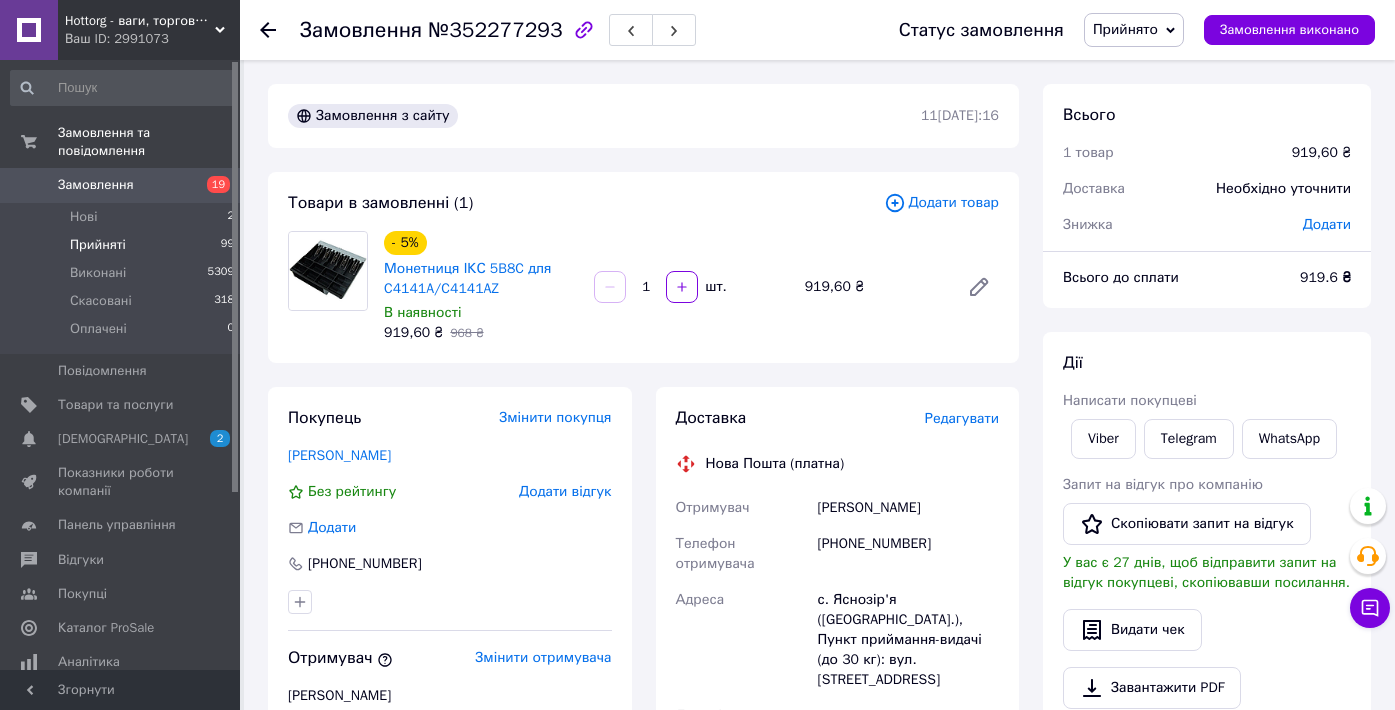 click on "Прийняті 99" at bounding box center (123, 245) 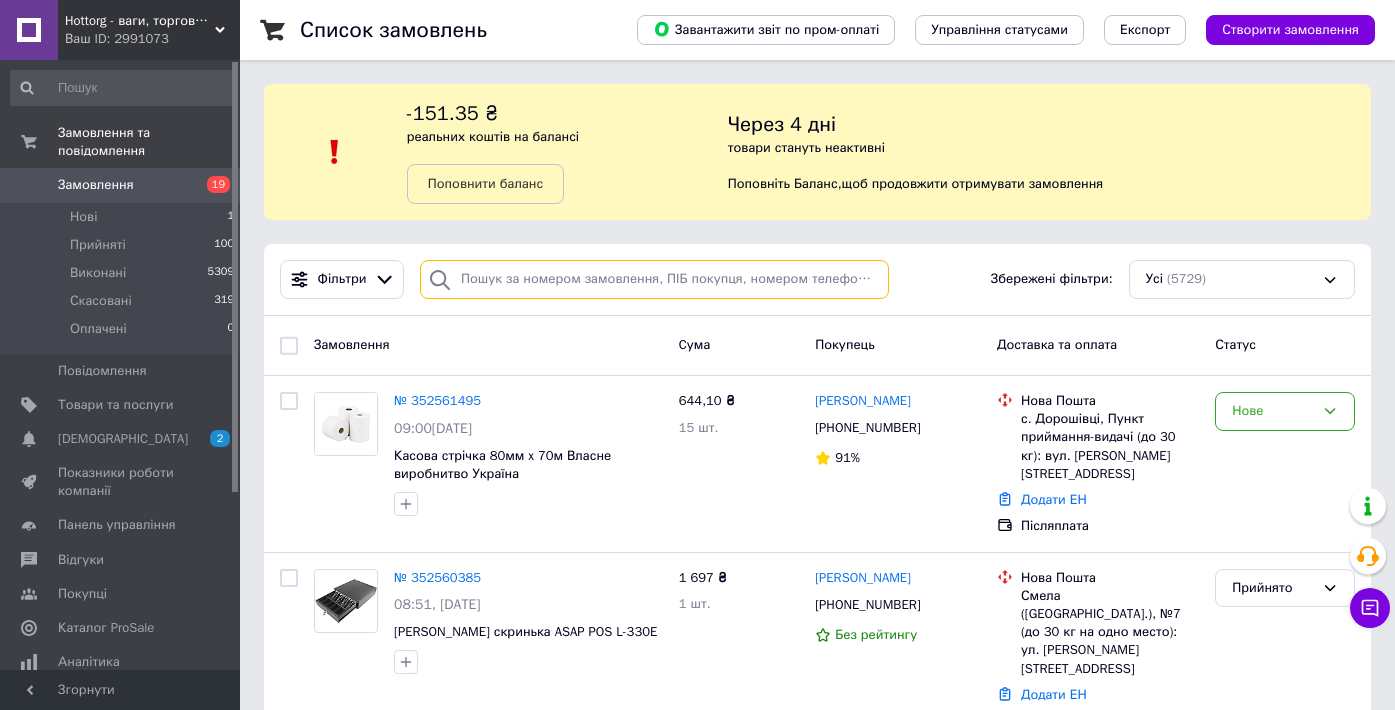 click at bounding box center (654, 279) 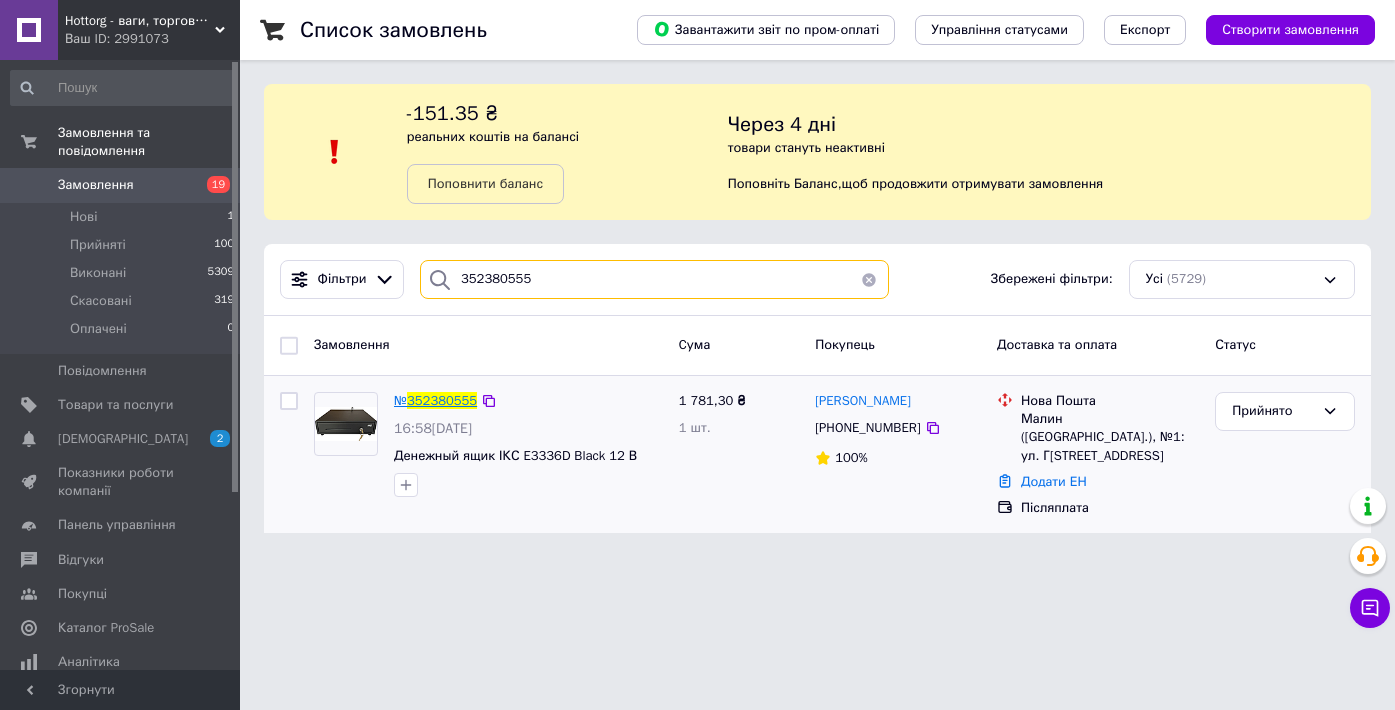 type on "352380555" 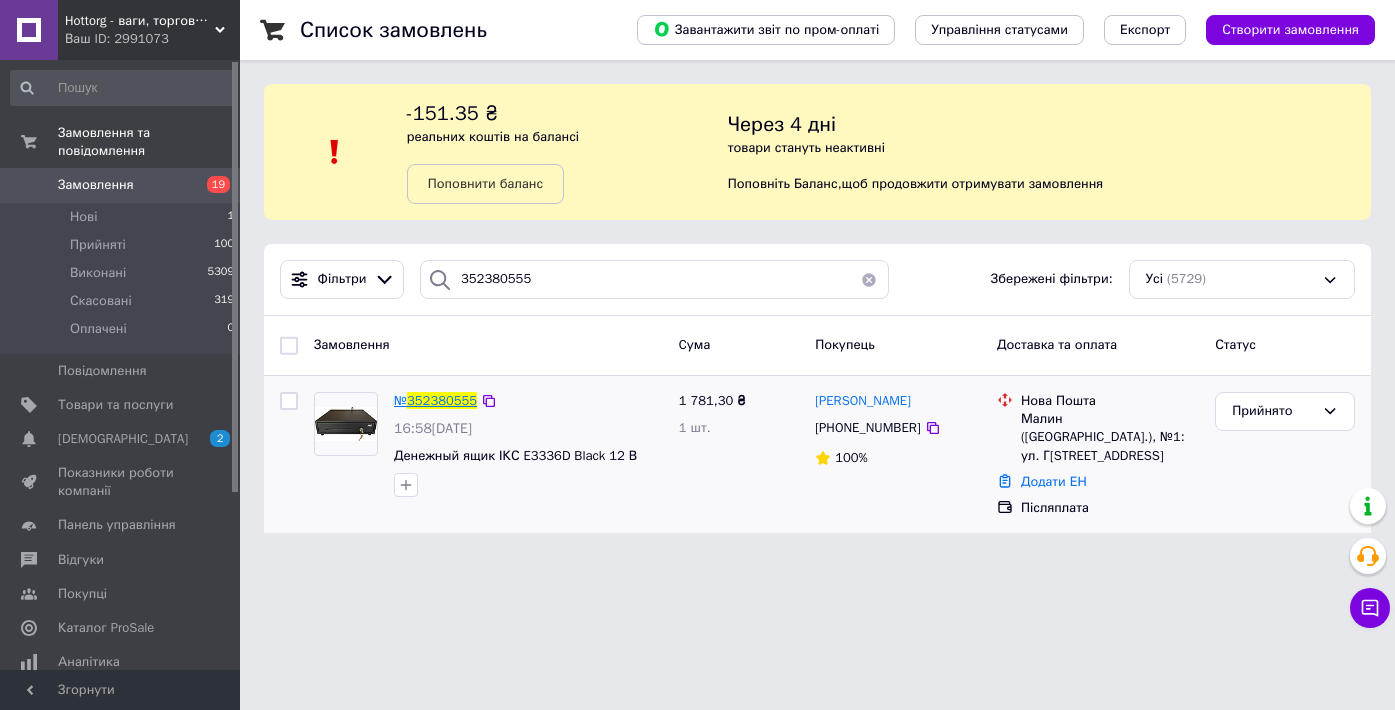 click on "352380555" at bounding box center (442, 400) 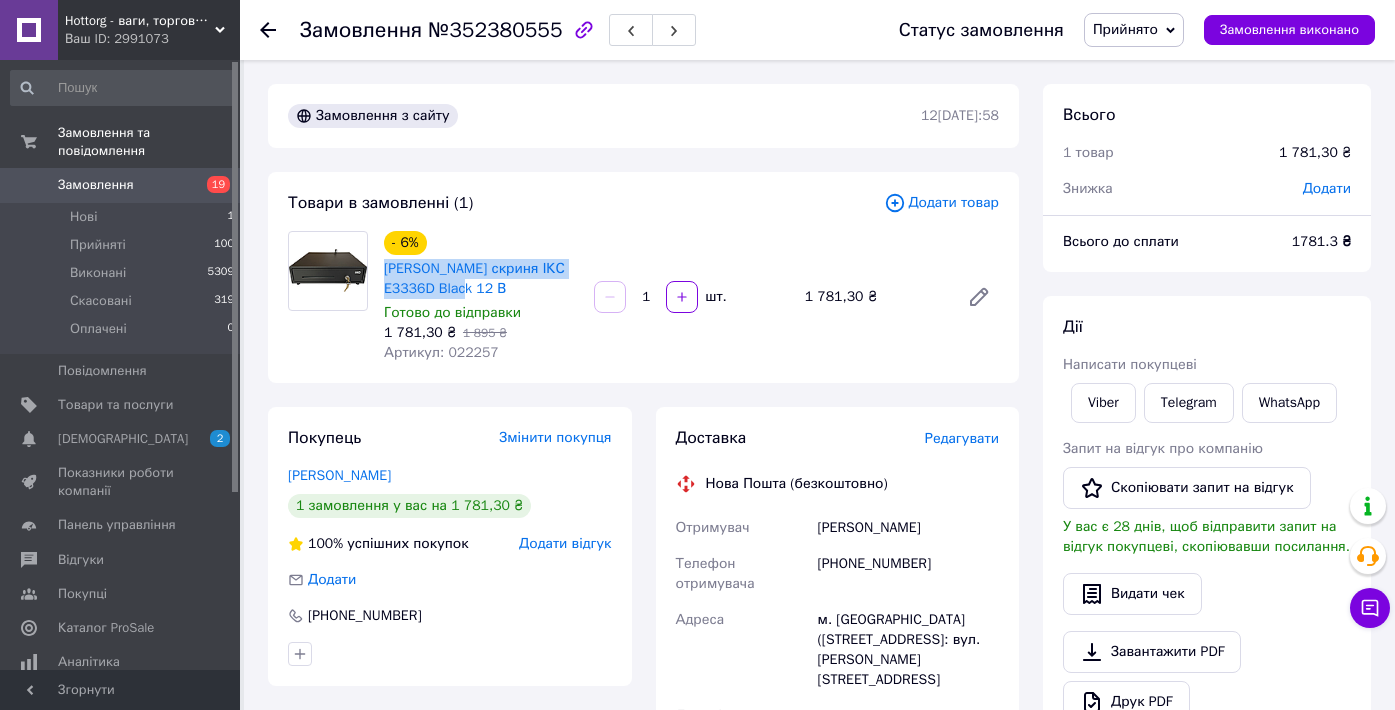 drag, startPoint x: 483, startPoint y: 294, endPoint x: 382, endPoint y: 275, distance: 102.77159 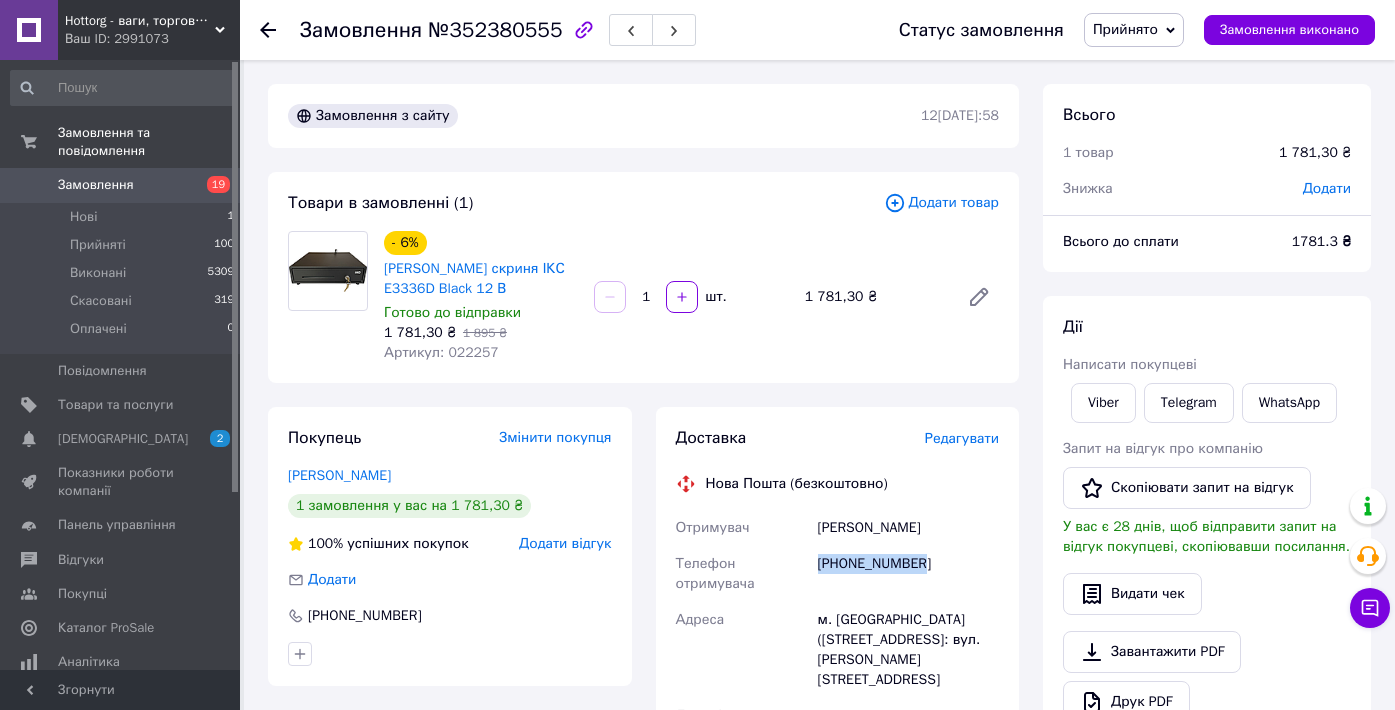 drag, startPoint x: 816, startPoint y: 566, endPoint x: 942, endPoint y: 566, distance: 126 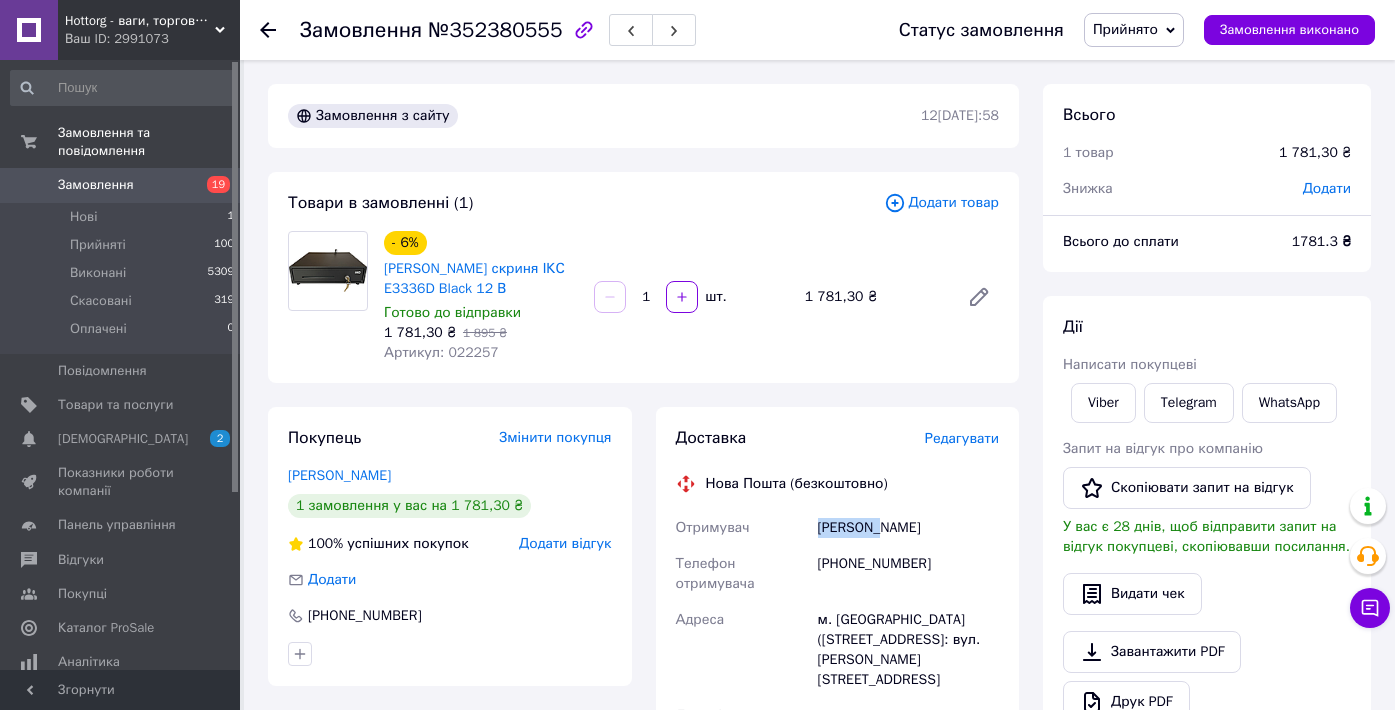 drag, startPoint x: 873, startPoint y: 526, endPoint x: 795, endPoint y: 533, distance: 78.31347 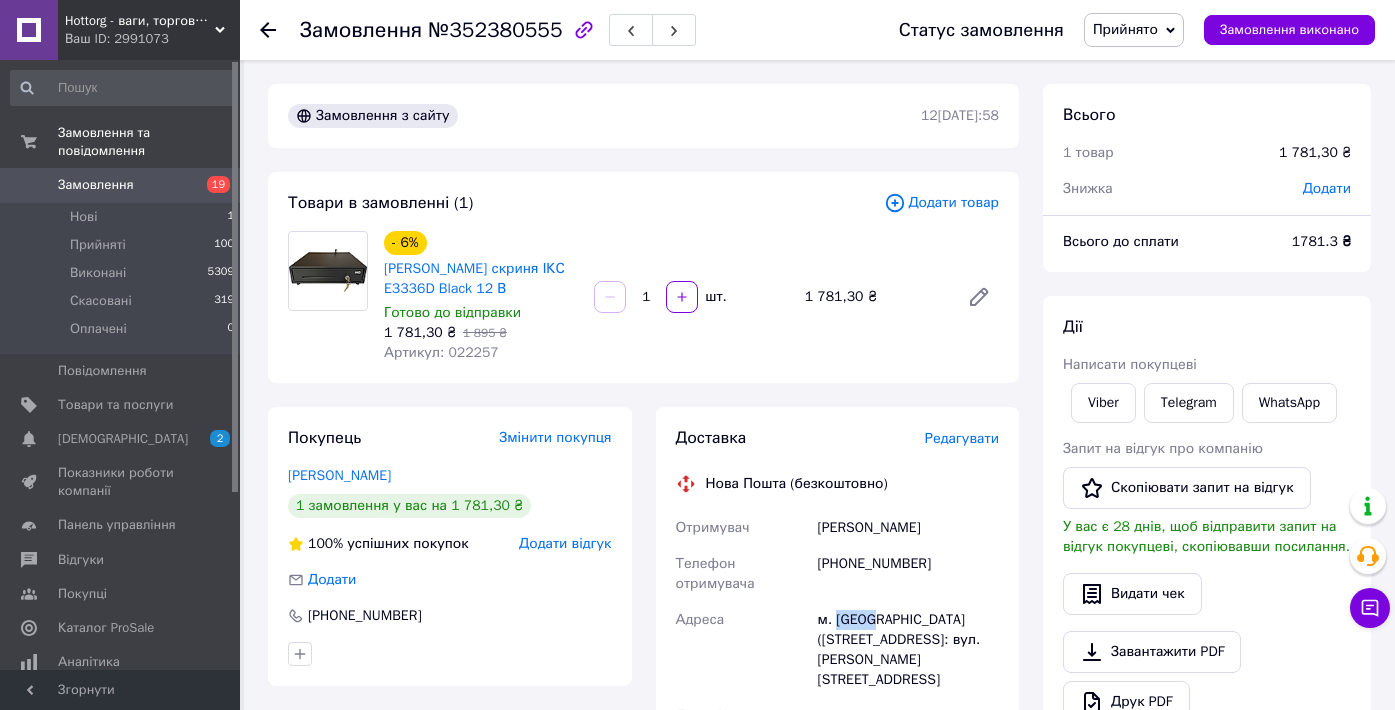 drag, startPoint x: 838, startPoint y: 624, endPoint x: 878, endPoint y: 620, distance: 40.1995 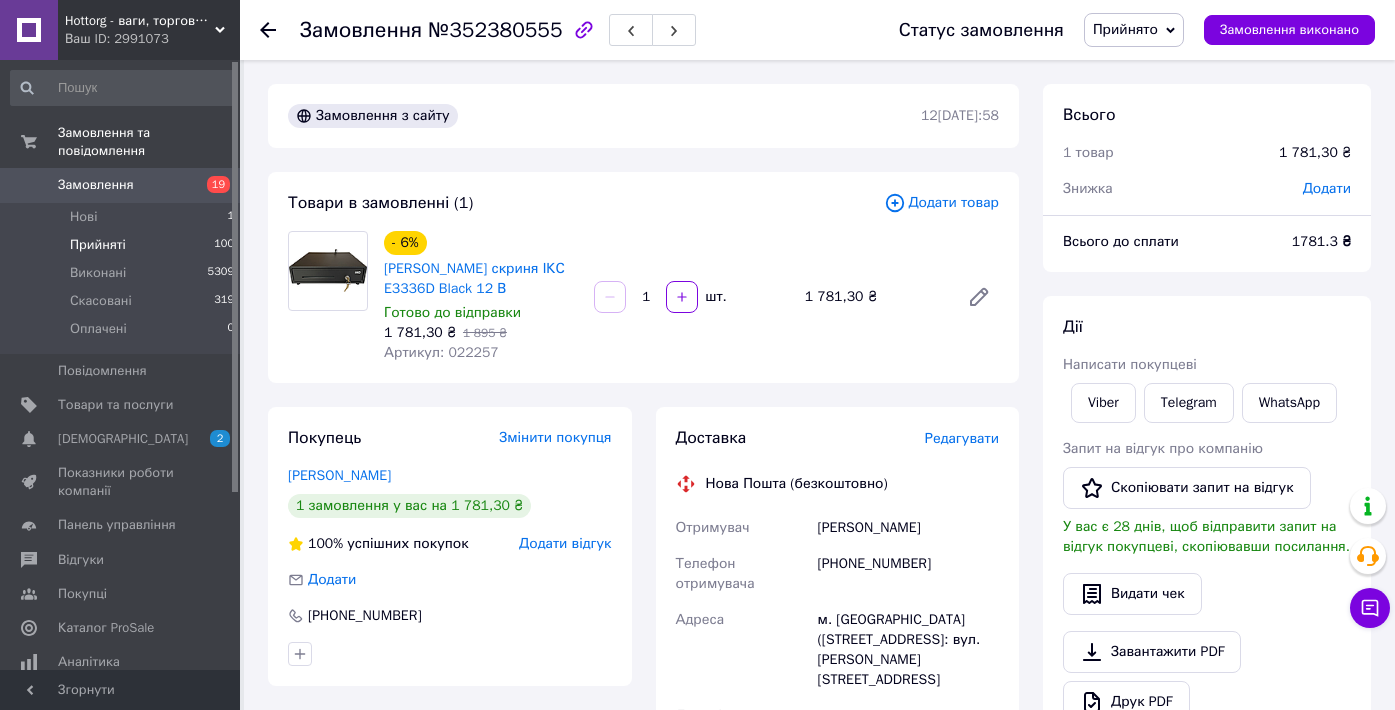 click on "Прийняті 100" at bounding box center [123, 245] 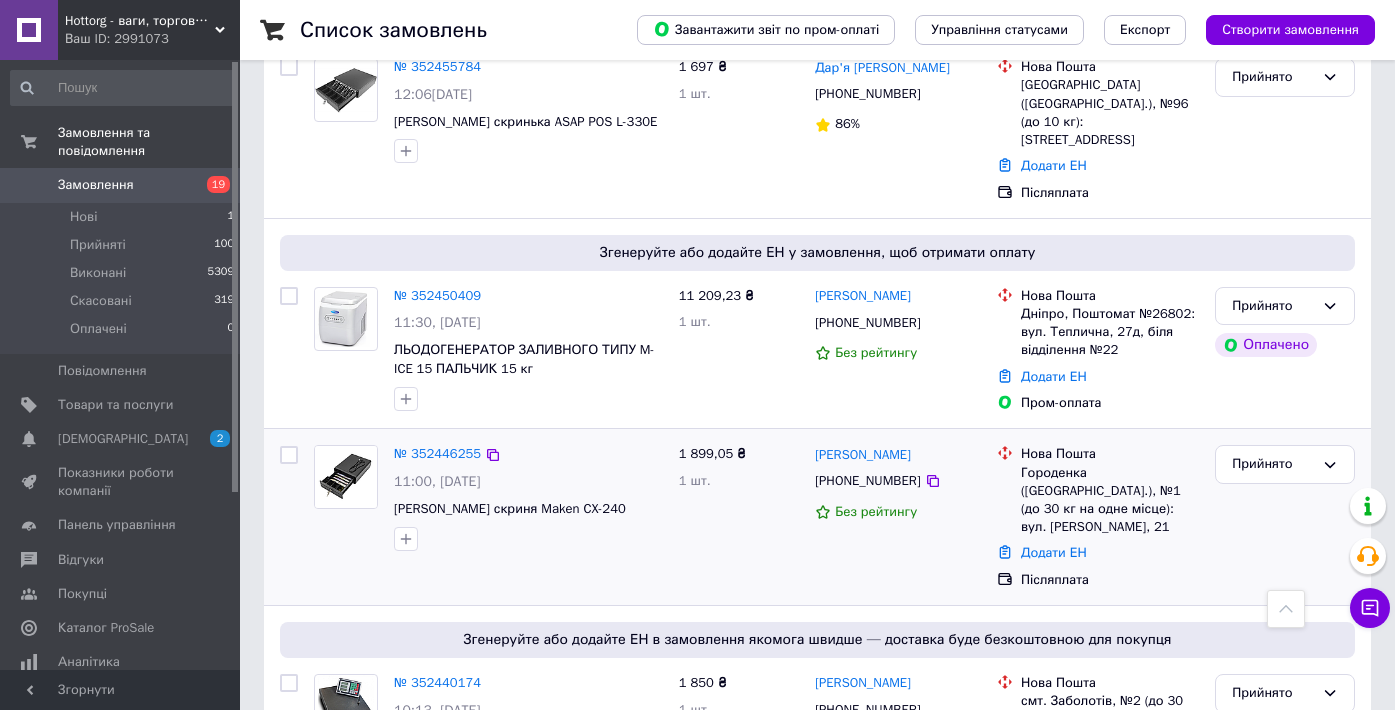 scroll, scrollTop: 1103, scrollLeft: 0, axis: vertical 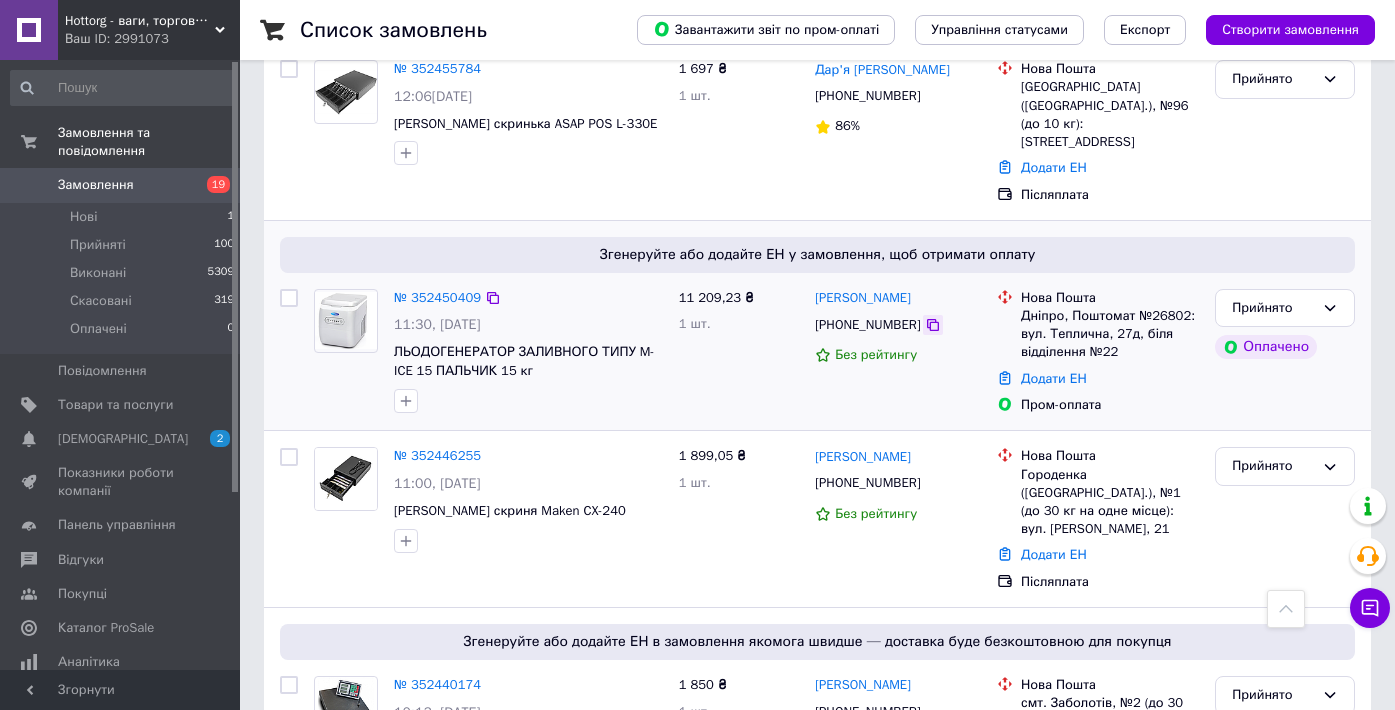 click 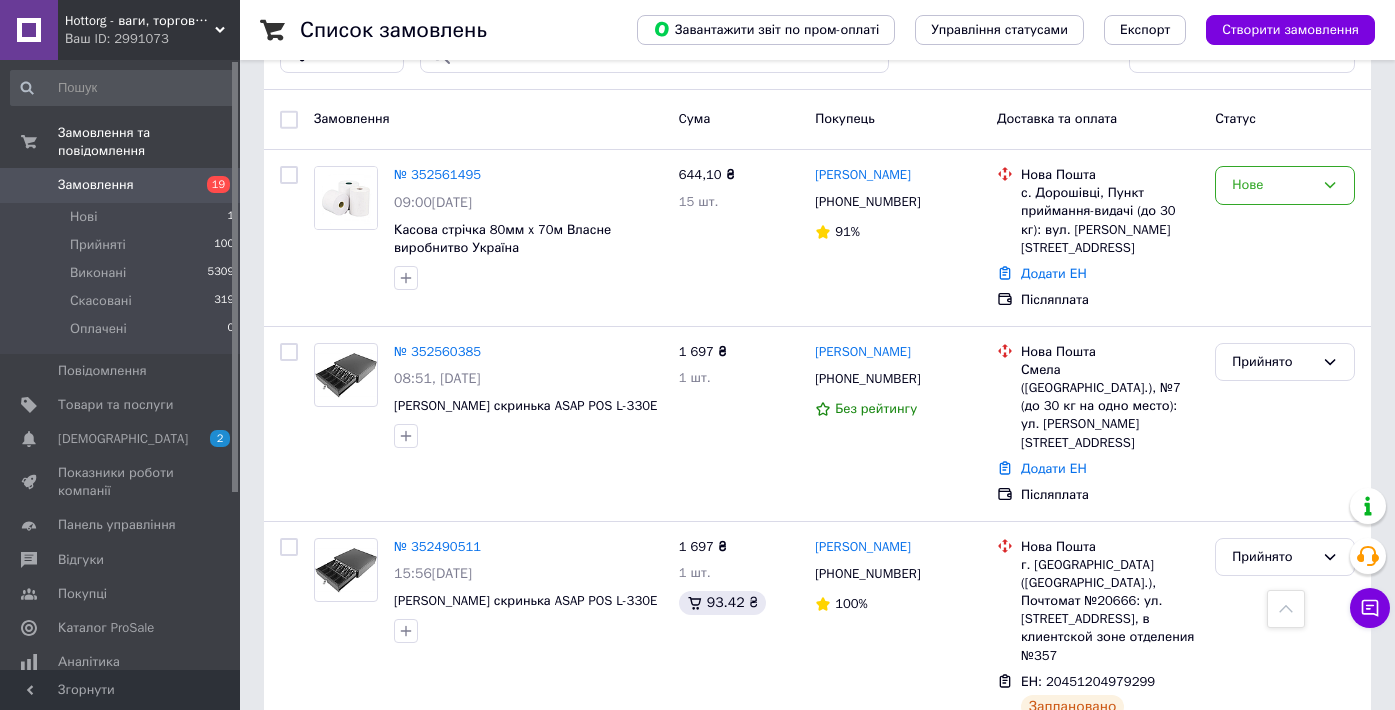 scroll, scrollTop: 0, scrollLeft: 0, axis: both 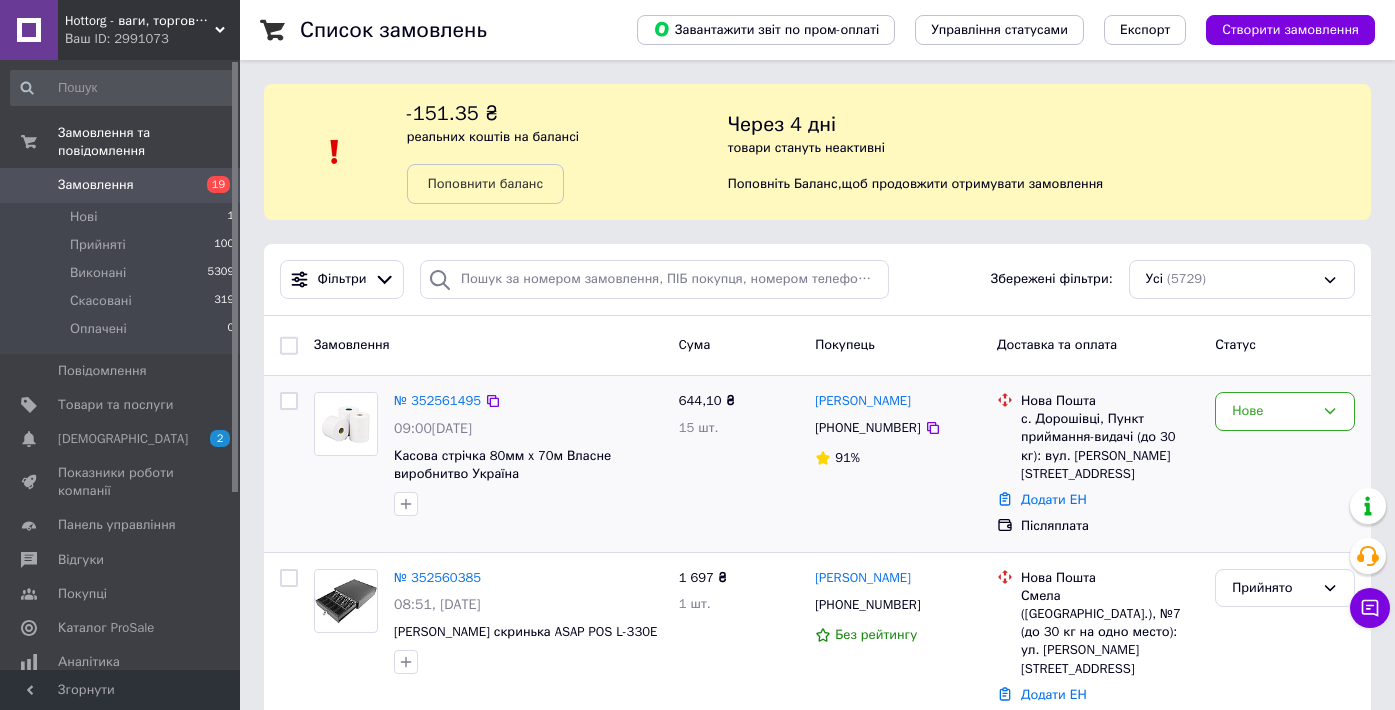 click on "[PHONE_NUMBER]" at bounding box center (898, 428) 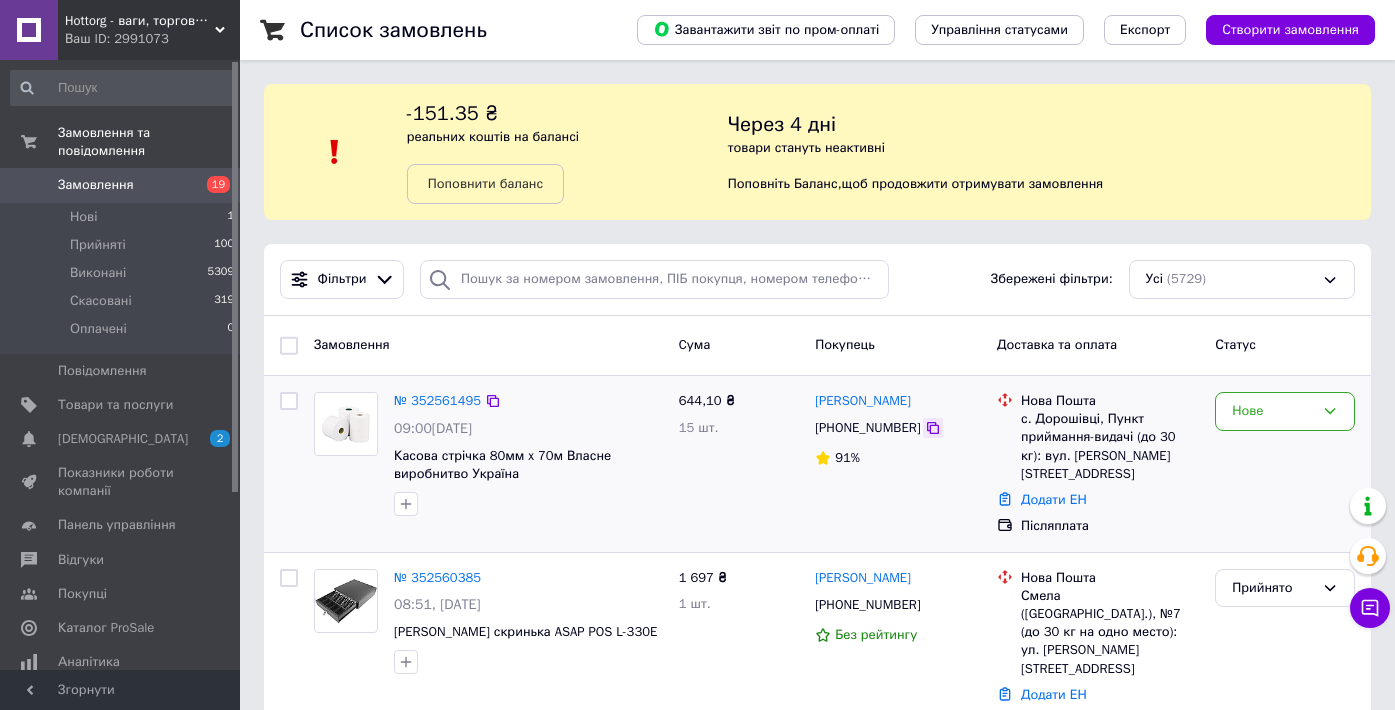 click 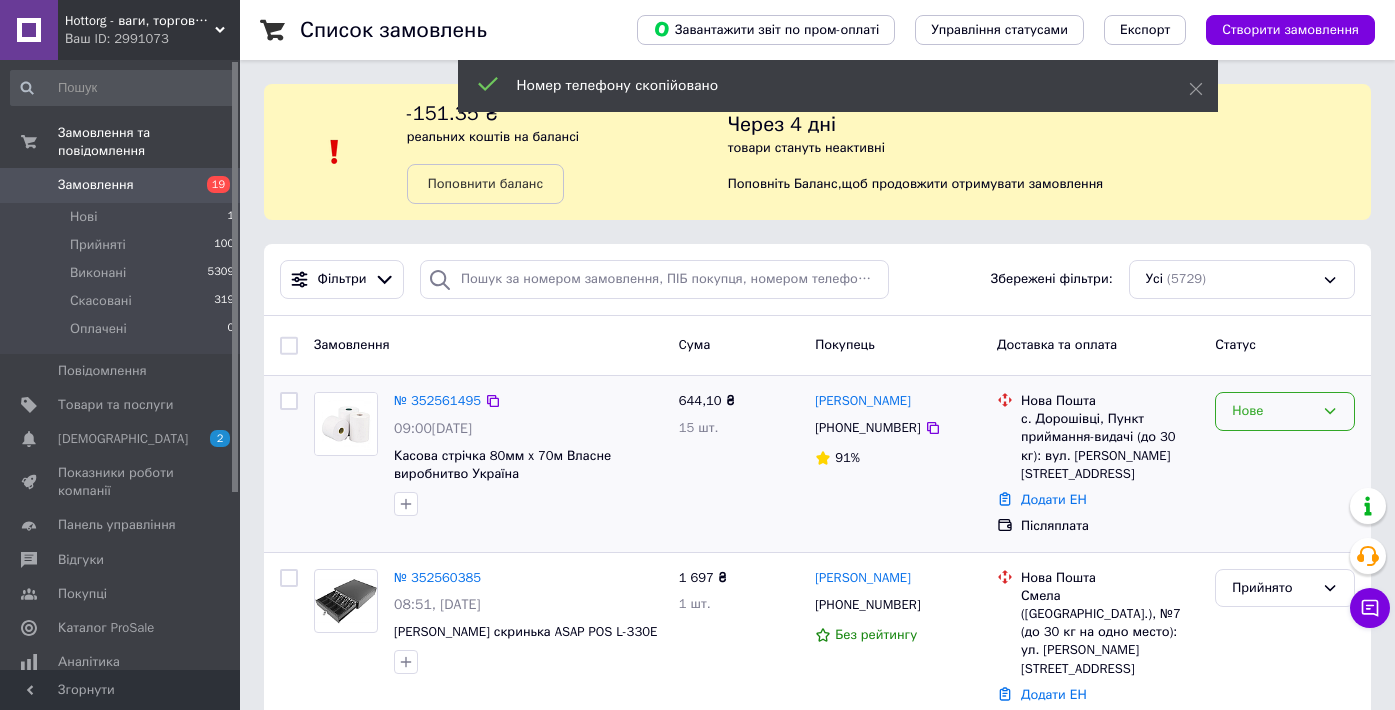 click on "Нове" at bounding box center [1273, 411] 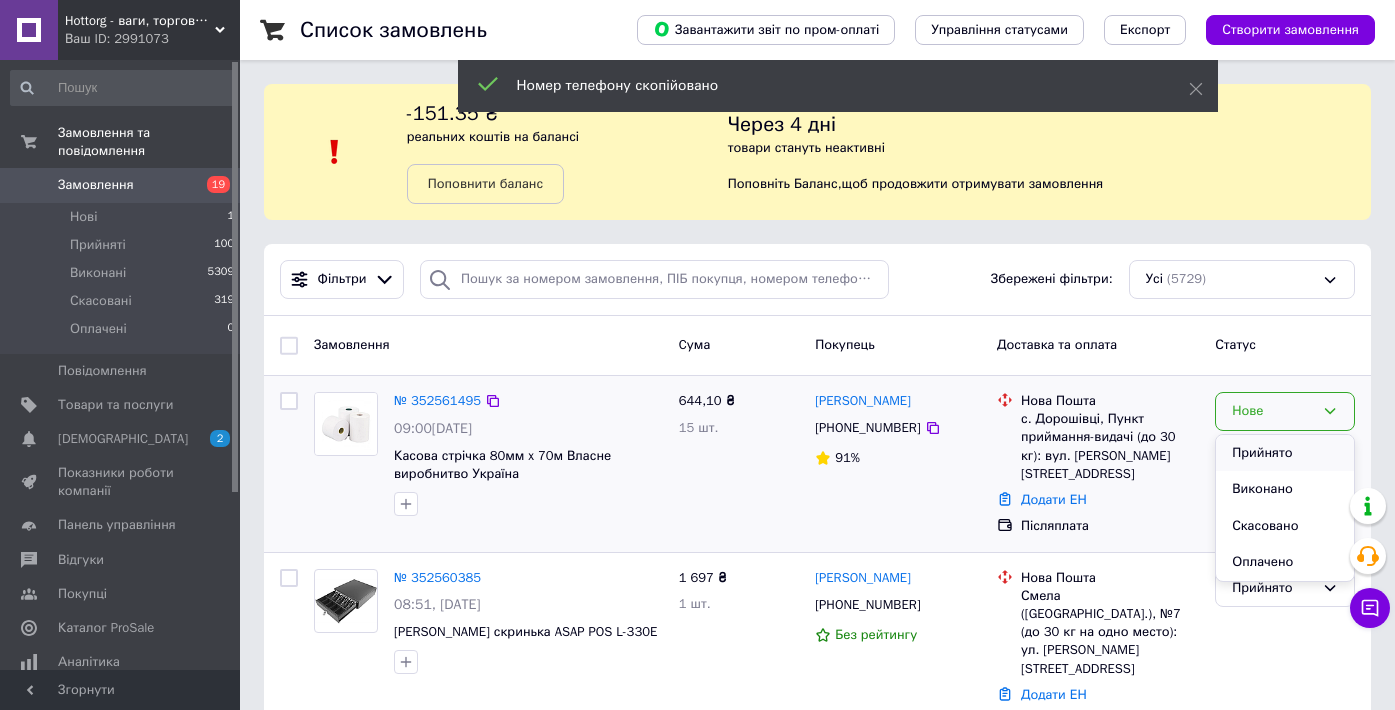 click on "Прийнято" at bounding box center (1285, 453) 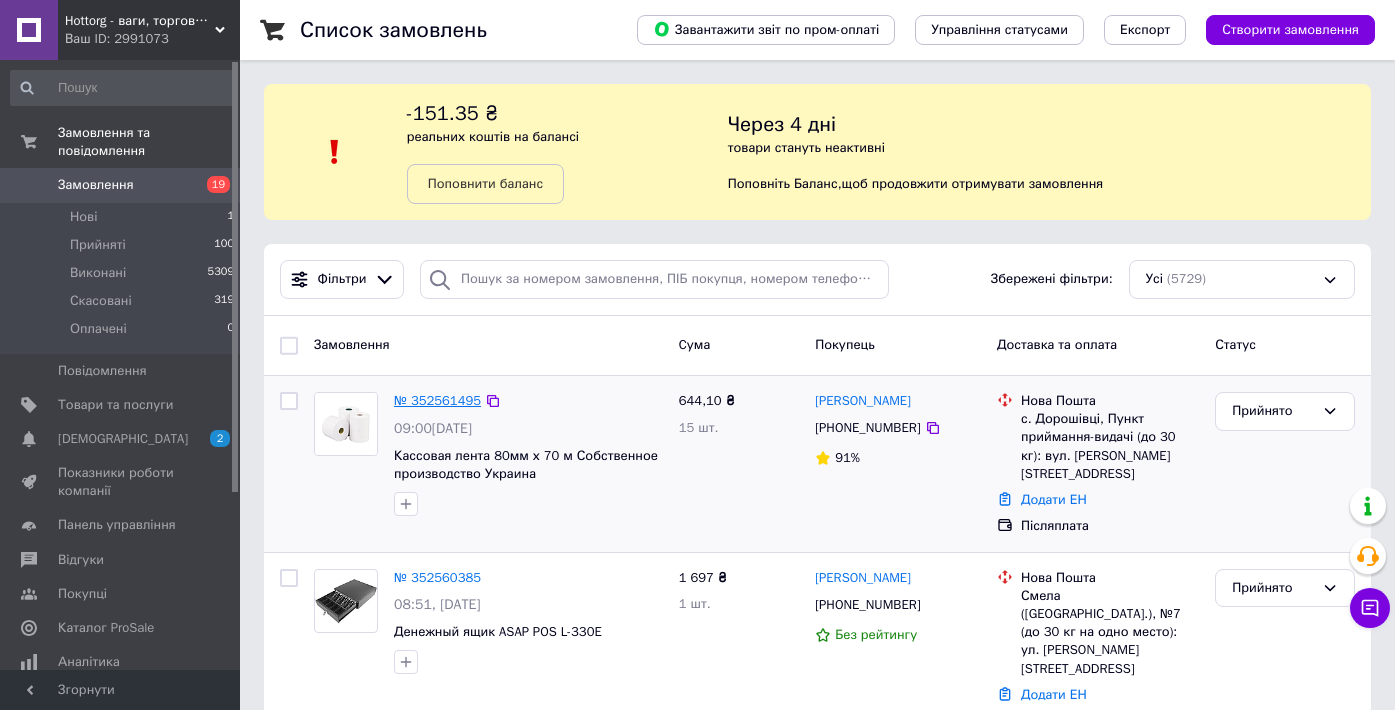 click on "№ 352561495" at bounding box center (437, 400) 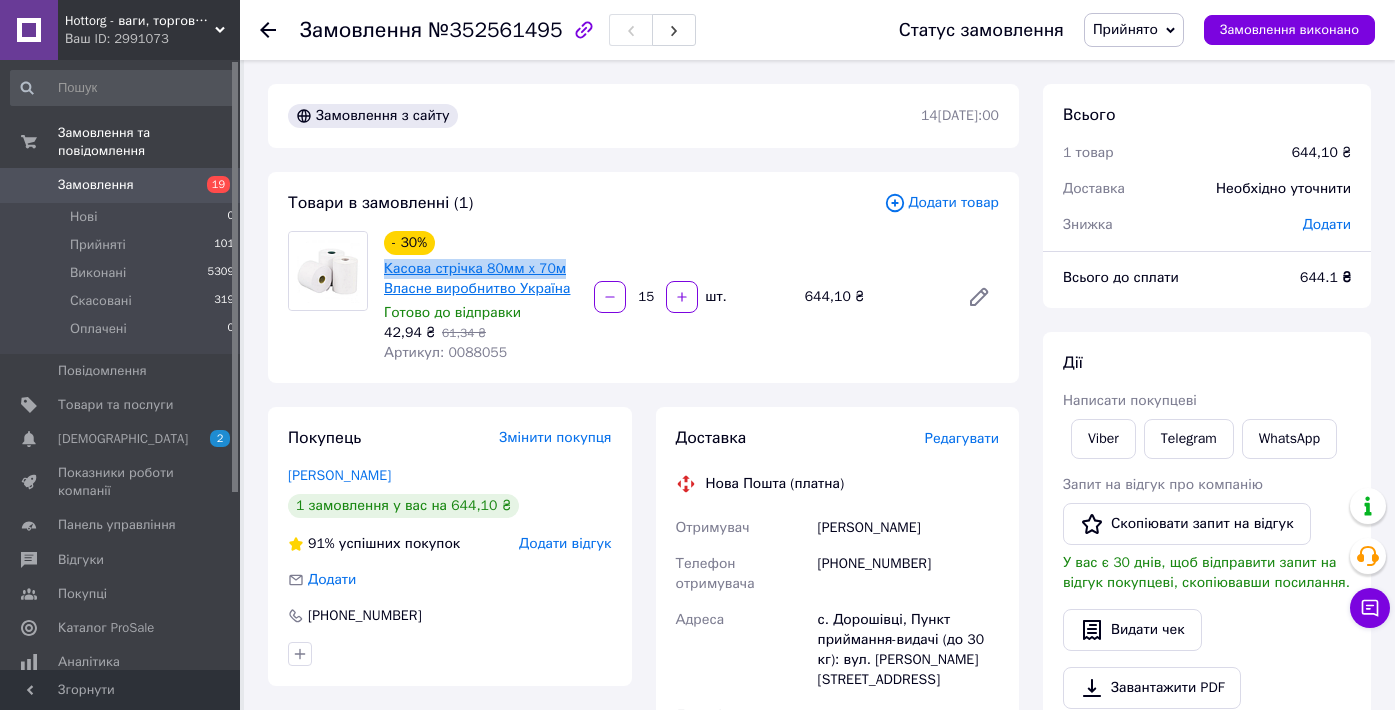 drag, startPoint x: 584, startPoint y: 273, endPoint x: 386, endPoint y: 273, distance: 198 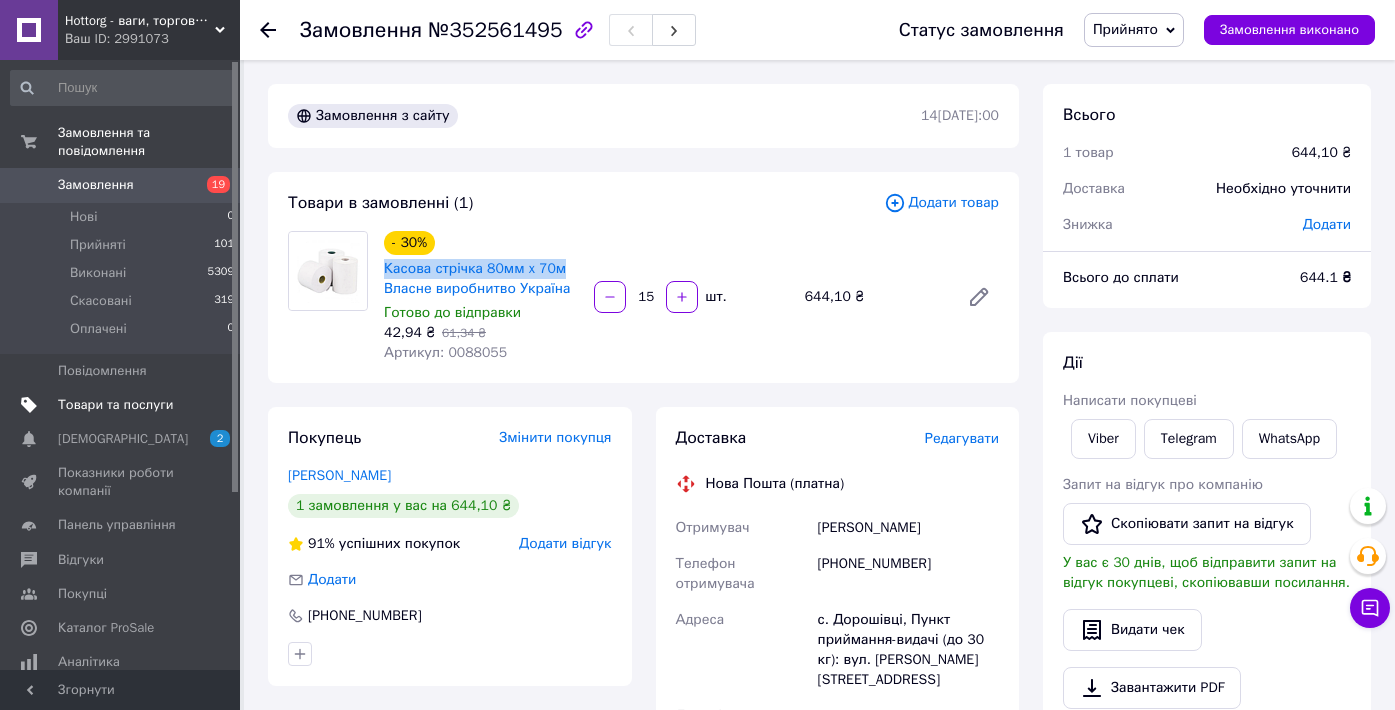 click on "Товари та послуги" at bounding box center (121, 405) 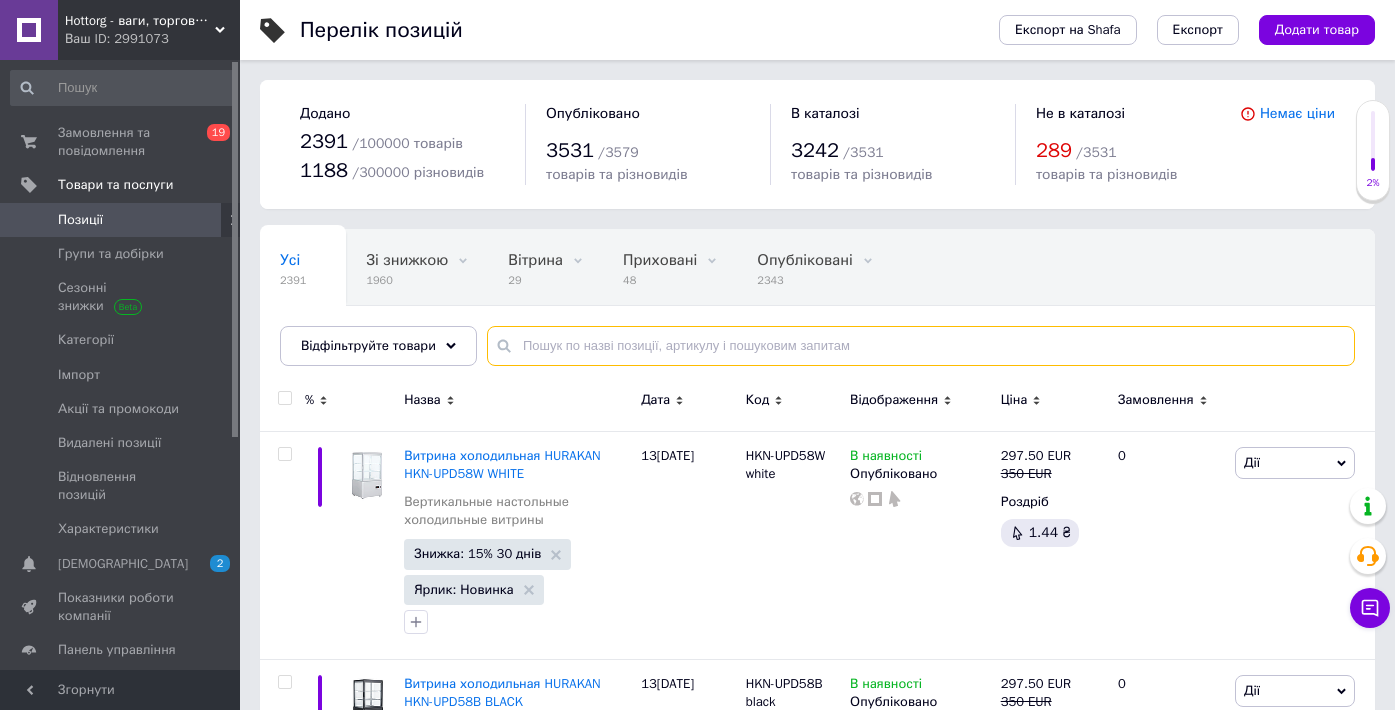 click at bounding box center [921, 346] 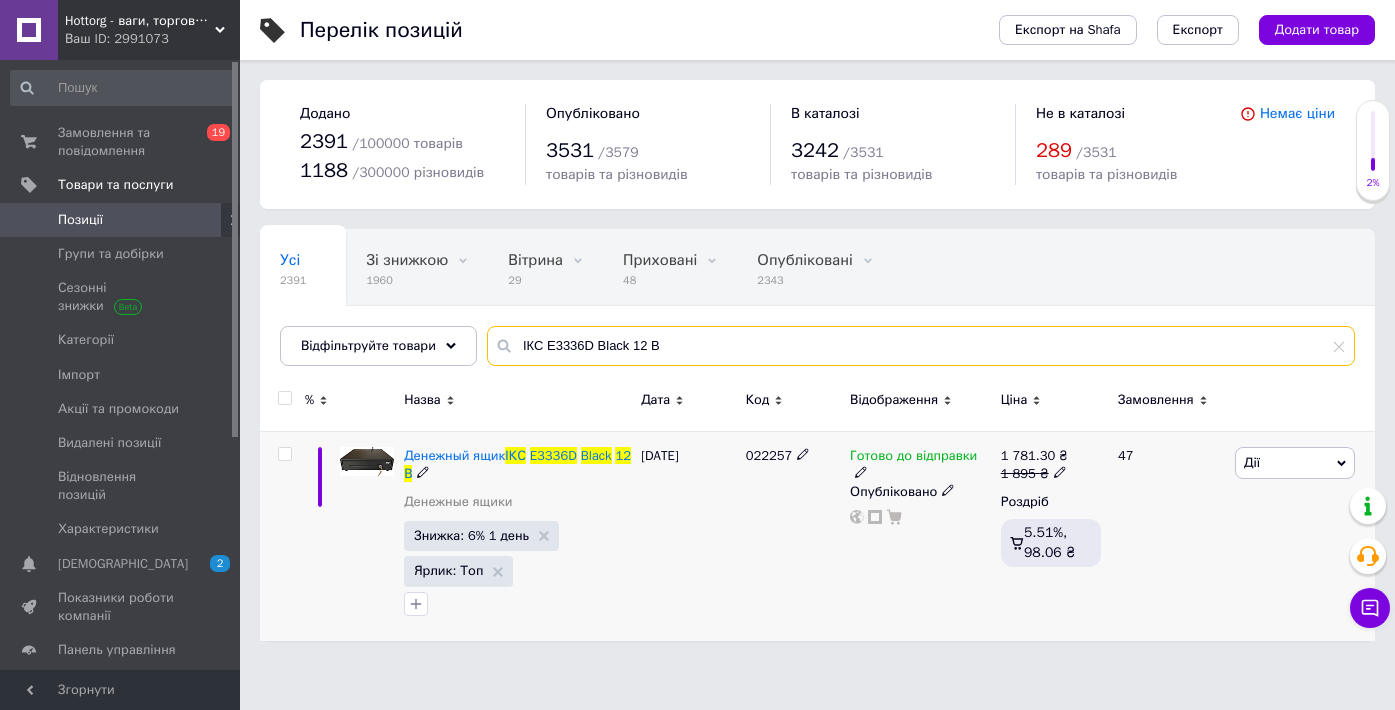 type on "ІКС E3336D Black 12 В" 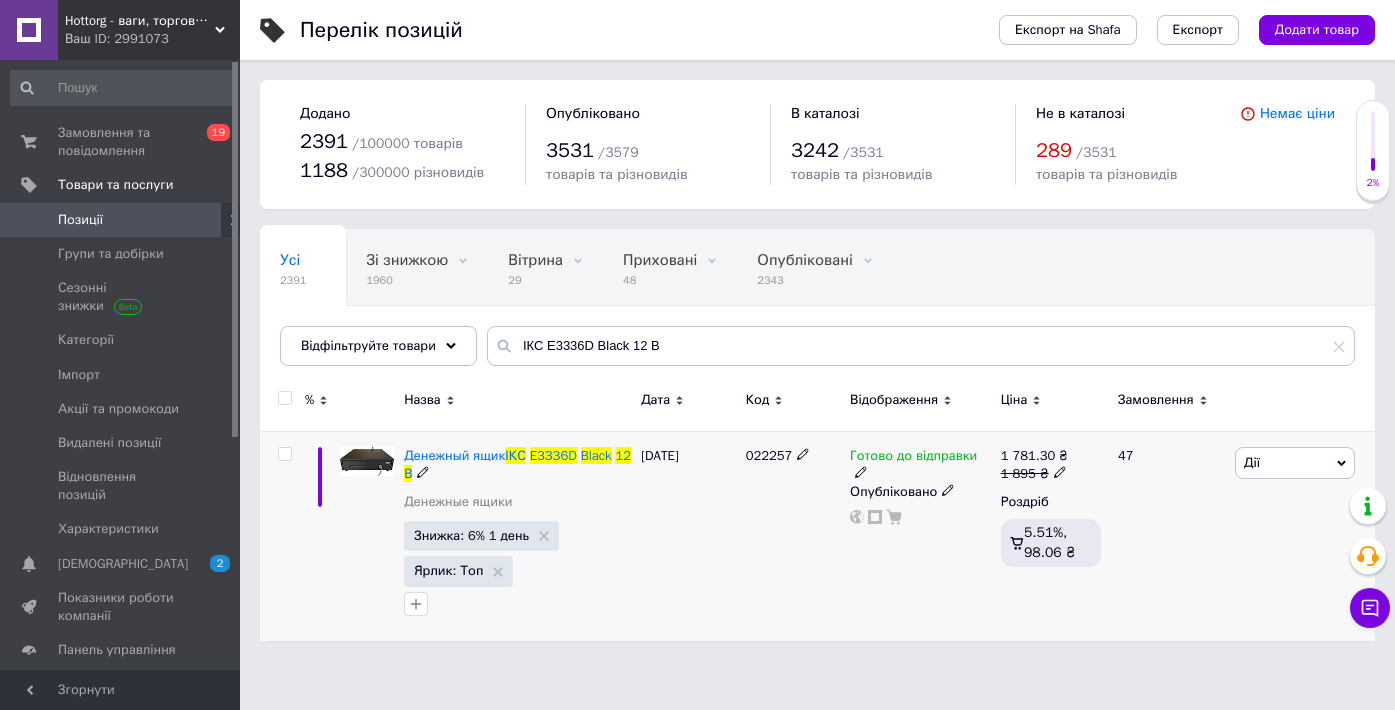 click 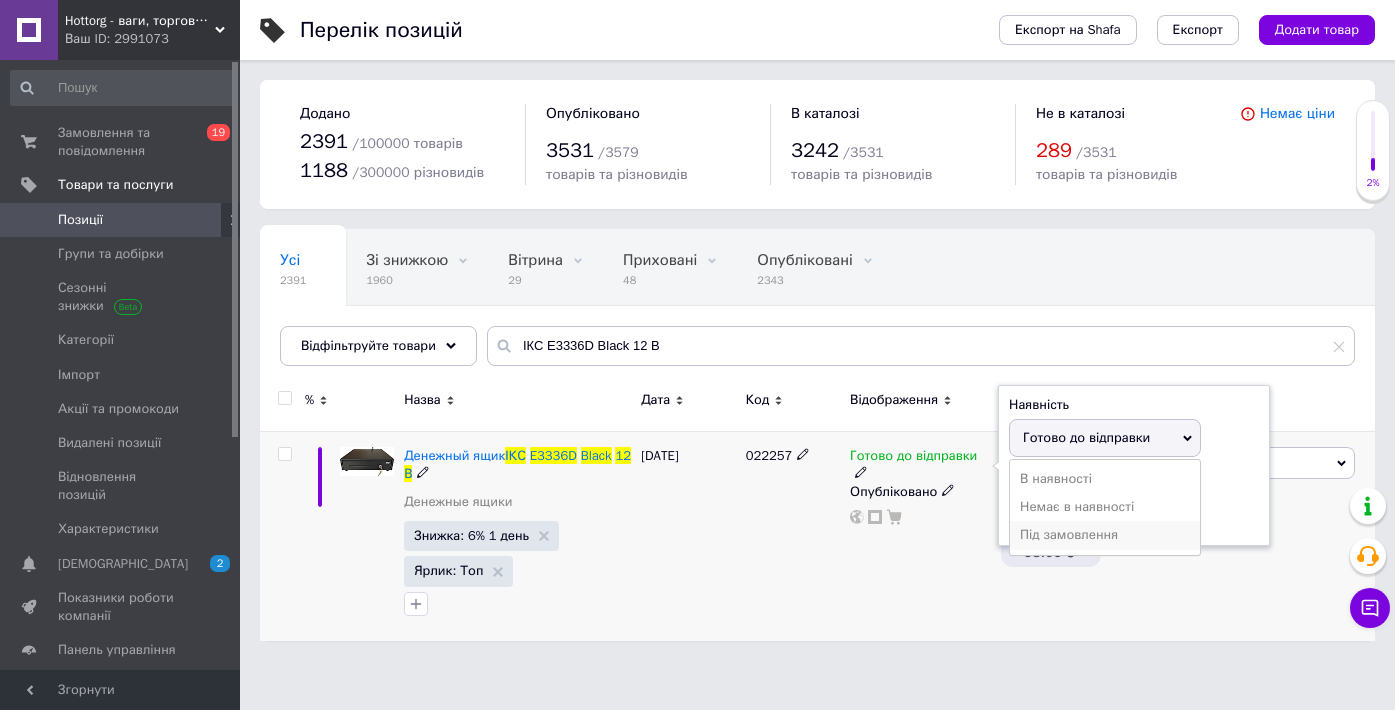 click on "Під замовлення" at bounding box center (1105, 535) 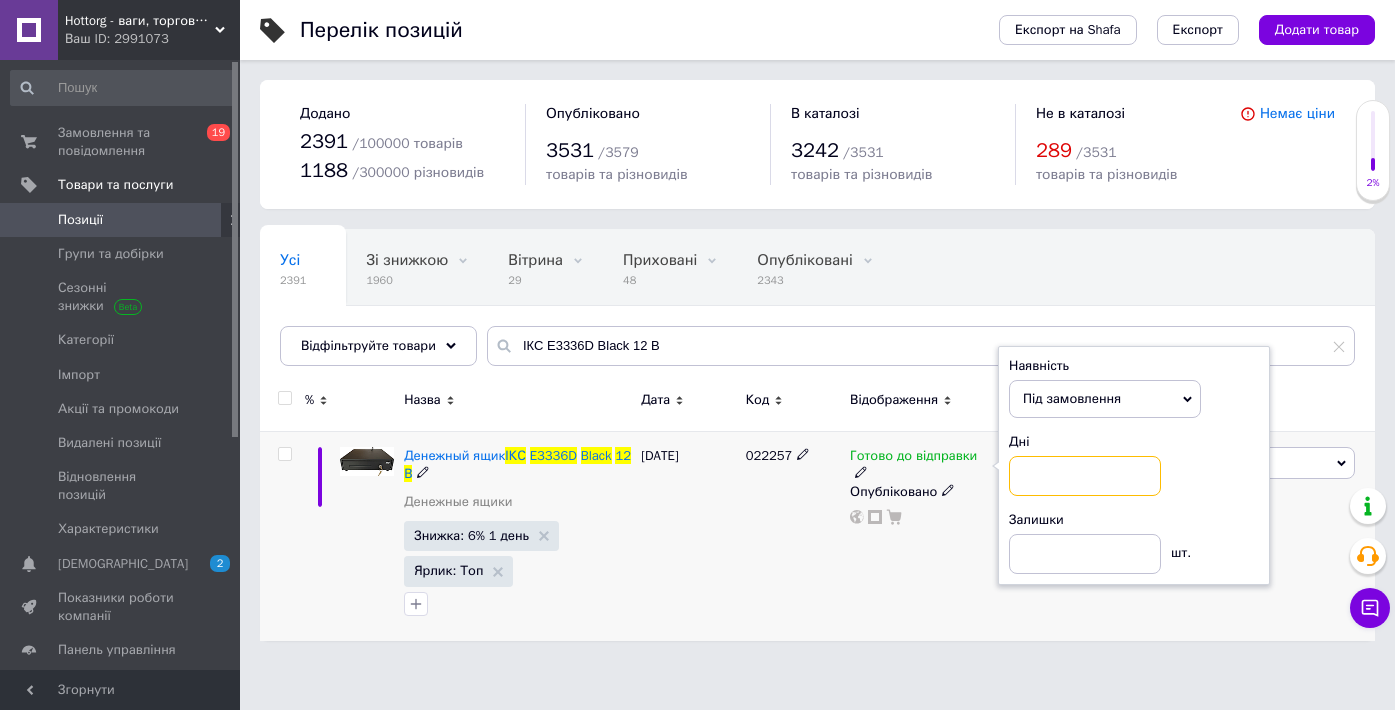 click at bounding box center [1085, 476] 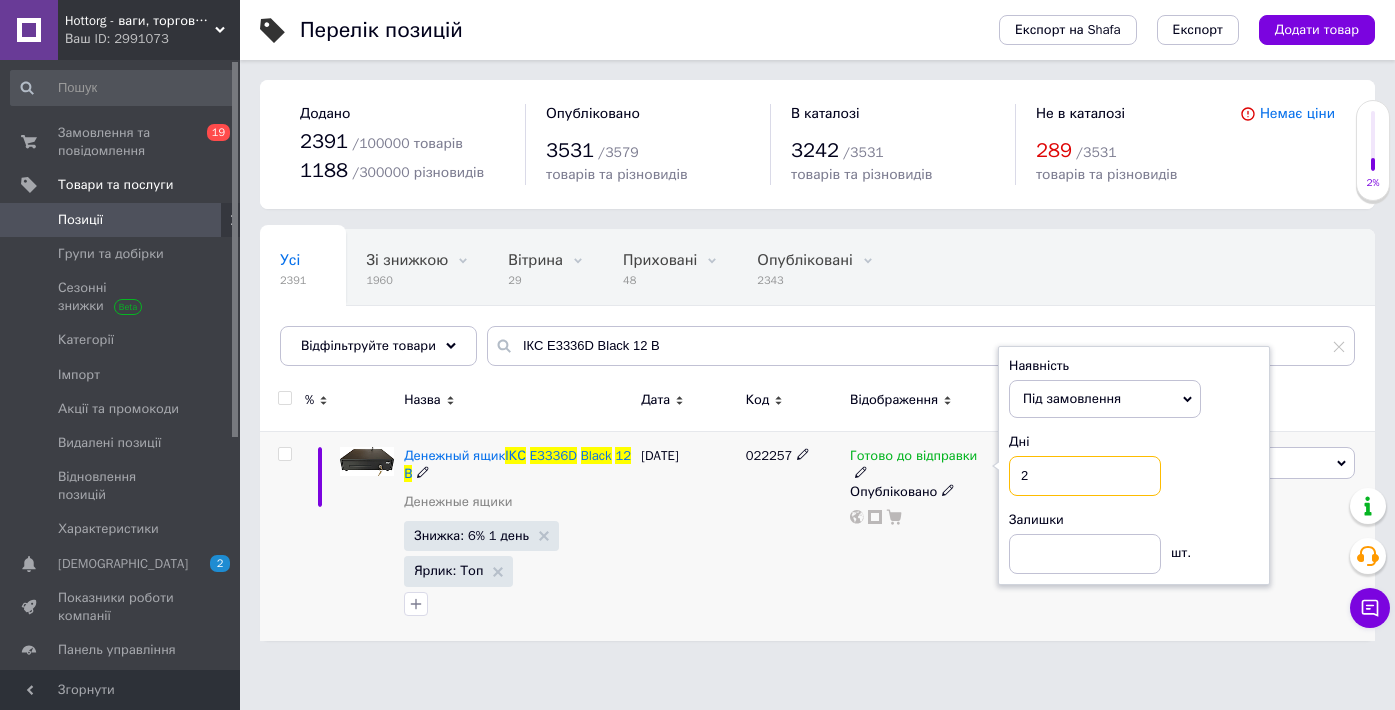 type on "2" 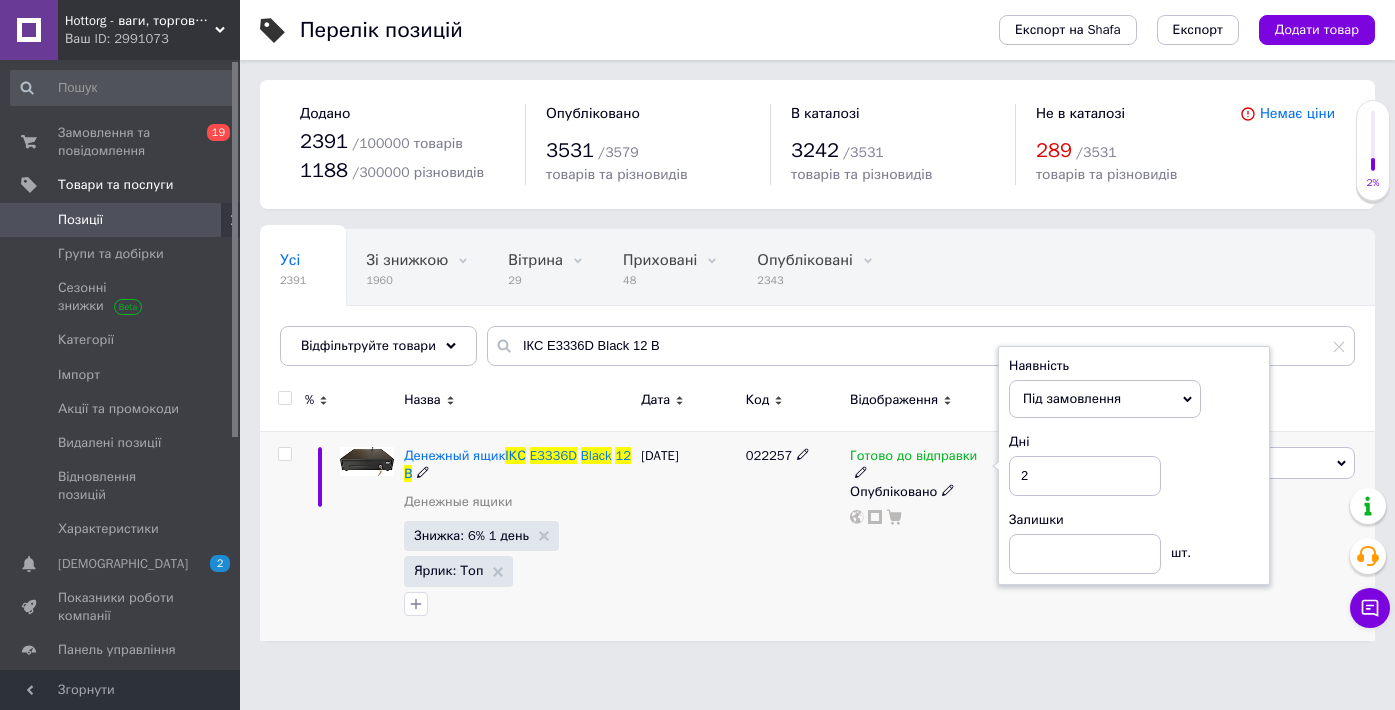 click on "022257" at bounding box center (793, 535) 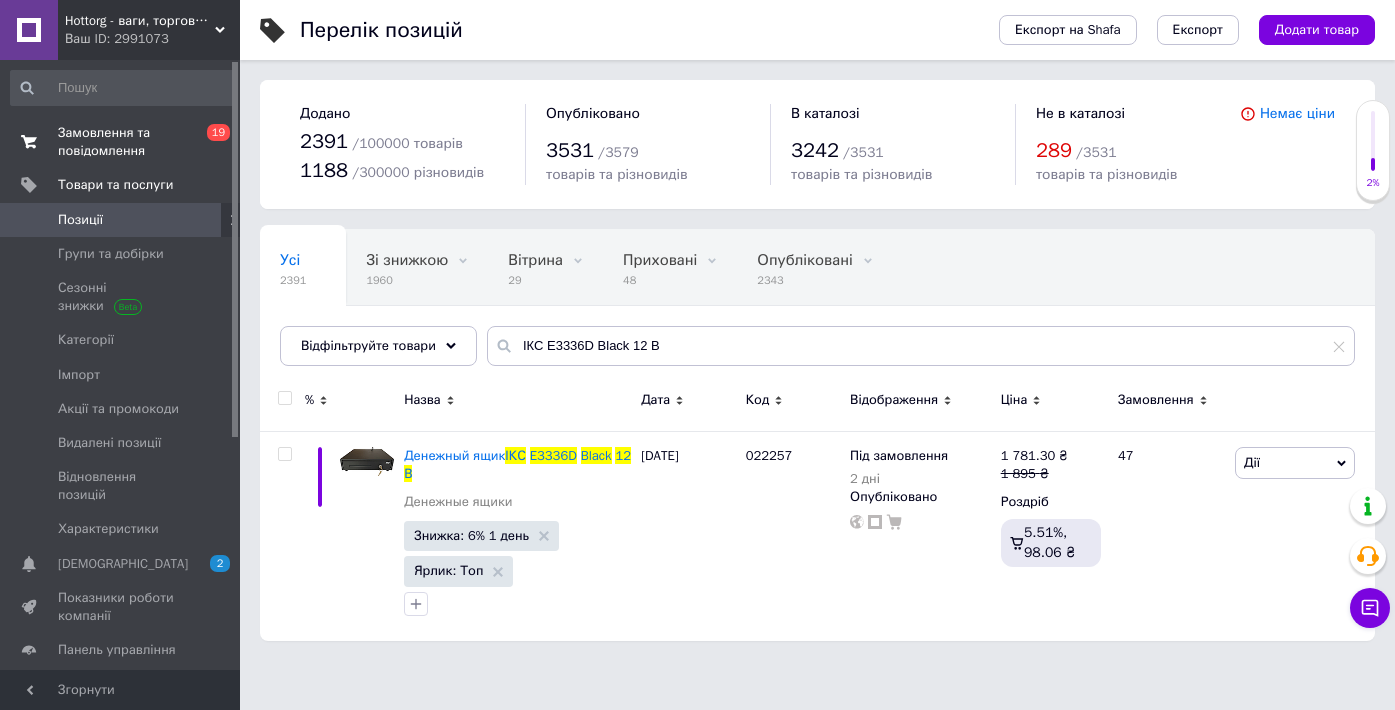 click on "Замовлення та повідомлення" at bounding box center (121, 142) 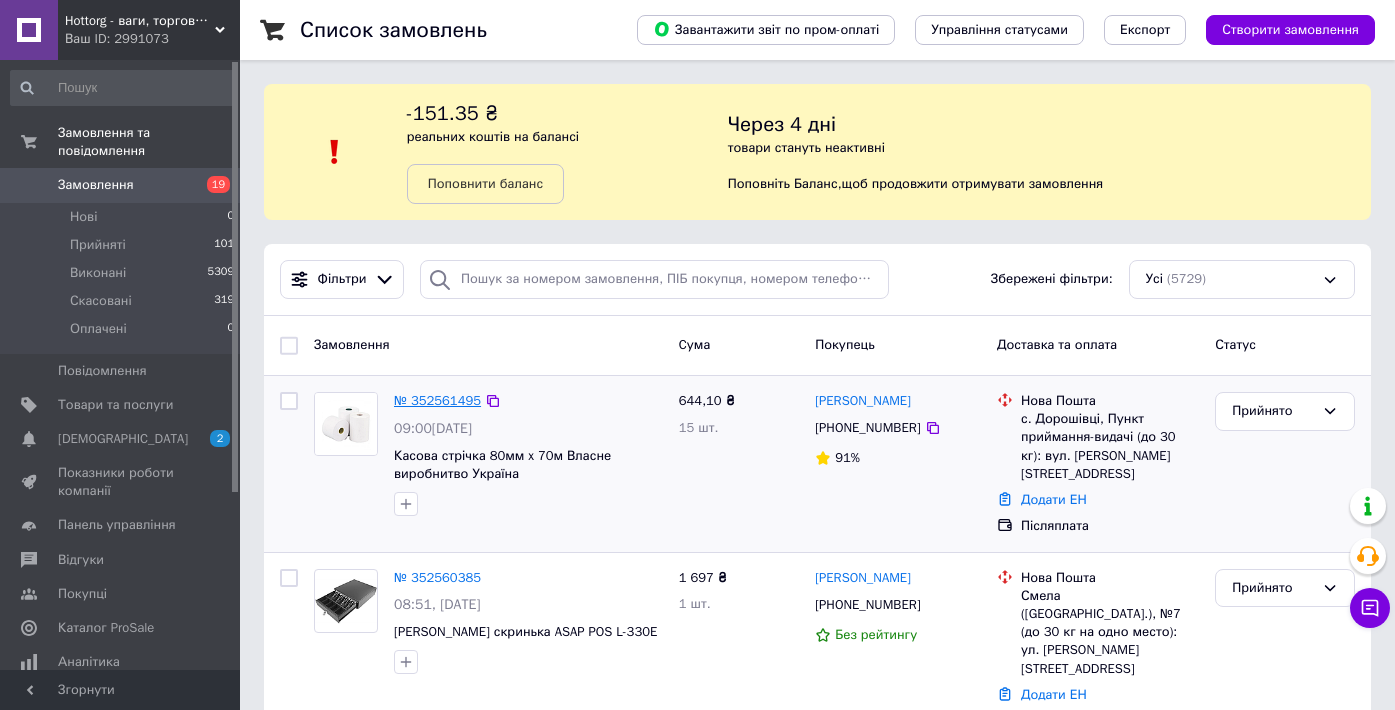 click on "№ 352561495" at bounding box center (437, 400) 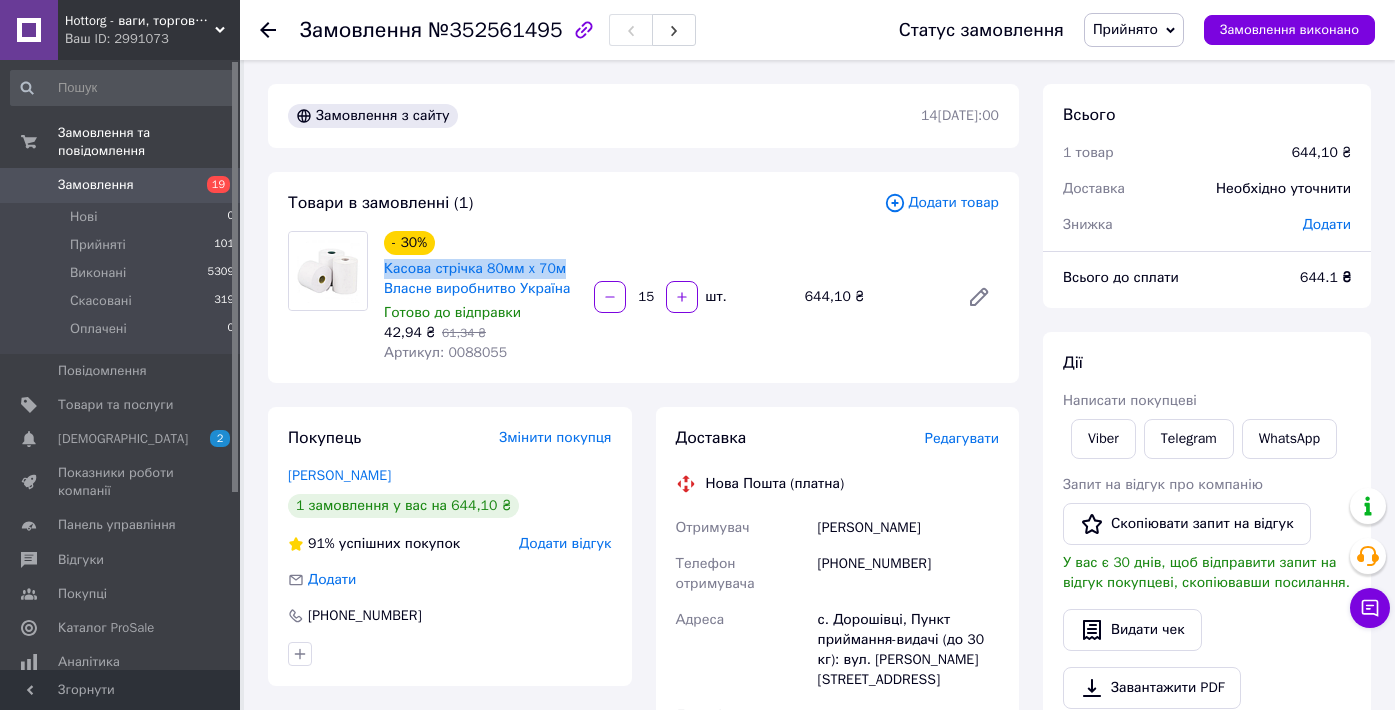 drag, startPoint x: 570, startPoint y: 265, endPoint x: 379, endPoint y: 272, distance: 191.12823 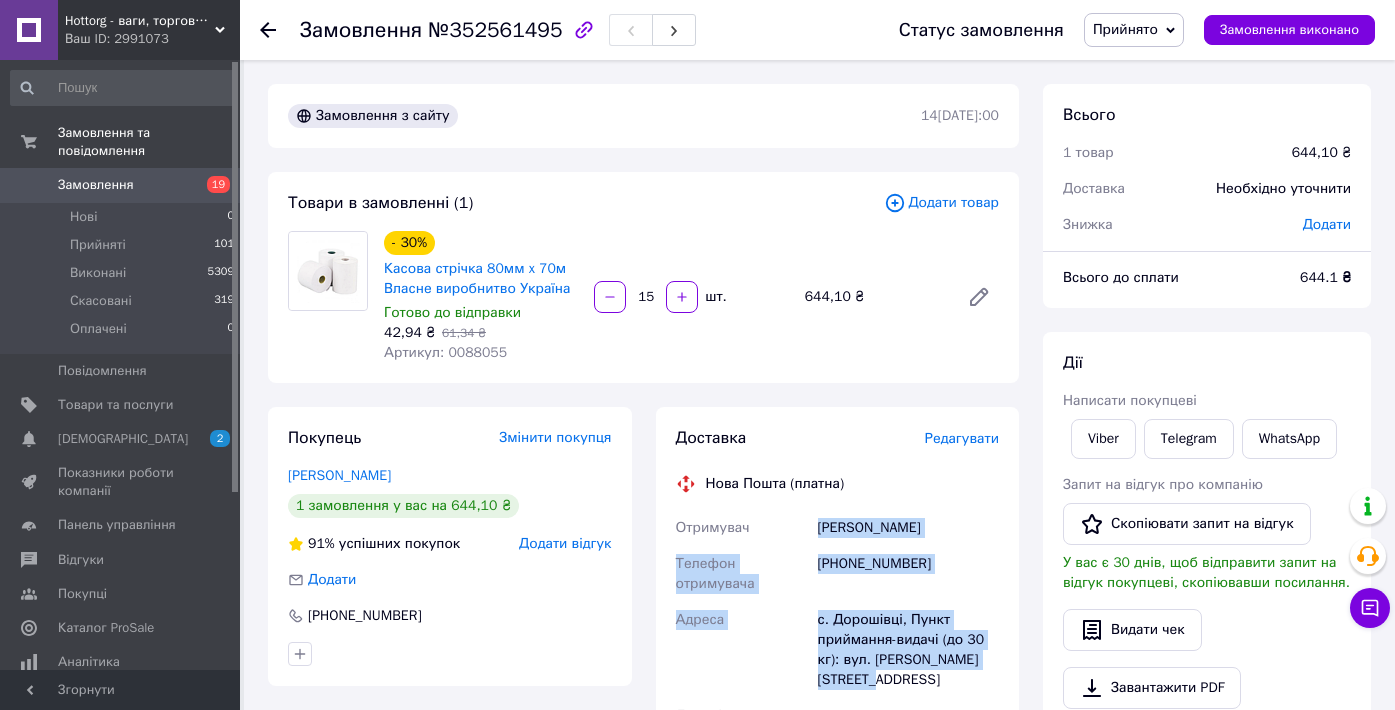 drag, startPoint x: 820, startPoint y: 533, endPoint x: 960, endPoint y: 672, distance: 197.28406 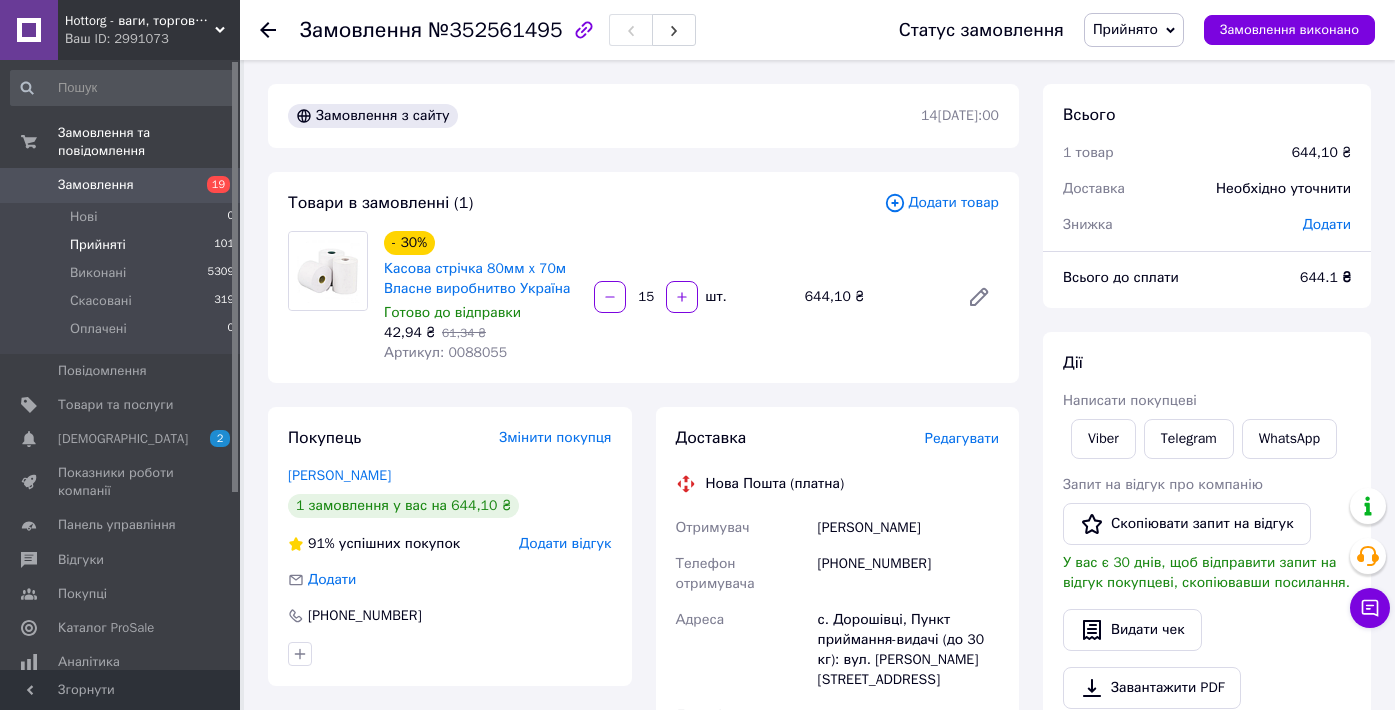 click on "Прийняті 101" at bounding box center [123, 245] 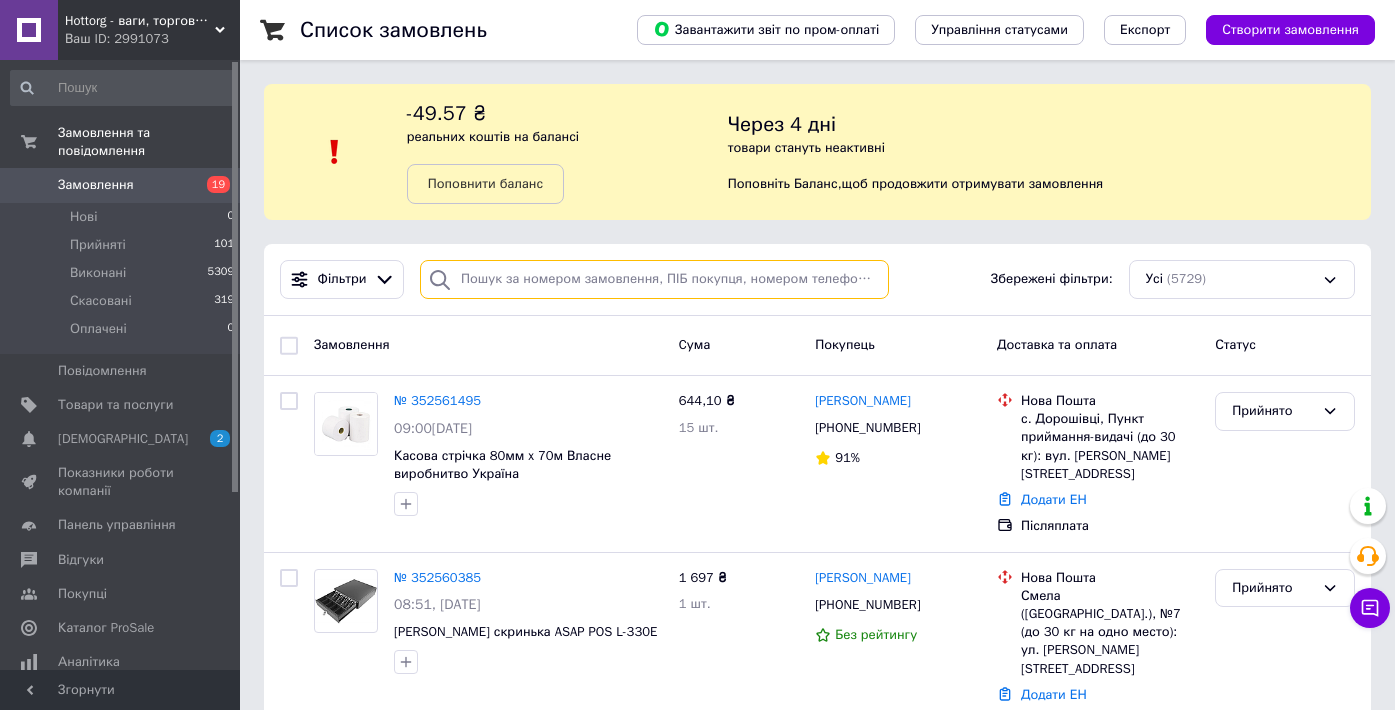 click at bounding box center (654, 279) 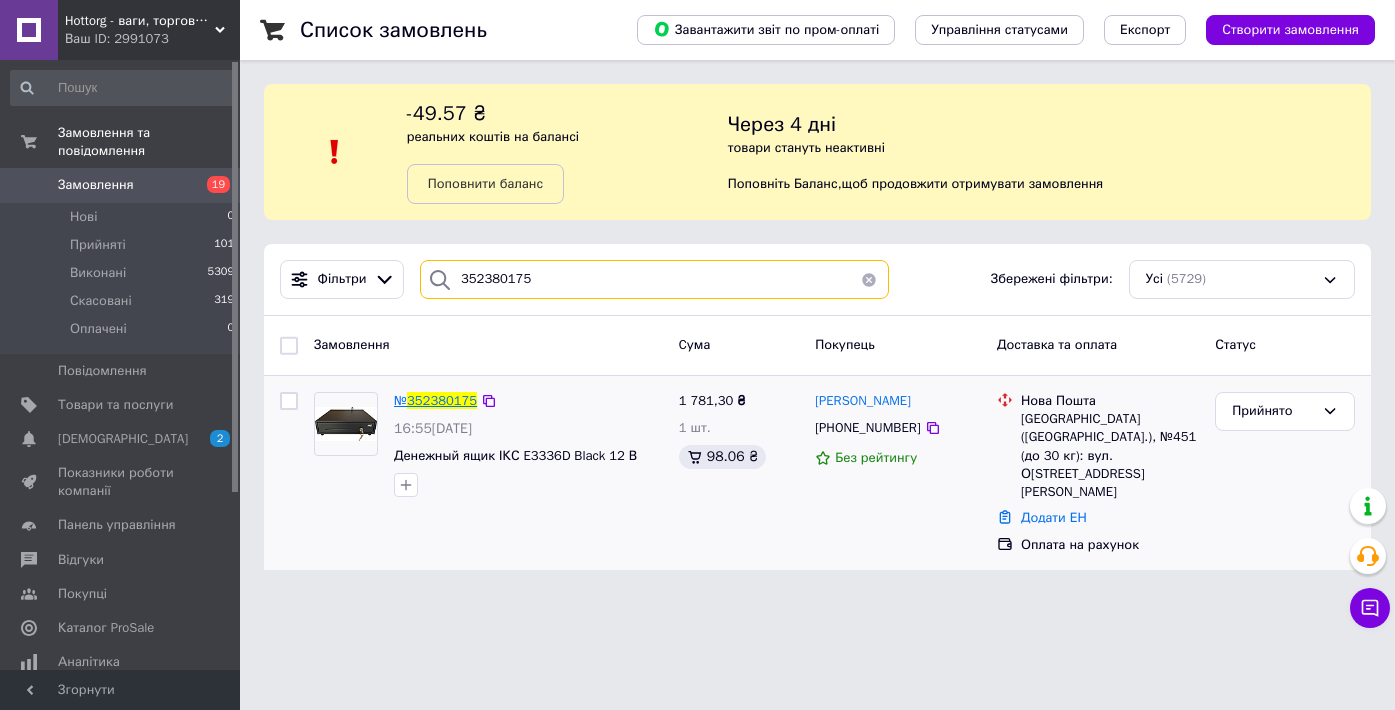 type on "352380175" 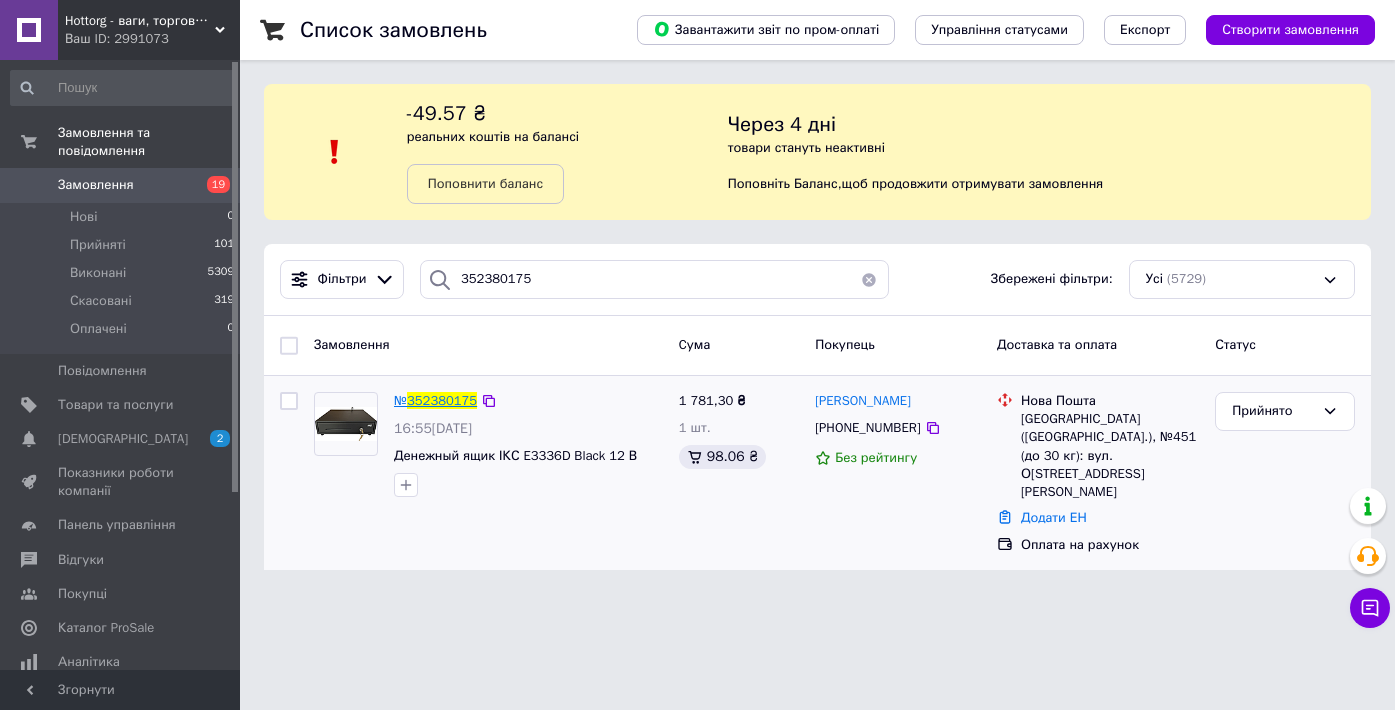 click on "352380175" at bounding box center [442, 400] 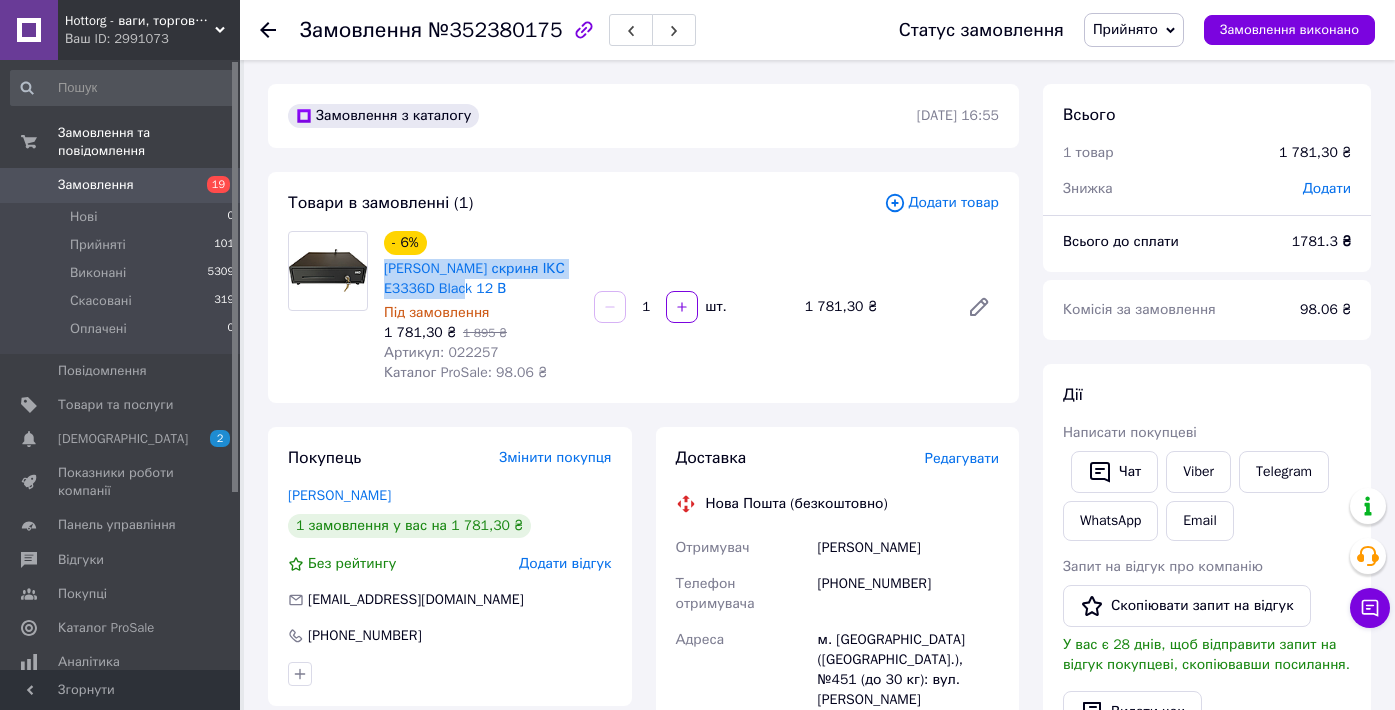 drag, startPoint x: 497, startPoint y: 282, endPoint x: 383, endPoint y: 273, distance: 114.35471 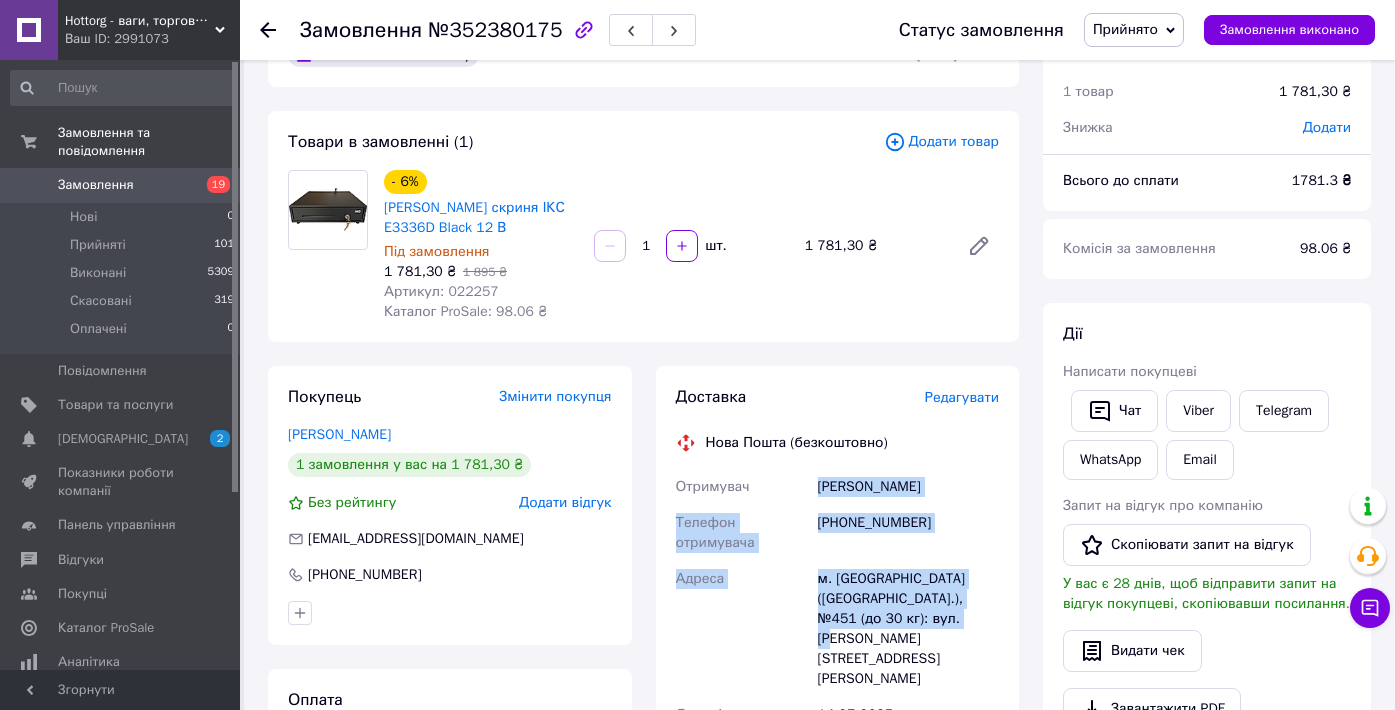 drag, startPoint x: 821, startPoint y: 487, endPoint x: 973, endPoint y: 615, distance: 198.71588 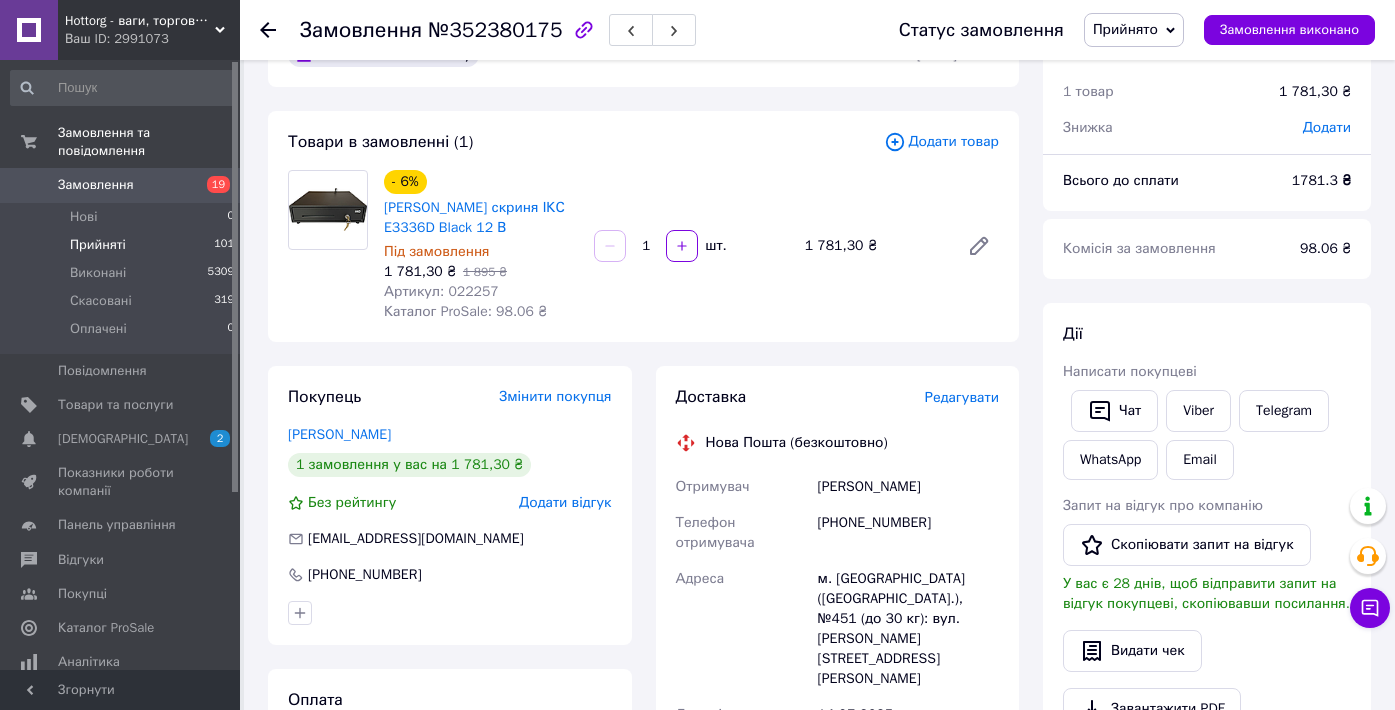 click on "Прийняті 101" at bounding box center (123, 245) 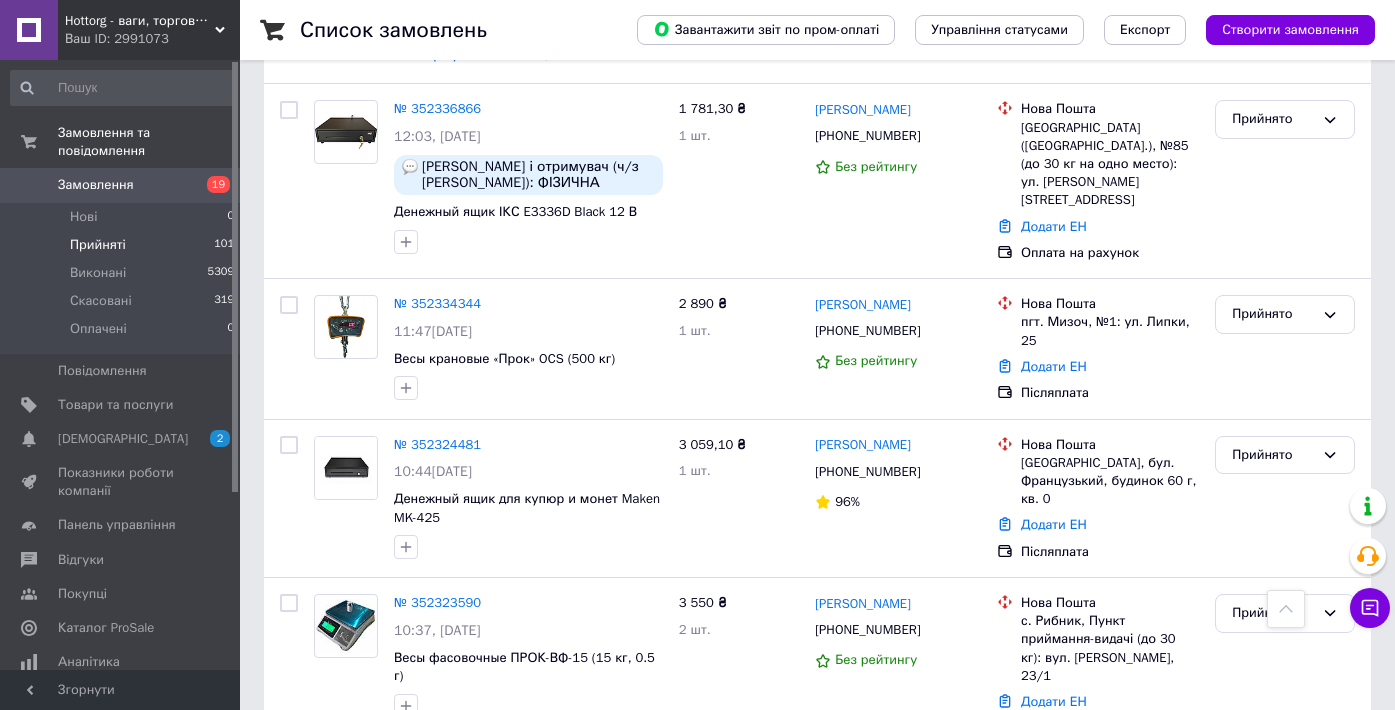 scroll, scrollTop: 3146, scrollLeft: 0, axis: vertical 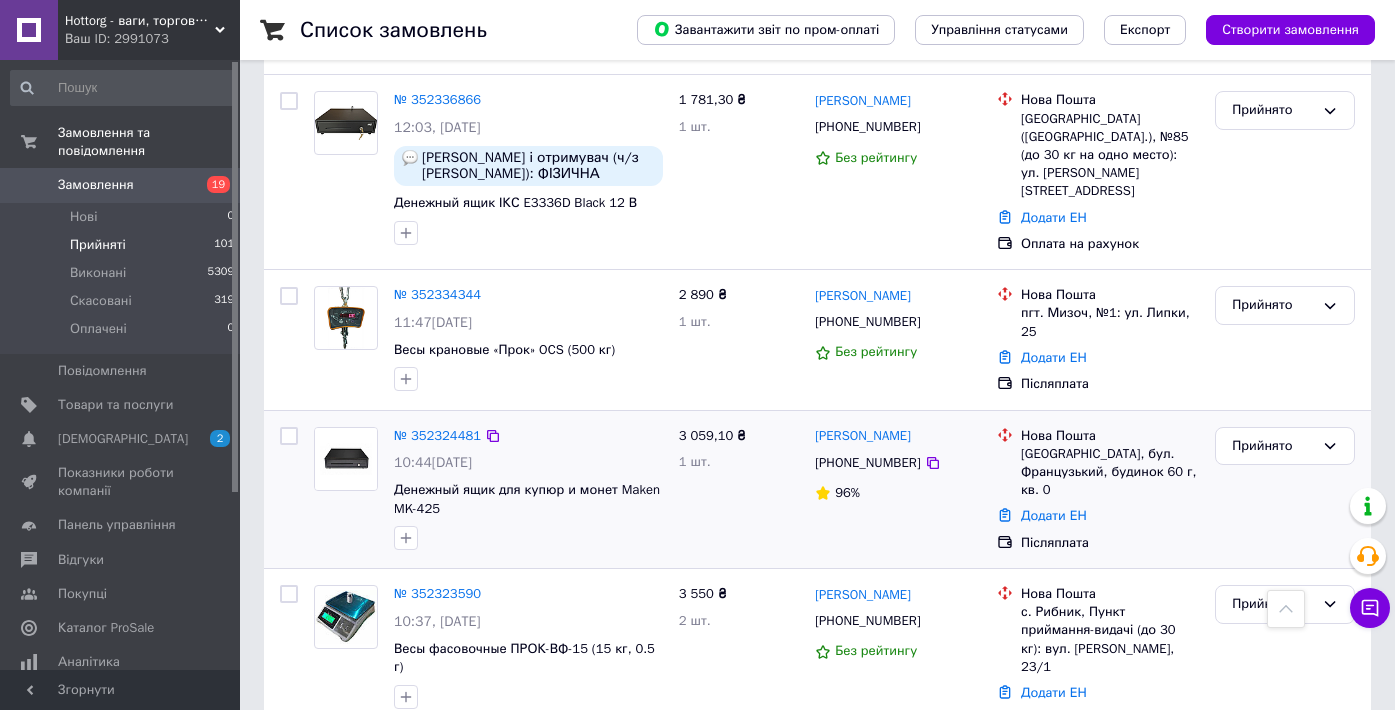 click on "№ 352324481" at bounding box center (437, 436) 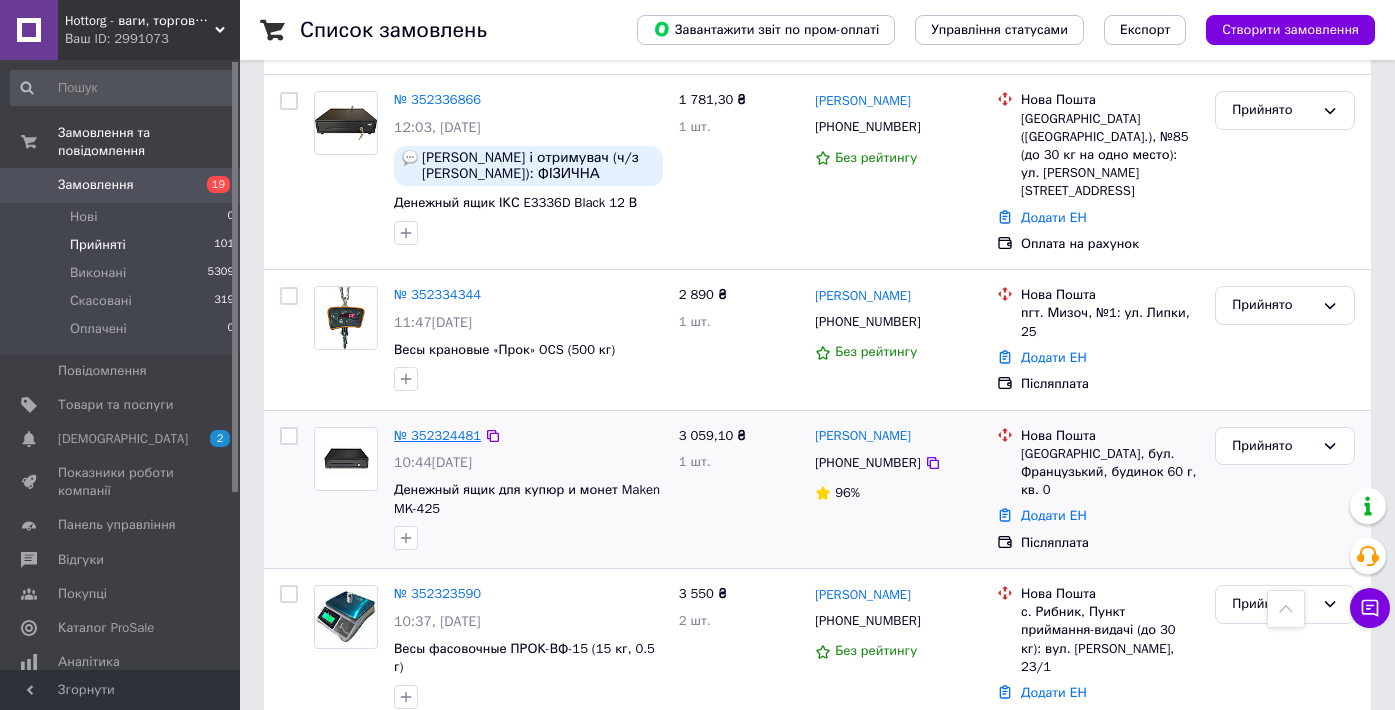 click on "№ 352324481" at bounding box center (437, 435) 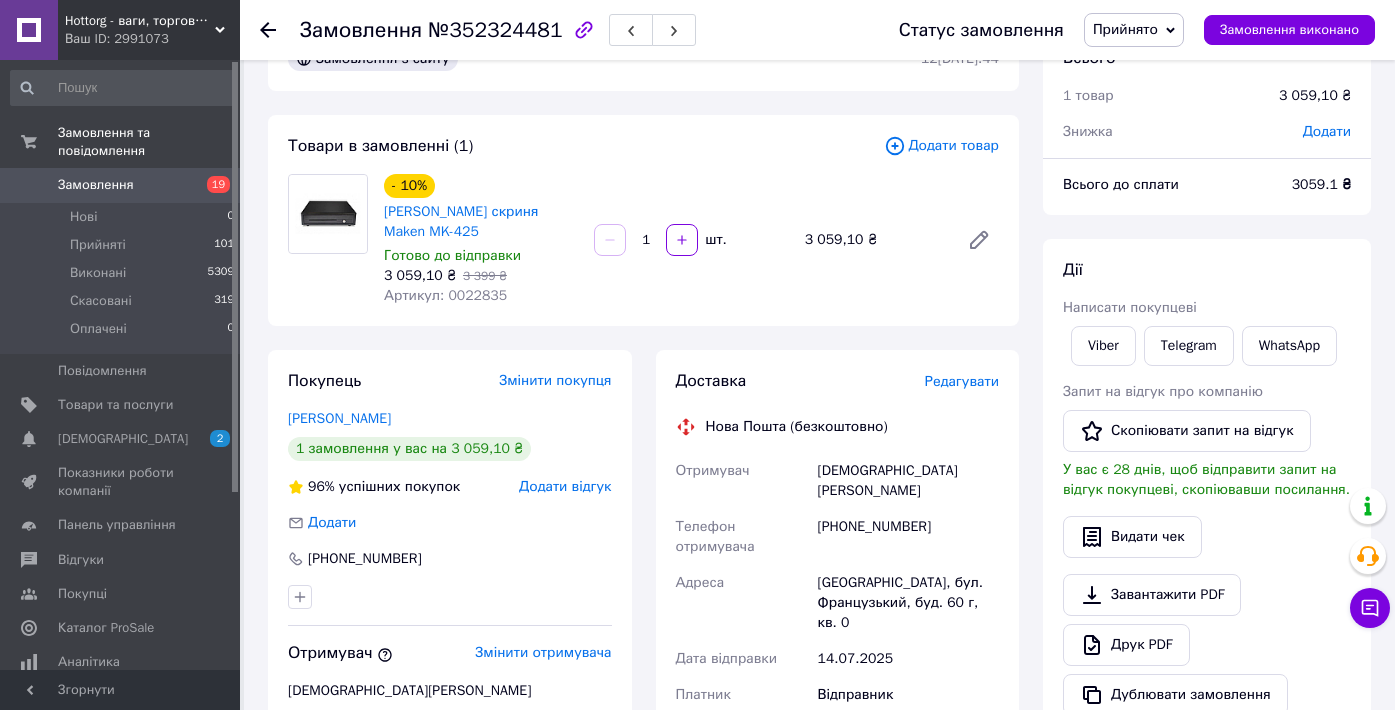 scroll, scrollTop: 90, scrollLeft: 0, axis: vertical 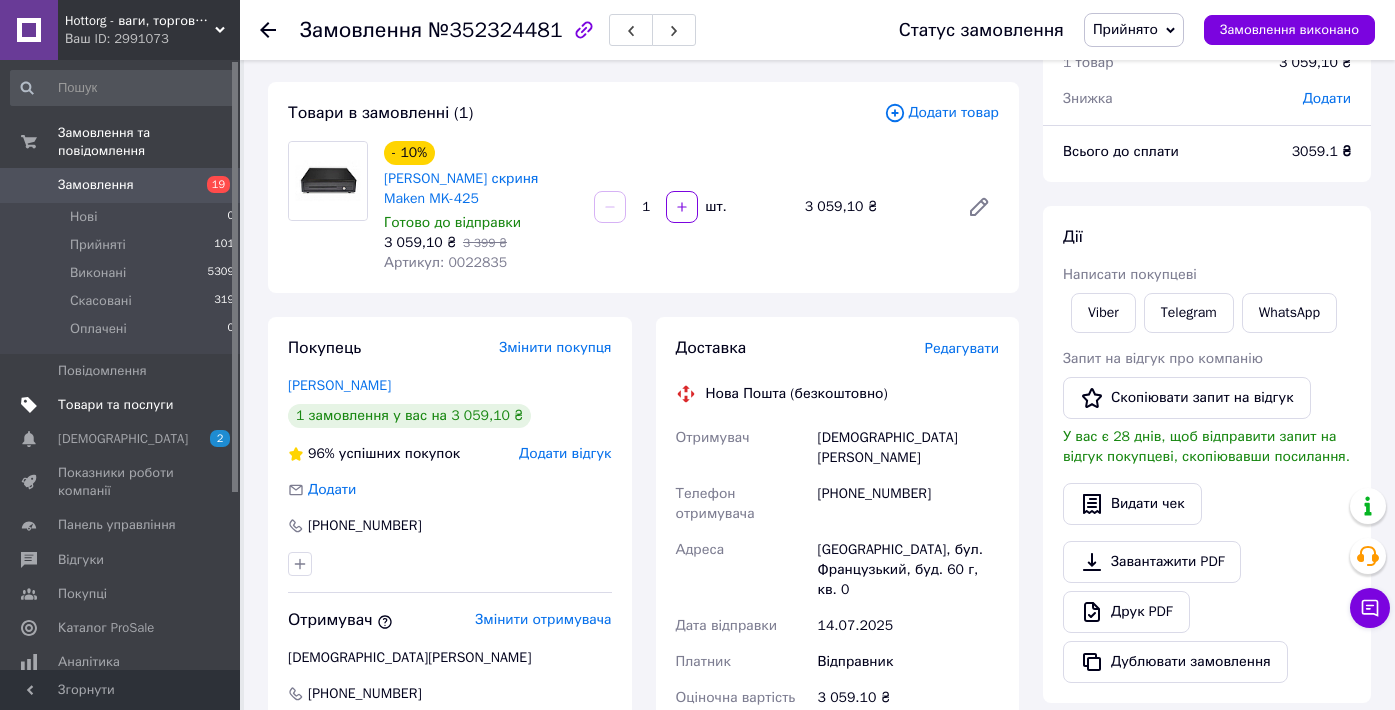 click on "Товари та послуги" at bounding box center (115, 405) 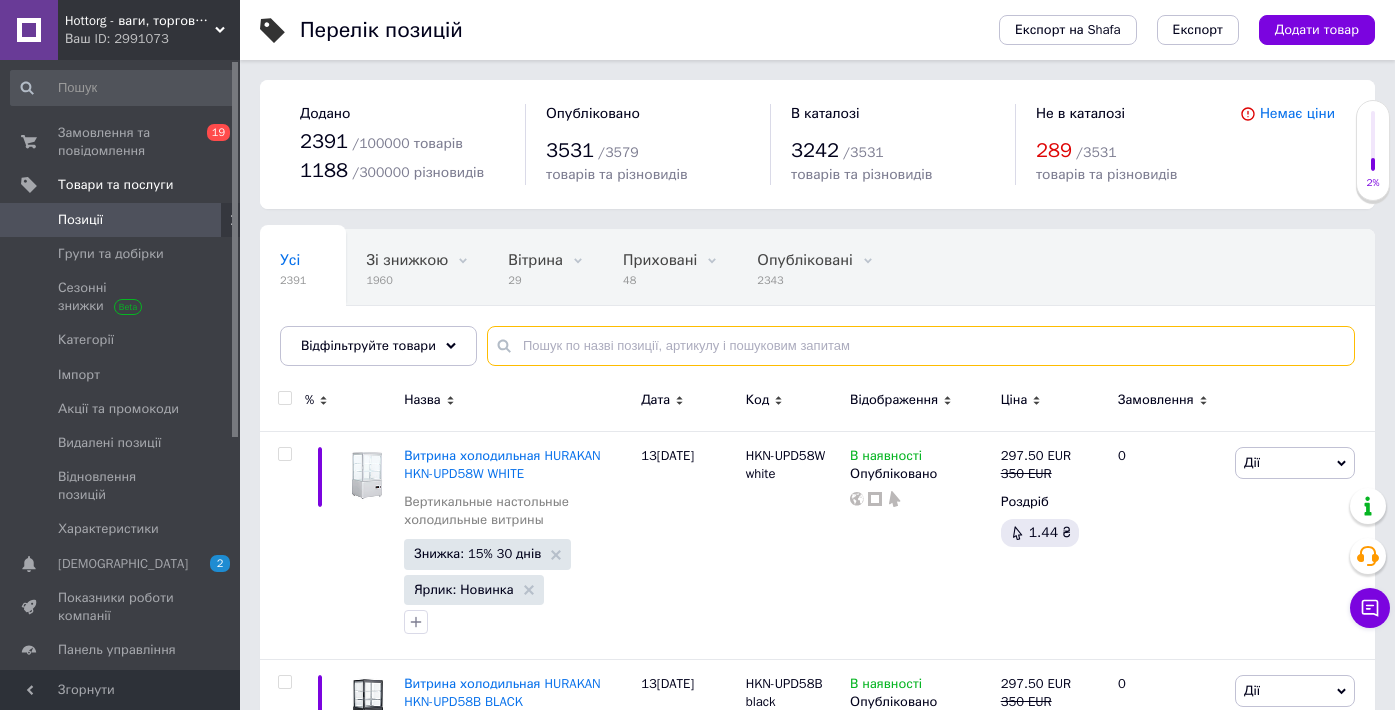 click at bounding box center (921, 346) 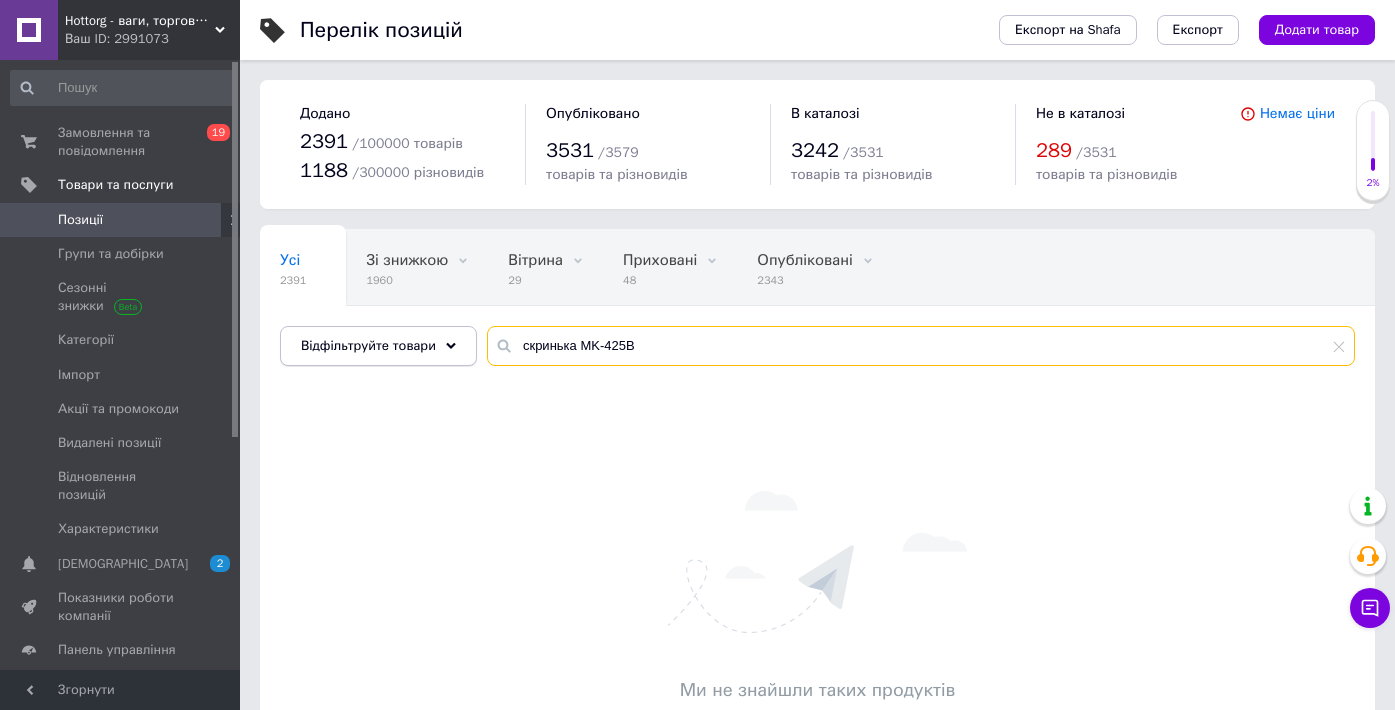 drag, startPoint x: 582, startPoint y: 348, endPoint x: 409, endPoint y: 347, distance: 173.00288 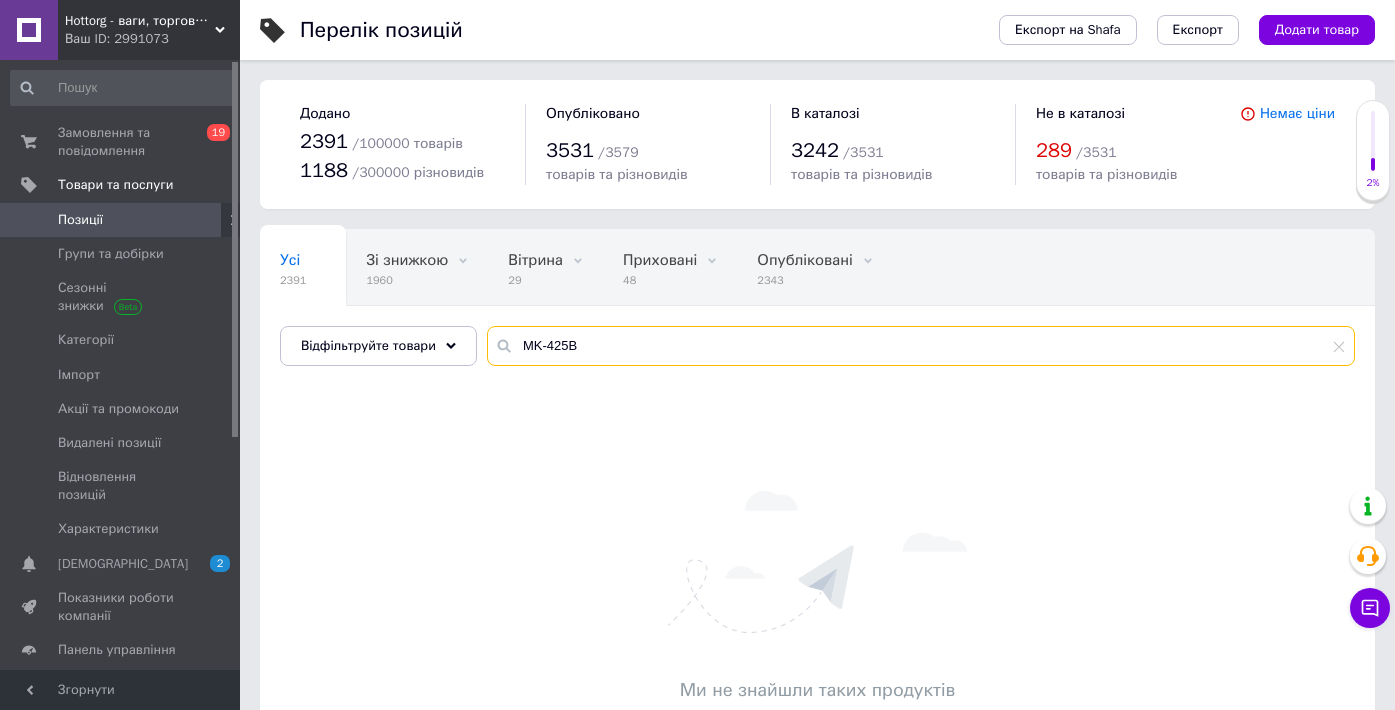 click on "MK-425В" at bounding box center [921, 346] 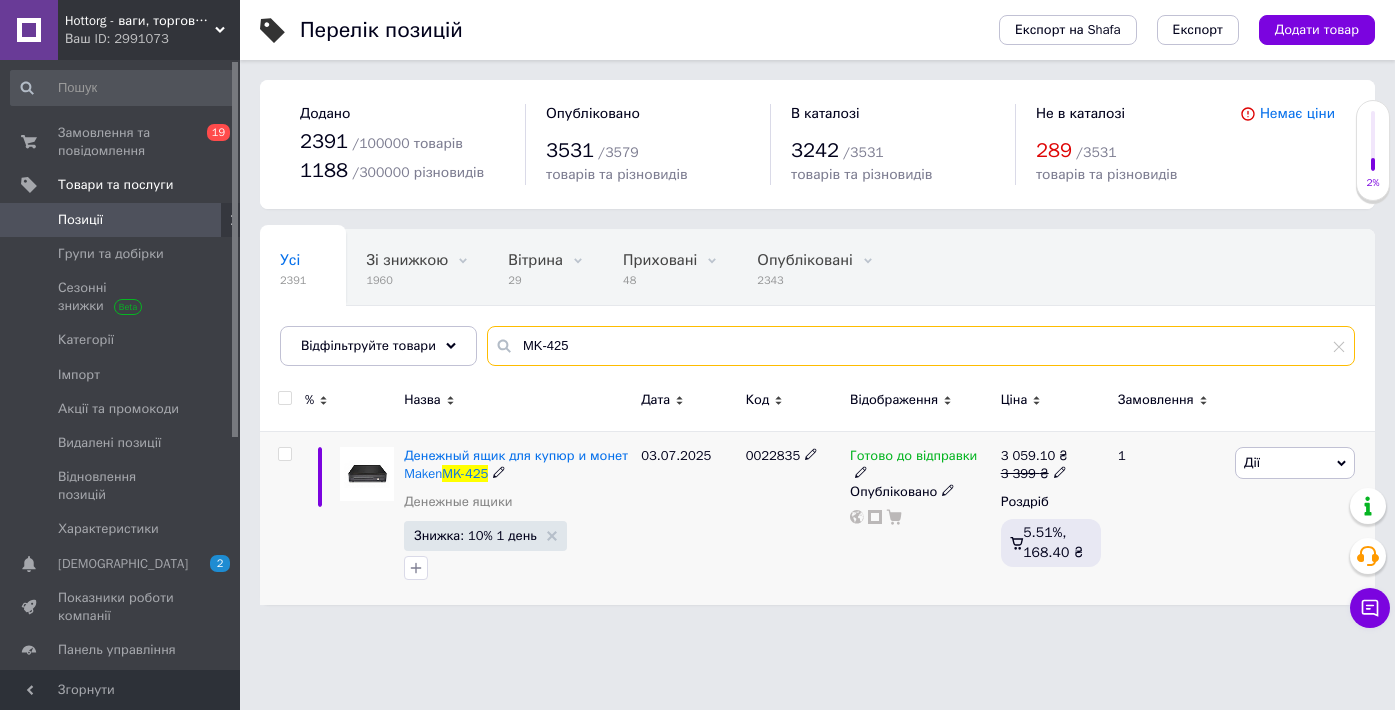 type on "MK-425" 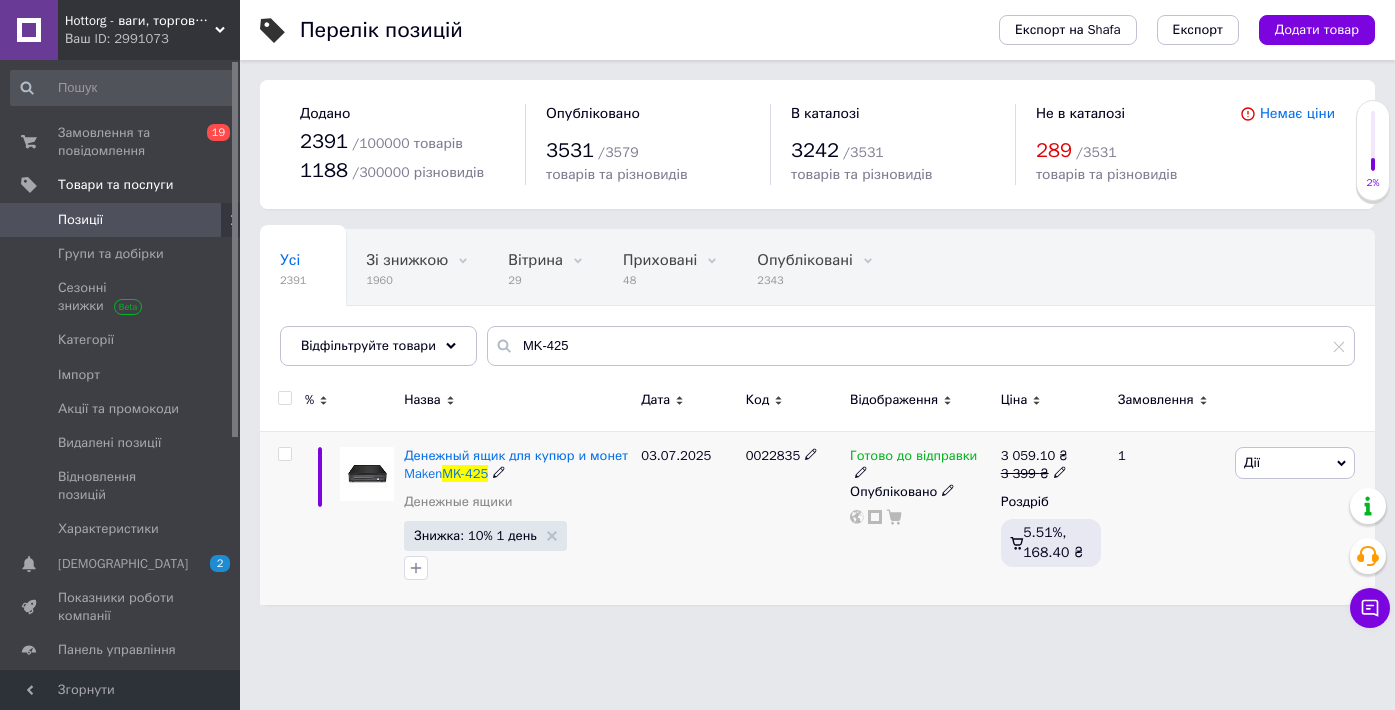 click 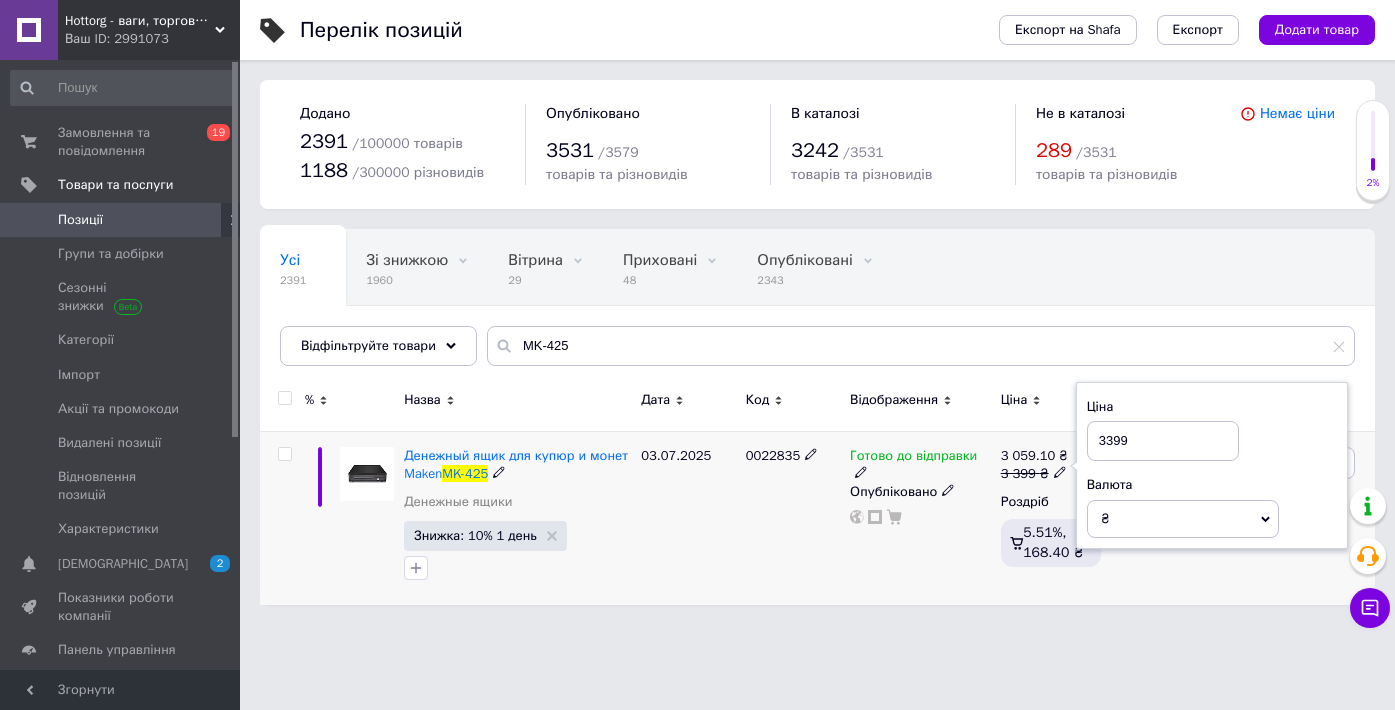 drag, startPoint x: 1149, startPoint y: 444, endPoint x: 1079, endPoint y: 443, distance: 70.00714 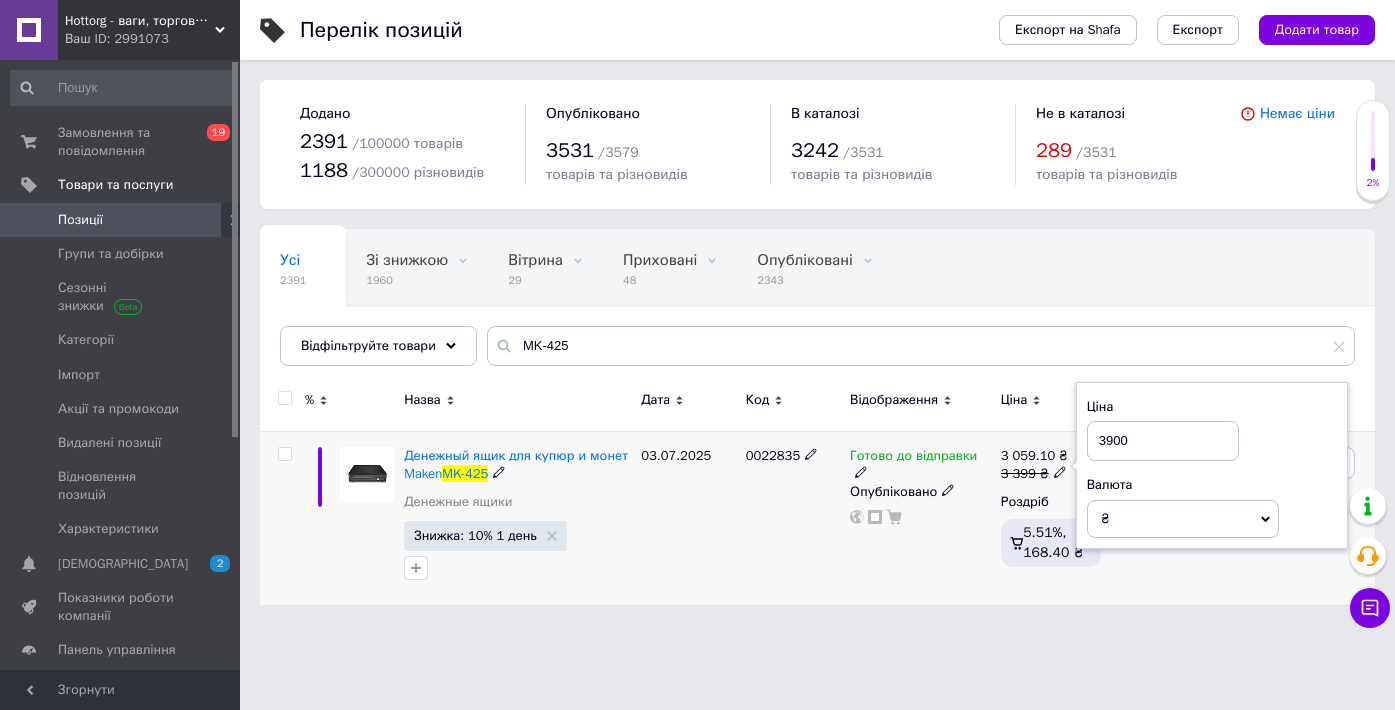 type on "3900" 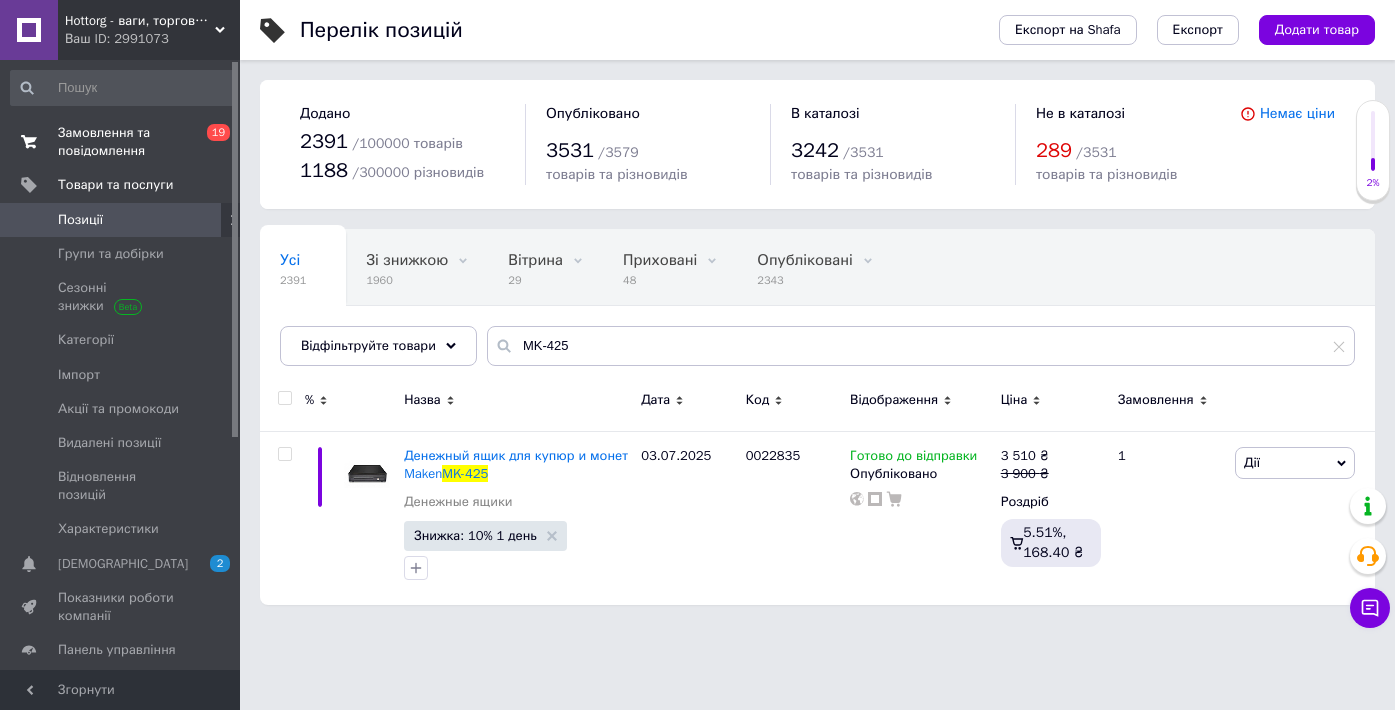 click on "Замовлення та повідомлення" at bounding box center [121, 142] 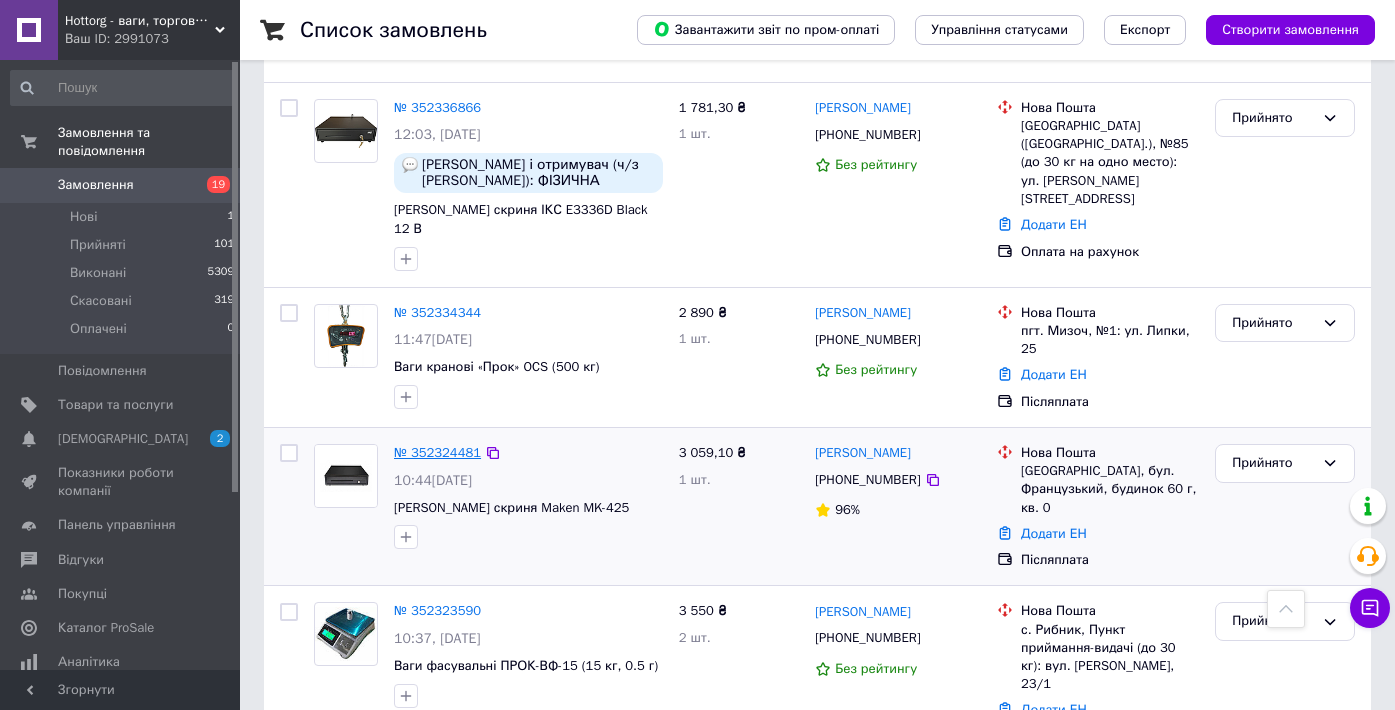 click on "№ 352324481" at bounding box center (437, 452) 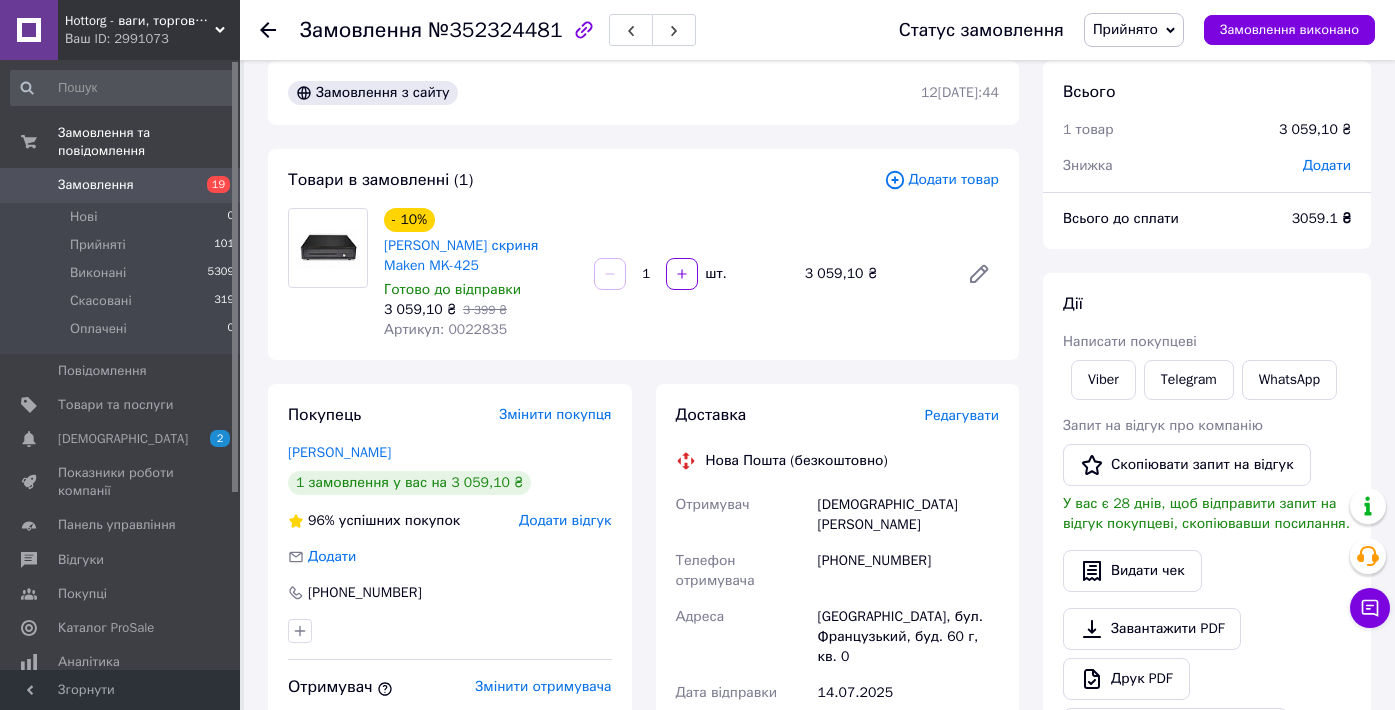 scroll, scrollTop: 28, scrollLeft: 0, axis: vertical 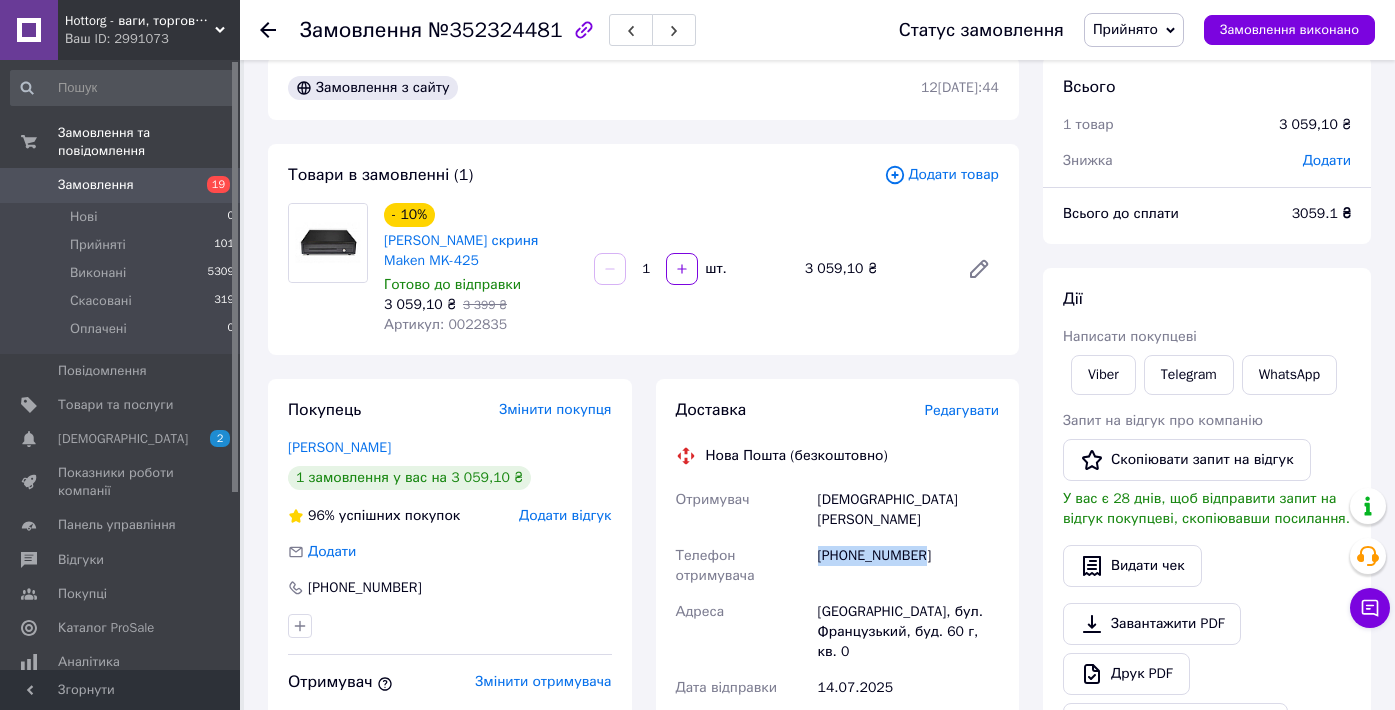 drag, startPoint x: 820, startPoint y: 540, endPoint x: 947, endPoint y: 537, distance: 127.03543 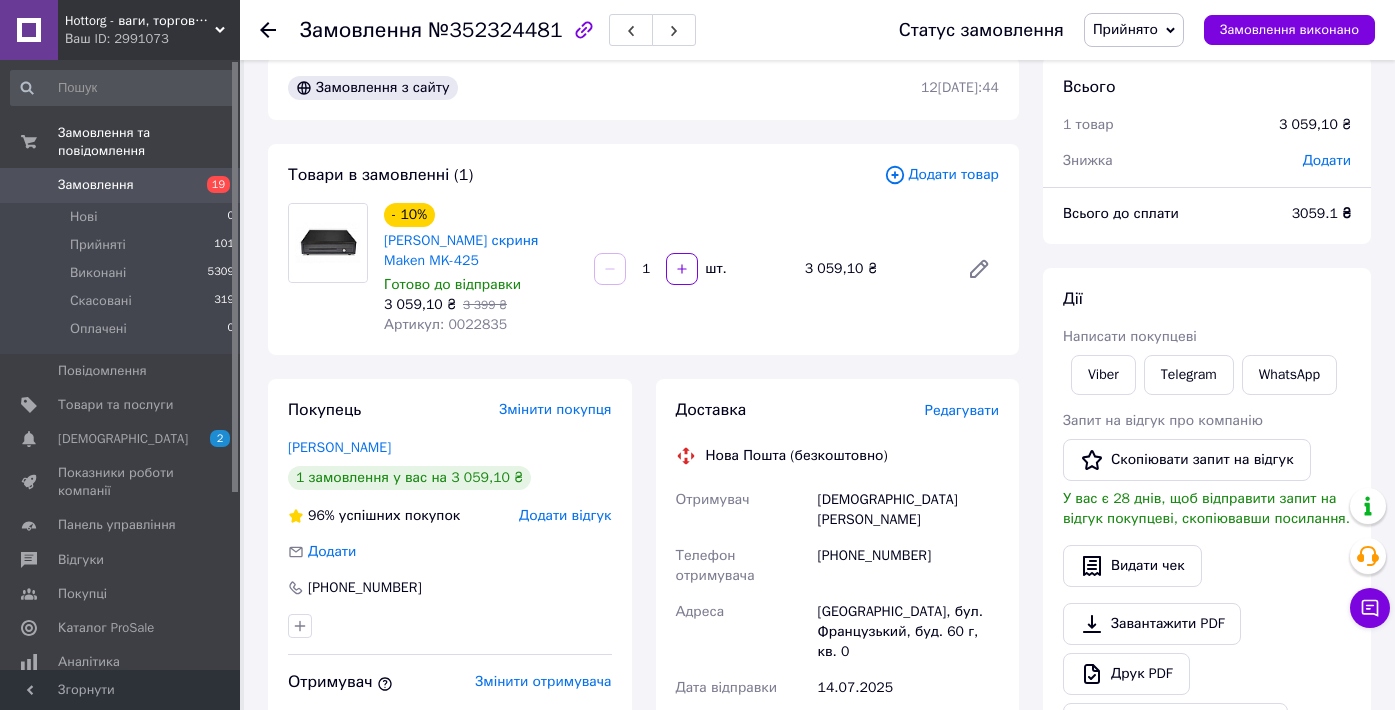 click on "[DEMOGRAPHIC_DATA][PERSON_NAME]" at bounding box center (908, 510) 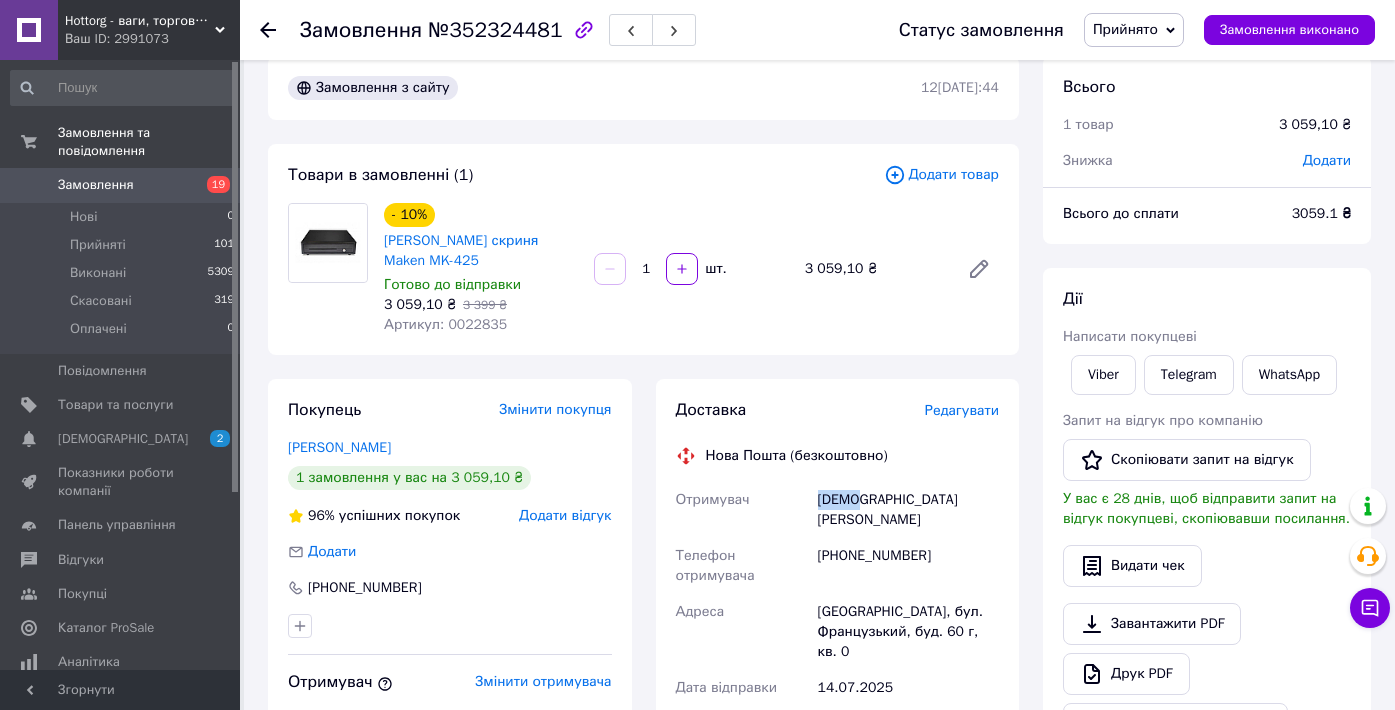 drag, startPoint x: 862, startPoint y: 501, endPoint x: 809, endPoint y: 500, distance: 53.009434 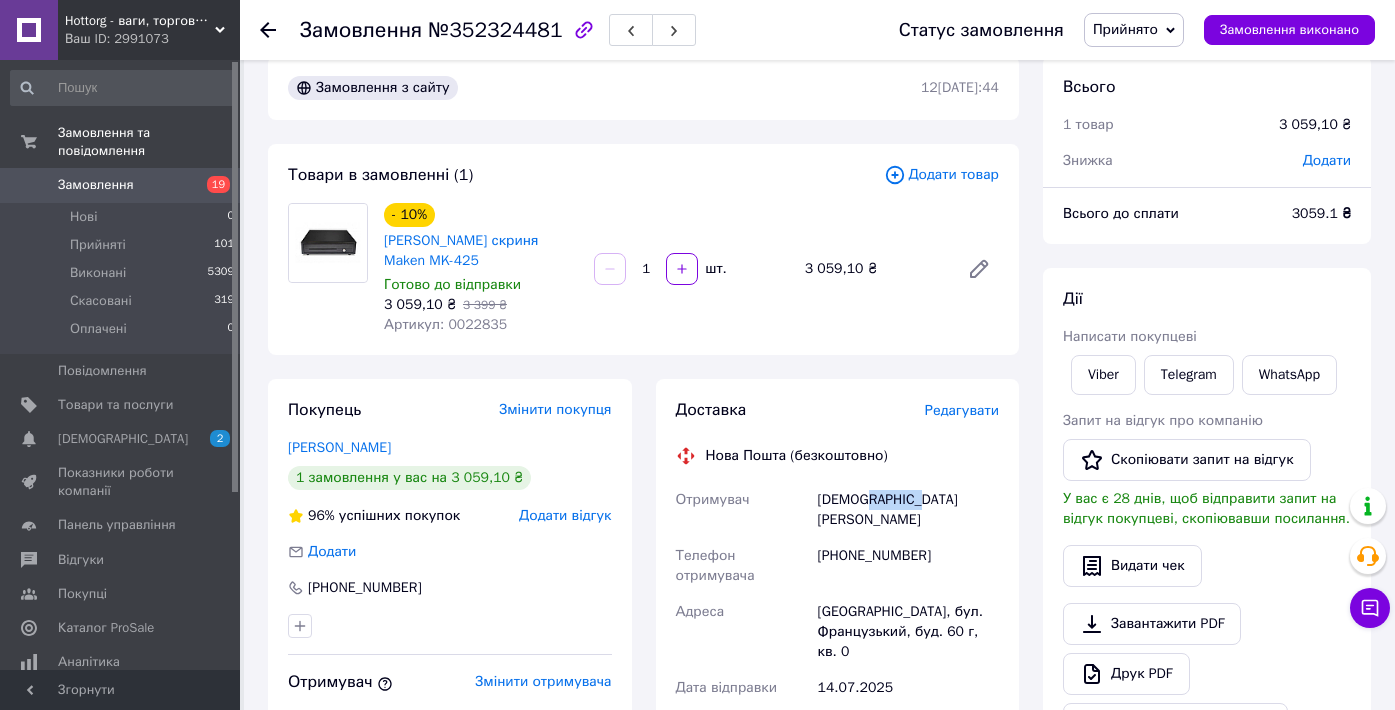 drag, startPoint x: 868, startPoint y: 501, endPoint x: 947, endPoint y: 499, distance: 79.025314 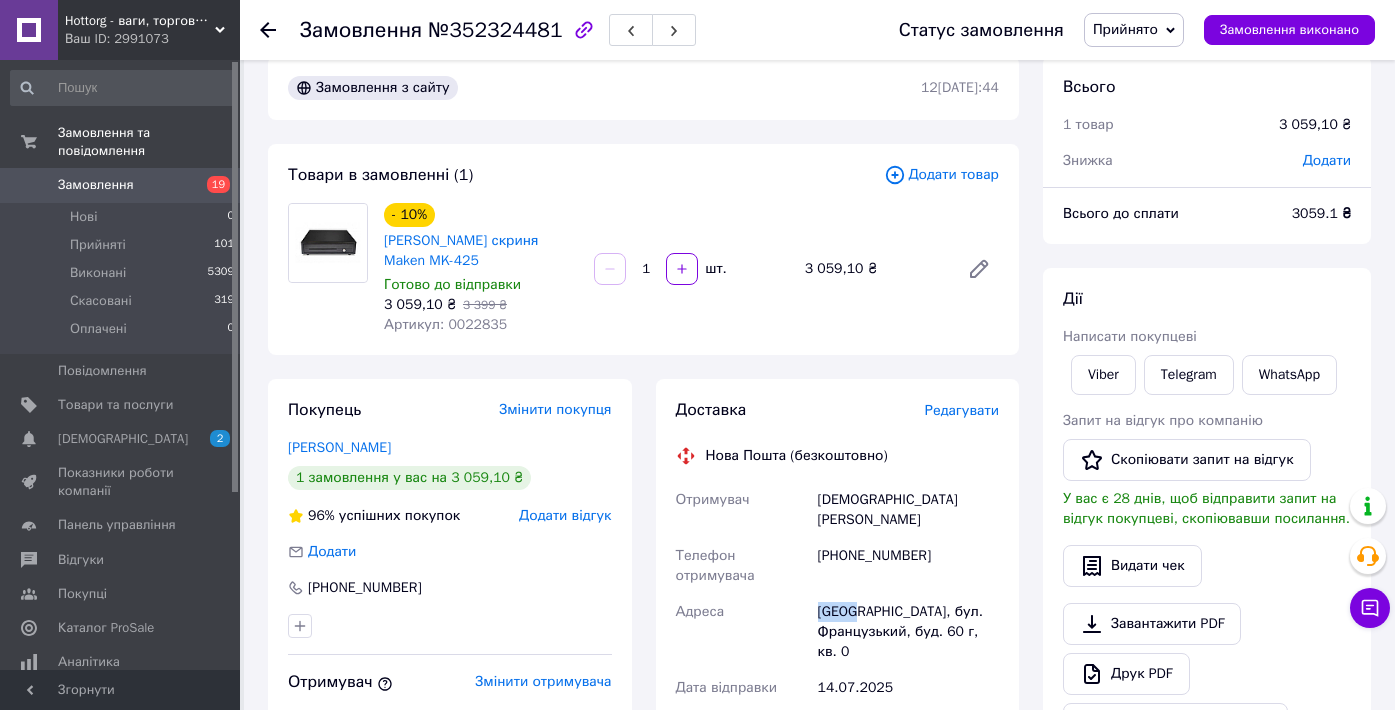 drag, startPoint x: 856, startPoint y: 586, endPoint x: 803, endPoint y: 582, distance: 53.15073 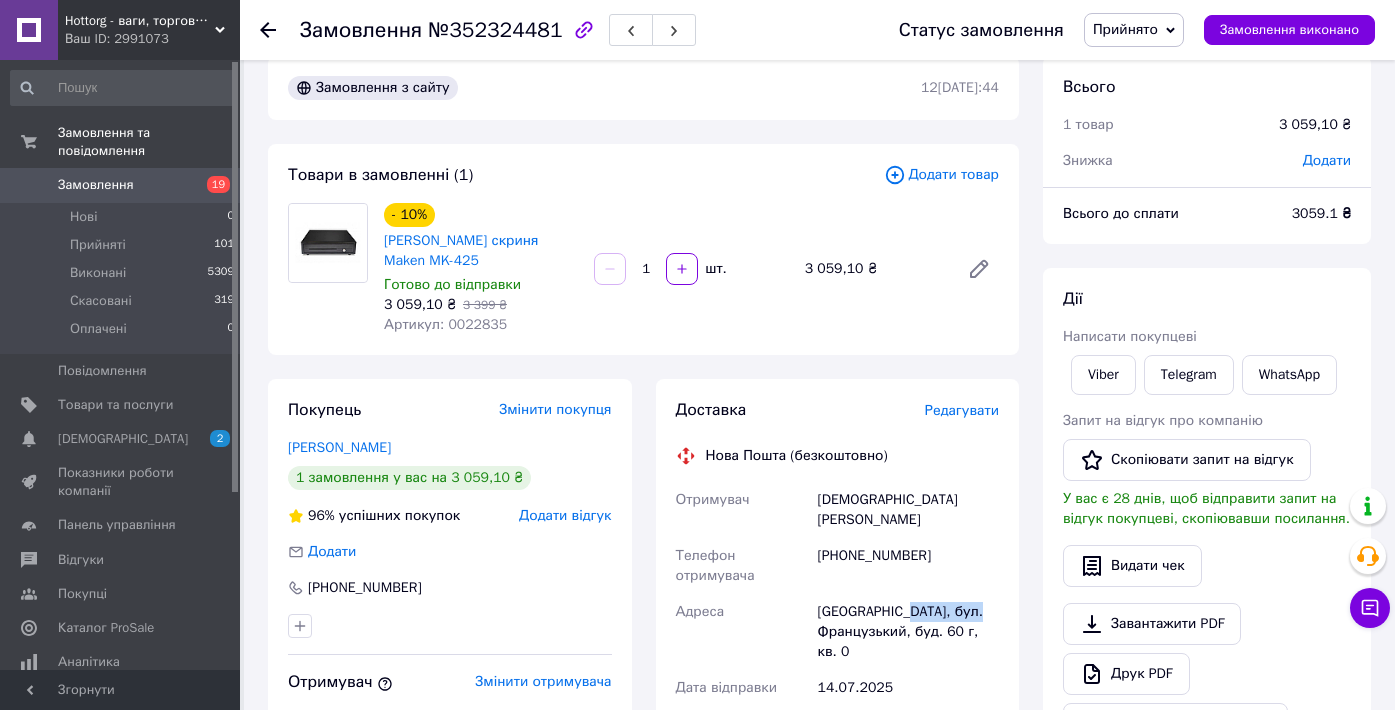 drag, startPoint x: 900, startPoint y: 595, endPoint x: 990, endPoint y: 598, distance: 90.04999 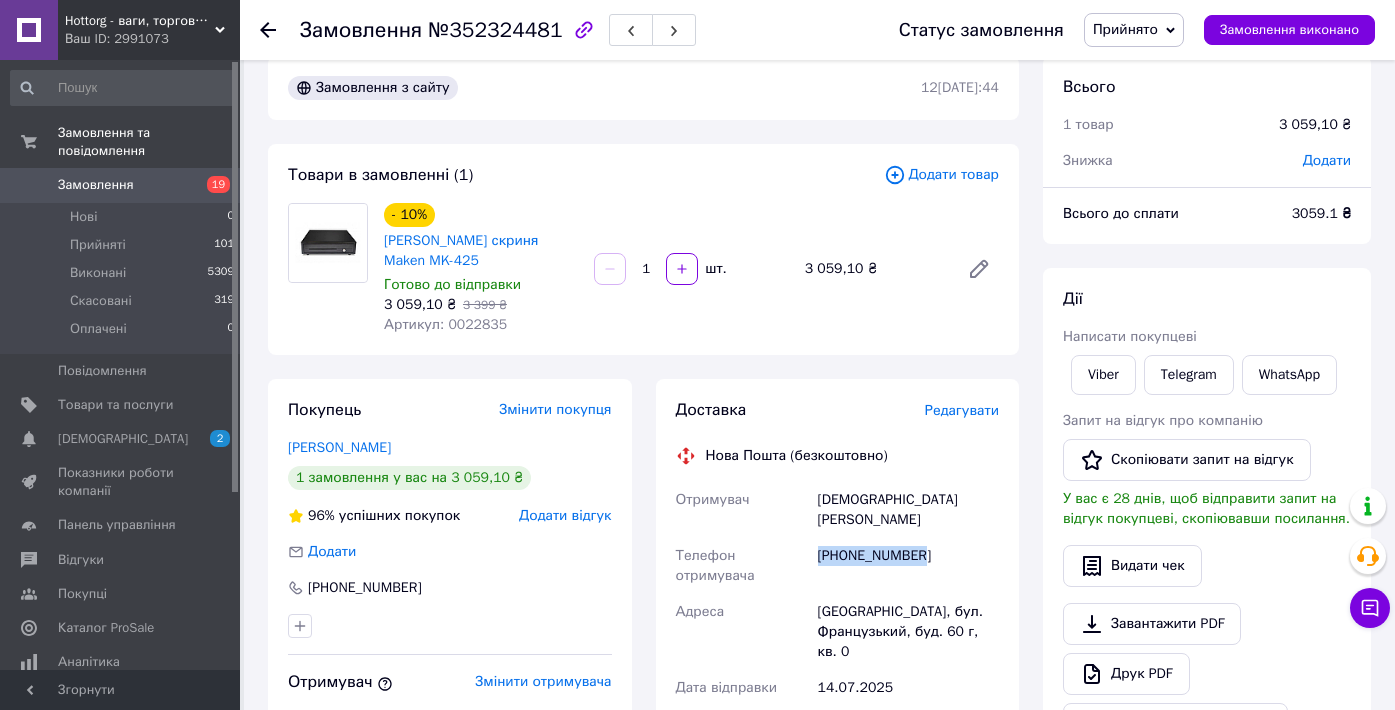 drag, startPoint x: 817, startPoint y: 537, endPoint x: 931, endPoint y: 525, distance: 114.62984 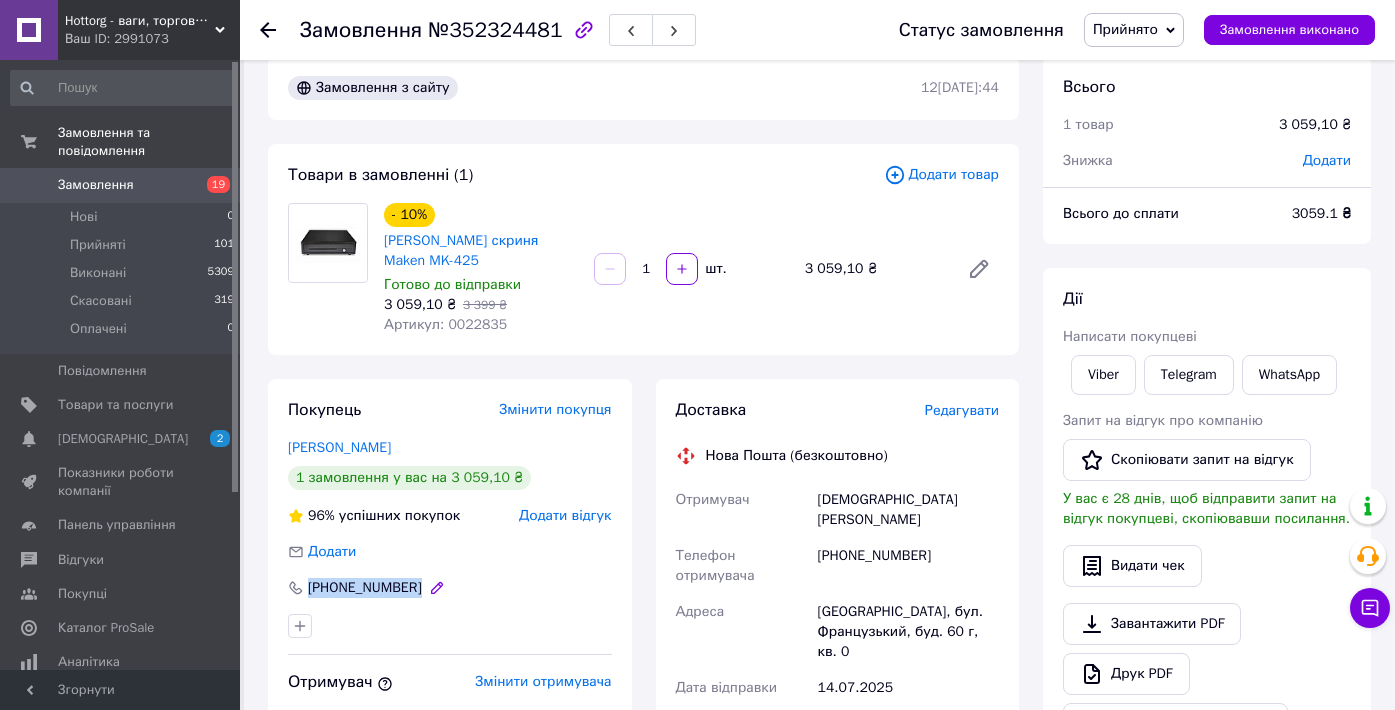 drag, startPoint x: 419, startPoint y: 588, endPoint x: 309, endPoint y: 587, distance: 110.00455 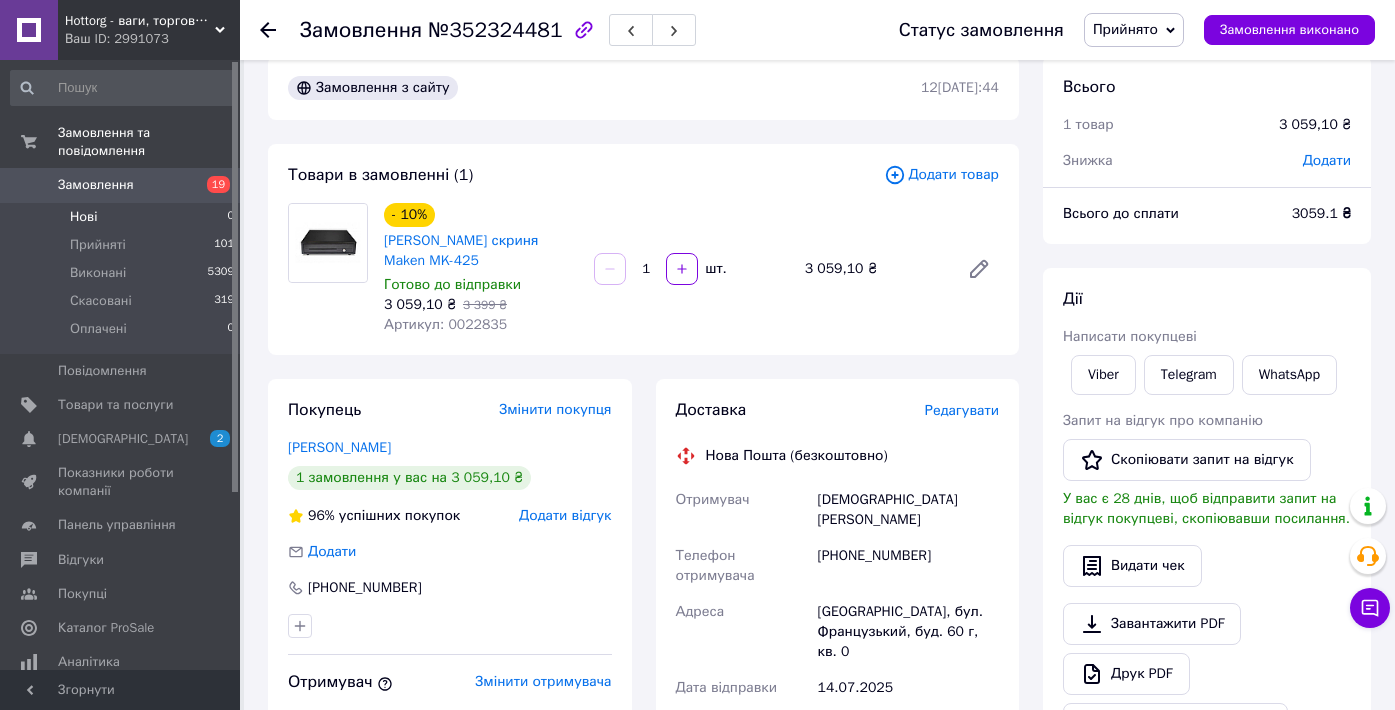 click on "Нові 0" at bounding box center (123, 217) 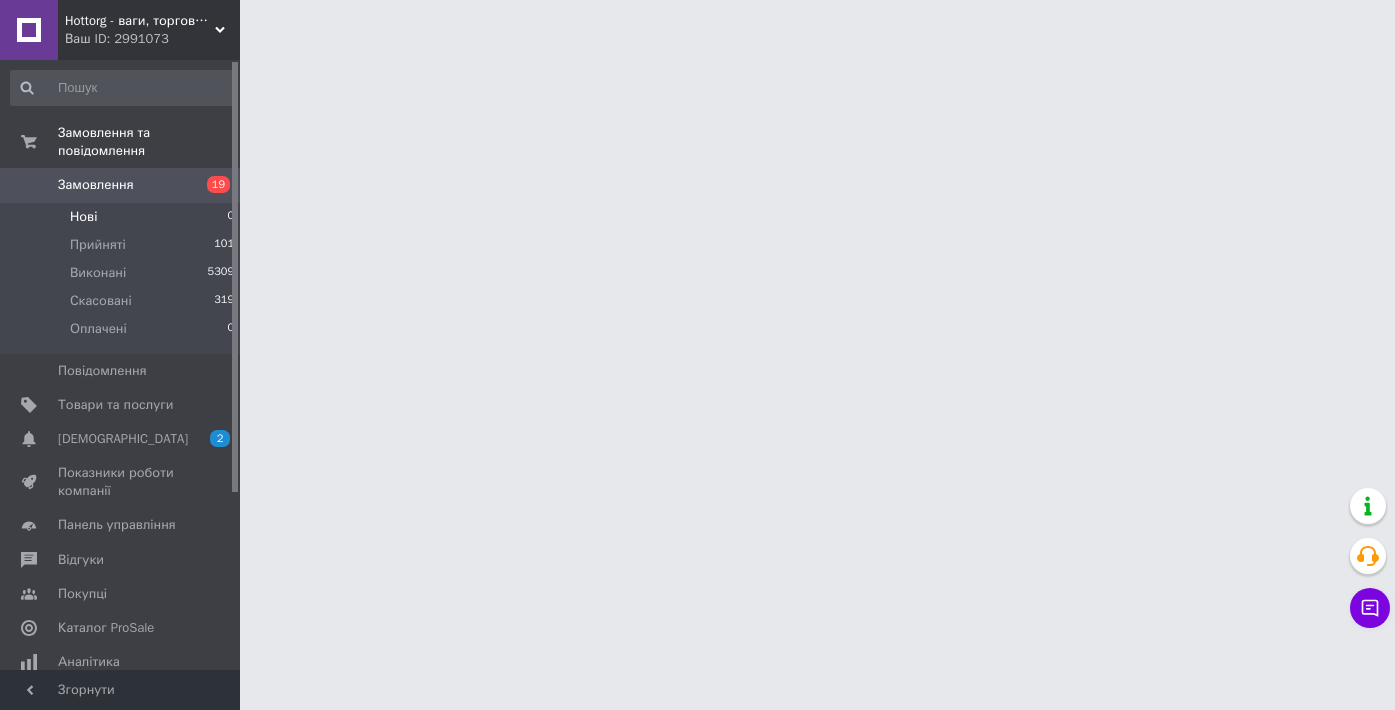 scroll, scrollTop: 0, scrollLeft: 0, axis: both 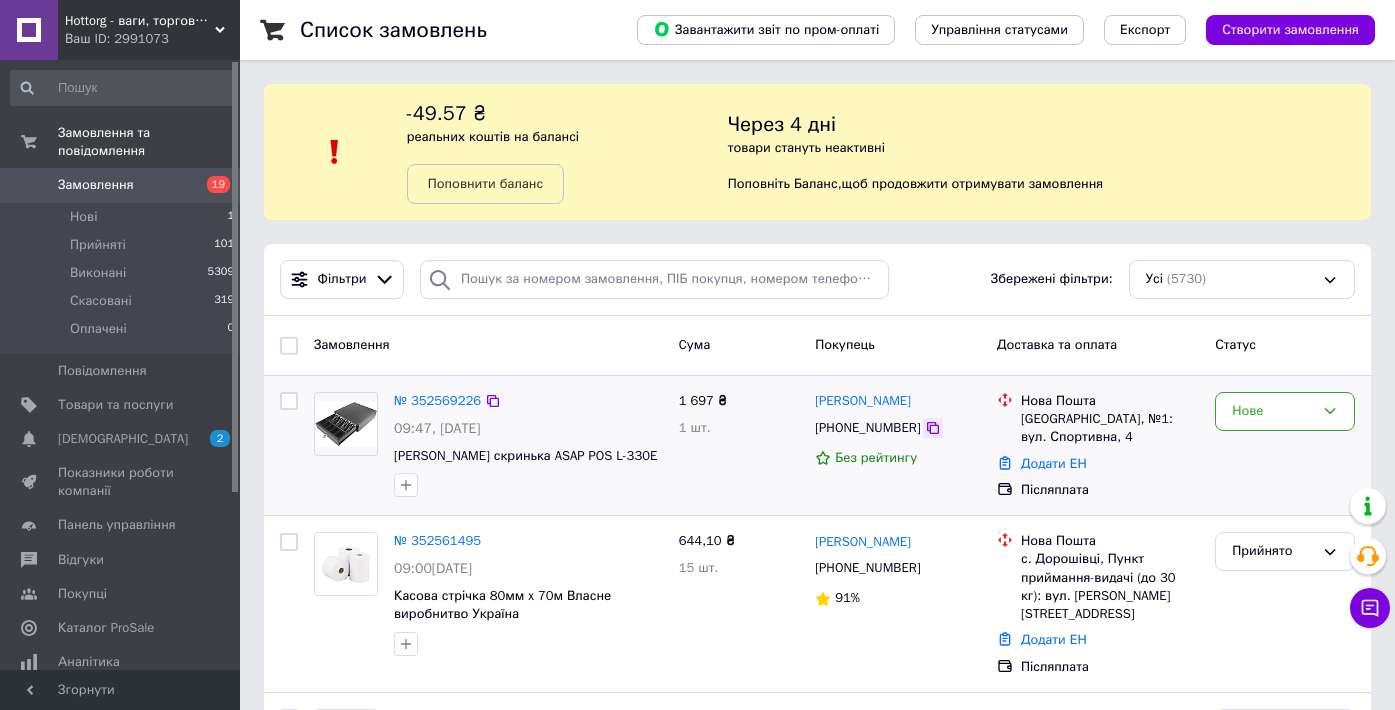 click 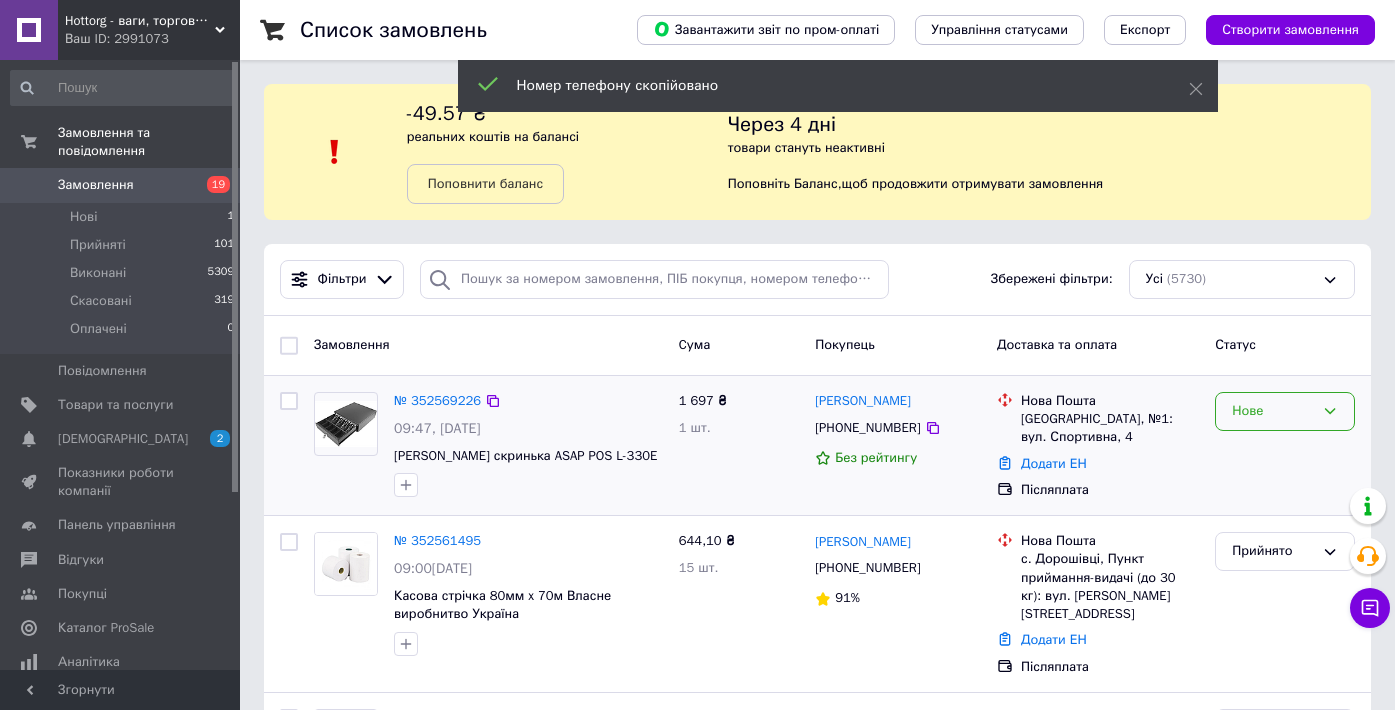 click on "Нове" at bounding box center (1273, 411) 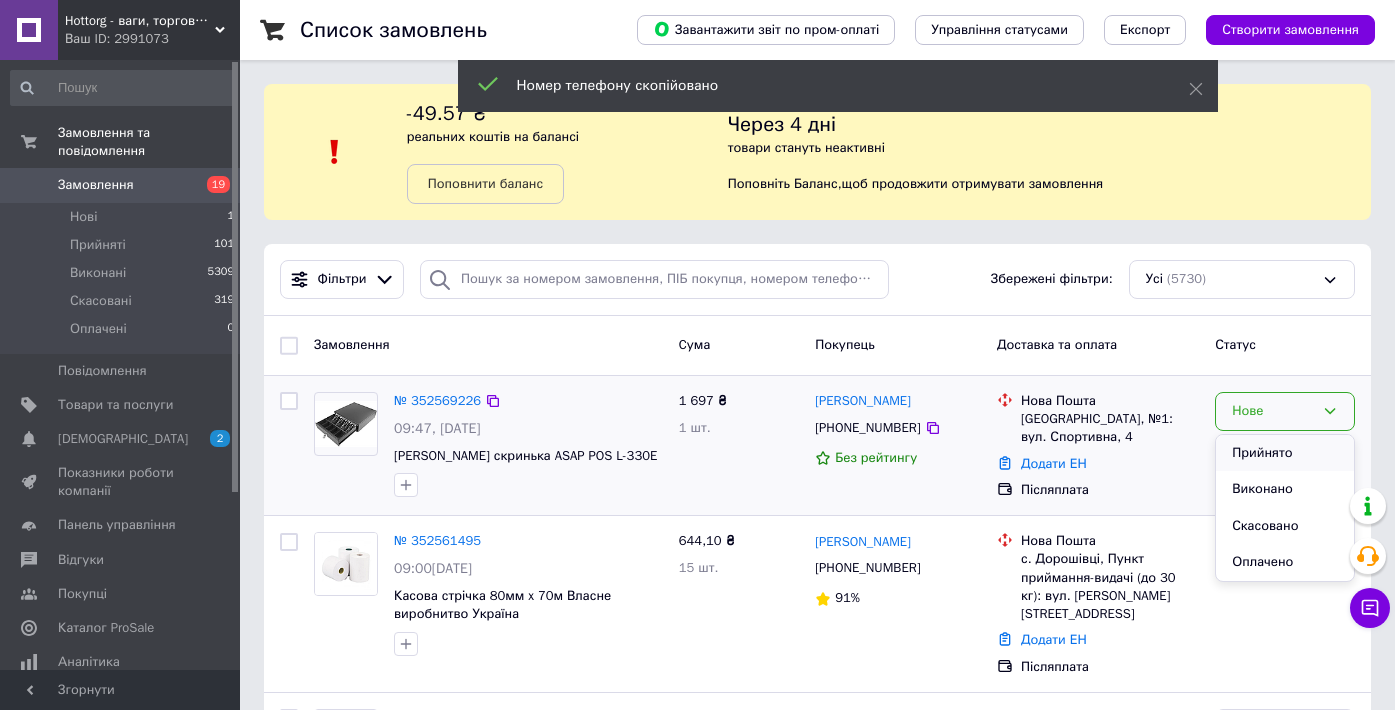 click on "Прийнято" at bounding box center (1285, 453) 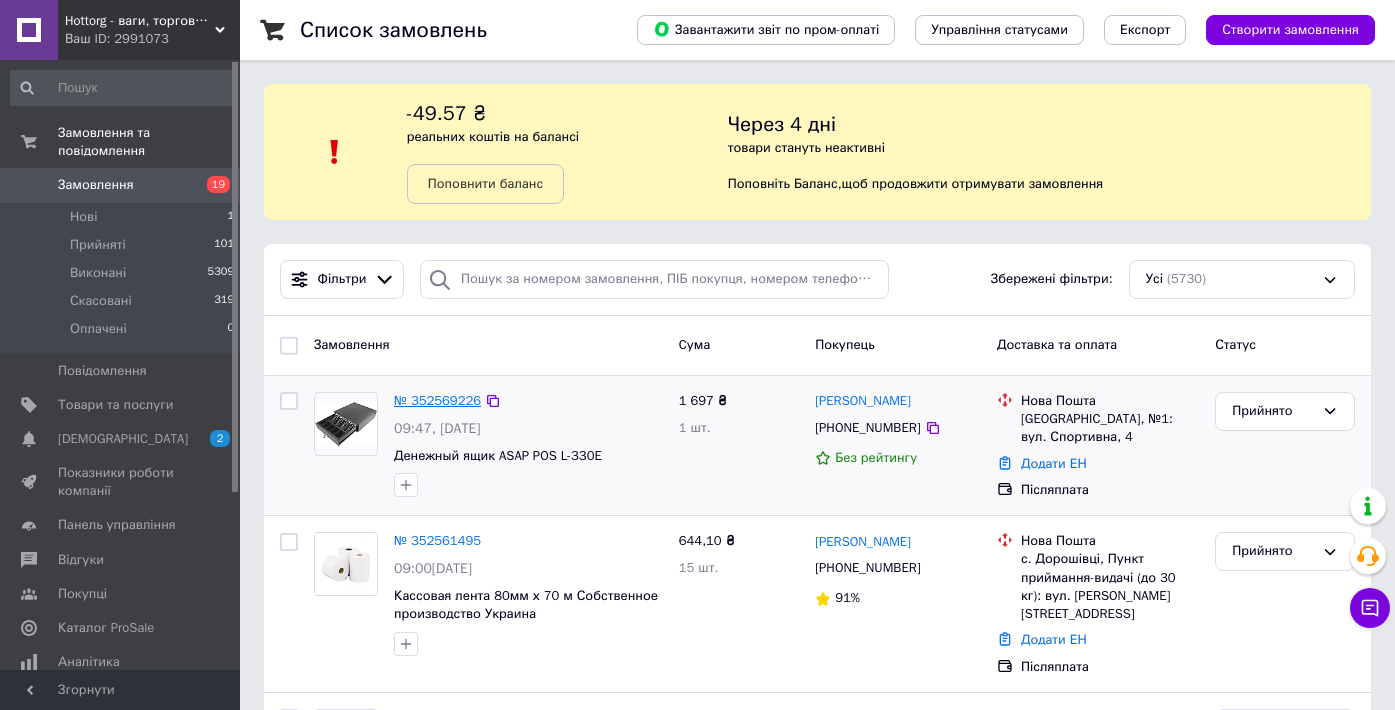 click on "№ 352569226" at bounding box center [437, 400] 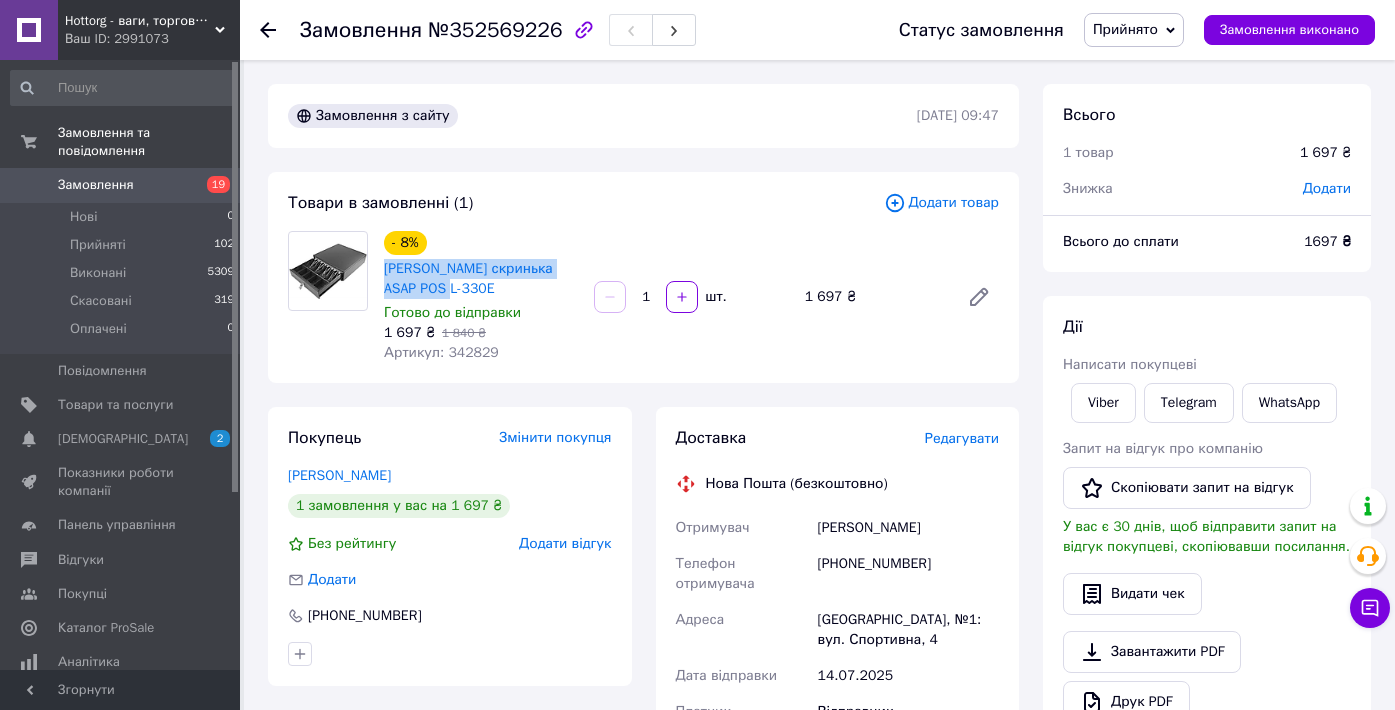 drag, startPoint x: 516, startPoint y: 292, endPoint x: 379, endPoint y: 275, distance: 138.05072 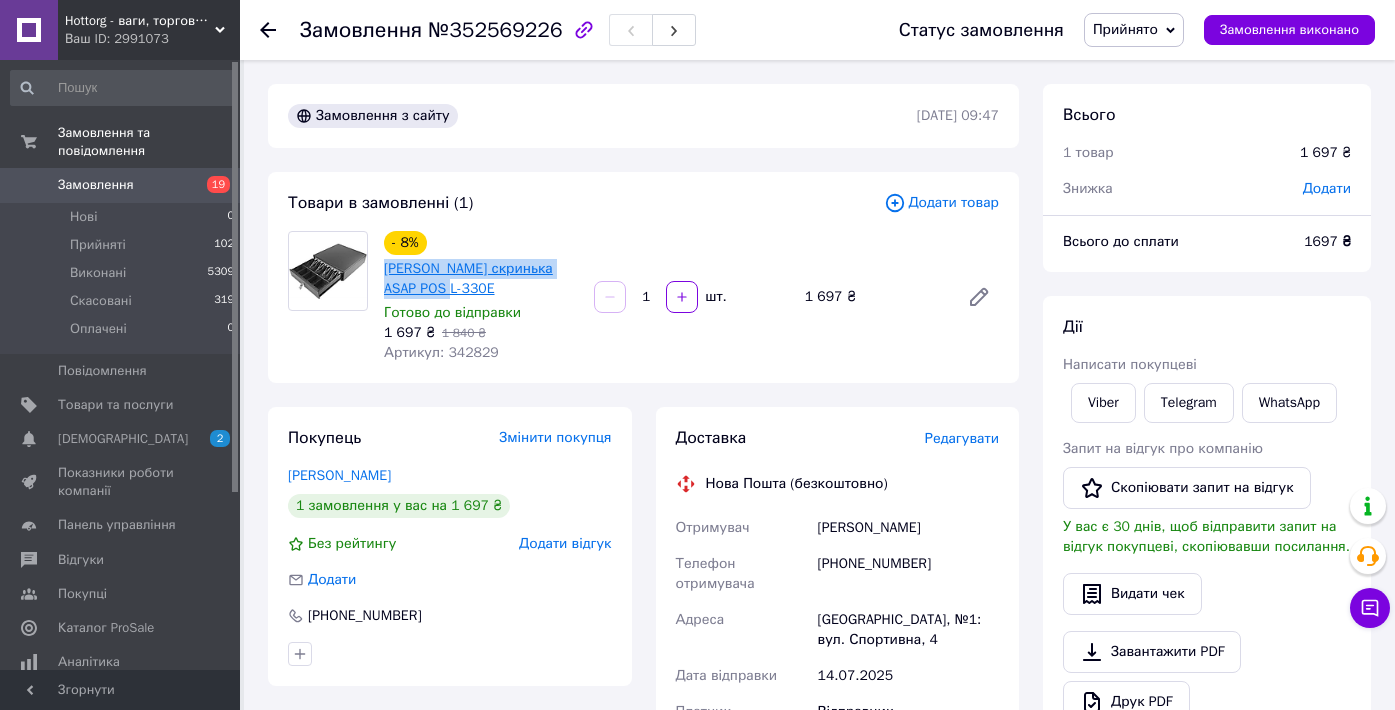 click on "[PERSON_NAME] скринька ASAP POS L-330E" at bounding box center (468, 278) 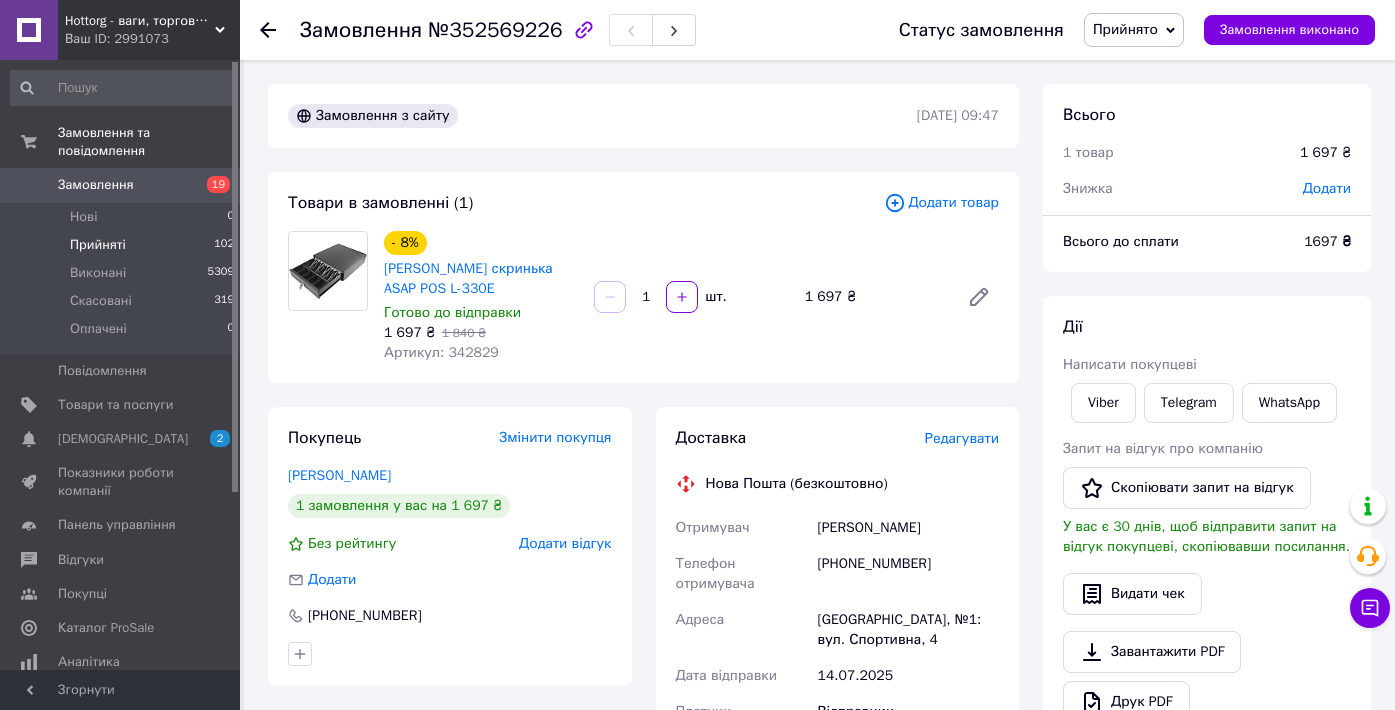click on "Прийняті 102" at bounding box center (123, 245) 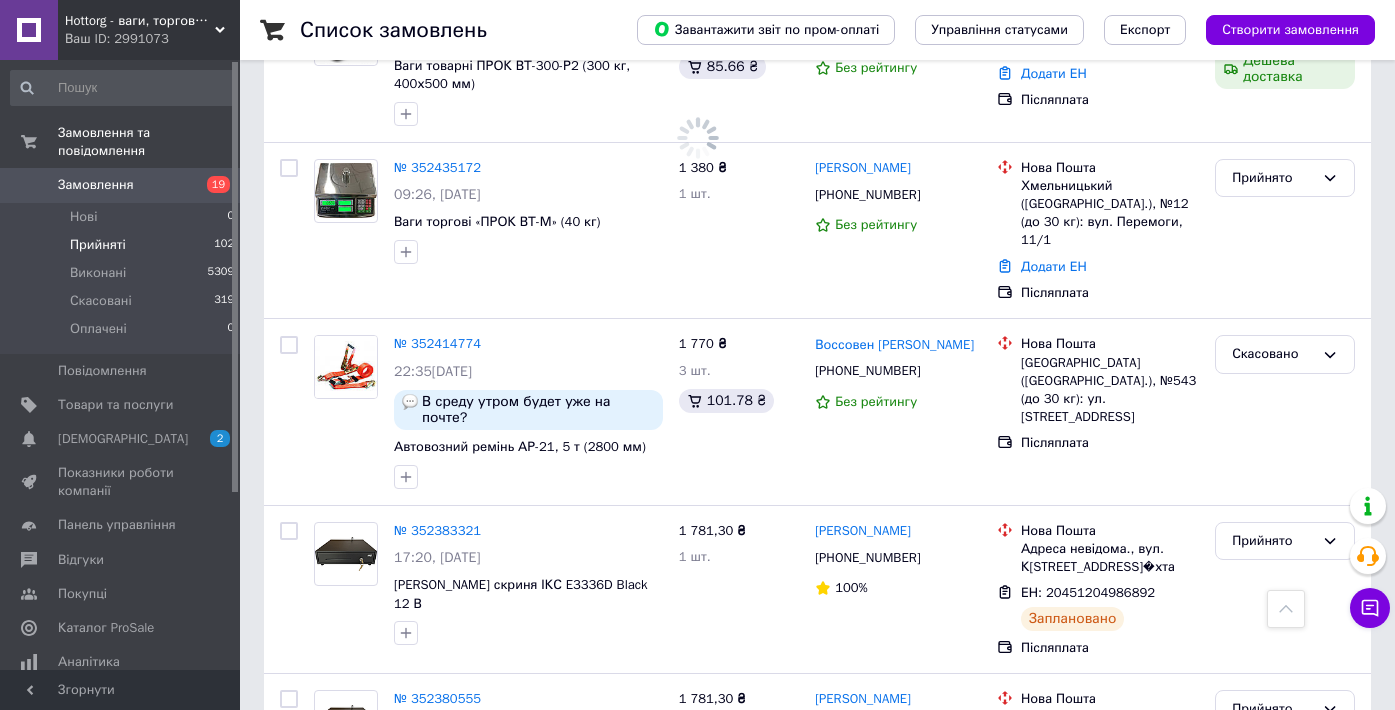scroll, scrollTop: 1998, scrollLeft: 0, axis: vertical 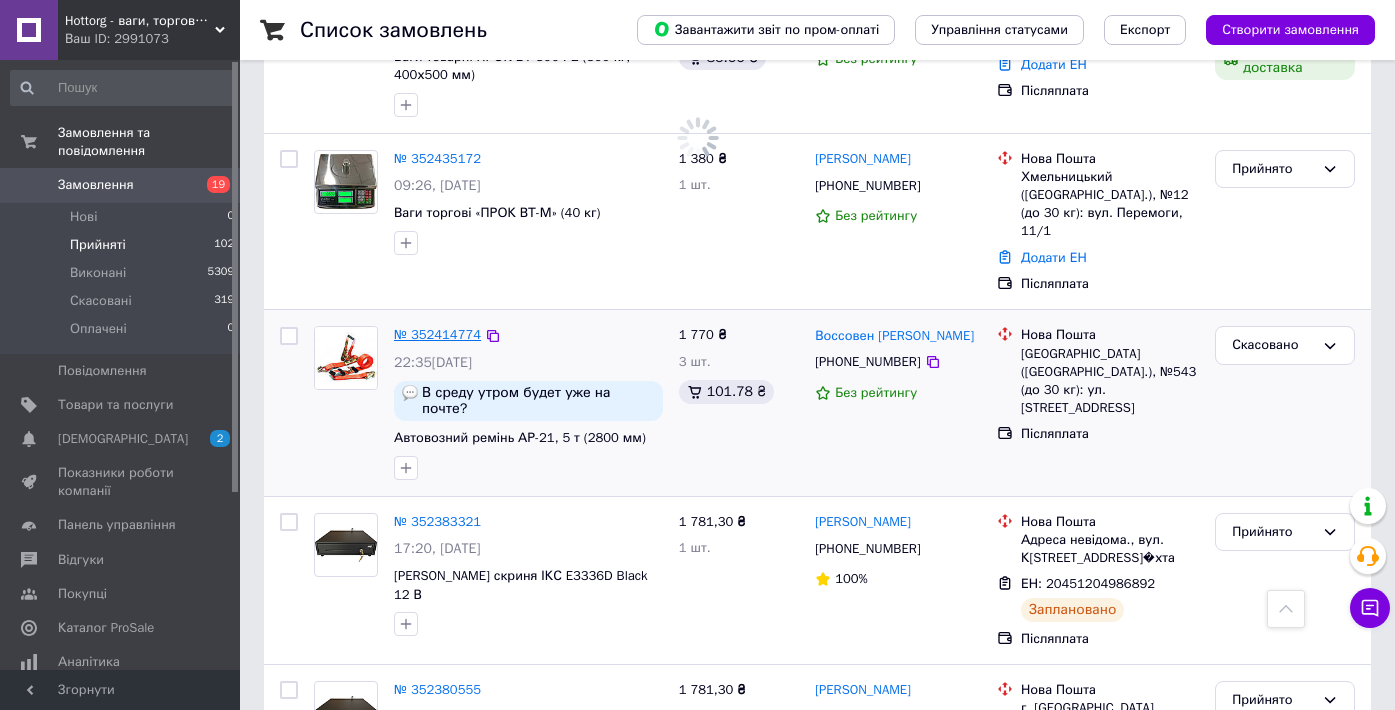click on "№ 352414774" at bounding box center [437, 334] 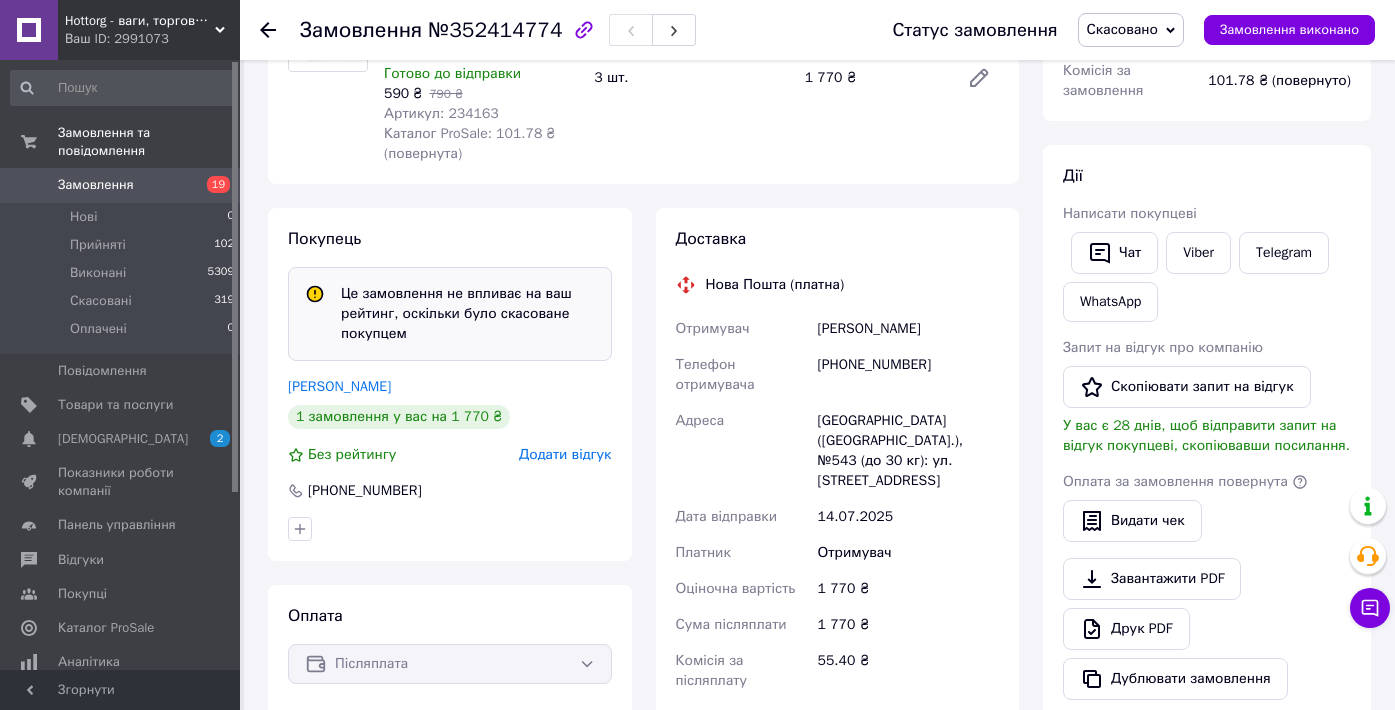 scroll, scrollTop: 231, scrollLeft: 0, axis: vertical 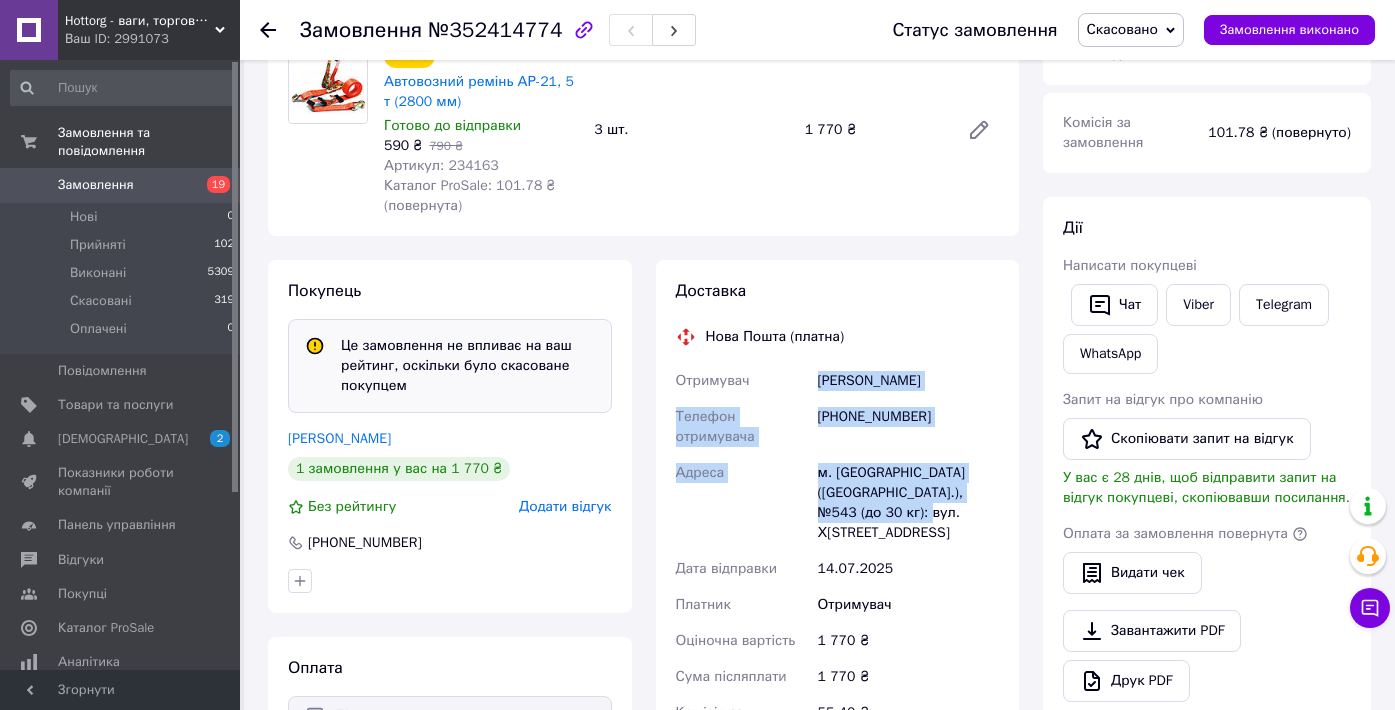 drag, startPoint x: 818, startPoint y: 385, endPoint x: 933, endPoint y: 512, distance: 171.3301 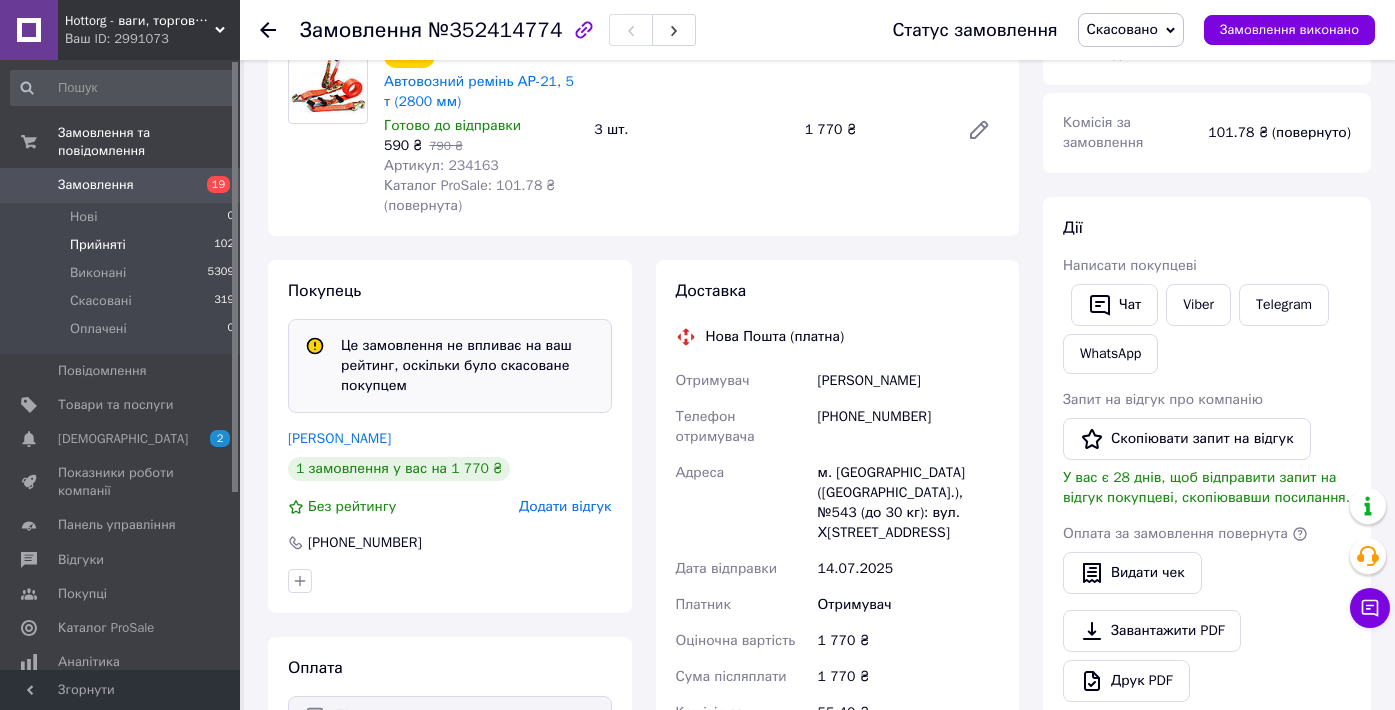 click on "Прийняті 102" at bounding box center (123, 245) 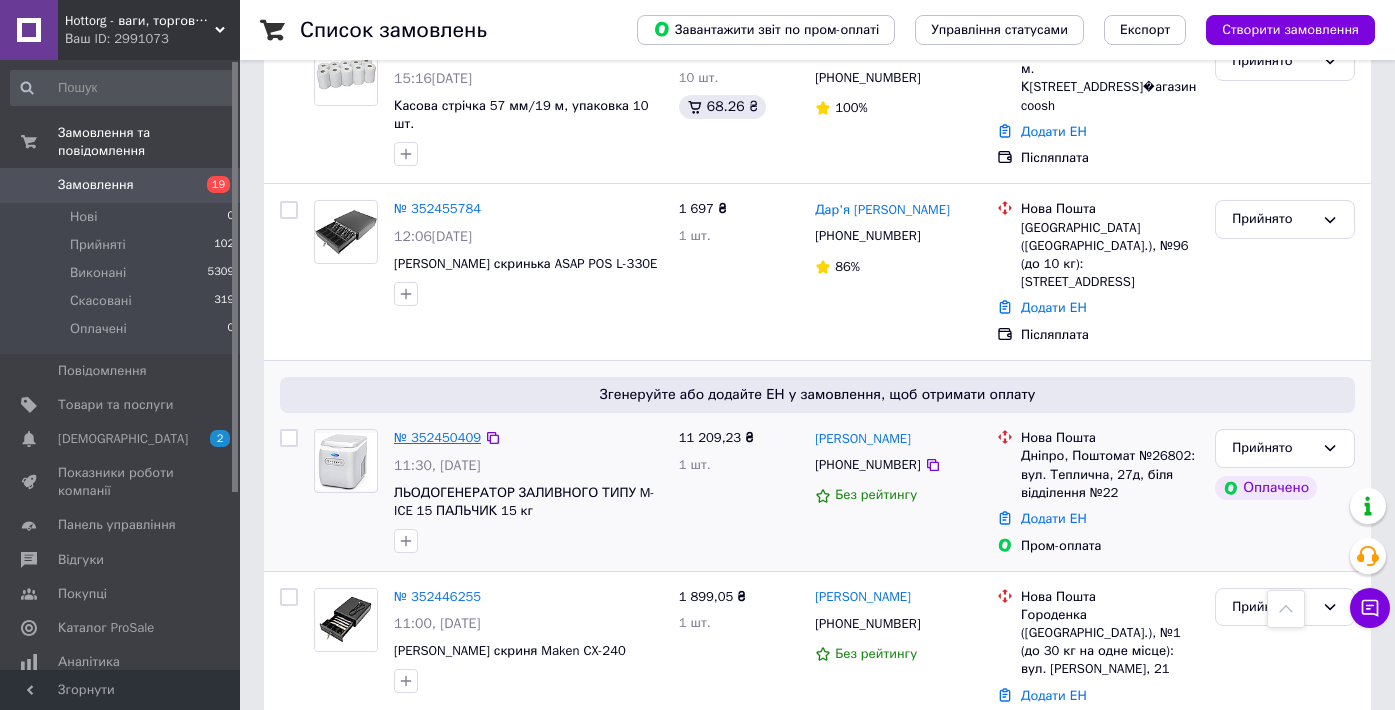 click on "№ 352450409" at bounding box center (437, 437) 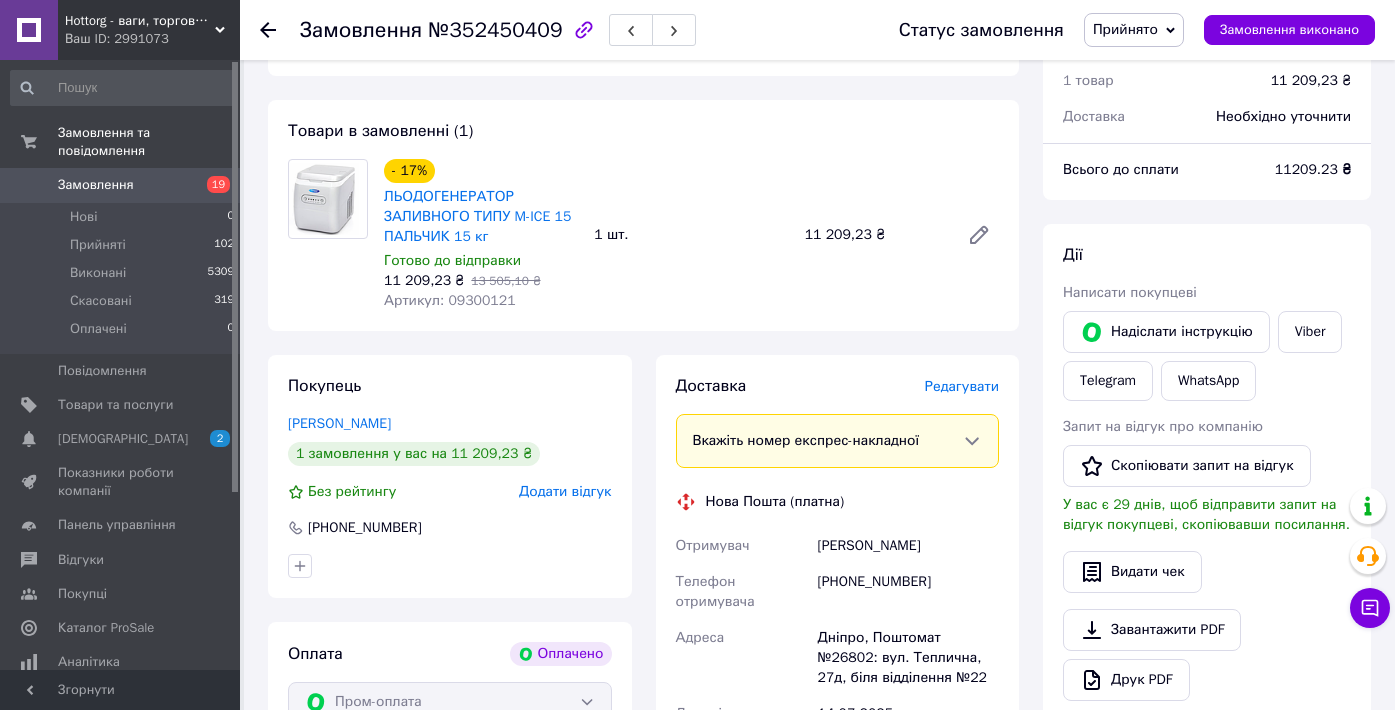 scroll, scrollTop: 695, scrollLeft: 0, axis: vertical 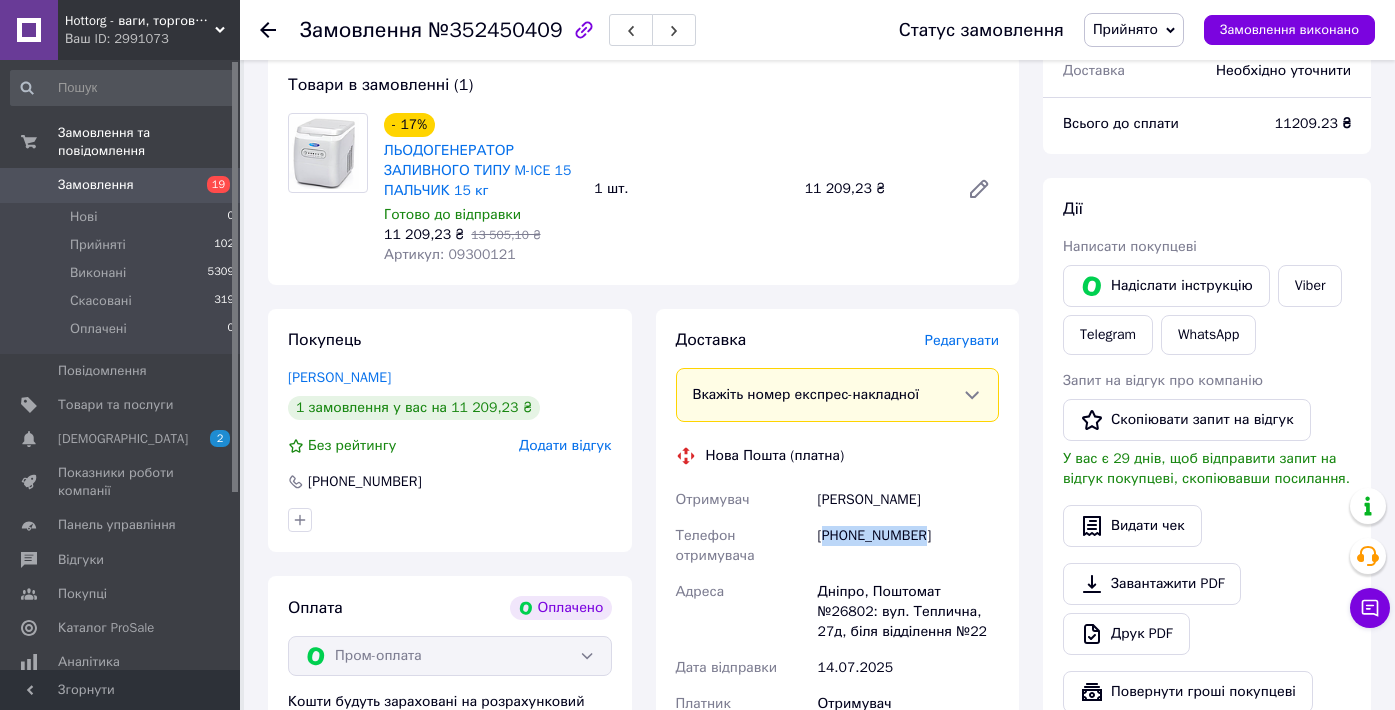 drag, startPoint x: 823, startPoint y: 542, endPoint x: 937, endPoint y: 537, distance: 114.1096 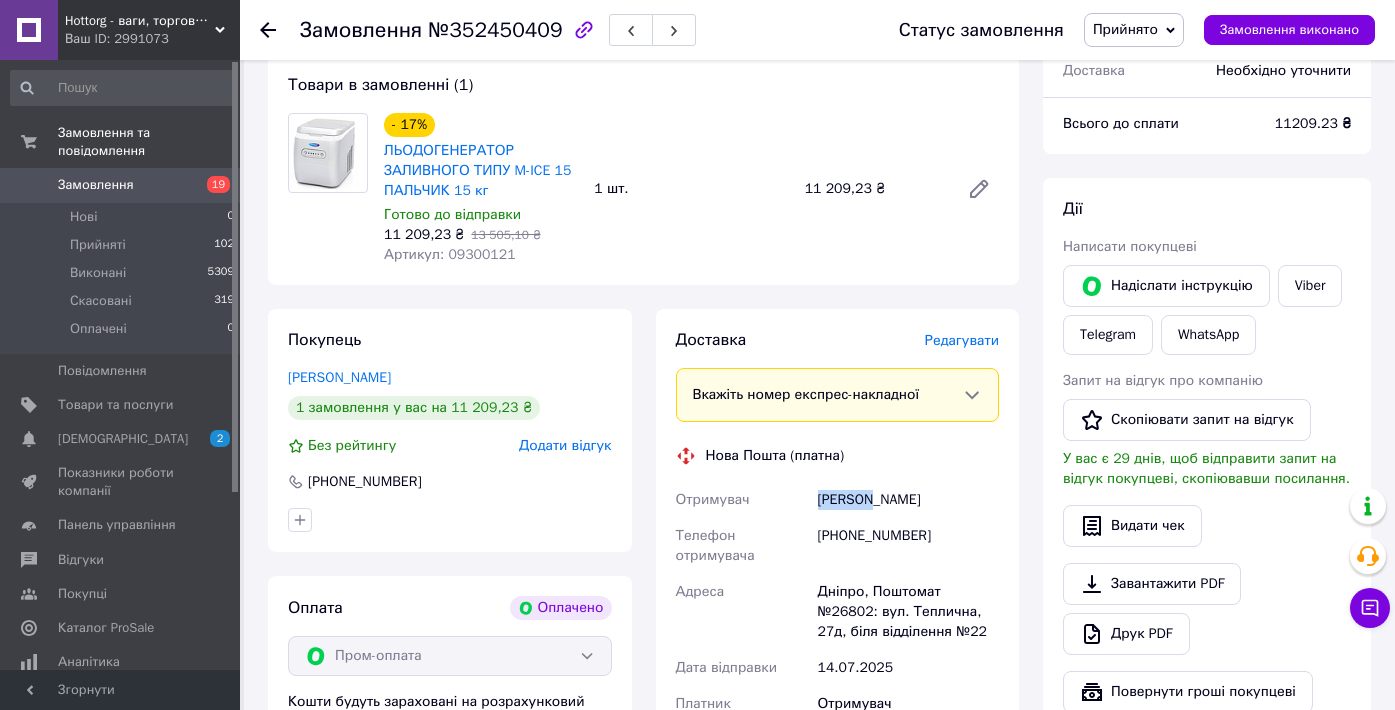 drag, startPoint x: 875, startPoint y: 497, endPoint x: 809, endPoint y: 501, distance: 66.1211 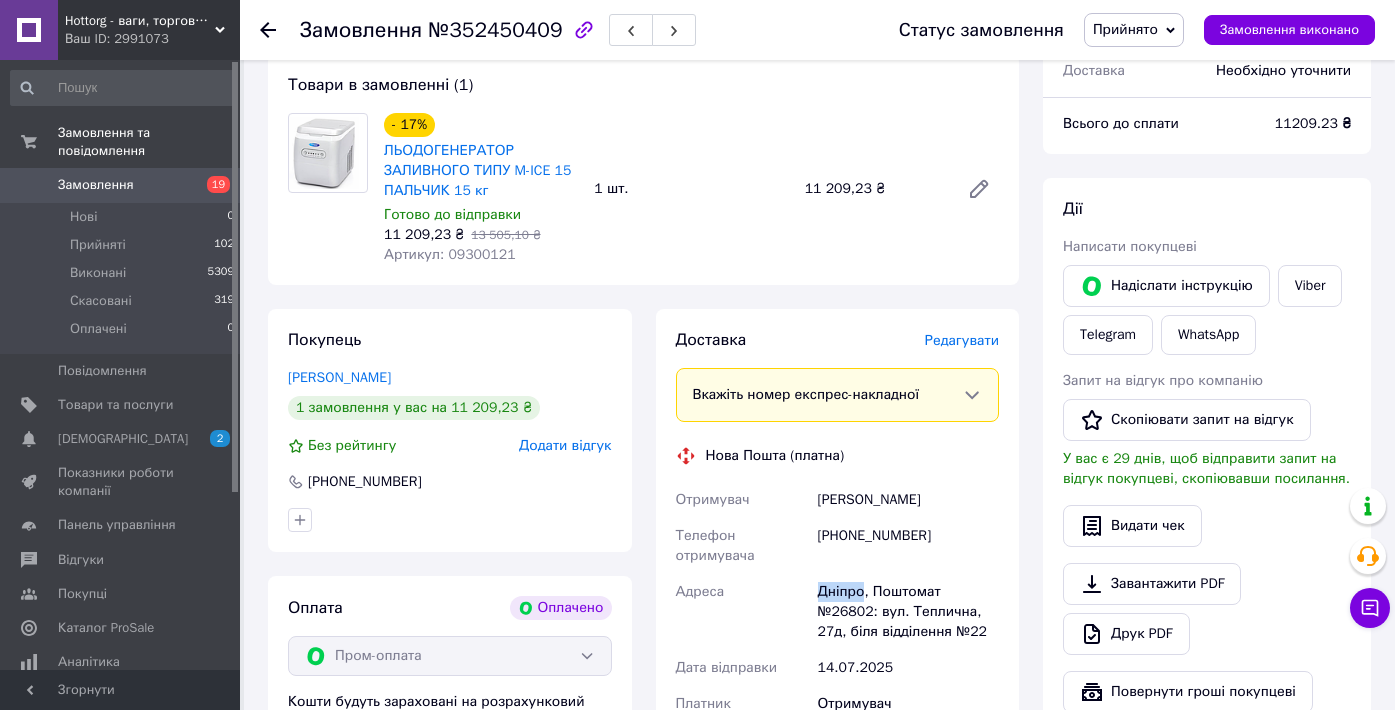 drag, startPoint x: 861, startPoint y: 589, endPoint x: 797, endPoint y: 589, distance: 64 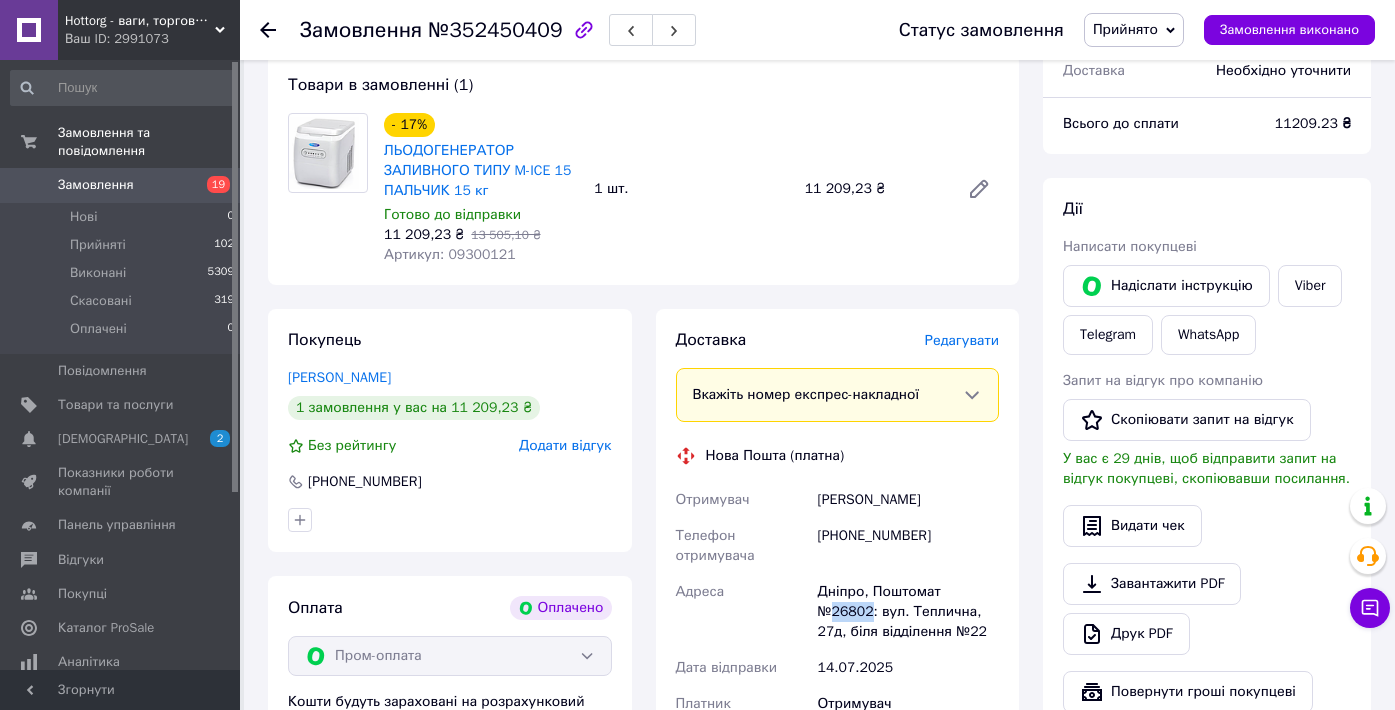 drag, startPoint x: 836, startPoint y: 612, endPoint x: 874, endPoint y: 613, distance: 38.013157 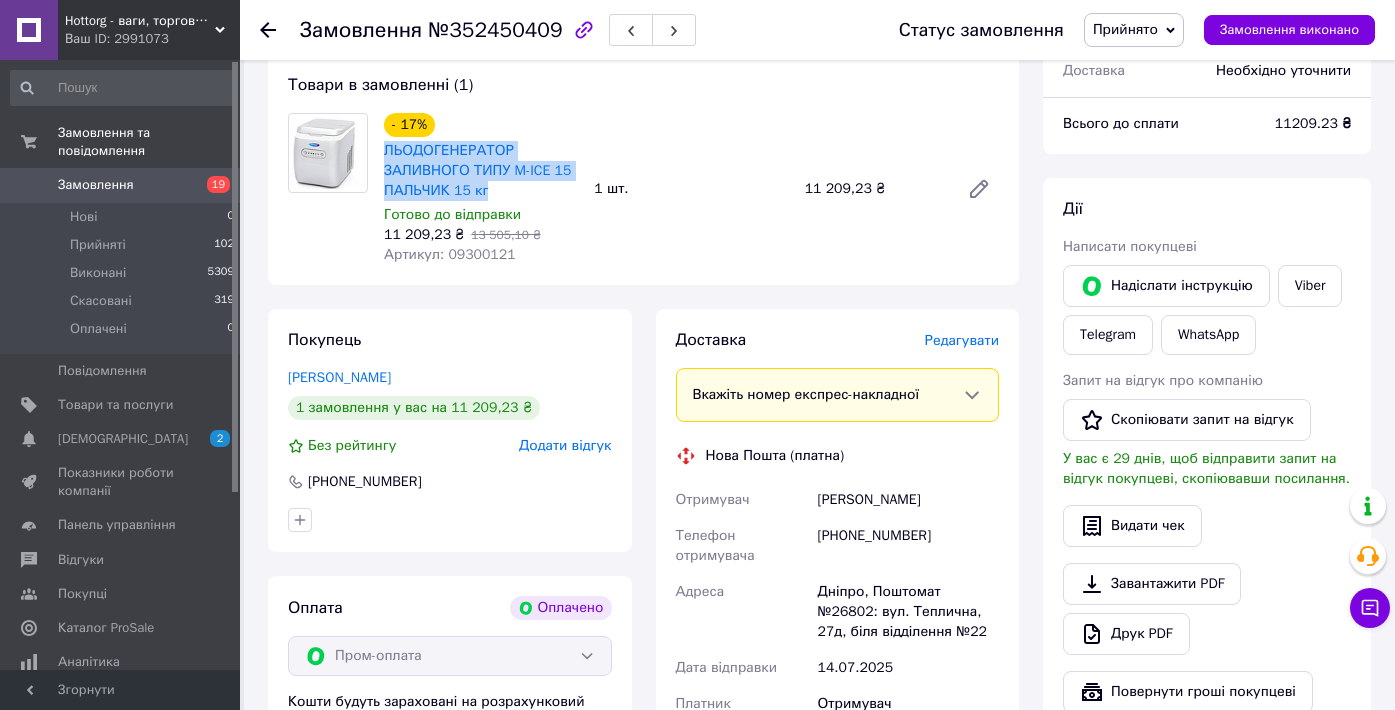drag, startPoint x: 377, startPoint y: 149, endPoint x: 494, endPoint y: 192, distance: 124.65151 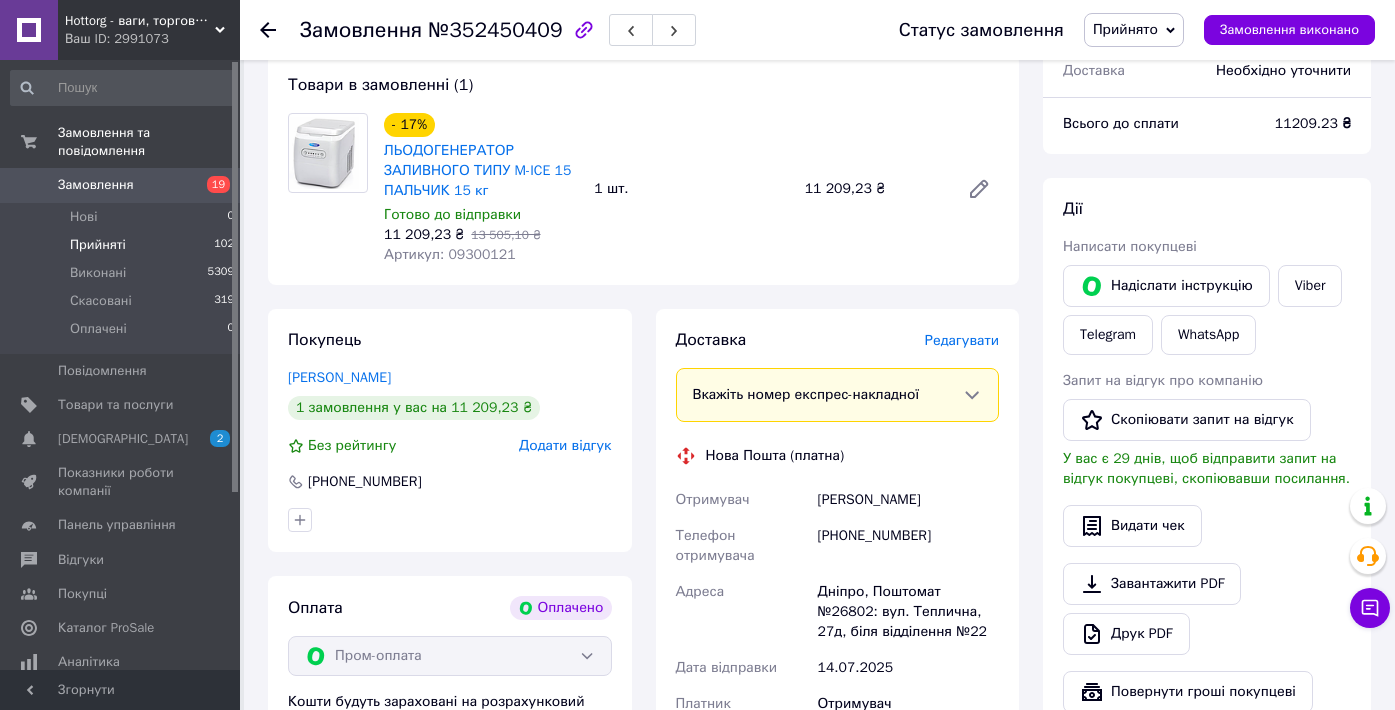 click on "Прийняті 102" at bounding box center (123, 245) 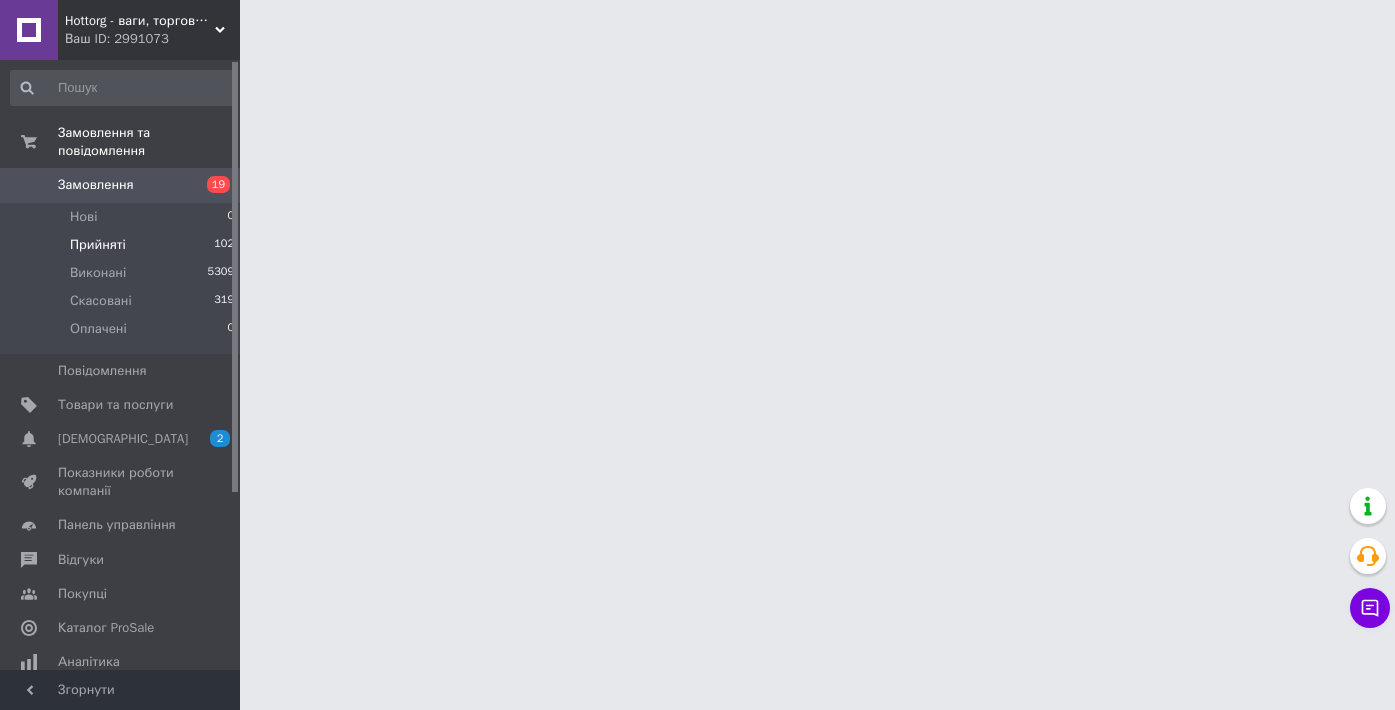 scroll, scrollTop: 0, scrollLeft: 0, axis: both 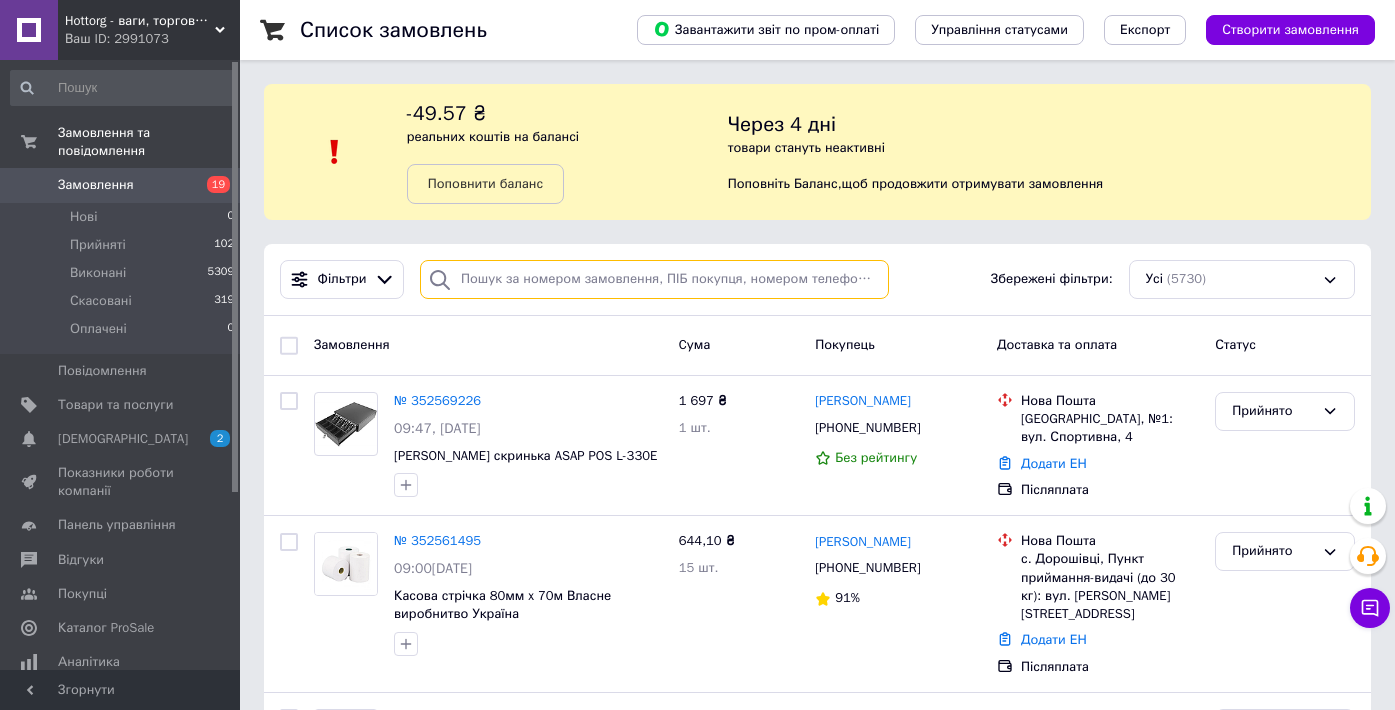 click at bounding box center [654, 279] 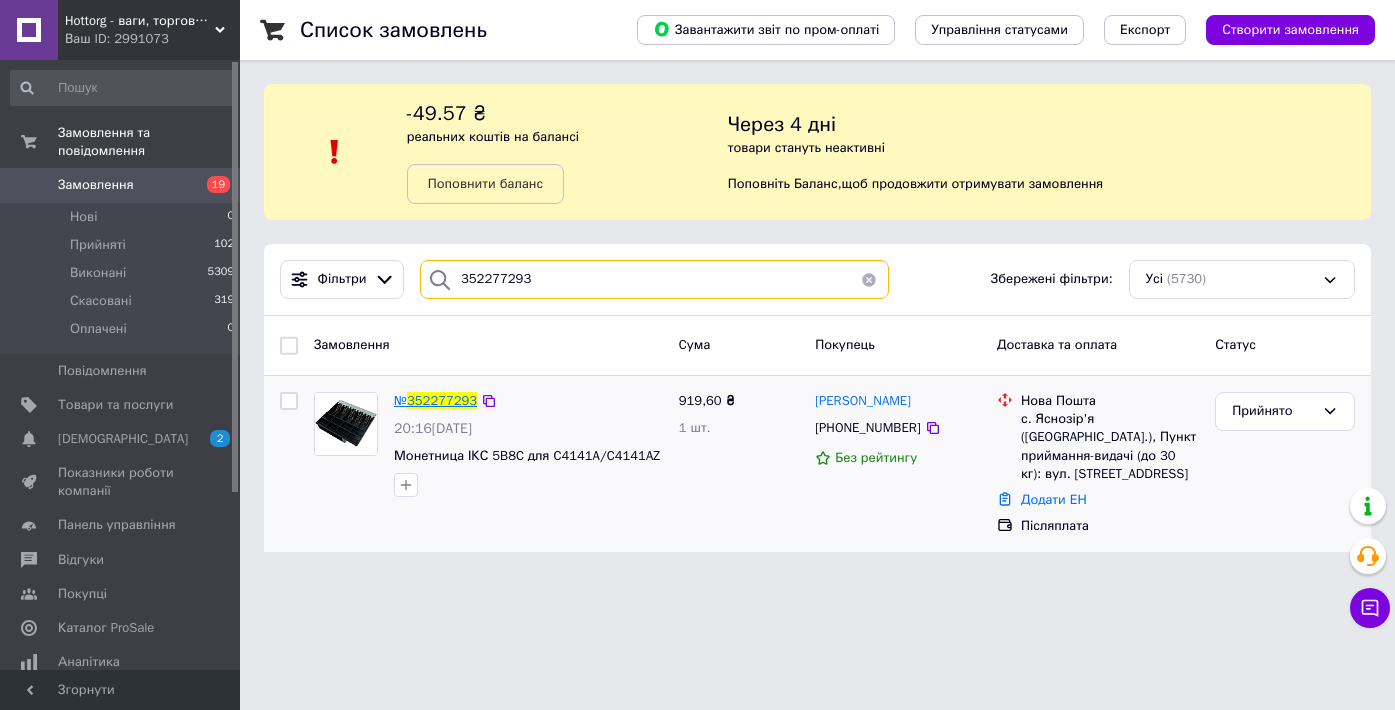 type on "352277293" 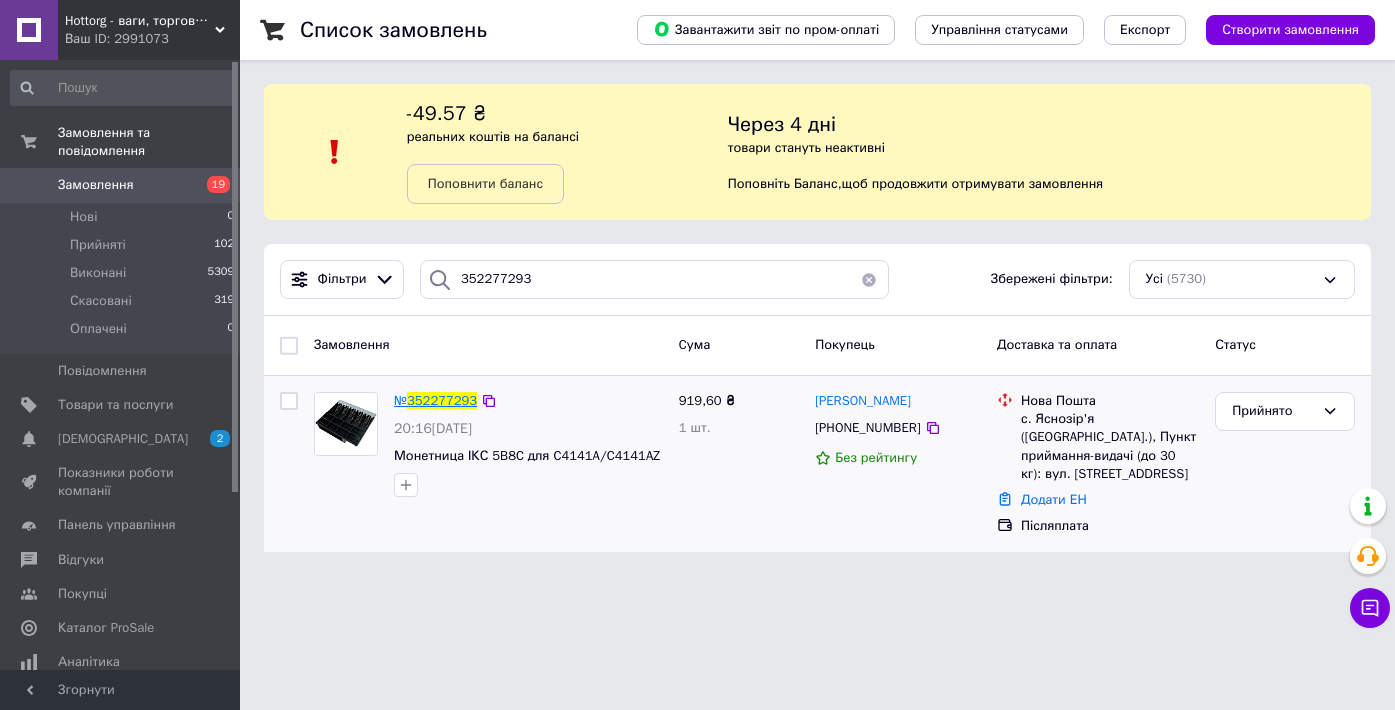 click on "352277293" at bounding box center [442, 400] 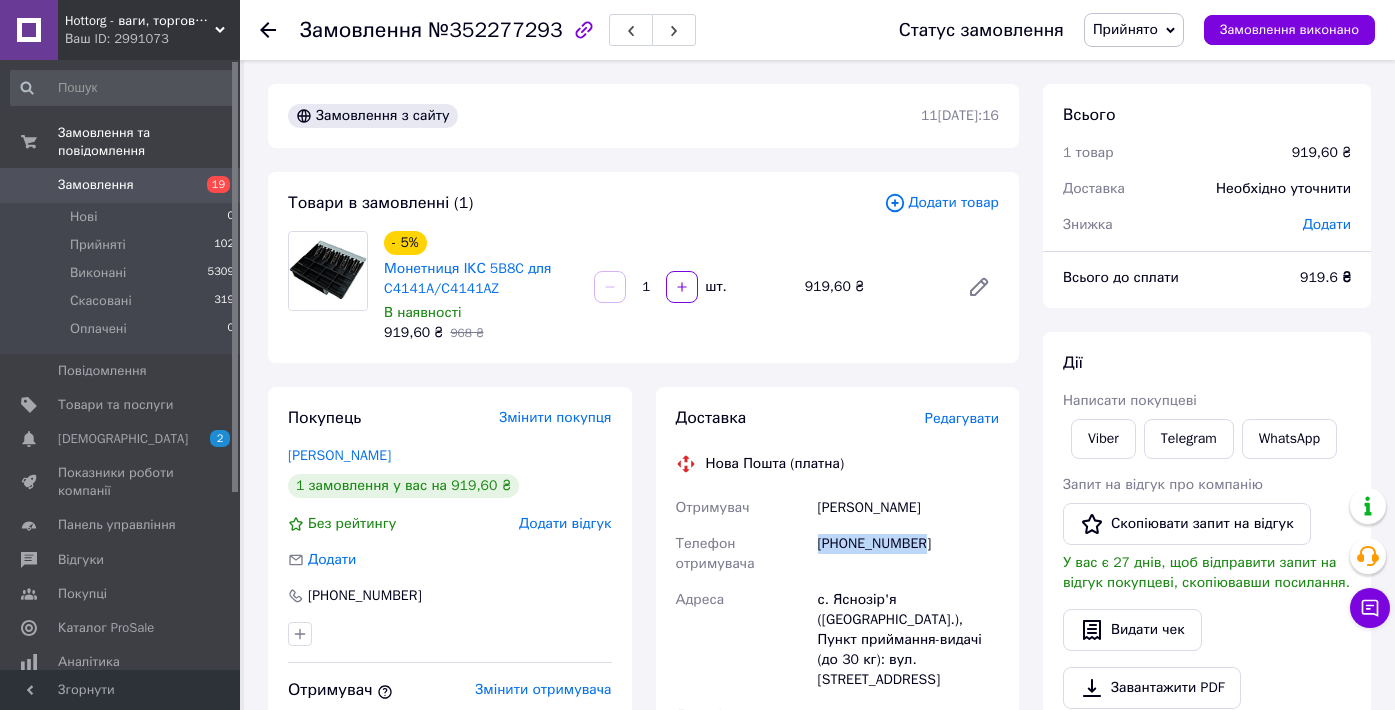 drag, startPoint x: 818, startPoint y: 542, endPoint x: 1000, endPoint y: 535, distance: 182.13457 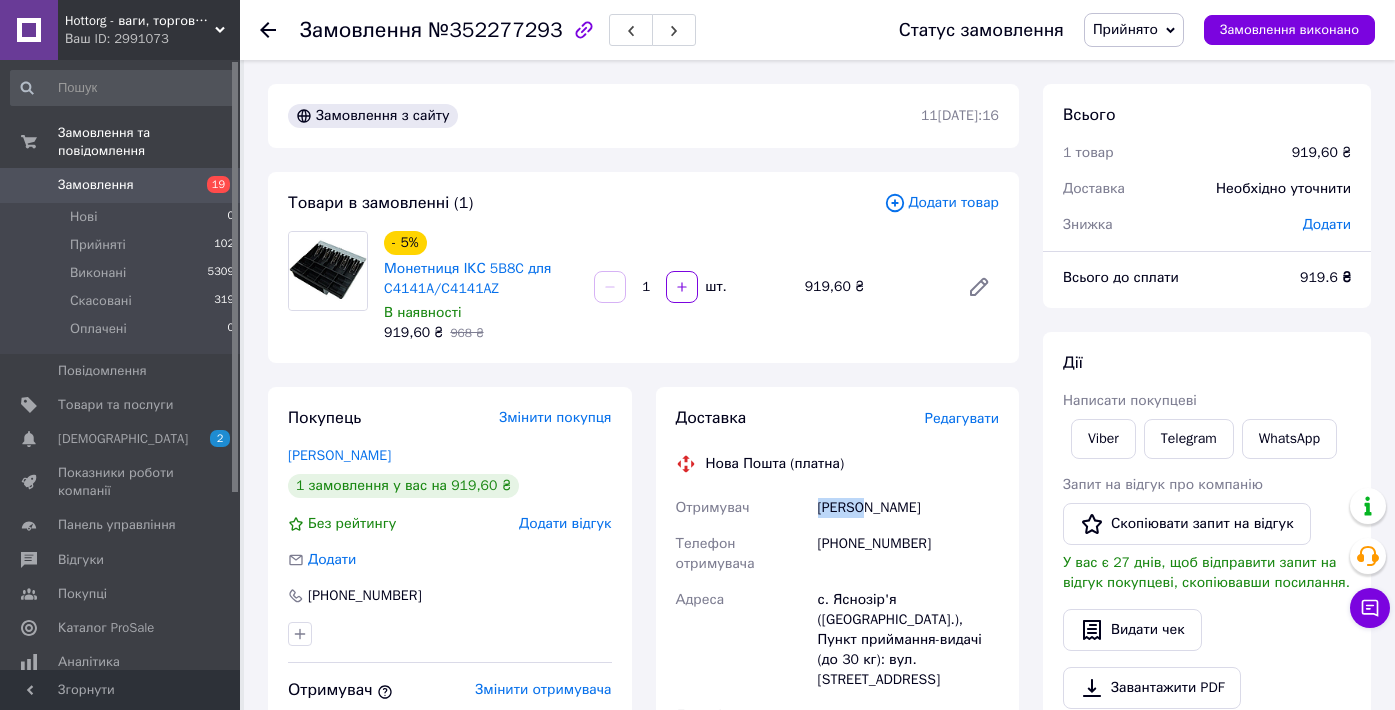 drag, startPoint x: 864, startPoint y: 506, endPoint x: 784, endPoint y: 503, distance: 80.05623 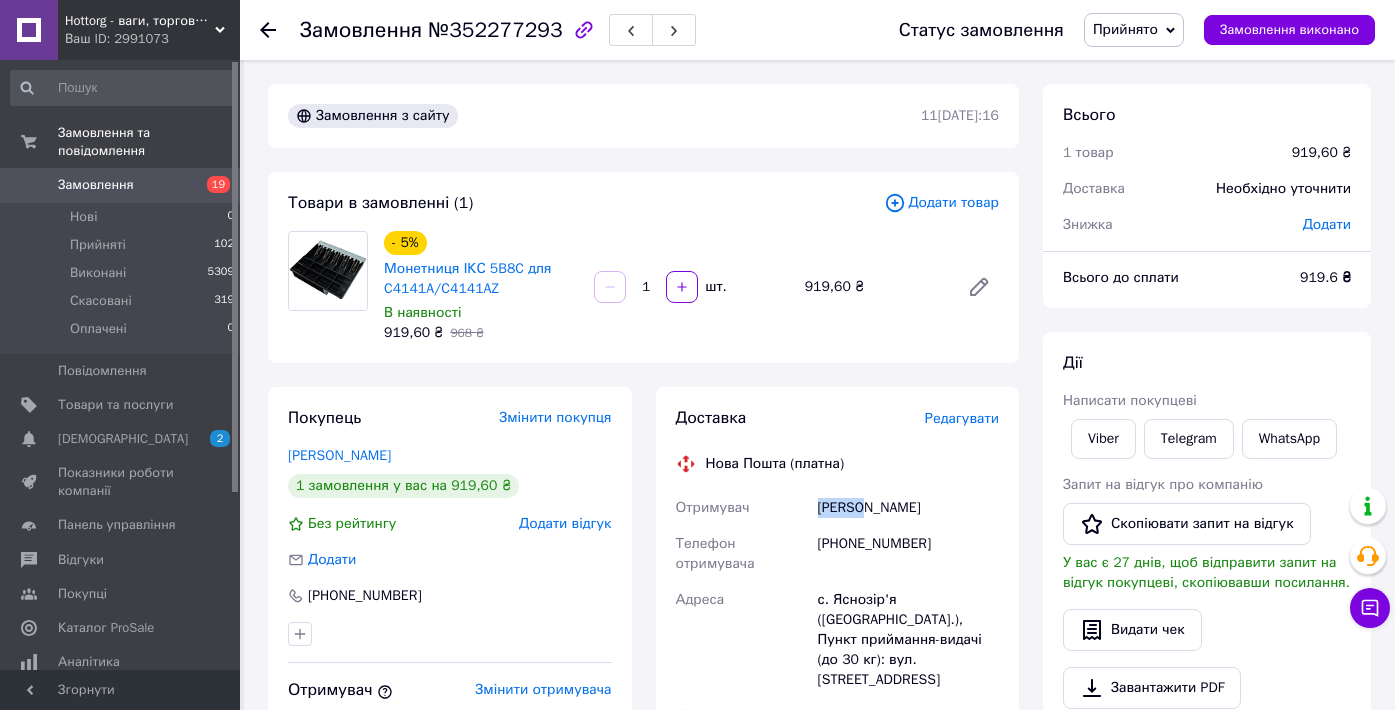 drag, startPoint x: 870, startPoint y: 505, endPoint x: 995, endPoint y: 501, distance: 125.06398 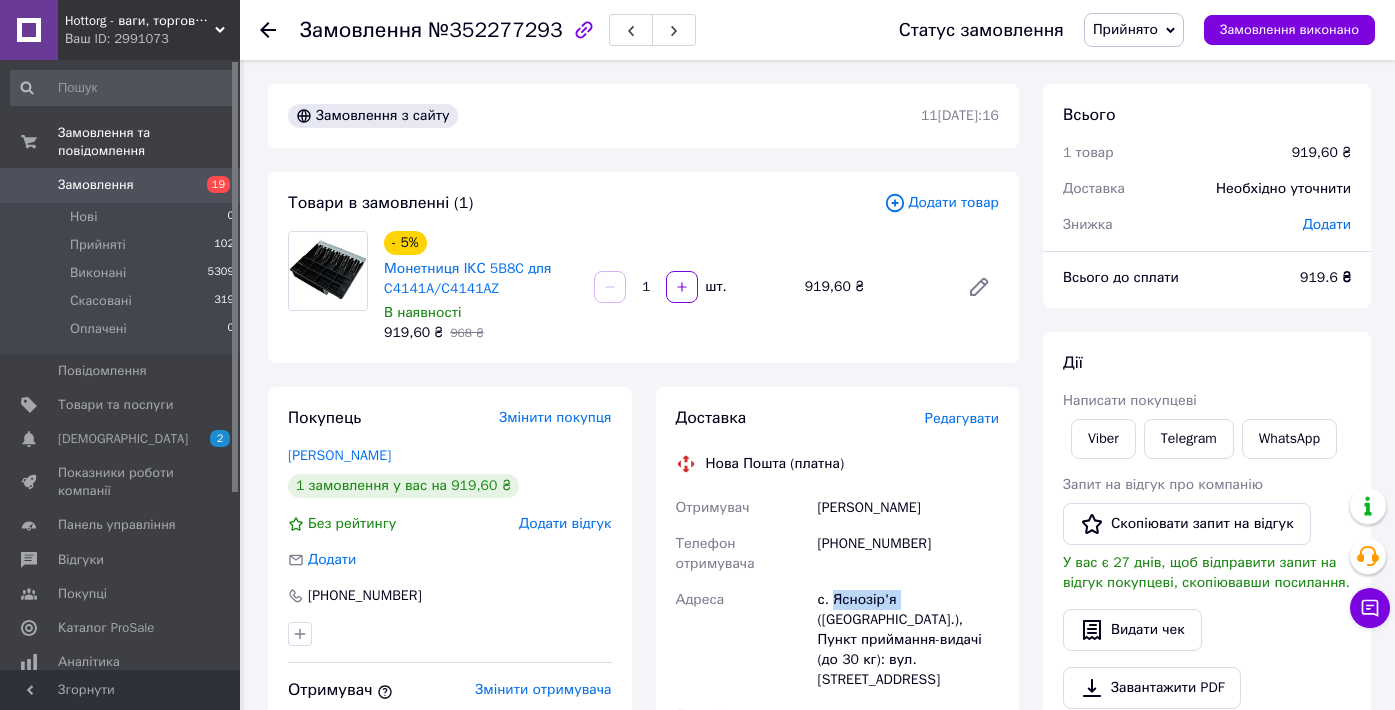 drag, startPoint x: 834, startPoint y: 599, endPoint x: 899, endPoint y: 601, distance: 65.03076 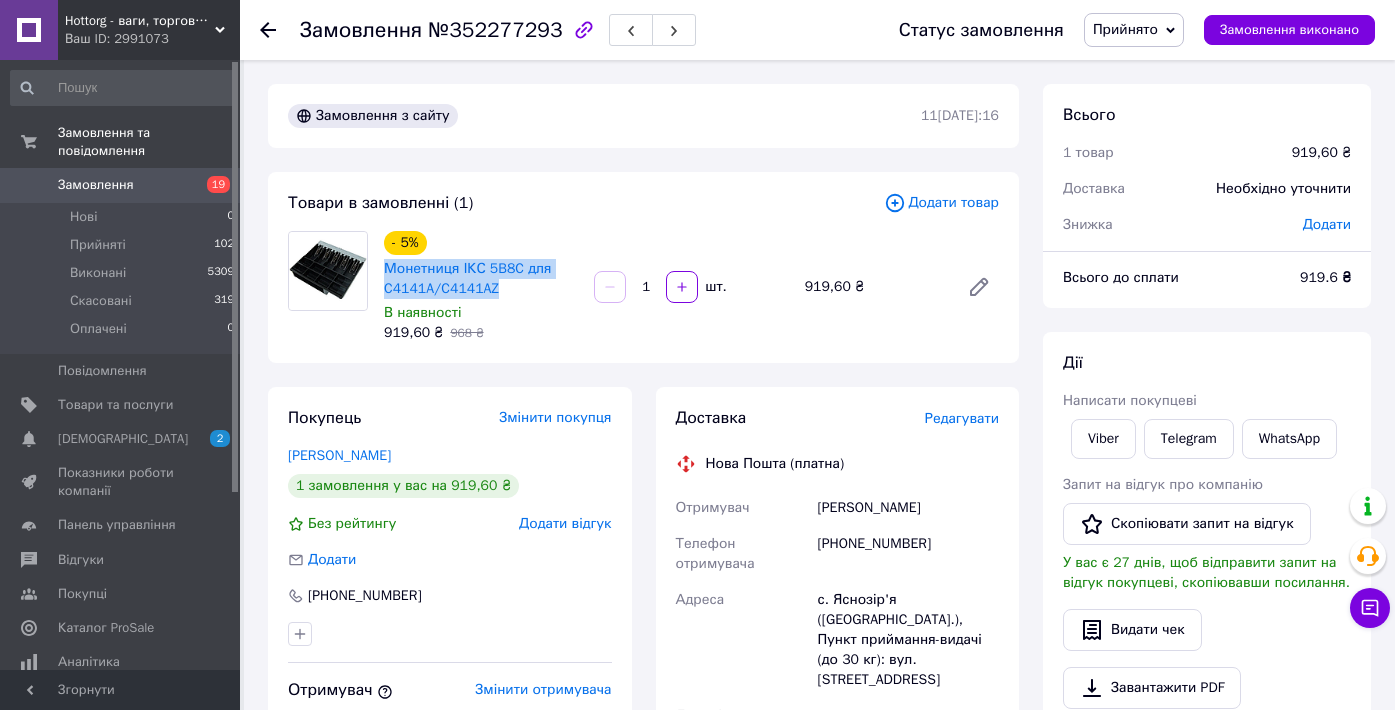 drag, startPoint x: 506, startPoint y: 290, endPoint x: 380, endPoint y: 263, distance: 128.86038 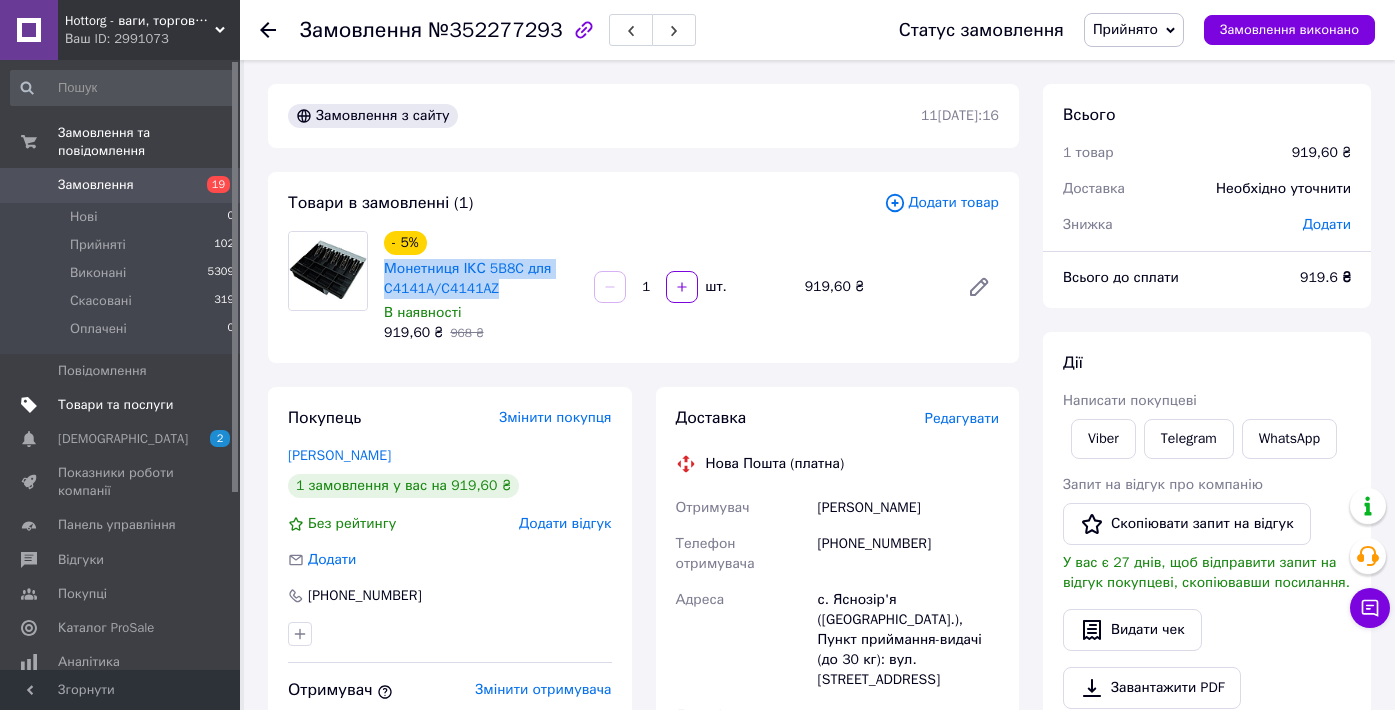 click at bounding box center (212, 405) 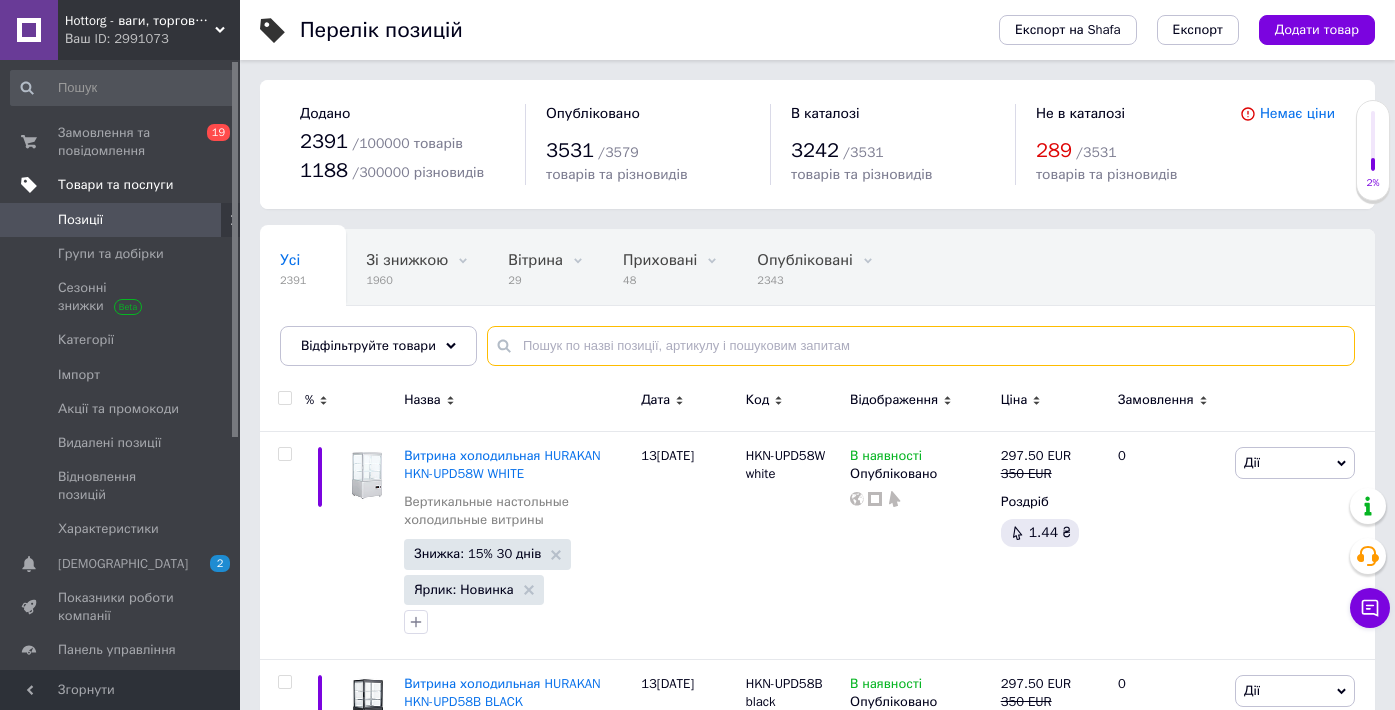 click at bounding box center (921, 346) 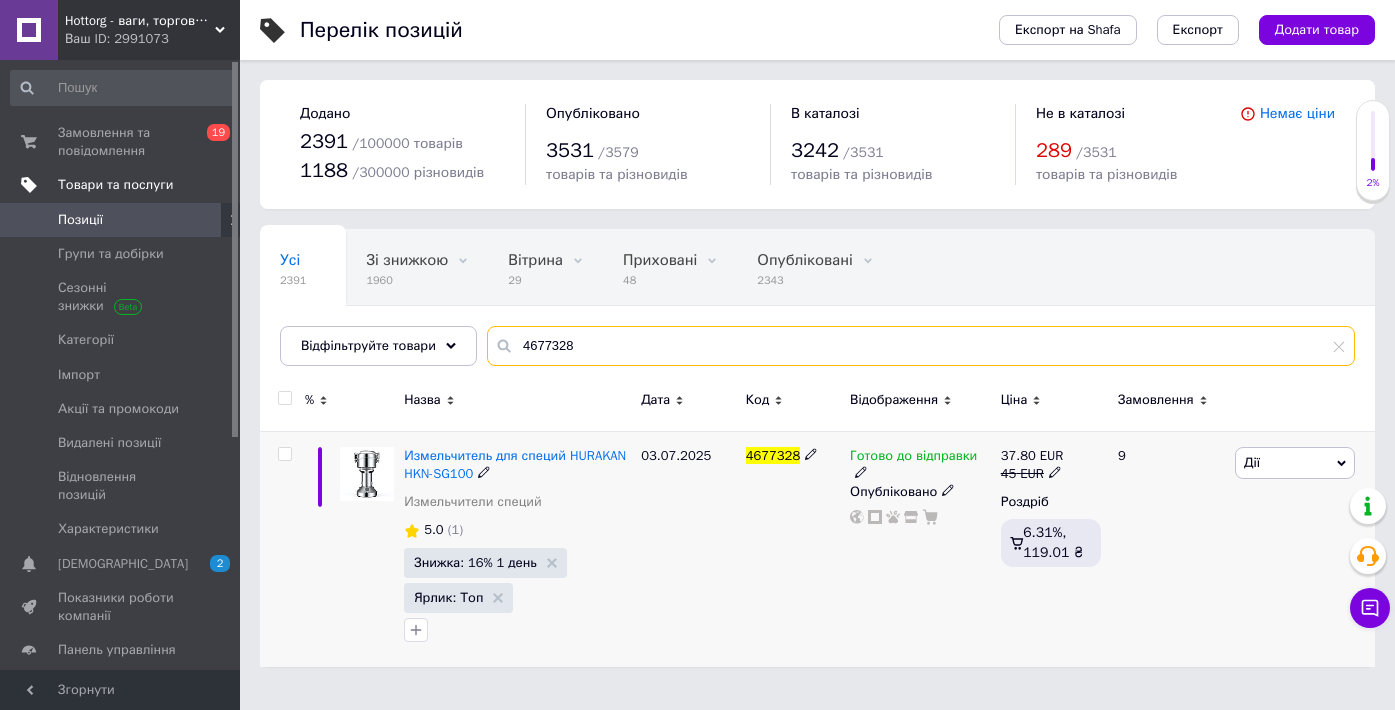 type on "4677328" 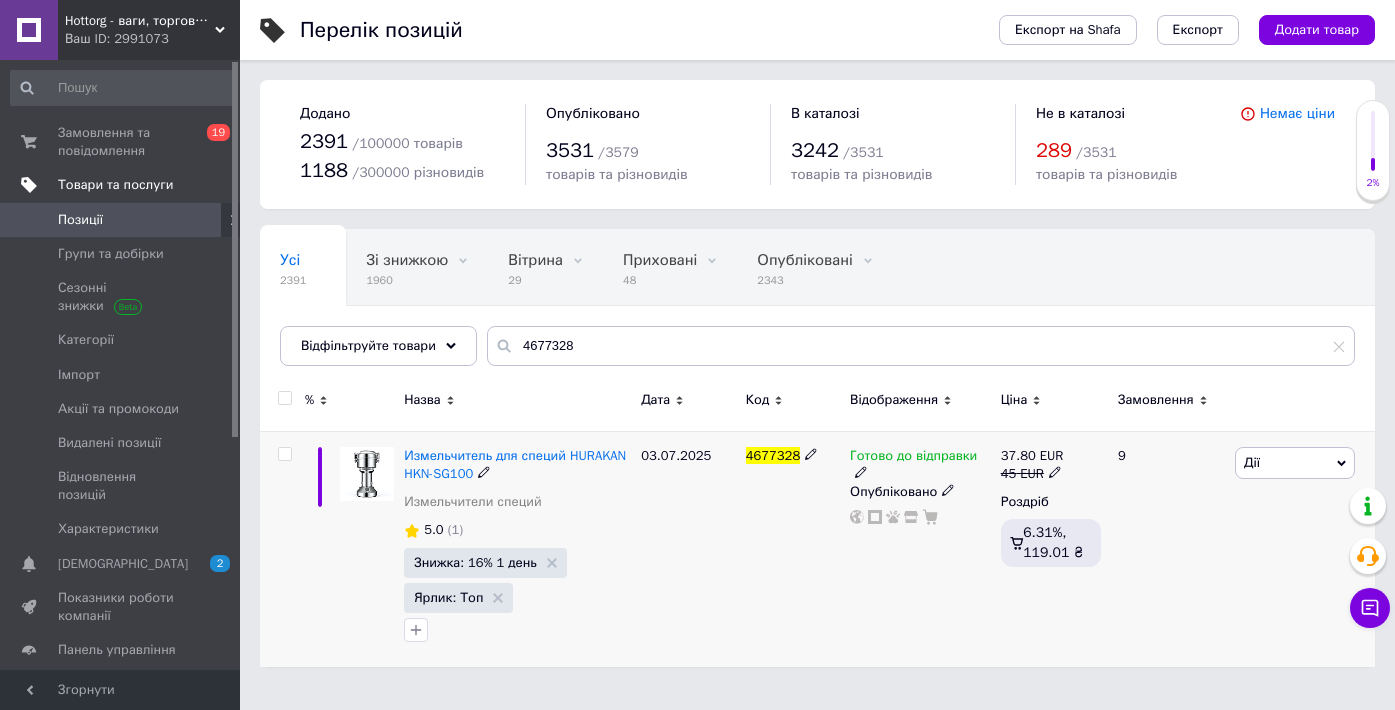 click 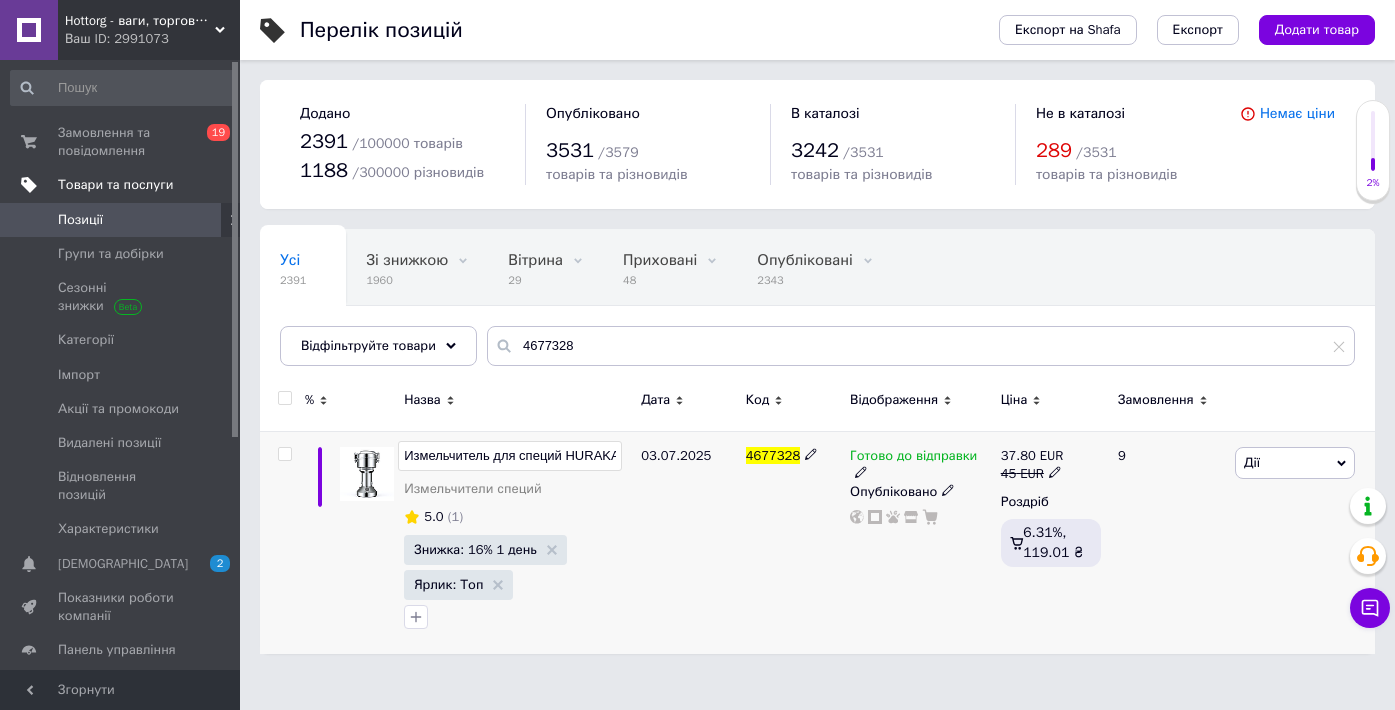 scroll, scrollTop: 0, scrollLeft: 88, axis: horizontal 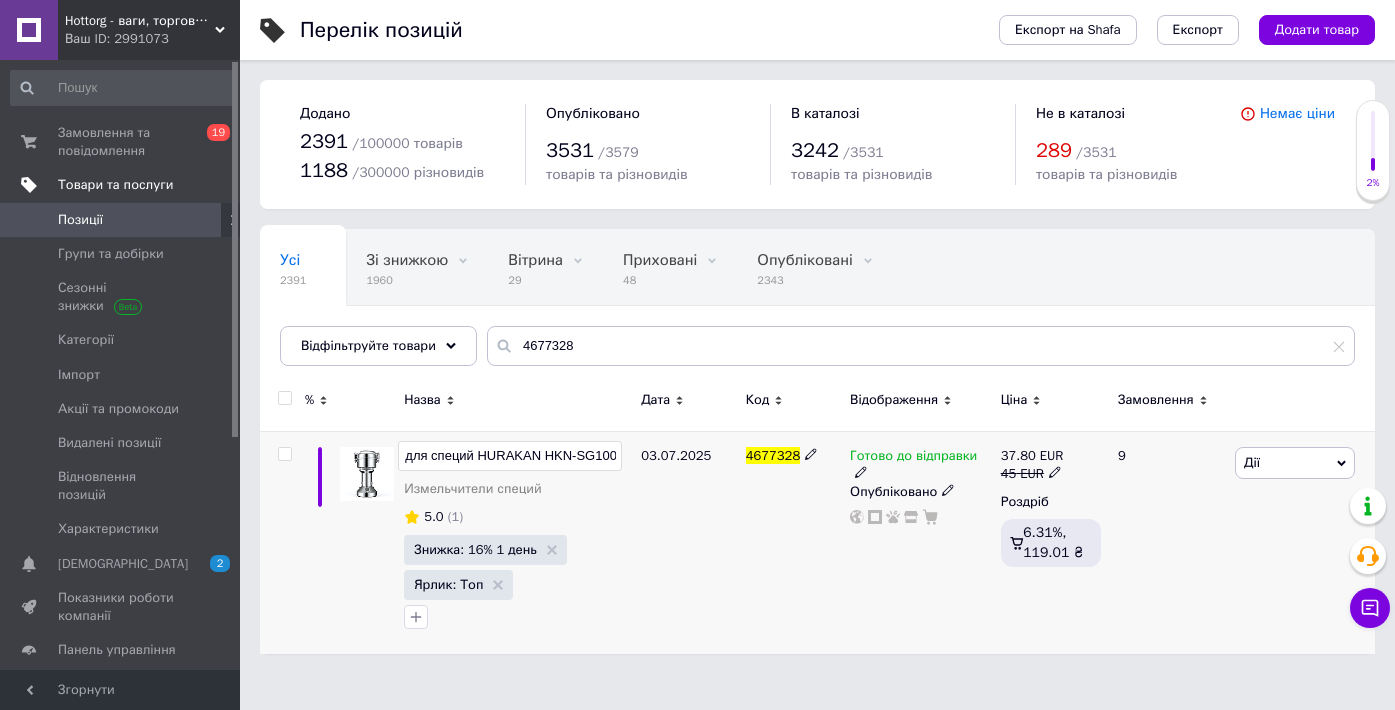 drag, startPoint x: 547, startPoint y: 458, endPoint x: 630, endPoint y: 452, distance: 83.21658 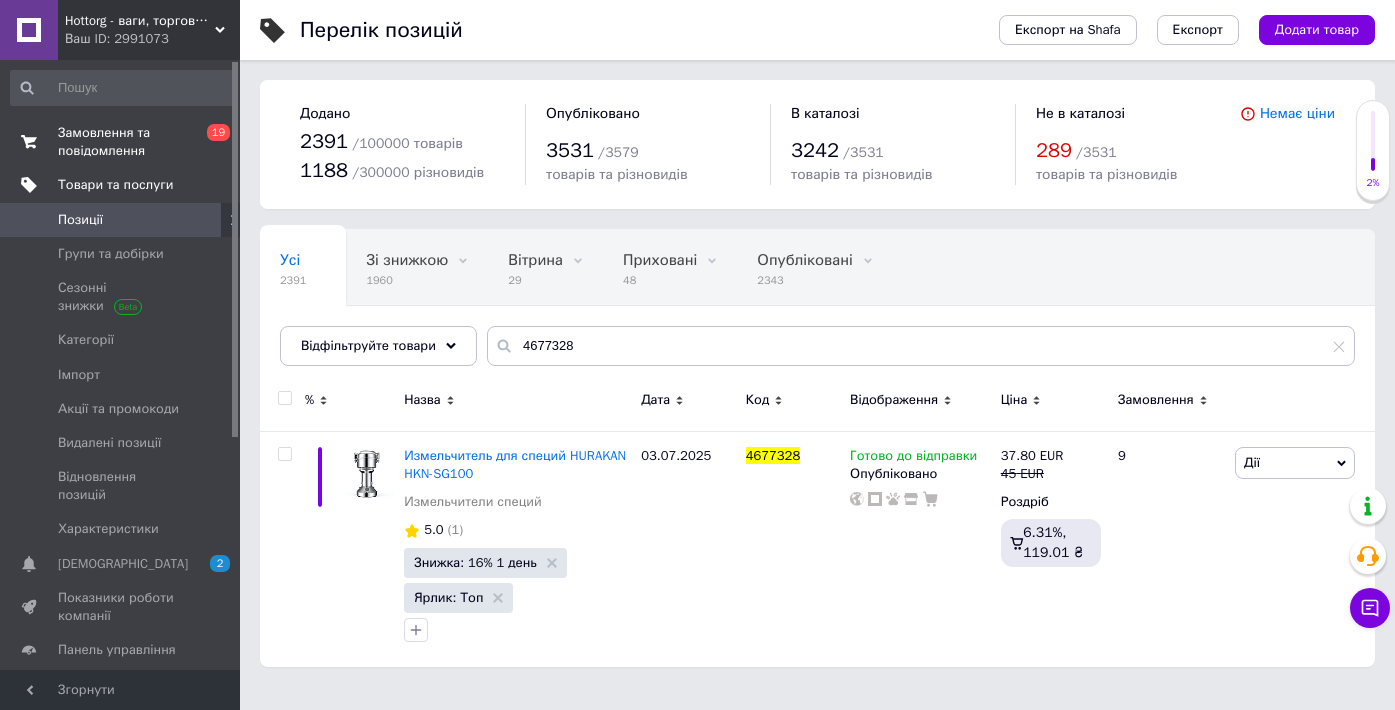 click on "Замовлення та повідомлення" at bounding box center [121, 142] 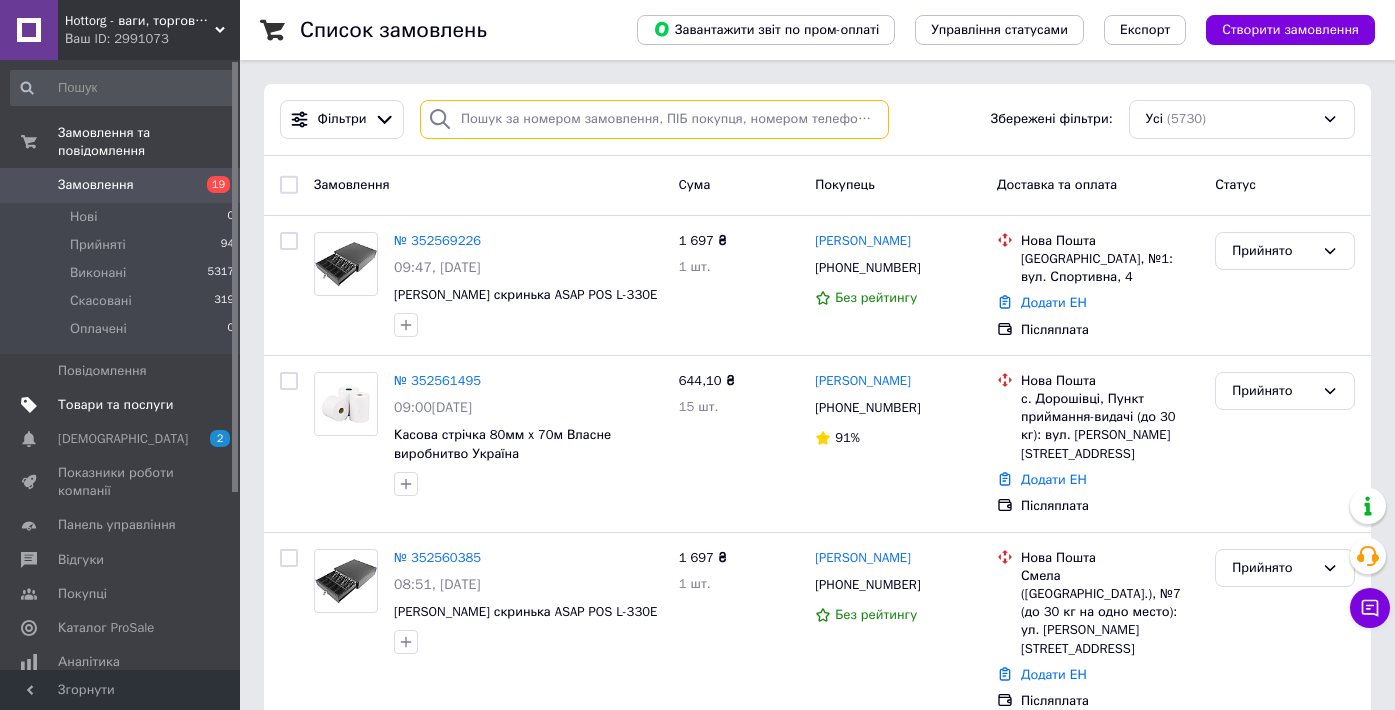 click at bounding box center (654, 119) 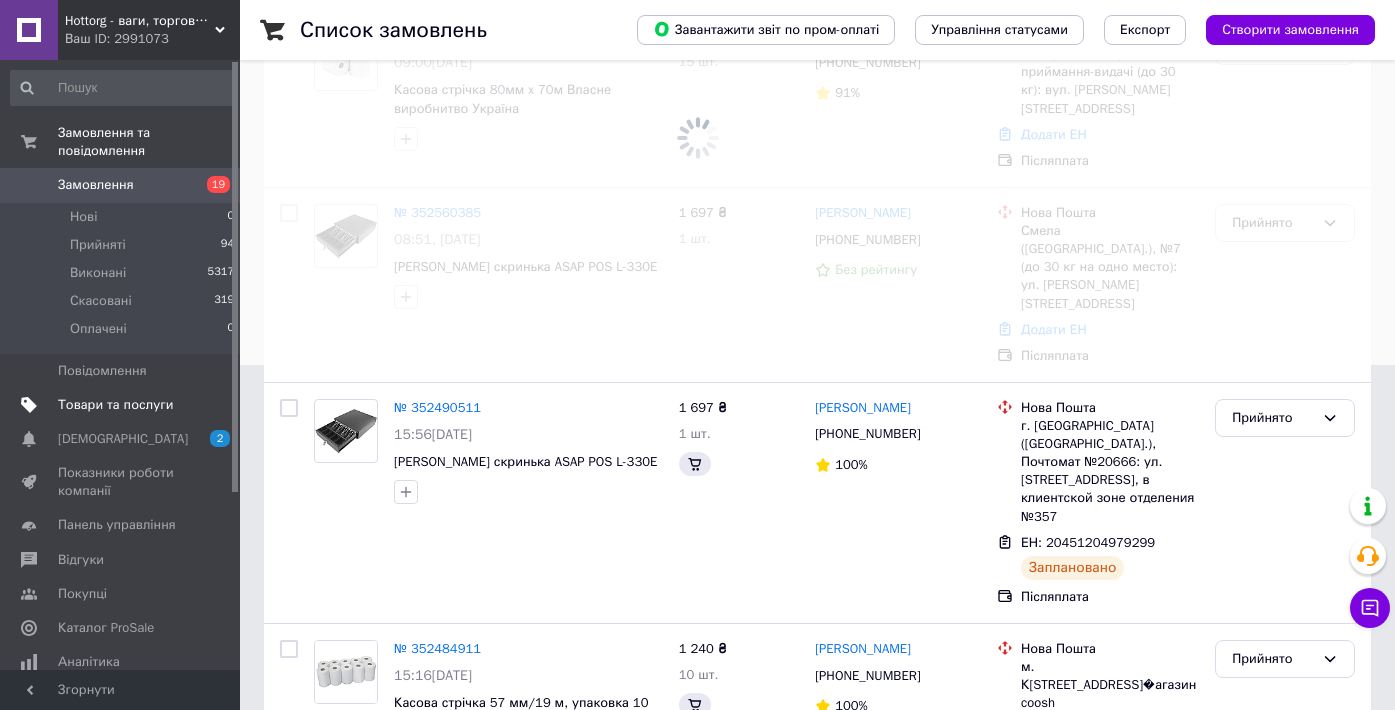 scroll, scrollTop: 0, scrollLeft: 0, axis: both 